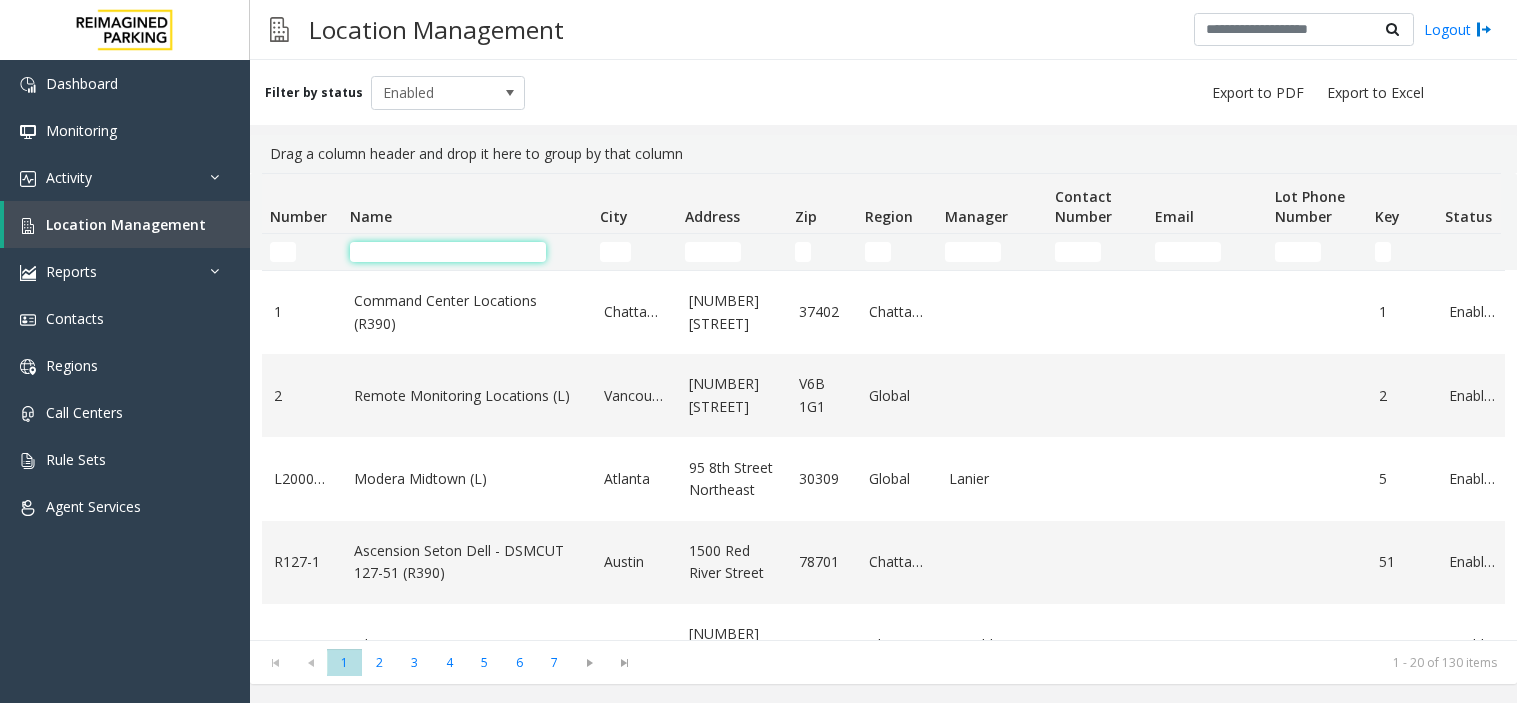 scroll, scrollTop: 0, scrollLeft: 0, axis: both 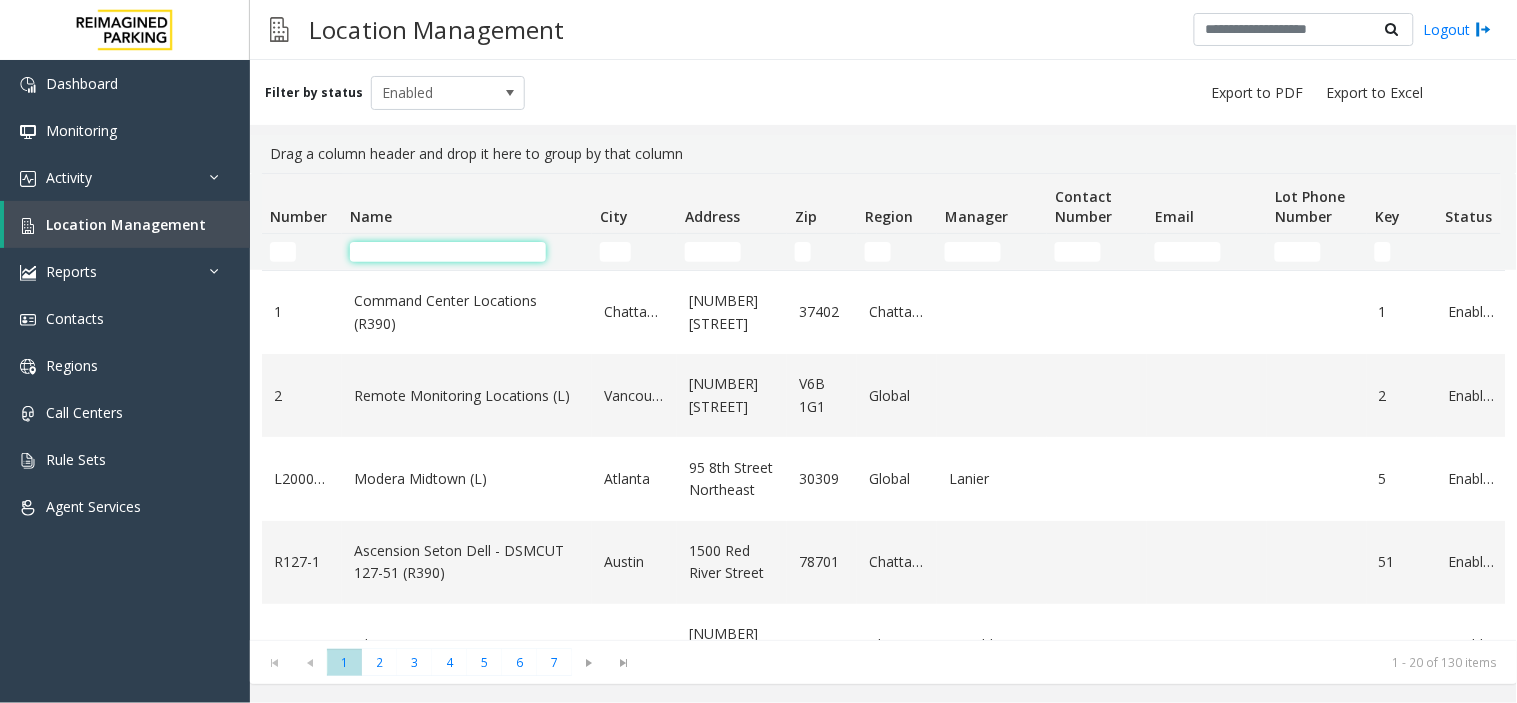 click 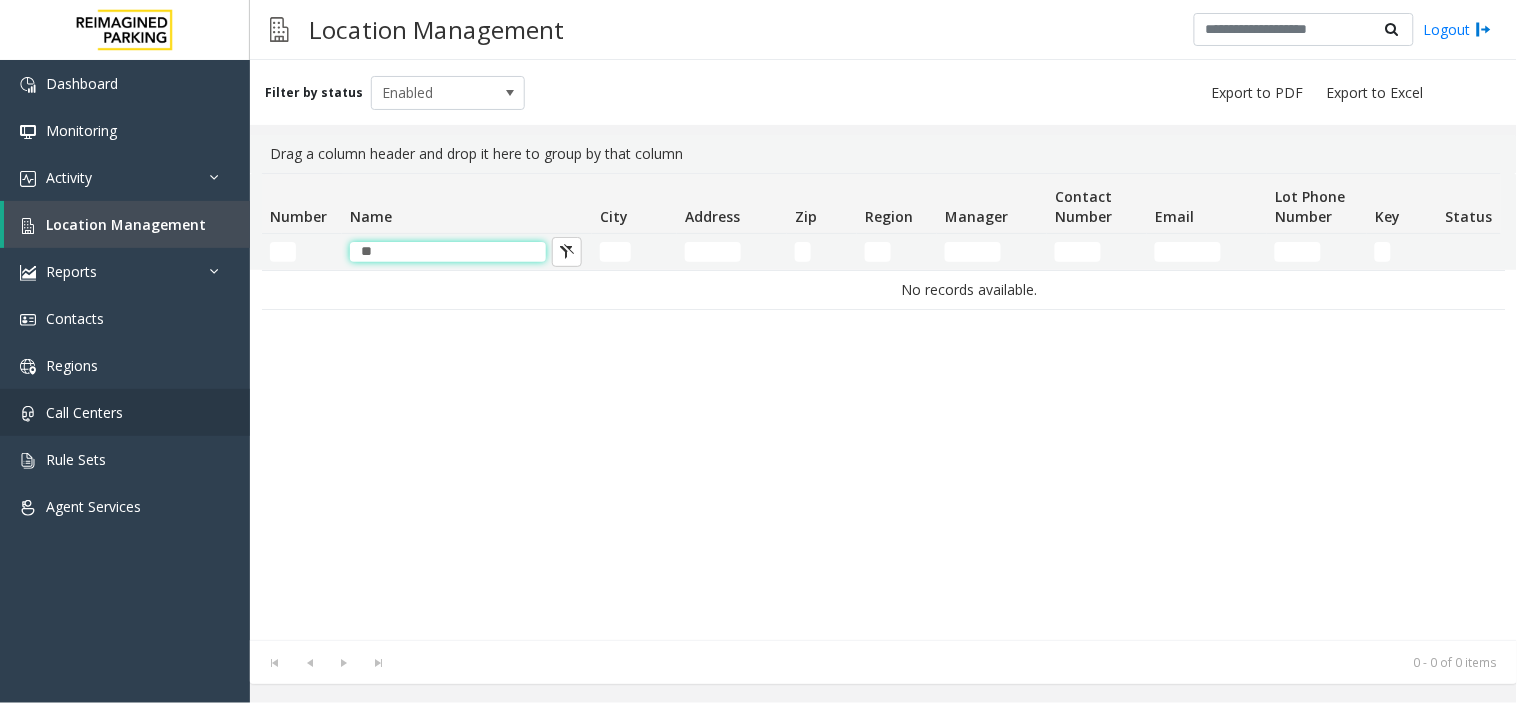 type on "*" 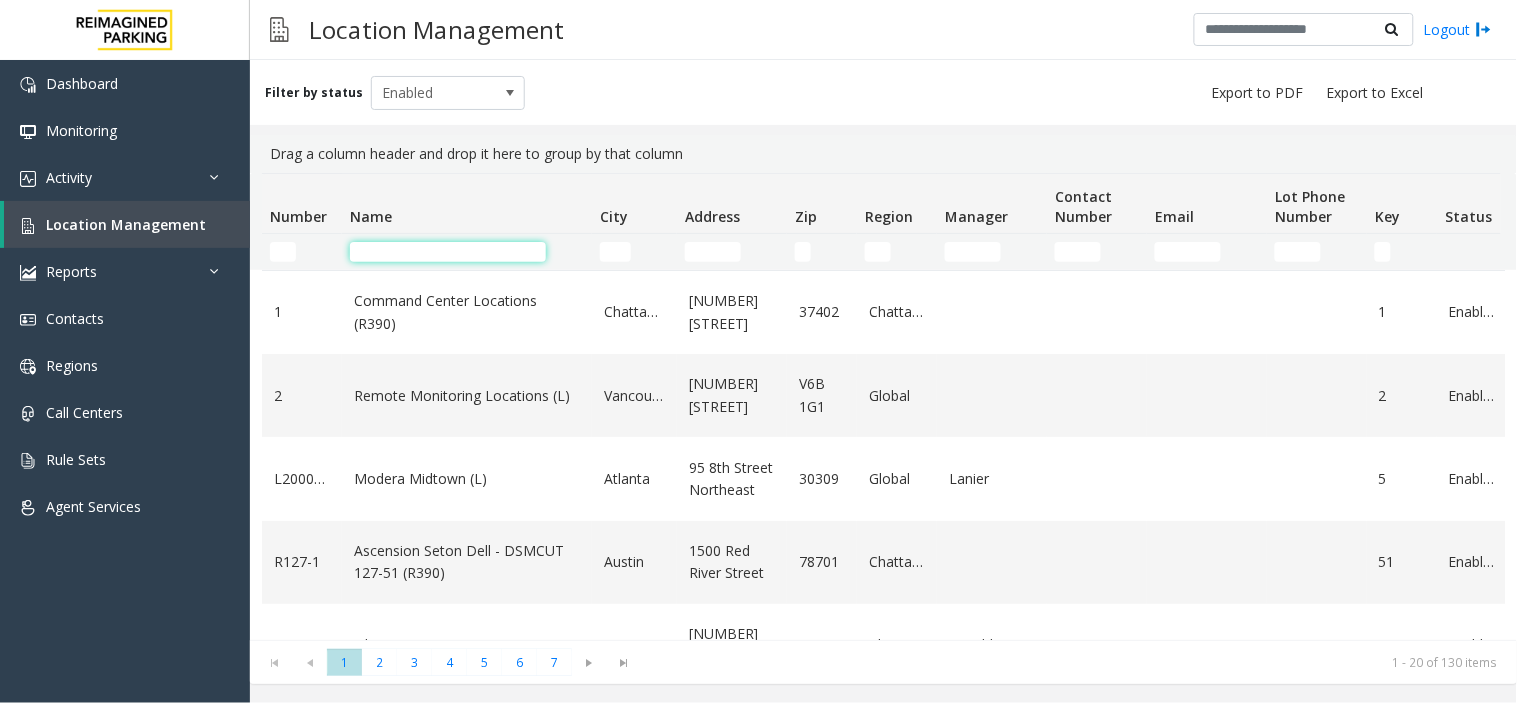 click 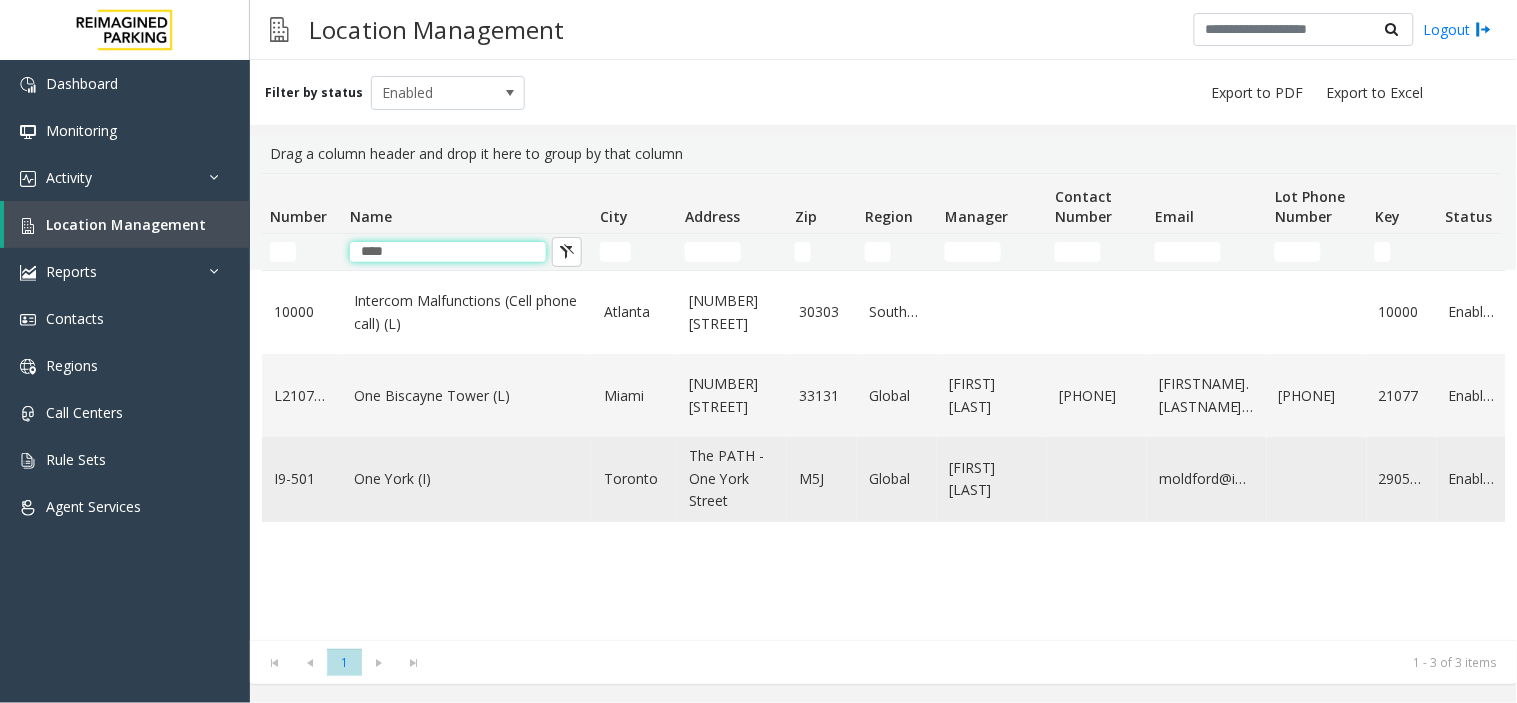 type on "***" 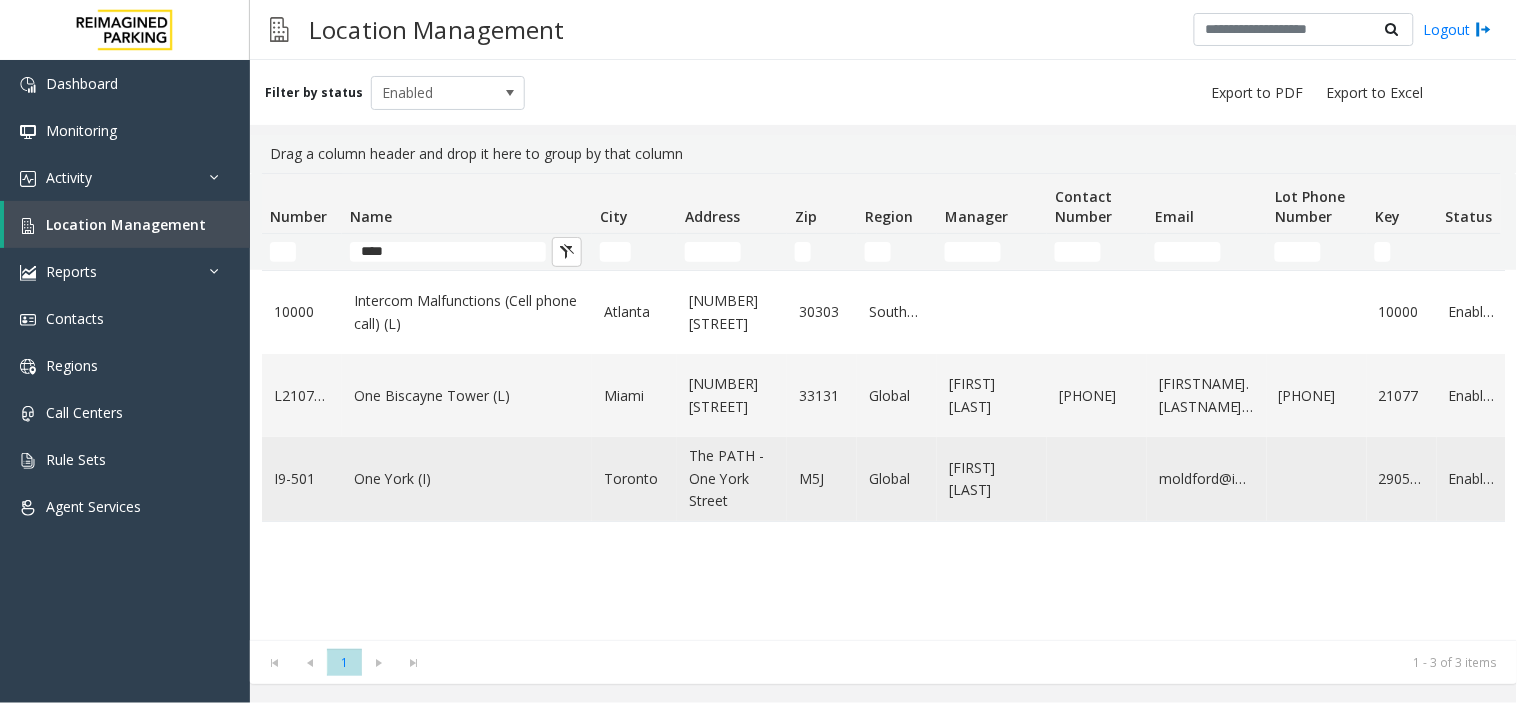 click on "One York (I)" 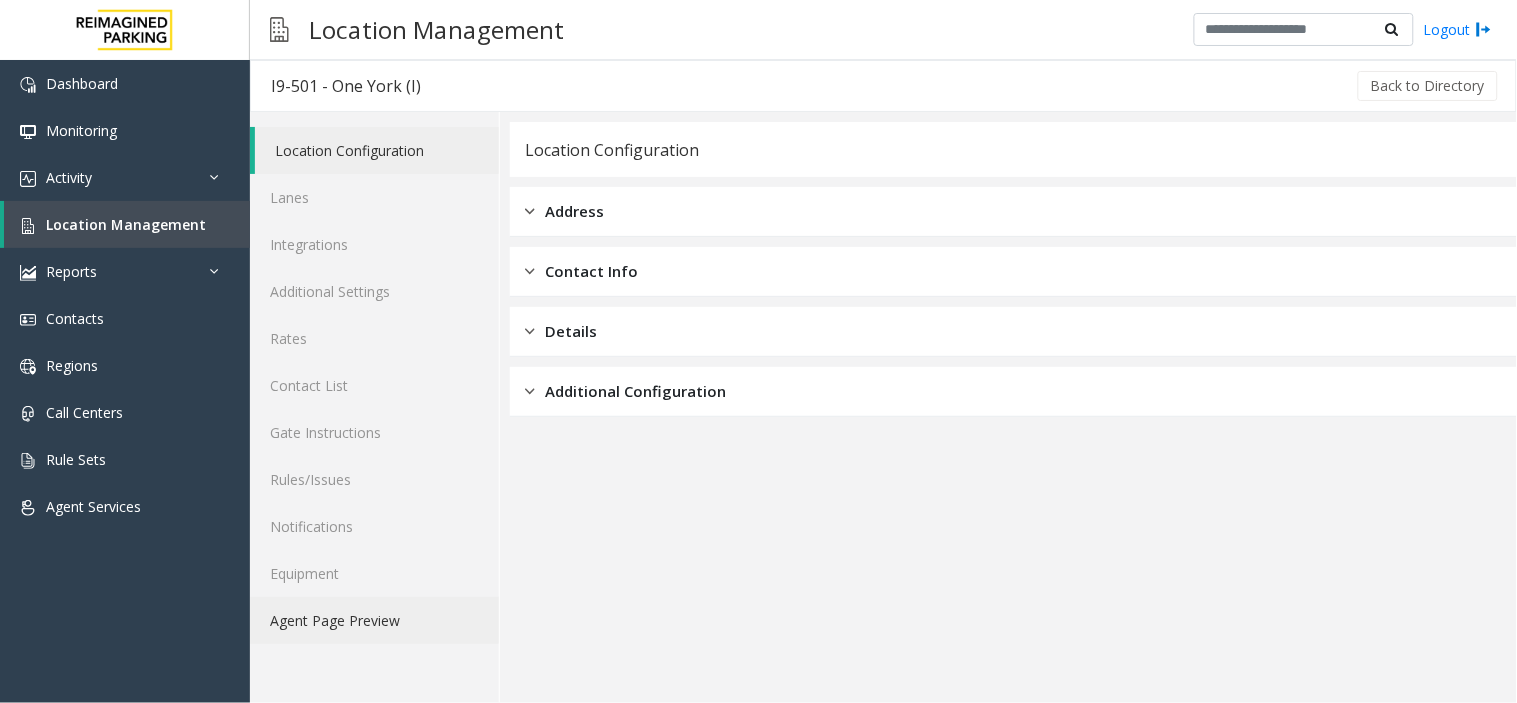 click on "Agent Page Preview" 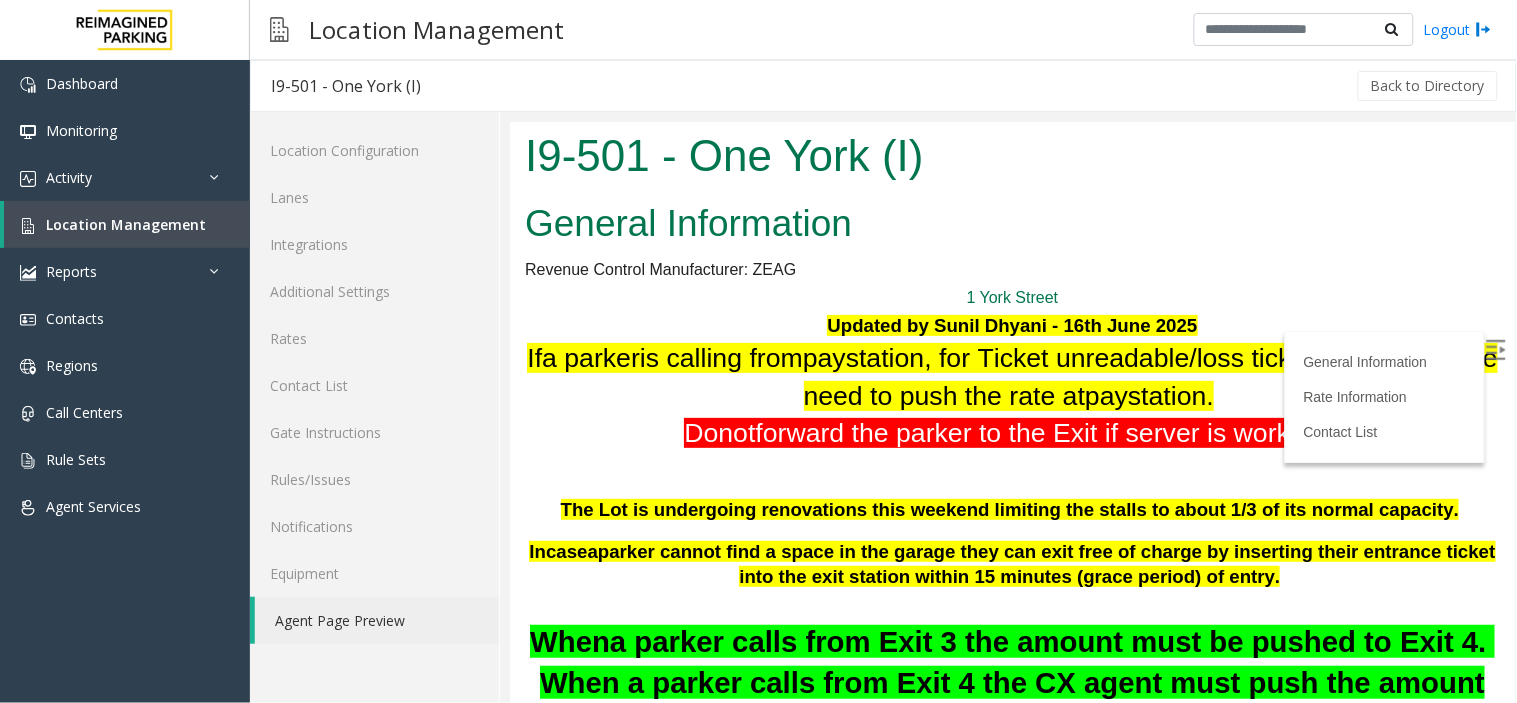 scroll, scrollTop: 0, scrollLeft: 0, axis: both 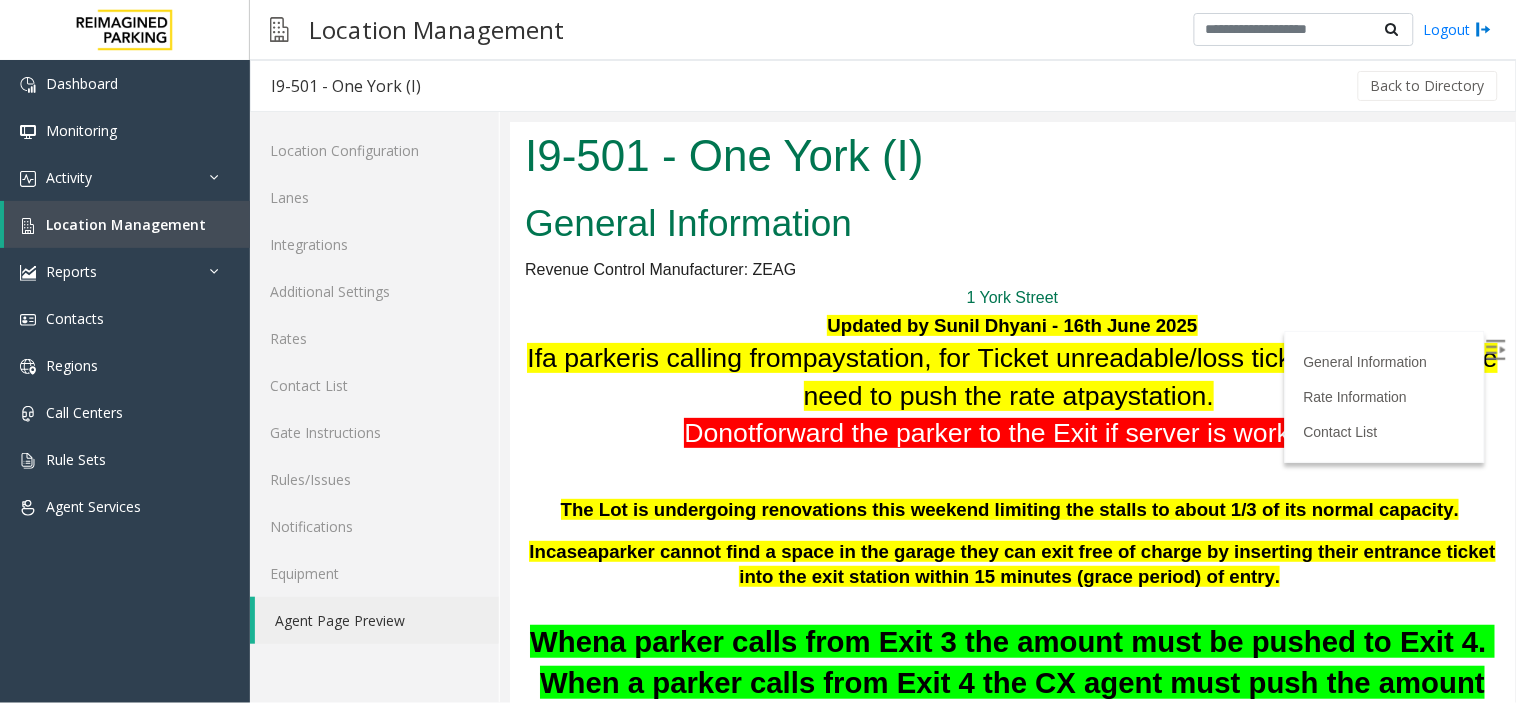 click at bounding box center [1495, 349] 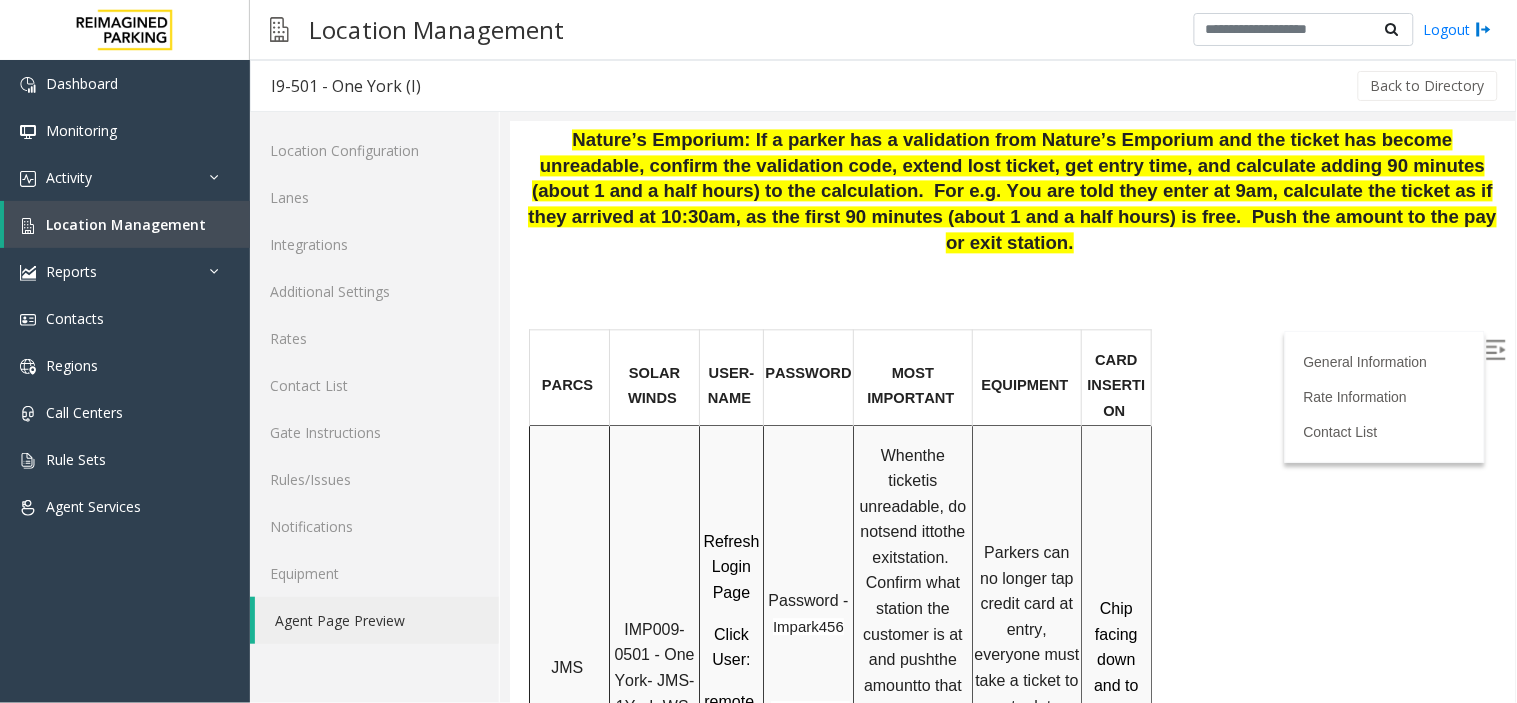 scroll, scrollTop: 1178, scrollLeft: 0, axis: vertical 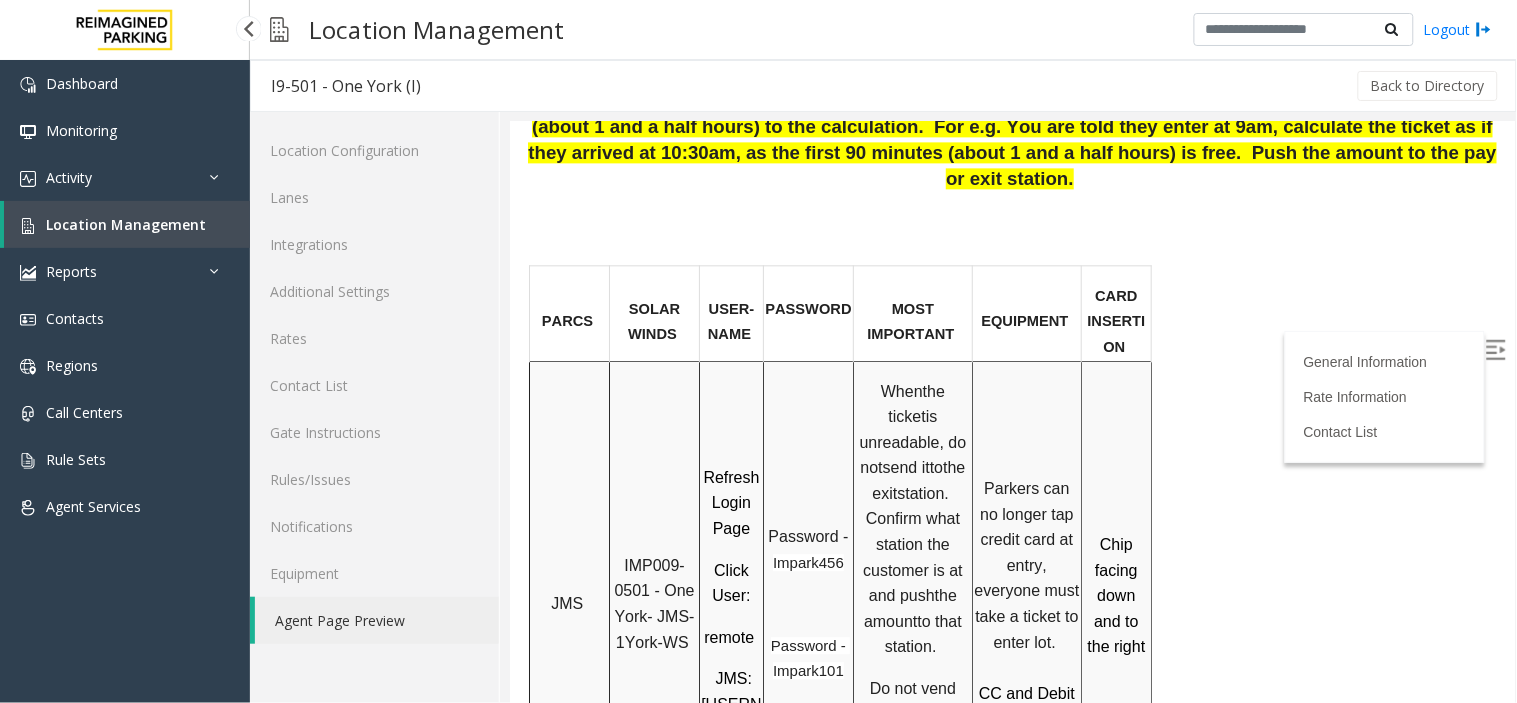 click on "Location Management" at bounding box center (126, 224) 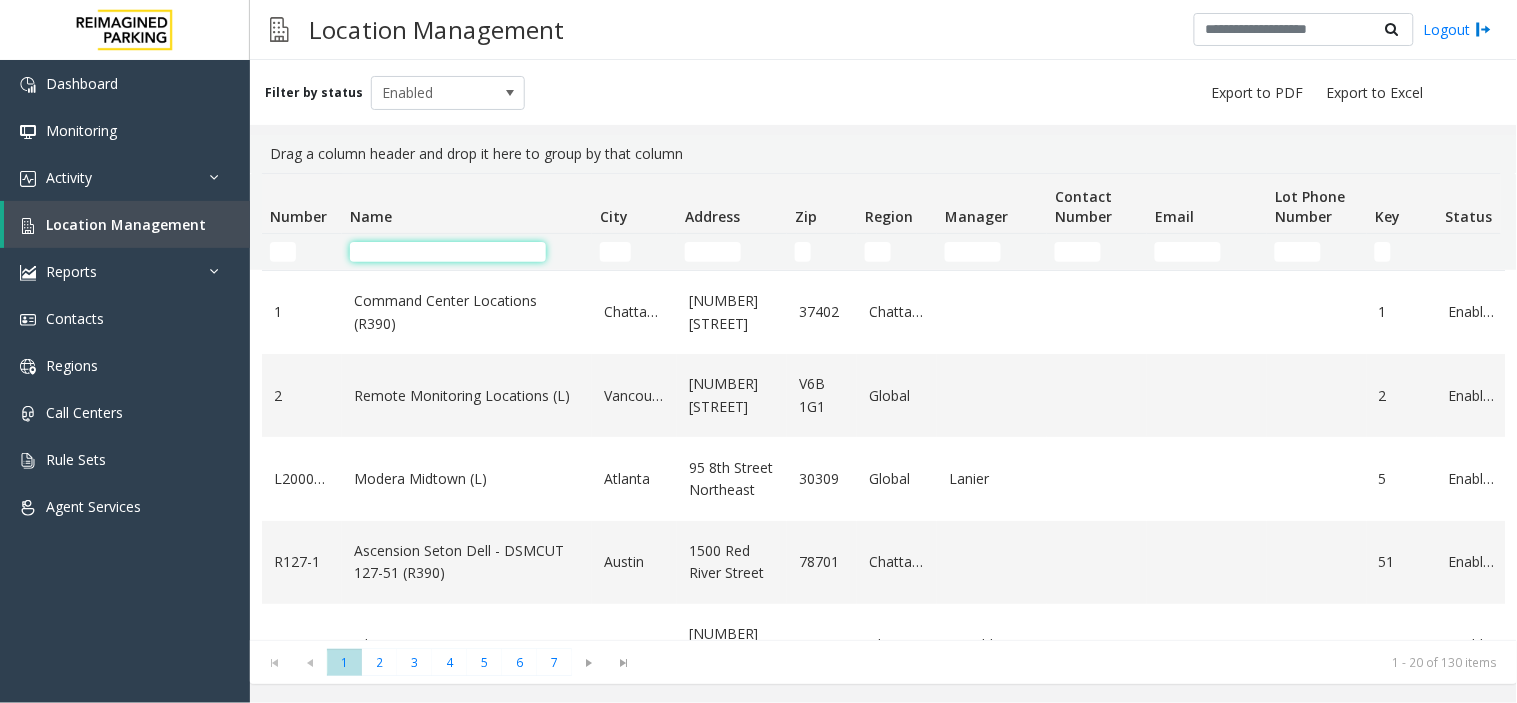 click 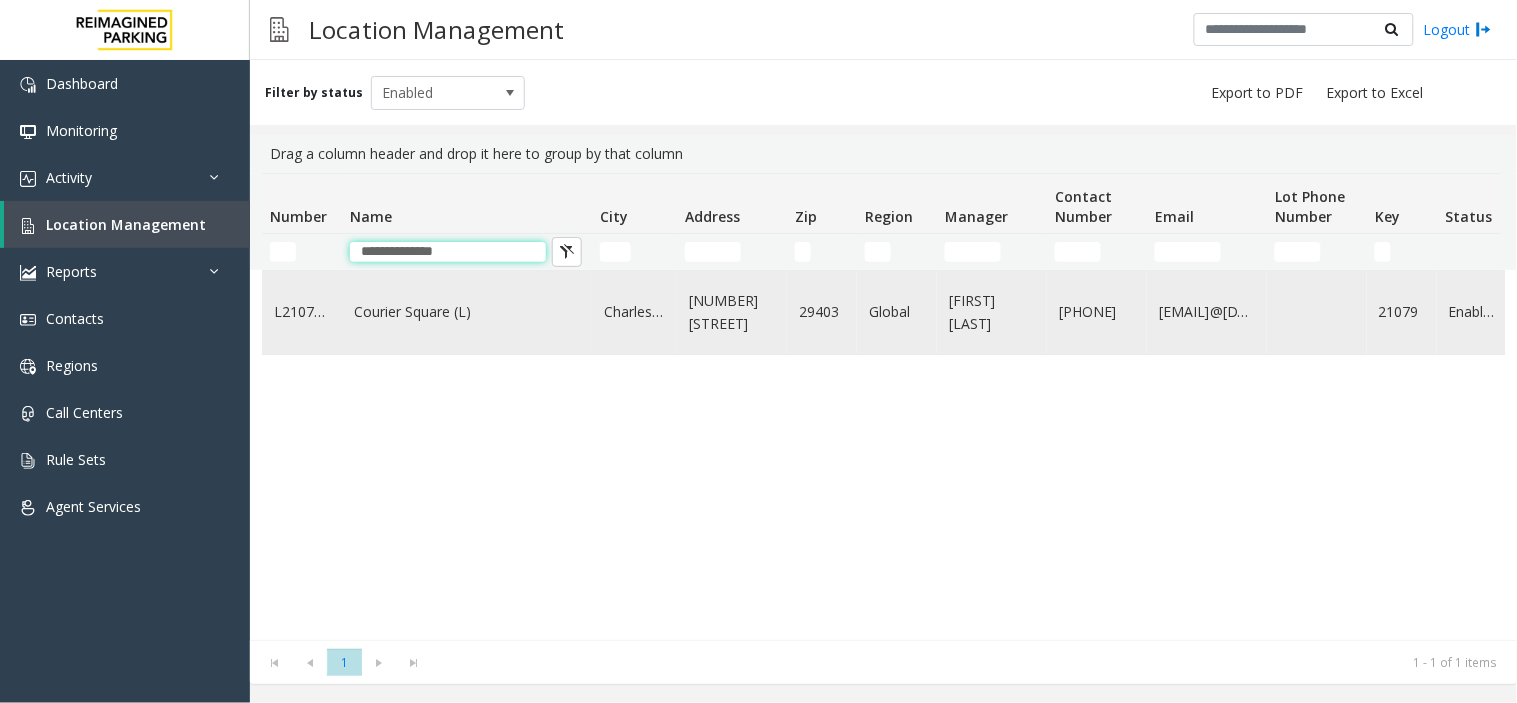 type on "**********" 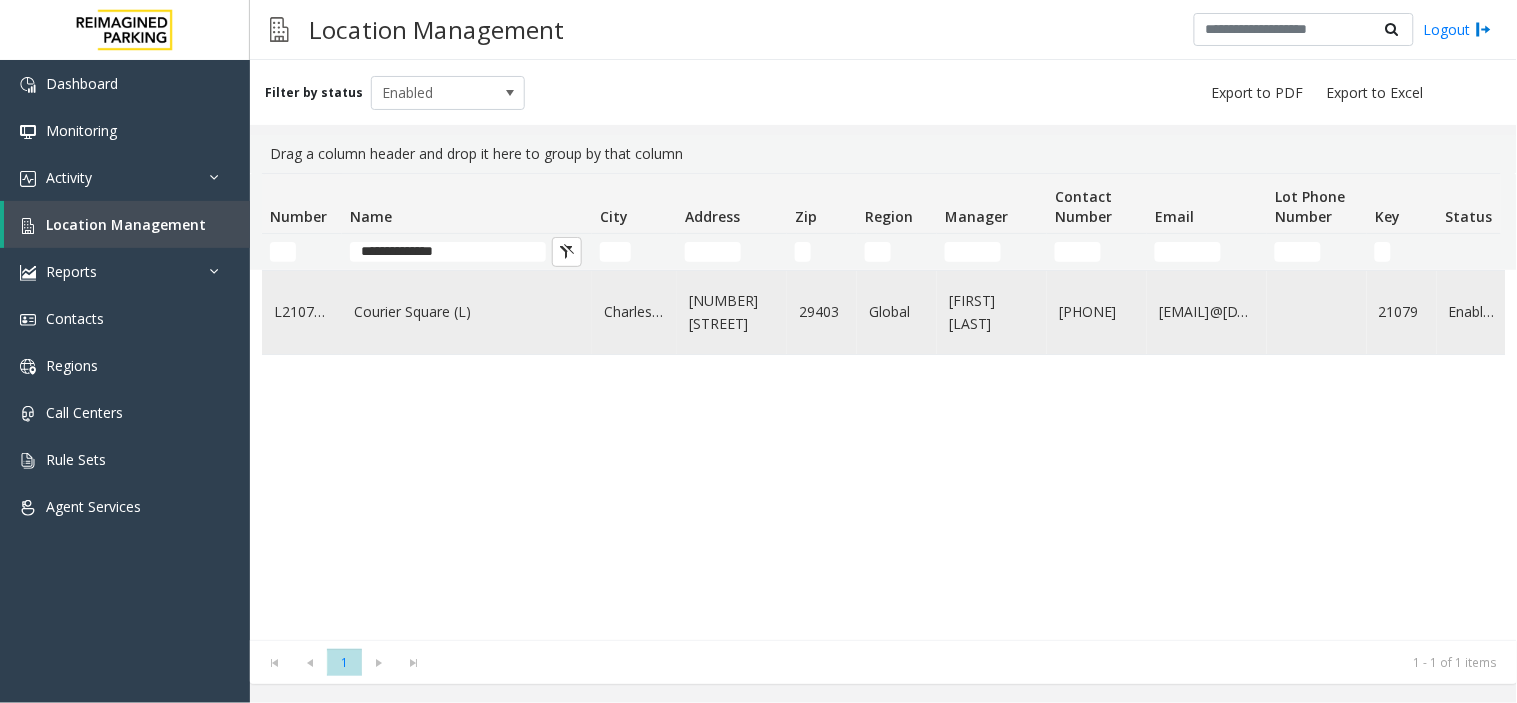 click on "Courier Square (L)" 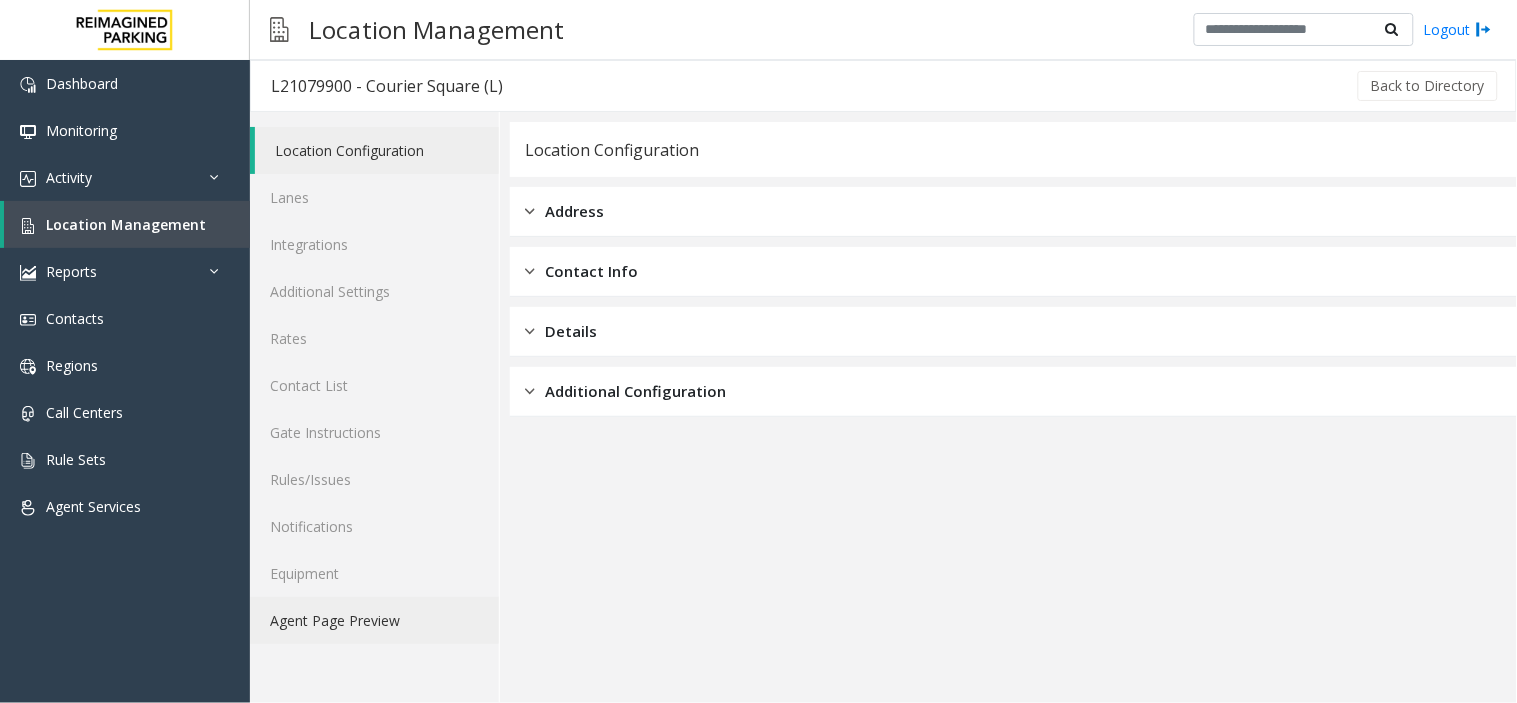 drag, startPoint x: 348, startPoint y: 628, endPoint x: 368, endPoint y: 616, distance: 23.323807 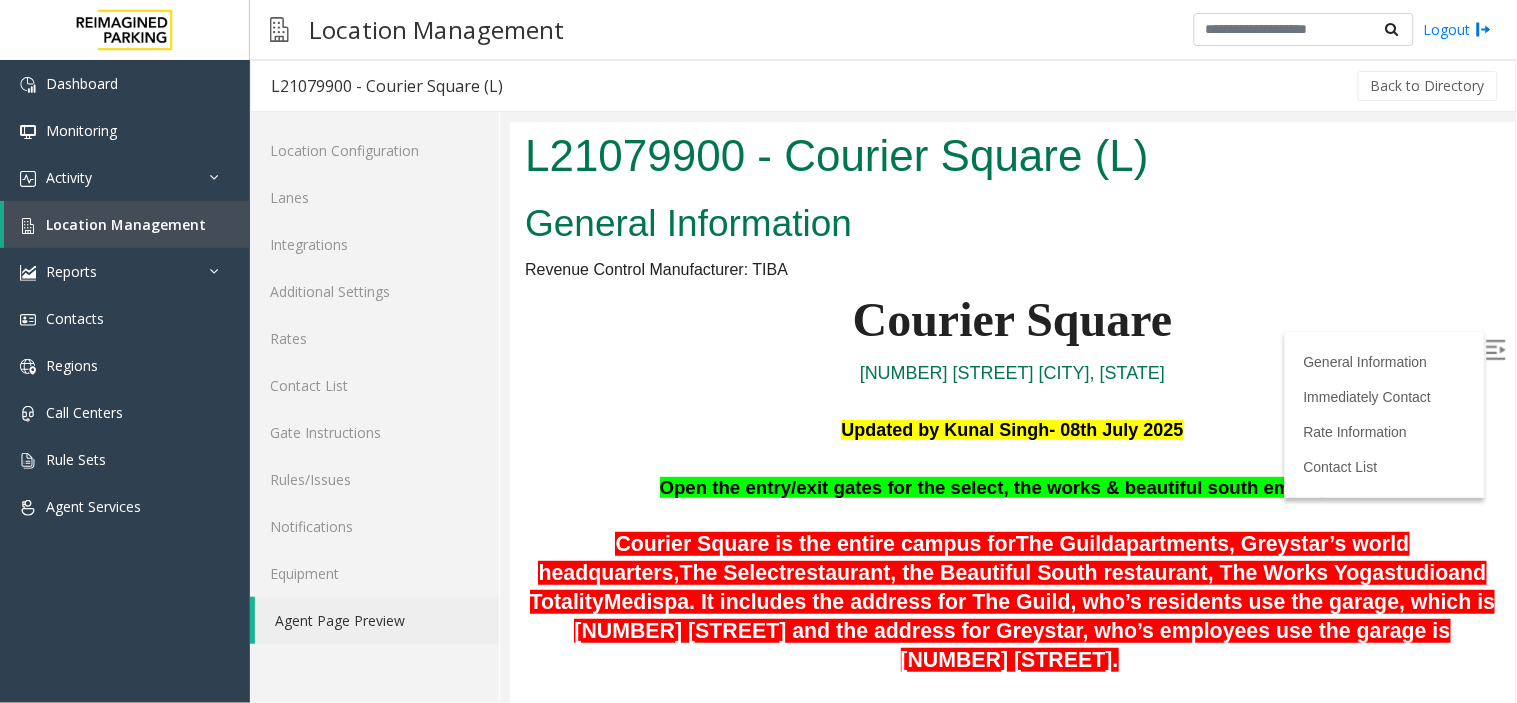 scroll, scrollTop: 0, scrollLeft: 0, axis: both 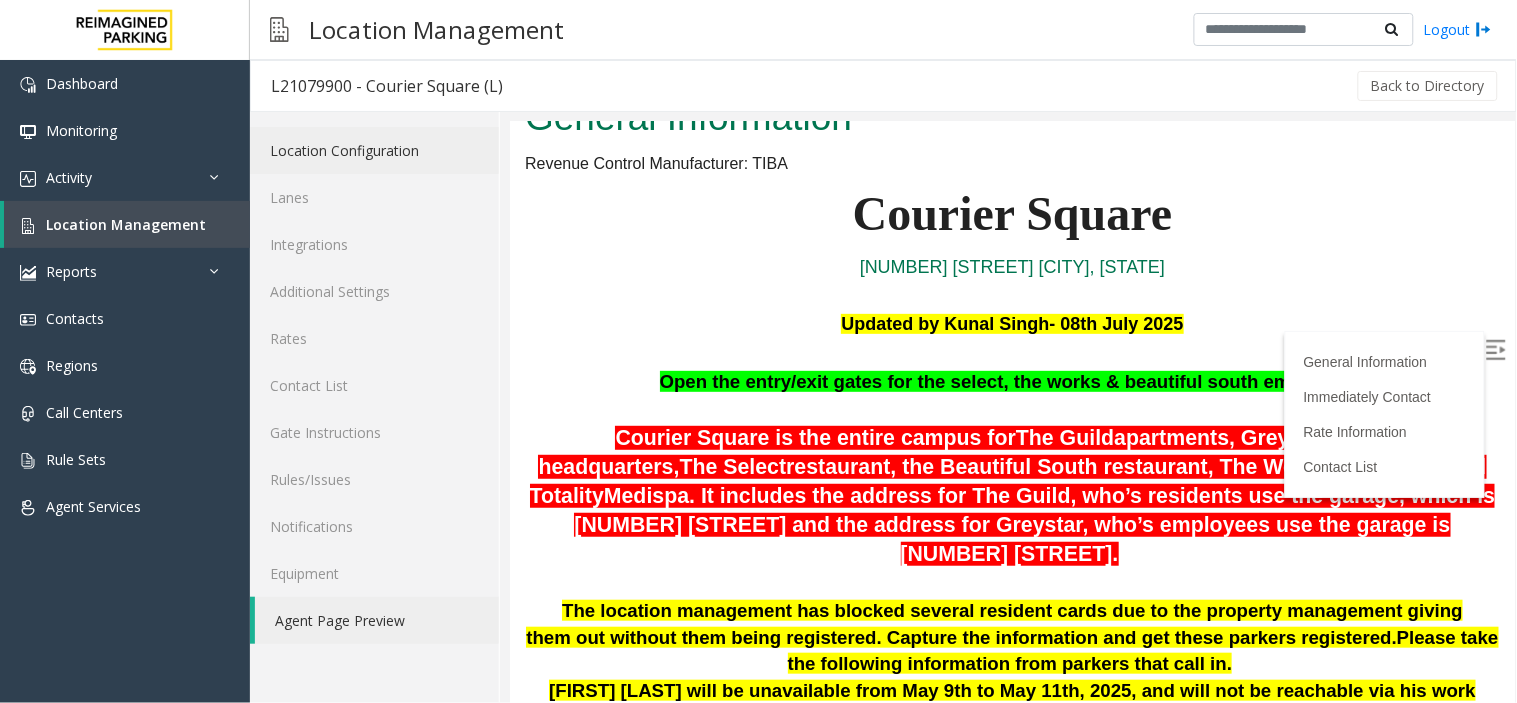 click on "Location Configuration" 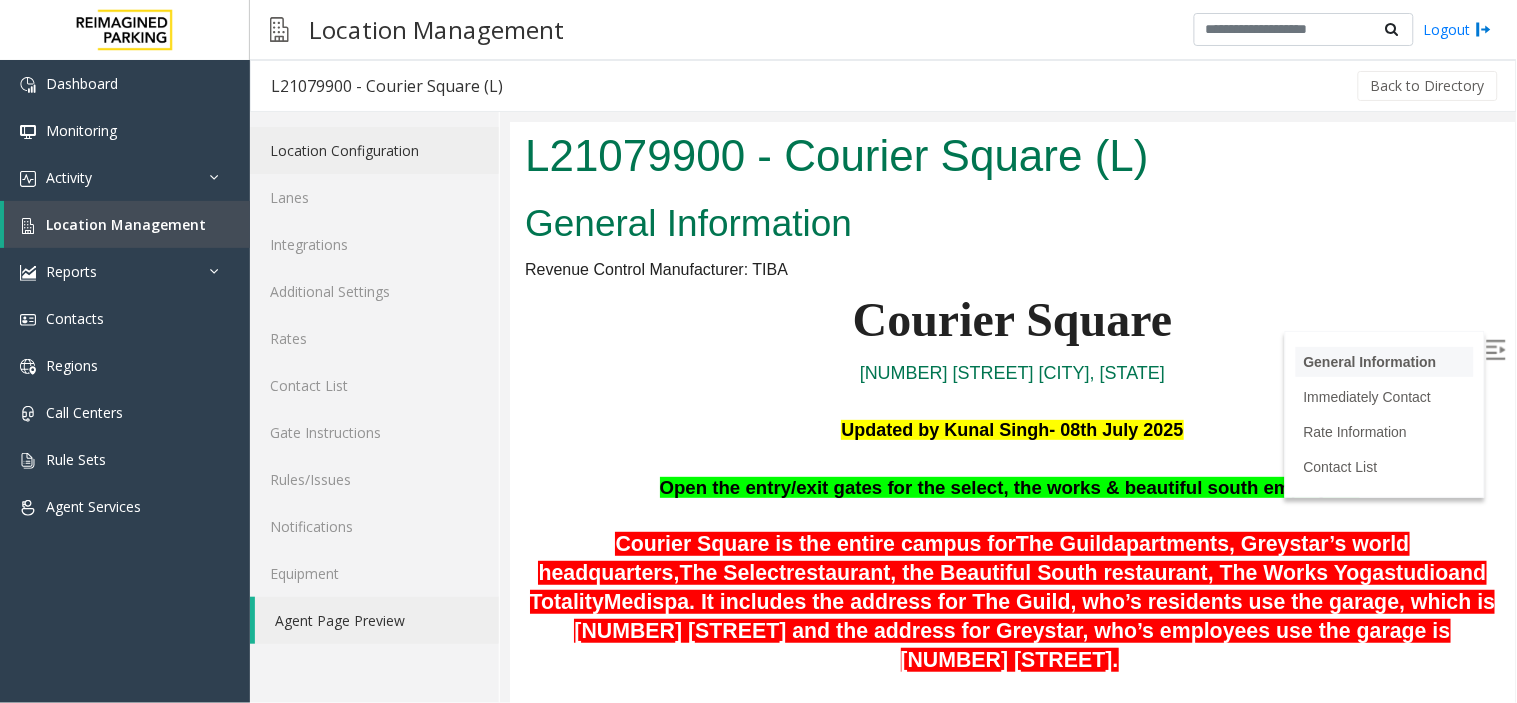 scroll, scrollTop: 0, scrollLeft: 0, axis: both 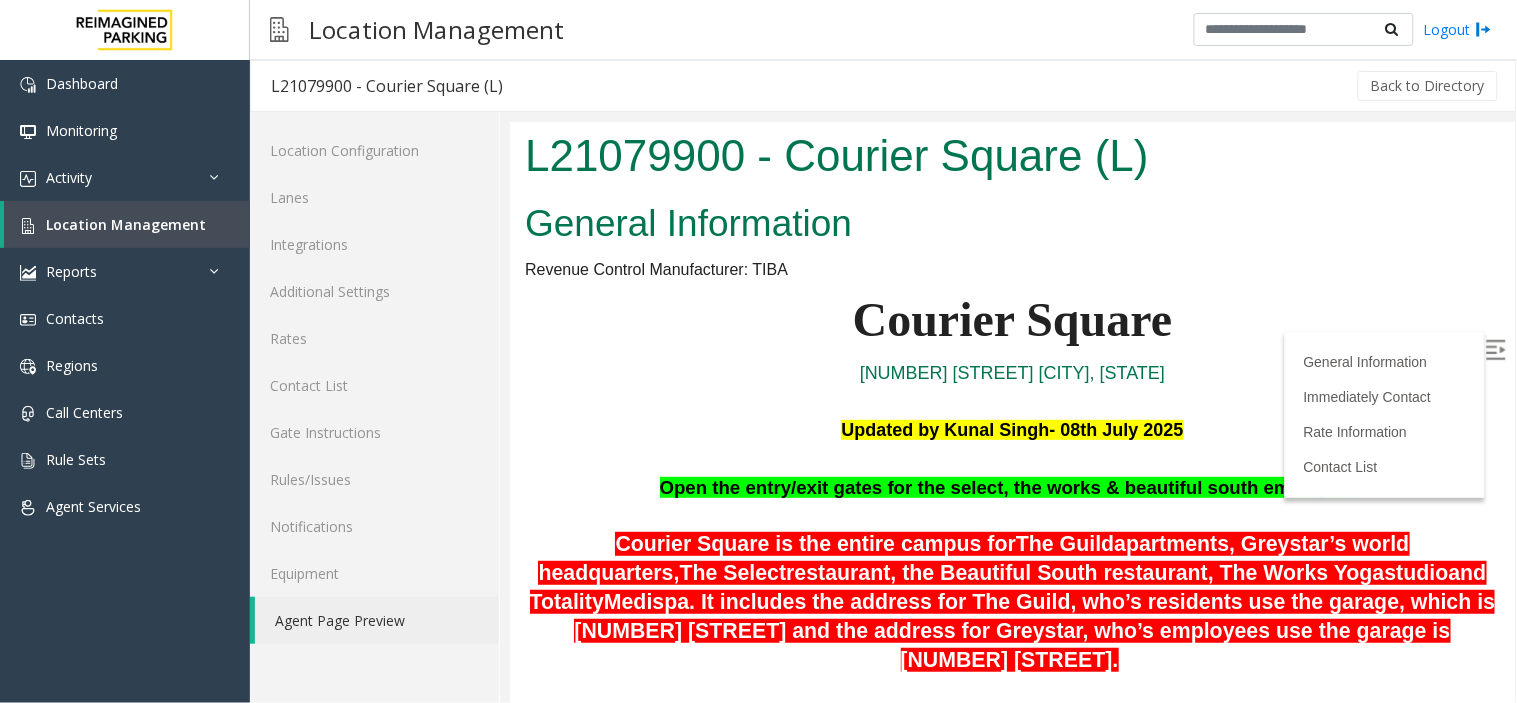 click at bounding box center (1495, 349) 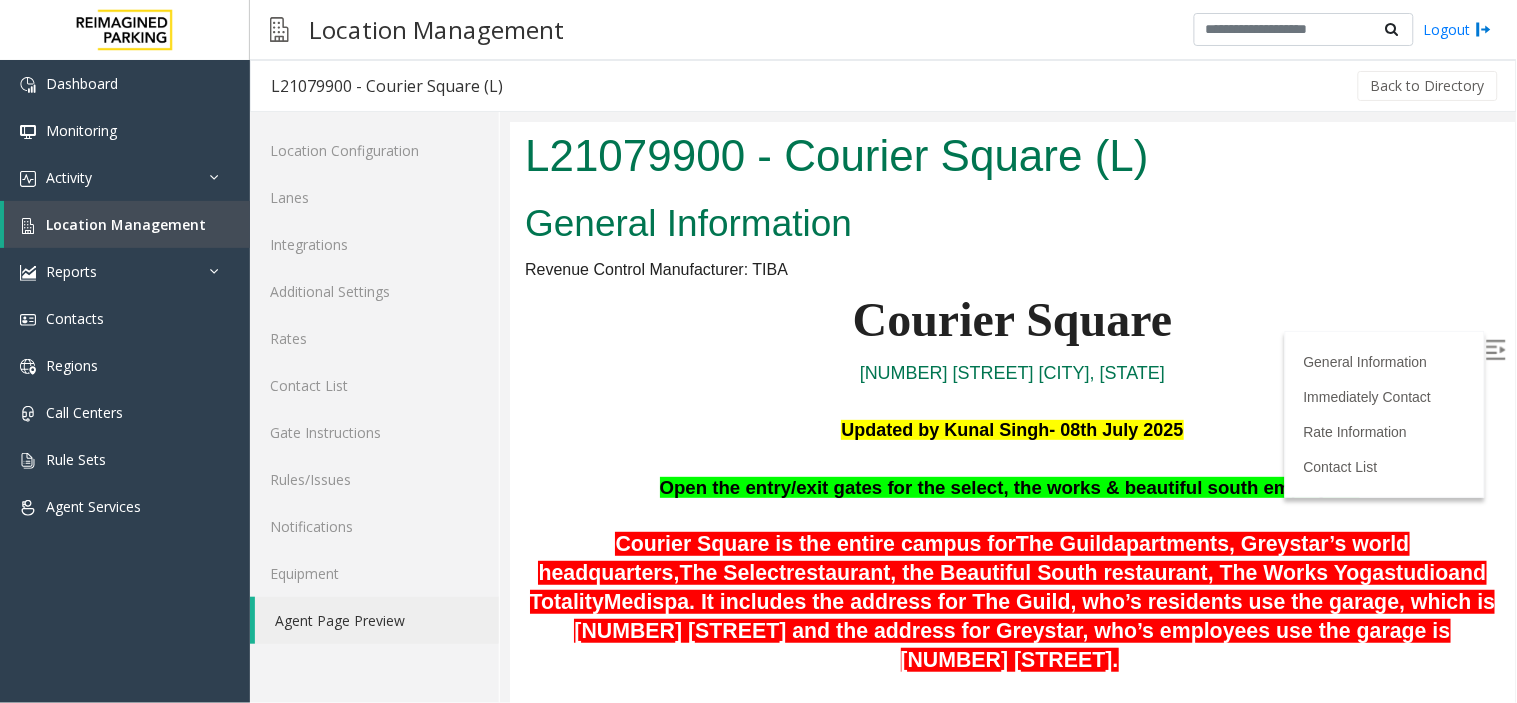 click on "Open the entry/exit gates for the select, the works & beautiful south employees" at bounding box center (1009, 486) 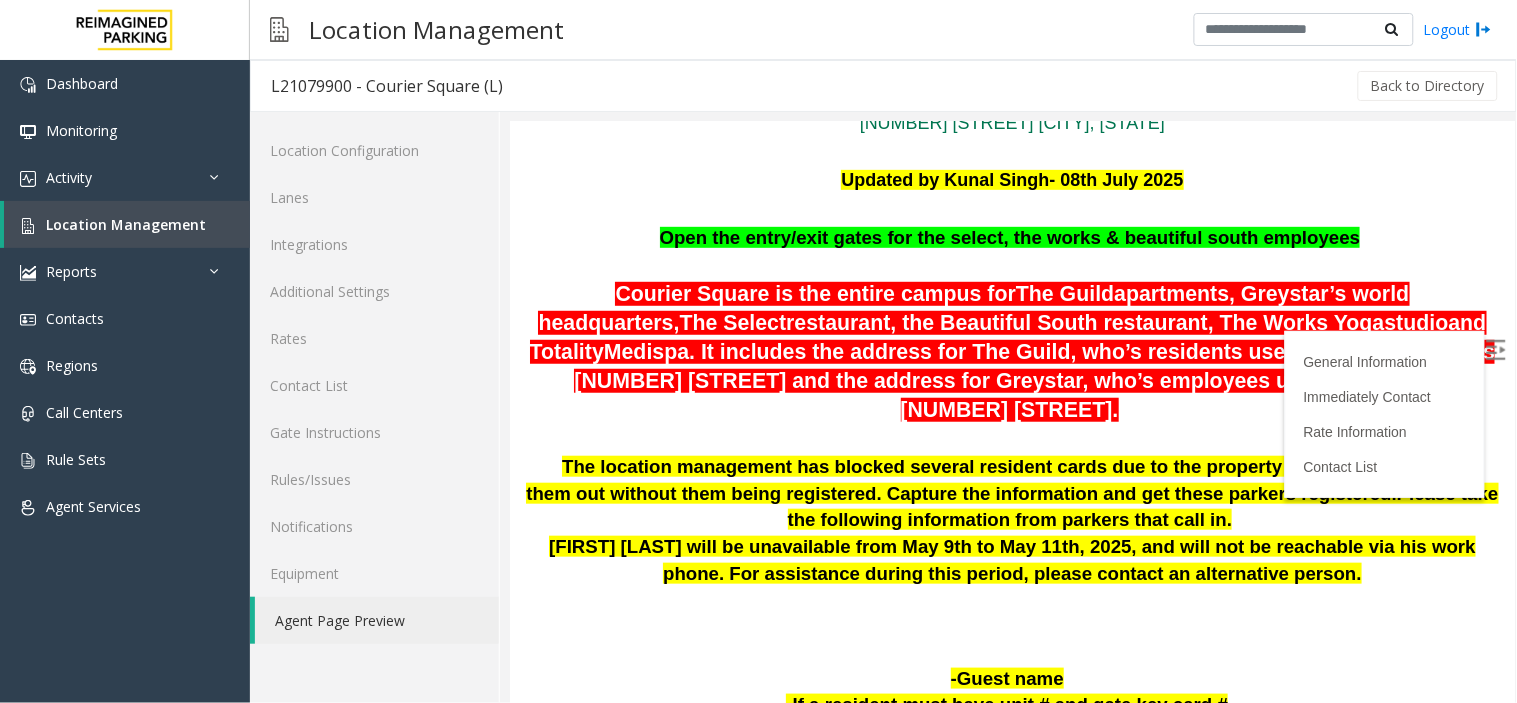 scroll, scrollTop: 295, scrollLeft: 0, axis: vertical 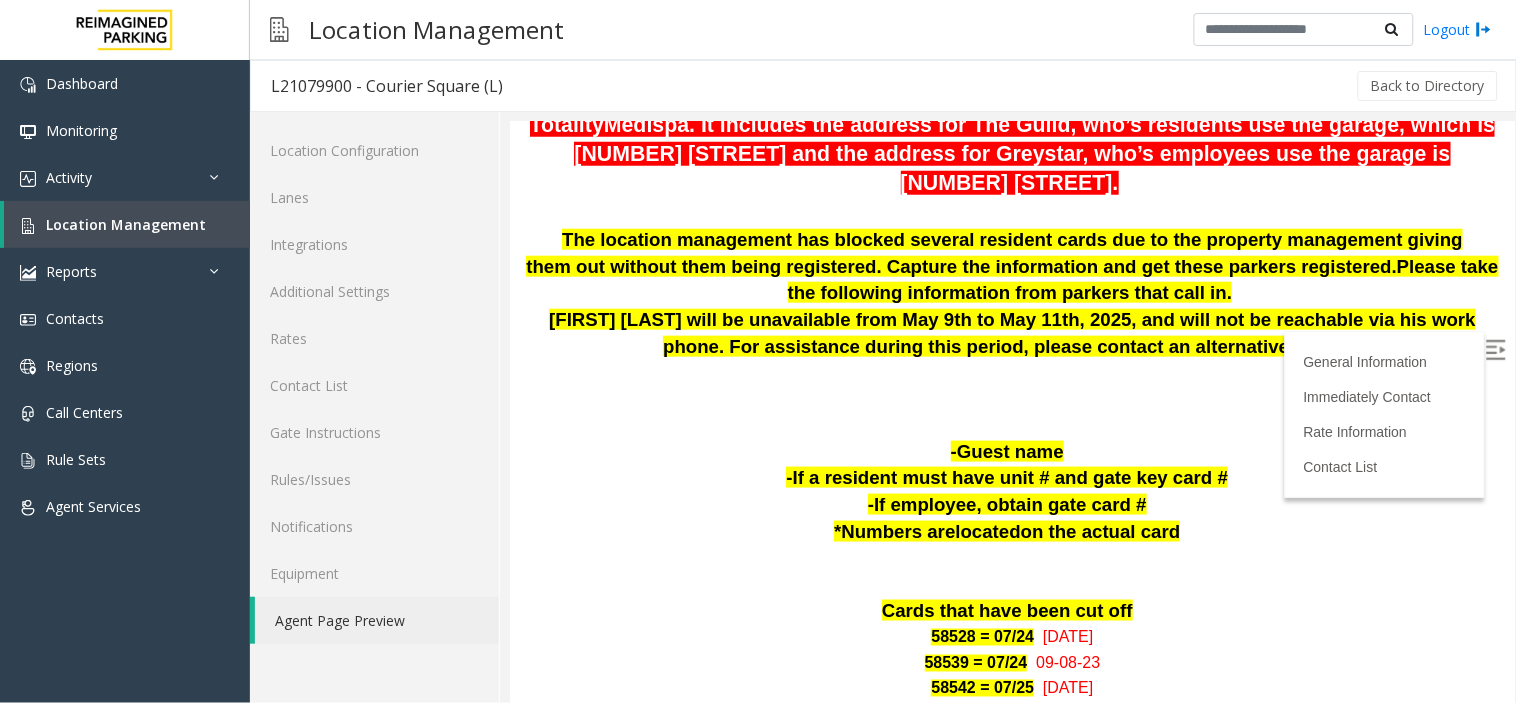 click at bounding box center (1497, 351) 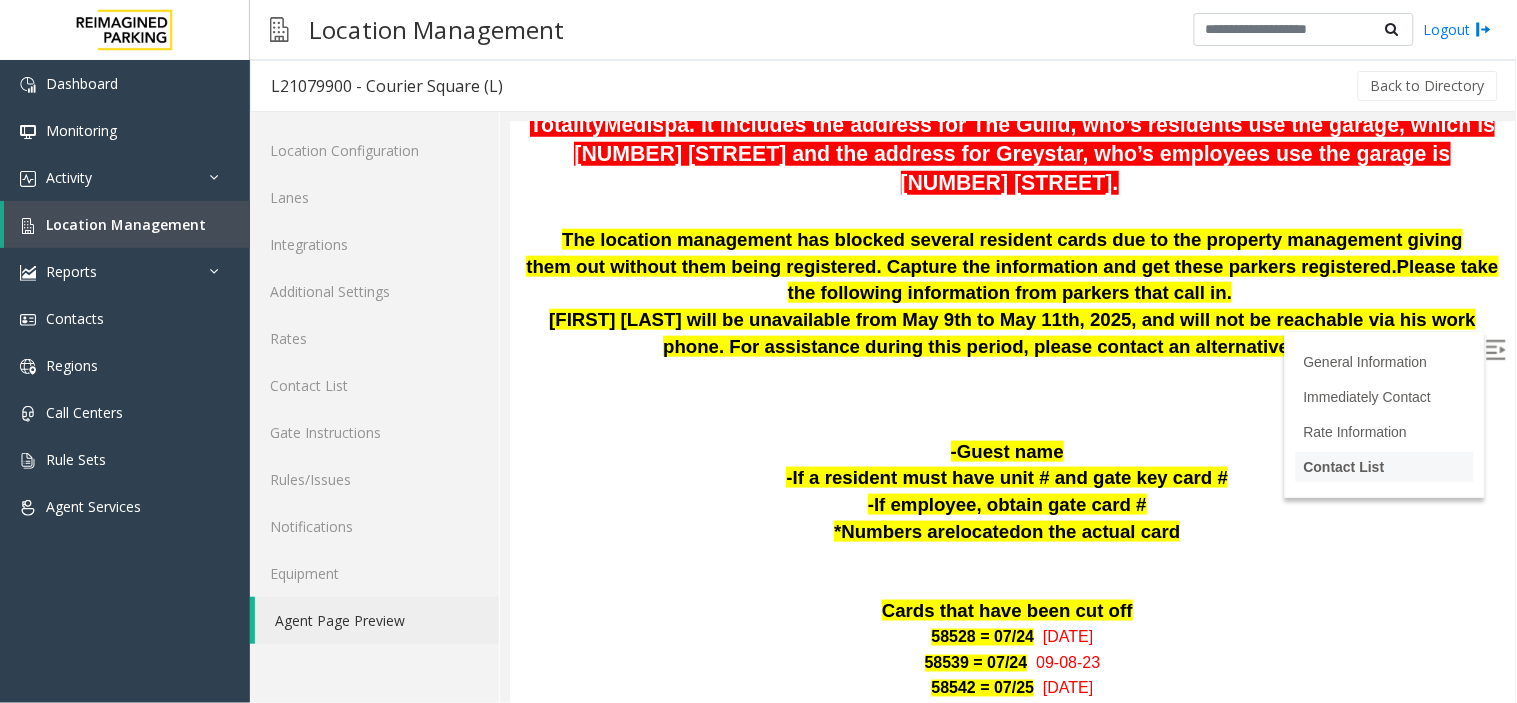 click on "Contact List" at bounding box center (1384, 466) 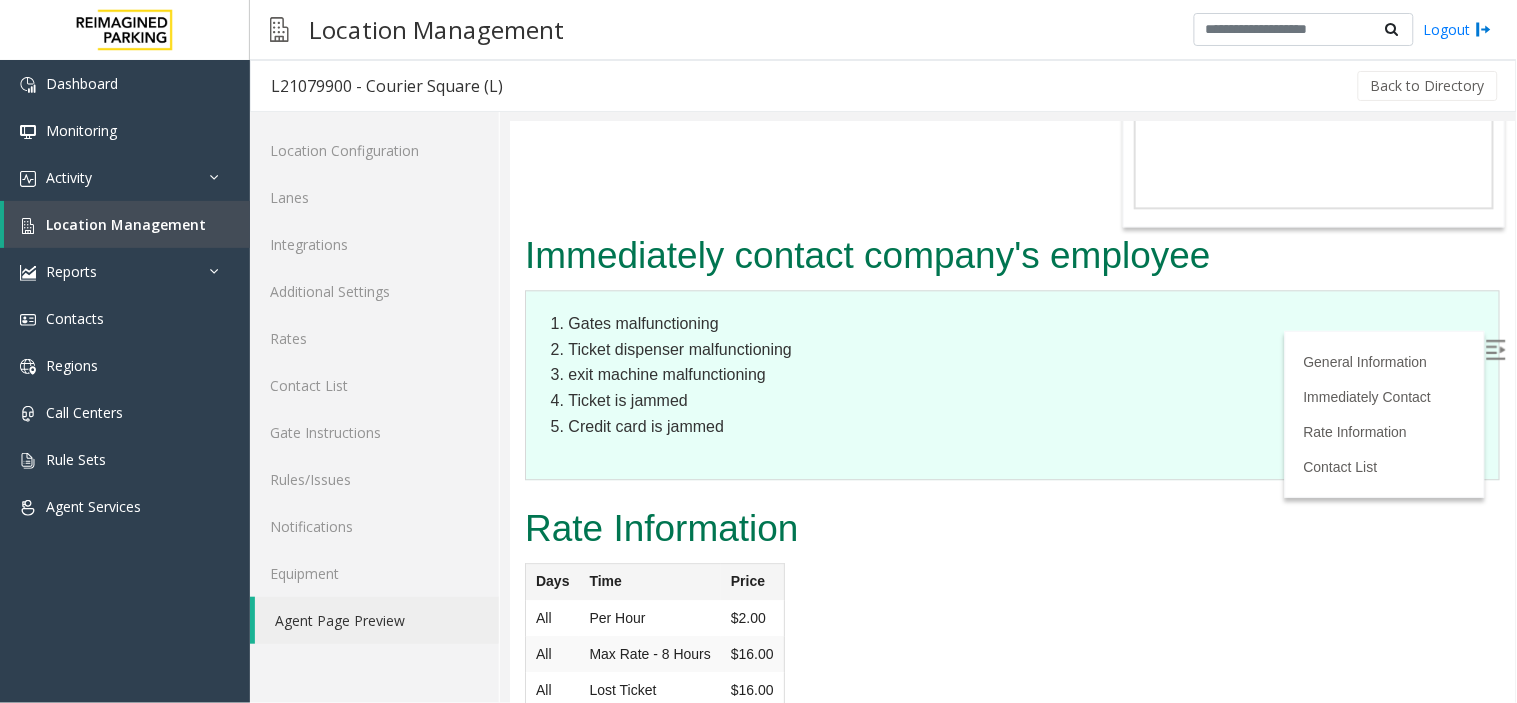 scroll, scrollTop: 477, scrollLeft: 0, axis: vertical 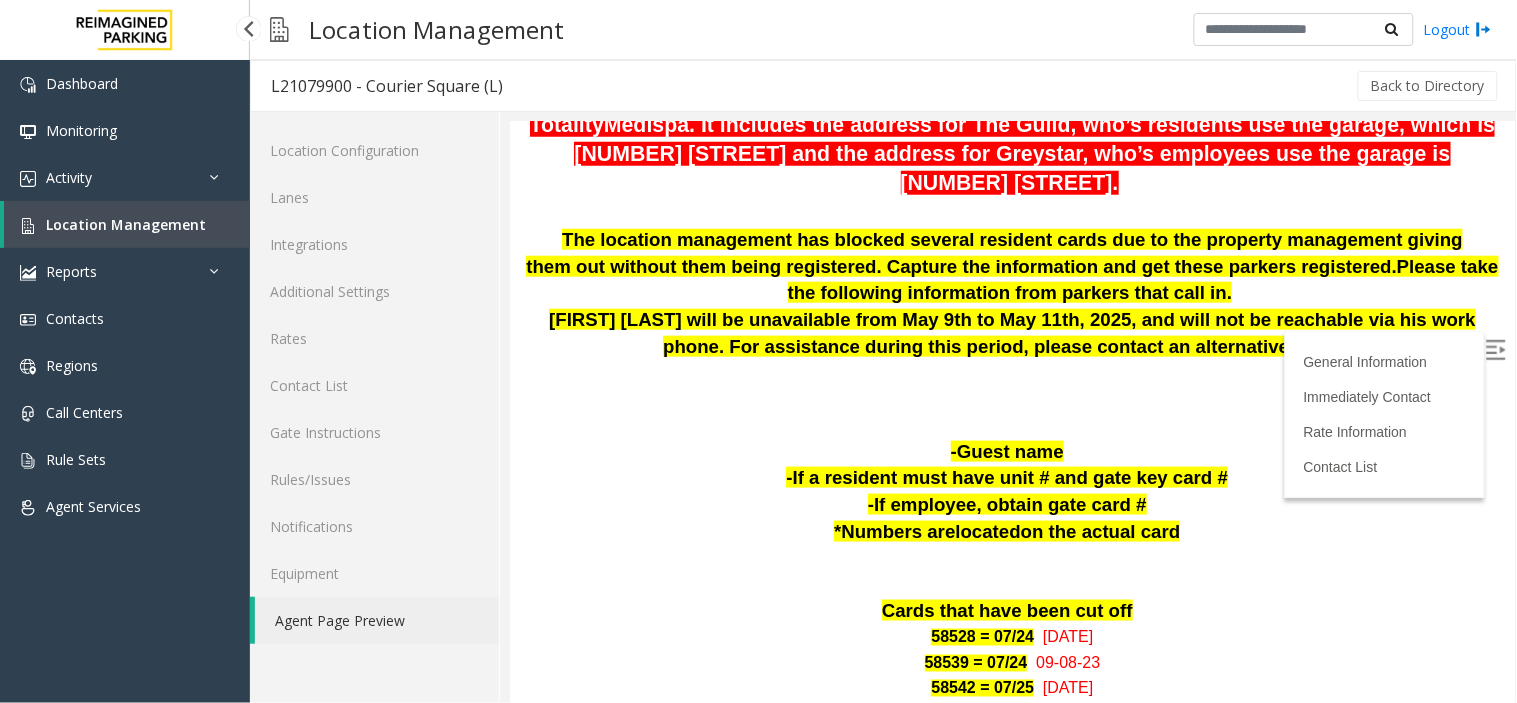 click on "[FIRST] [LAST] will be unavailable from May 9th to May 11th, 2025, and will not be reachable via his work phone. For assistance during this period, please contact an alternative person." at bounding box center [1011, 359] 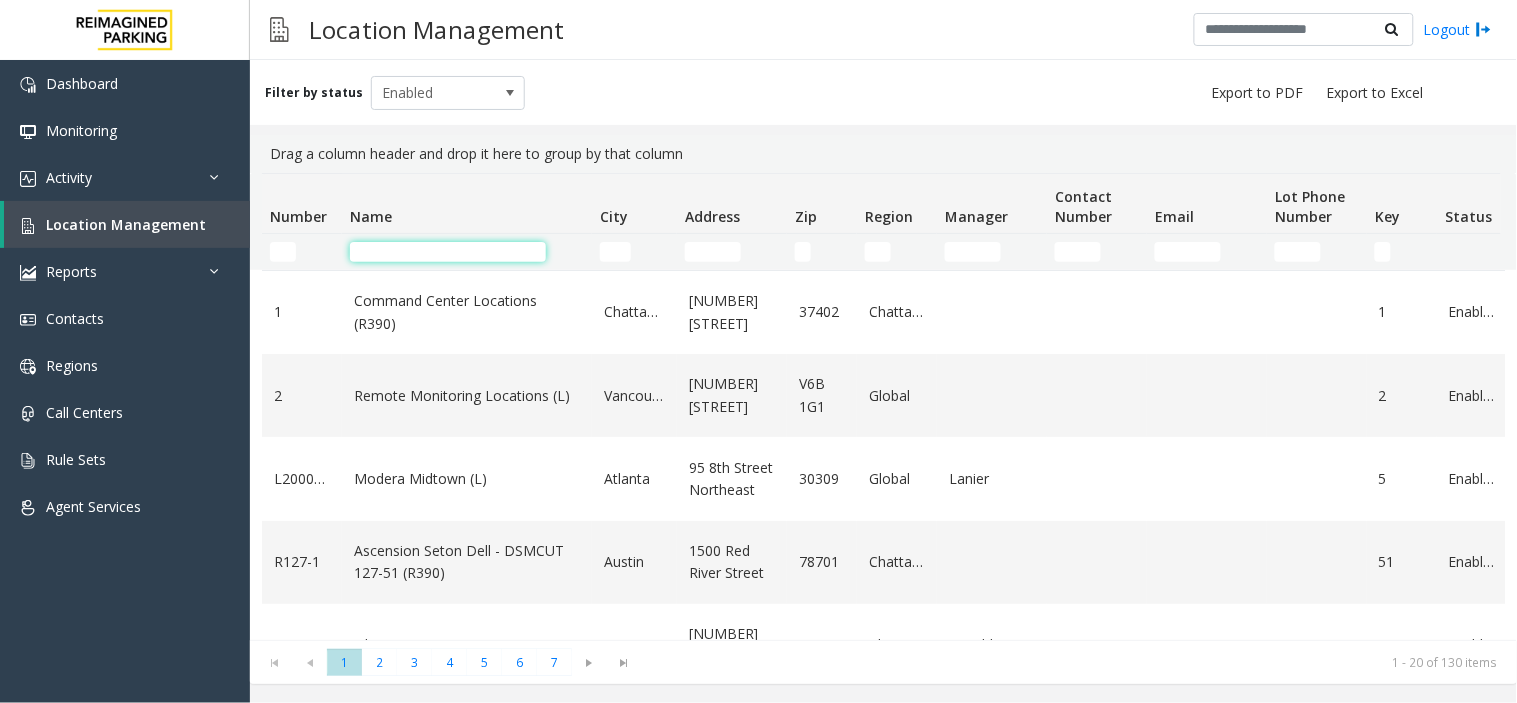 click 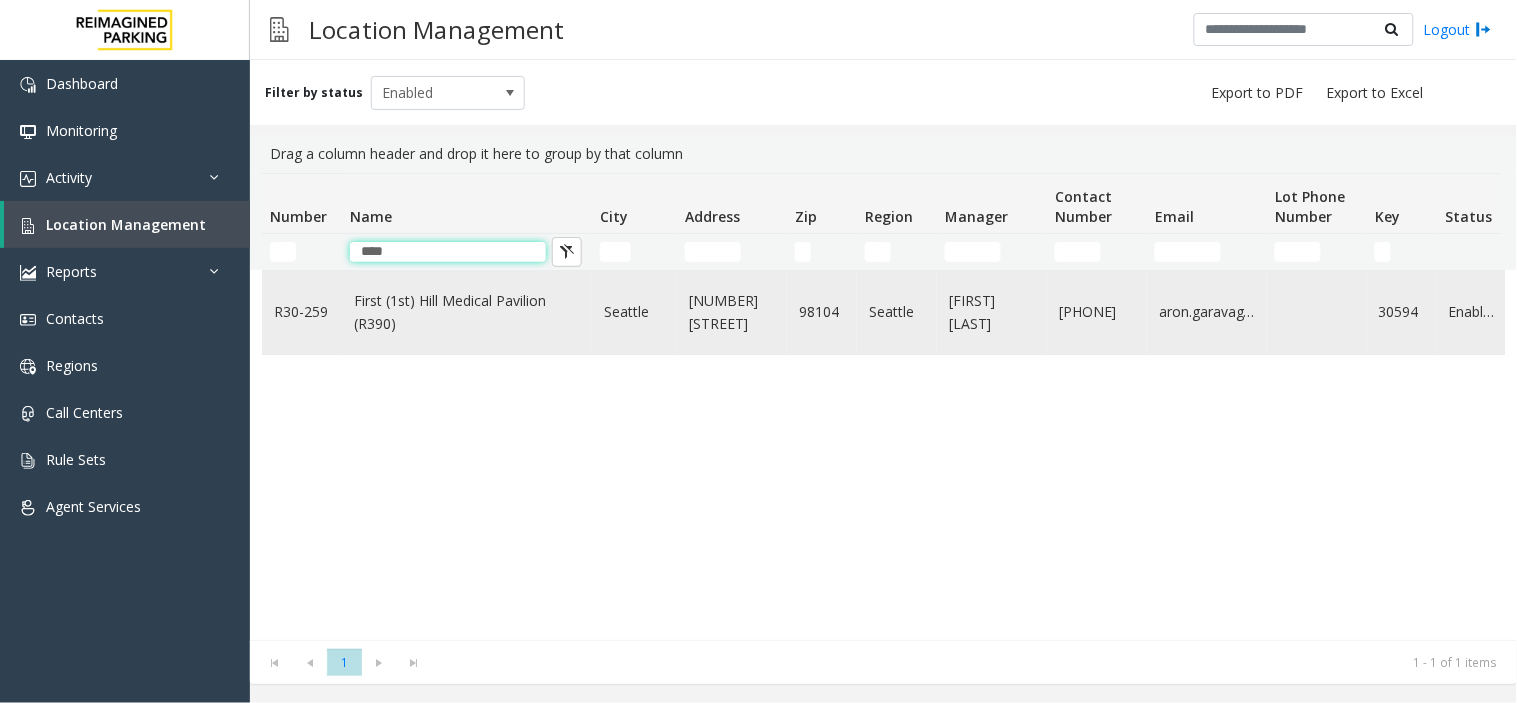 type on "****" 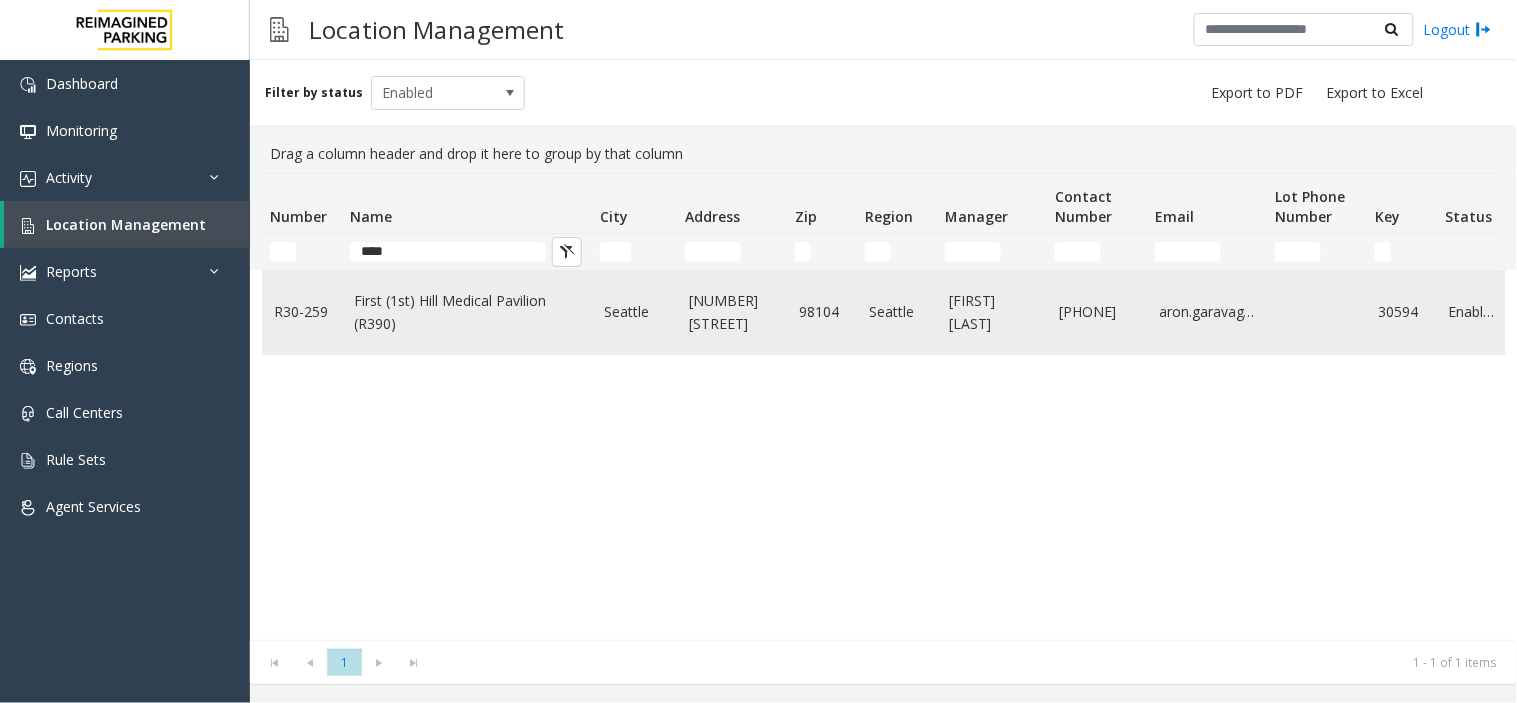 click on "First (1st) Hill Medical Pavilion (R390)" 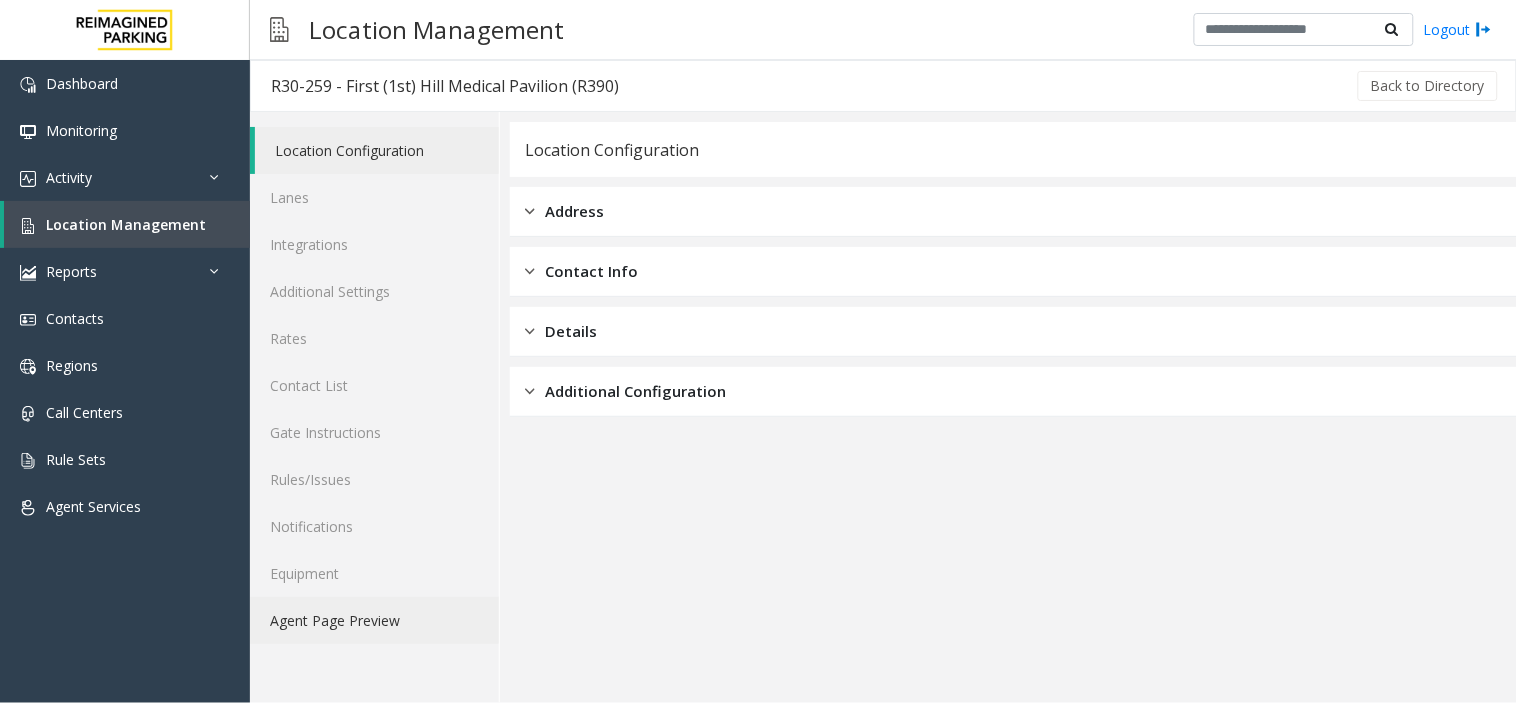 click on "Agent Page Preview" 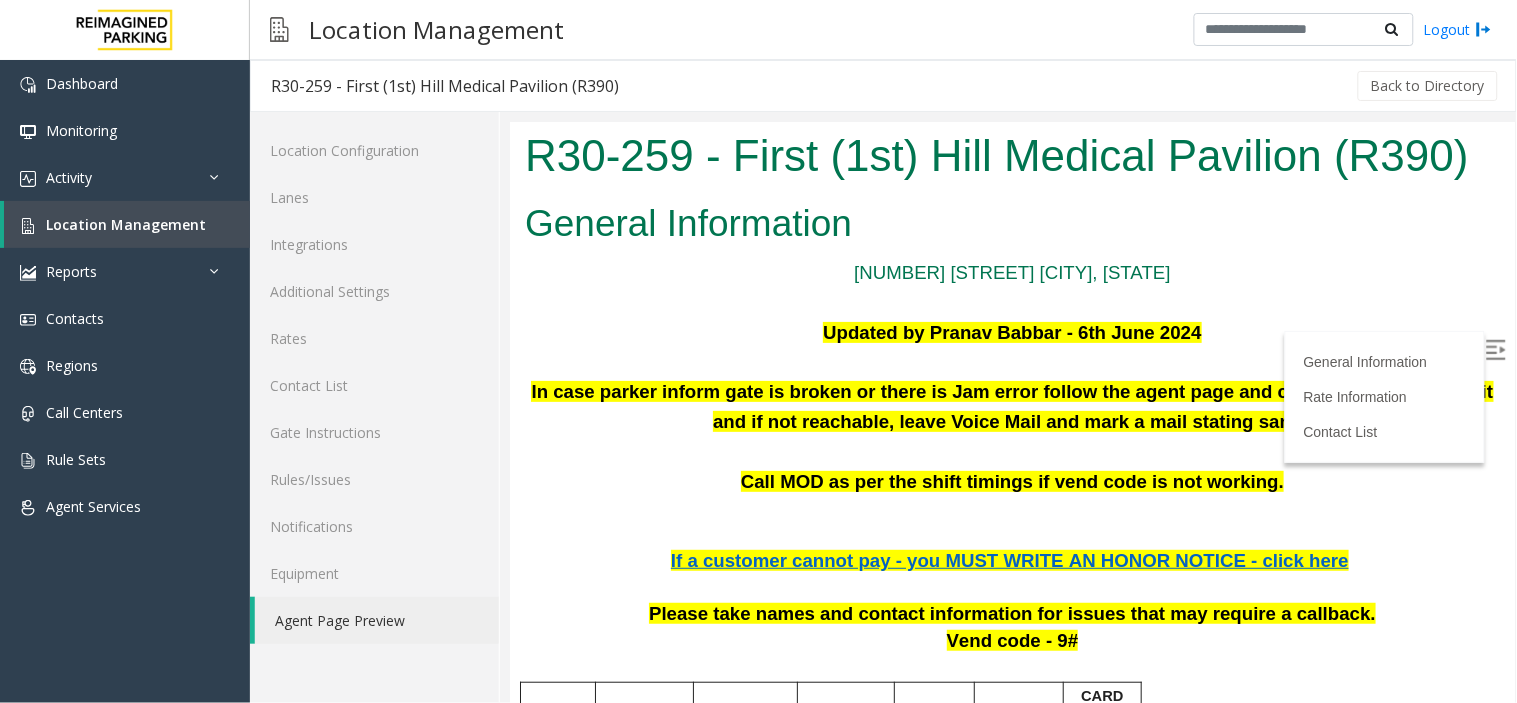 scroll, scrollTop: 0, scrollLeft: 0, axis: both 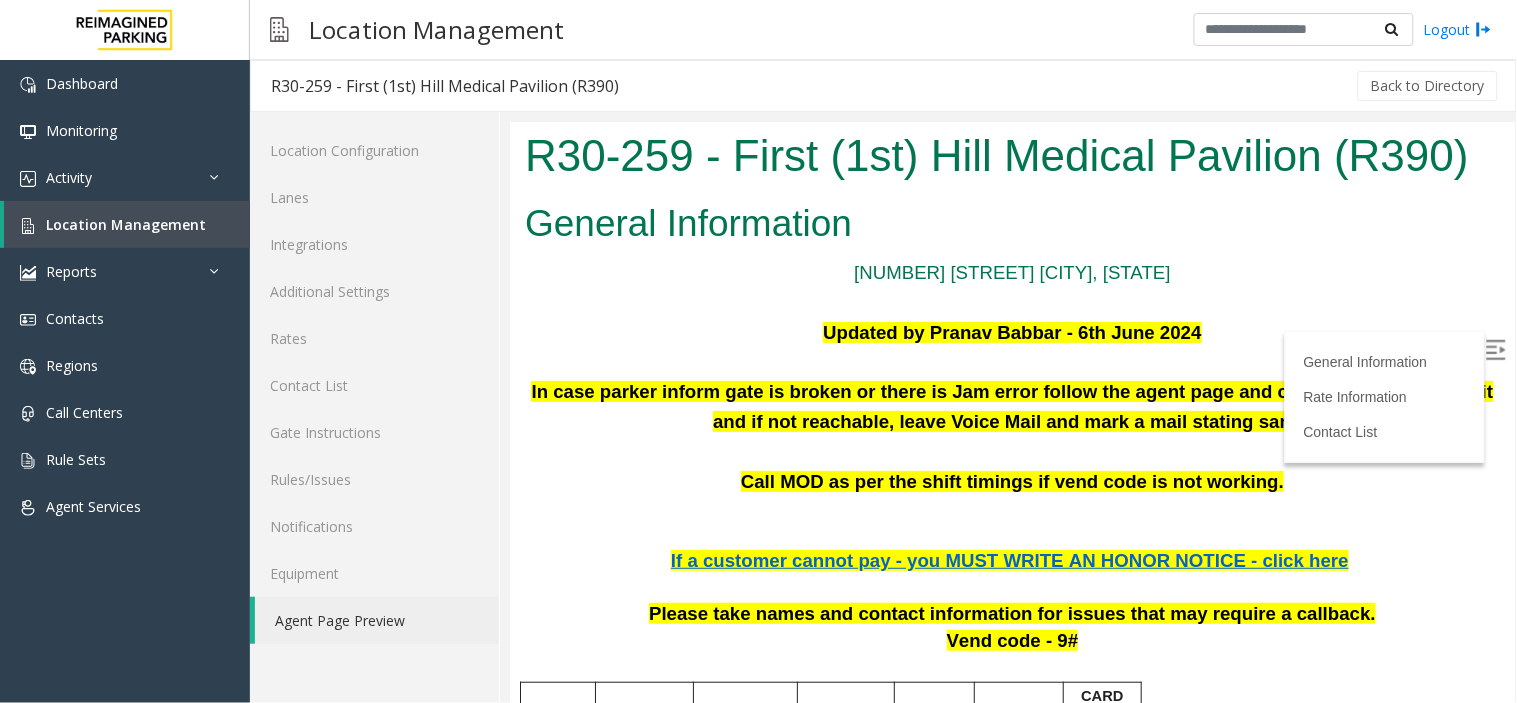 click at bounding box center [1497, 351] 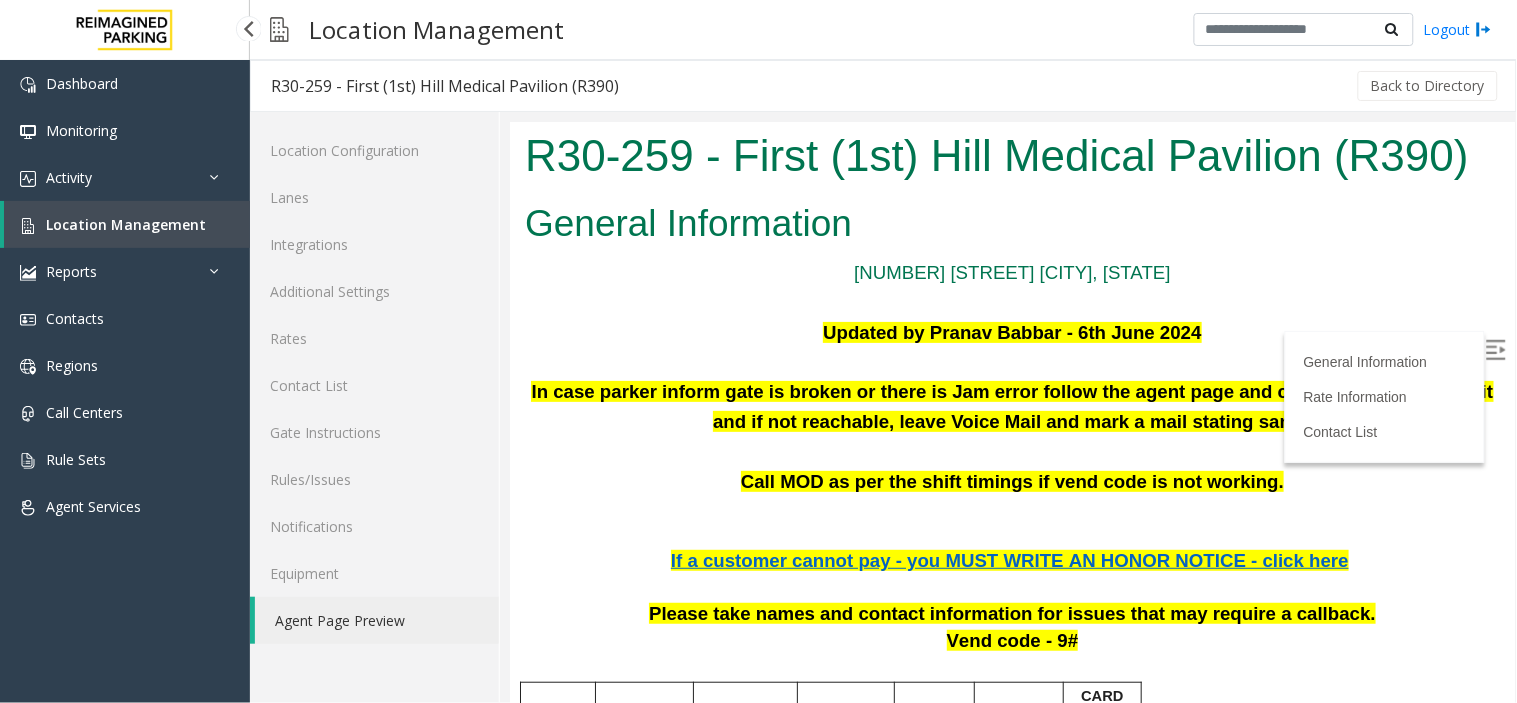 click on "Location Management" at bounding box center [127, 224] 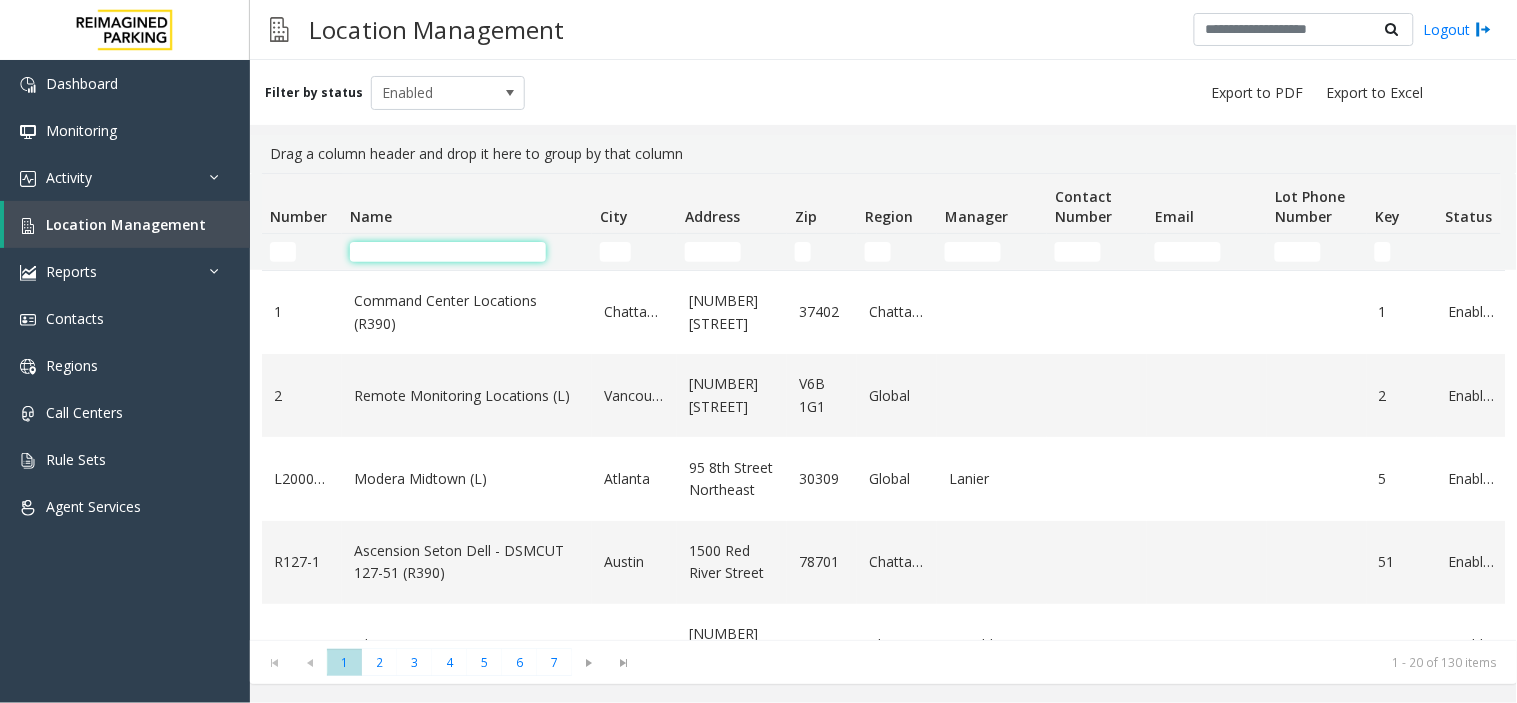 click 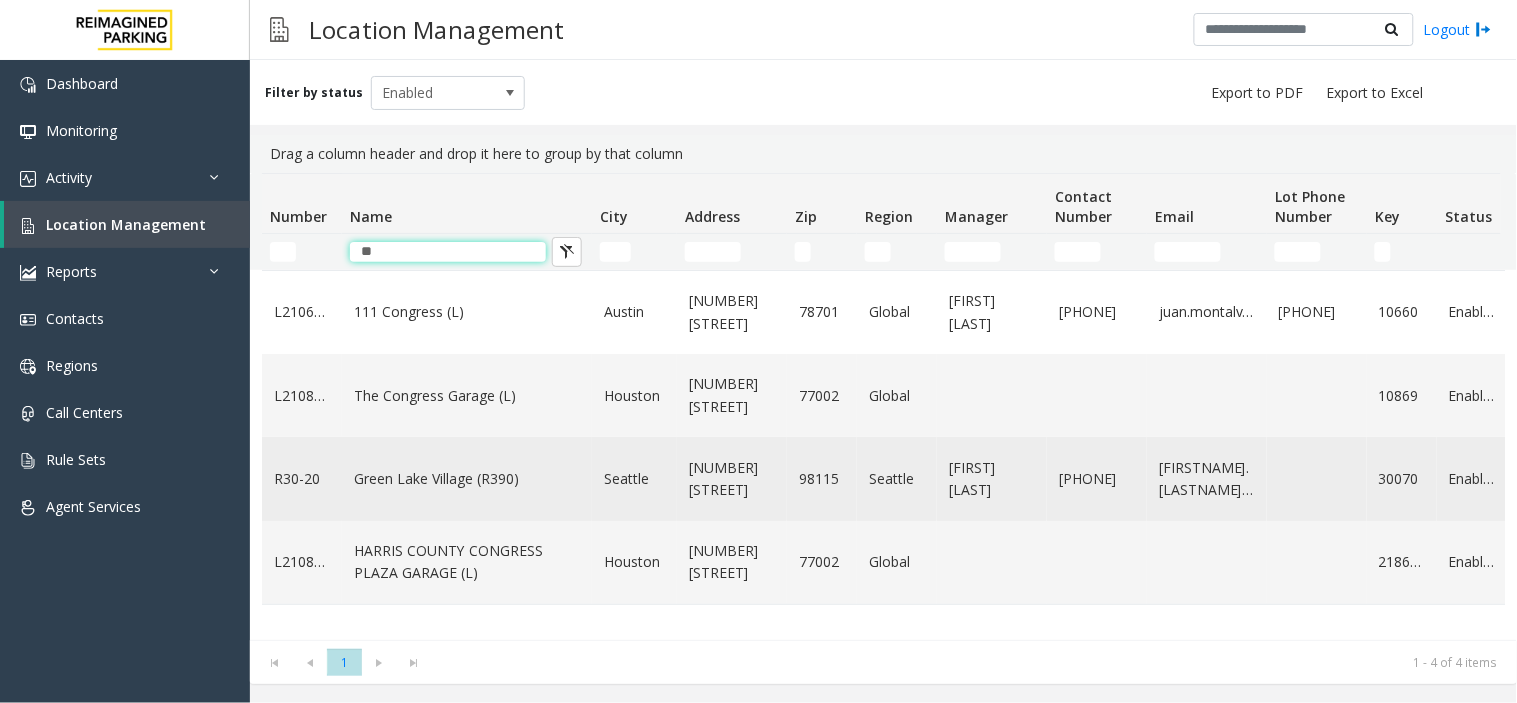 type on "**" 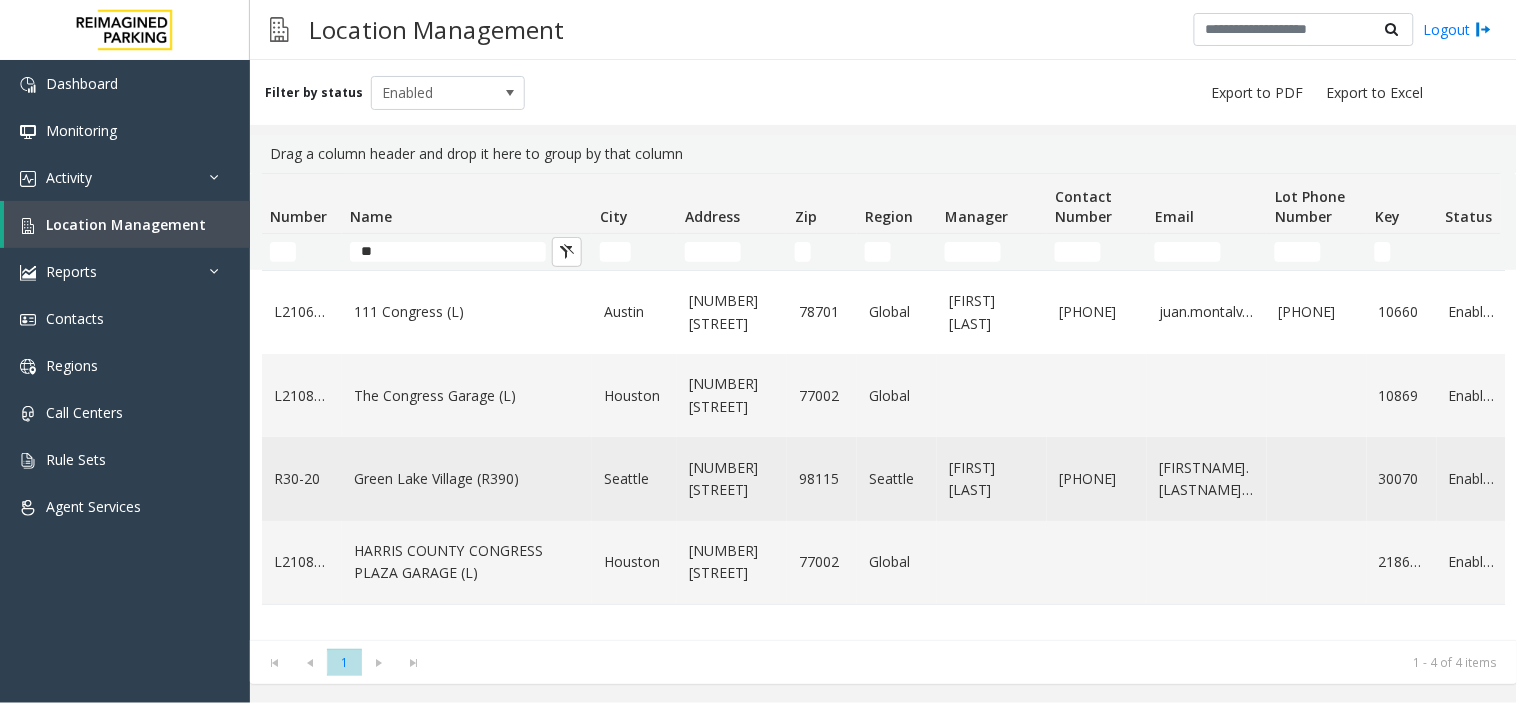 click on "Green Lake Village (R390)" 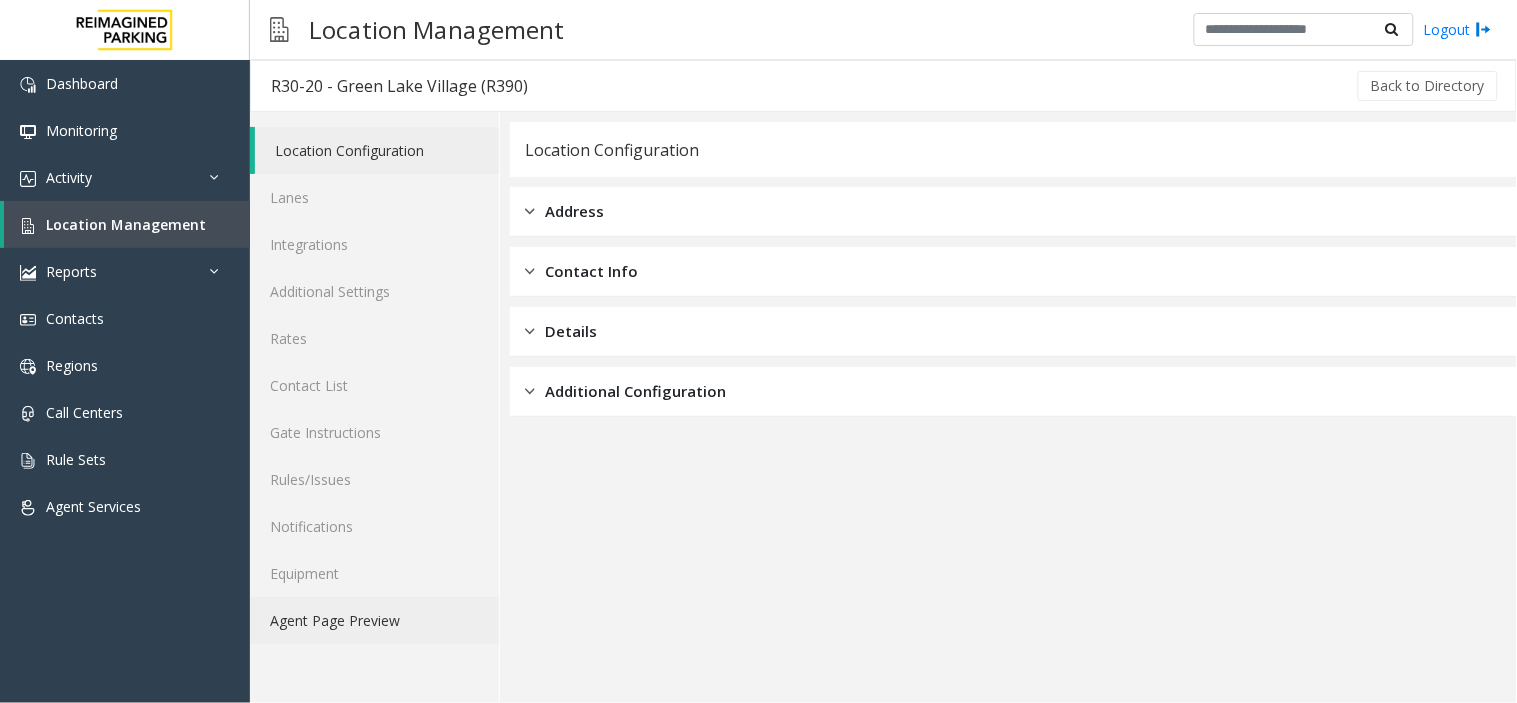 click on "Agent Page Preview" 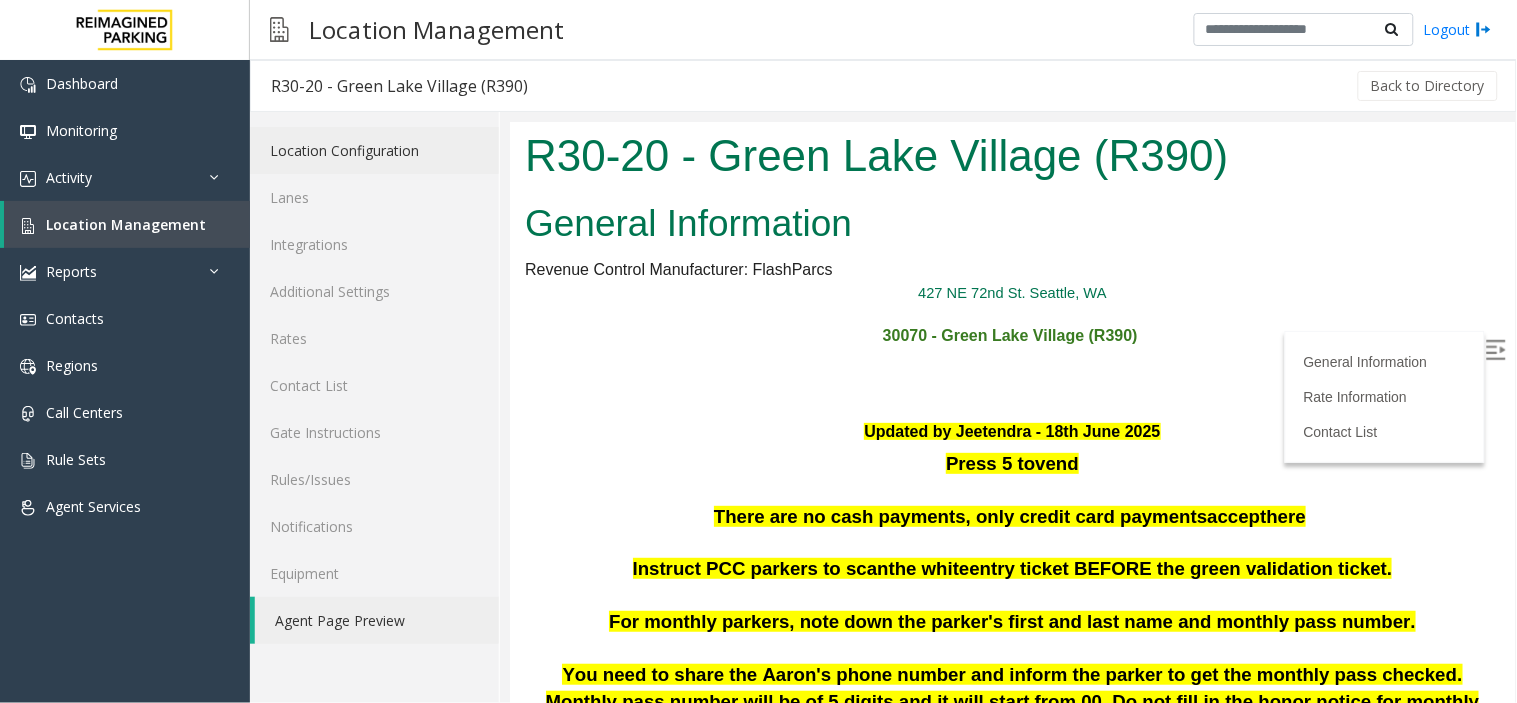 scroll, scrollTop: 0, scrollLeft: 0, axis: both 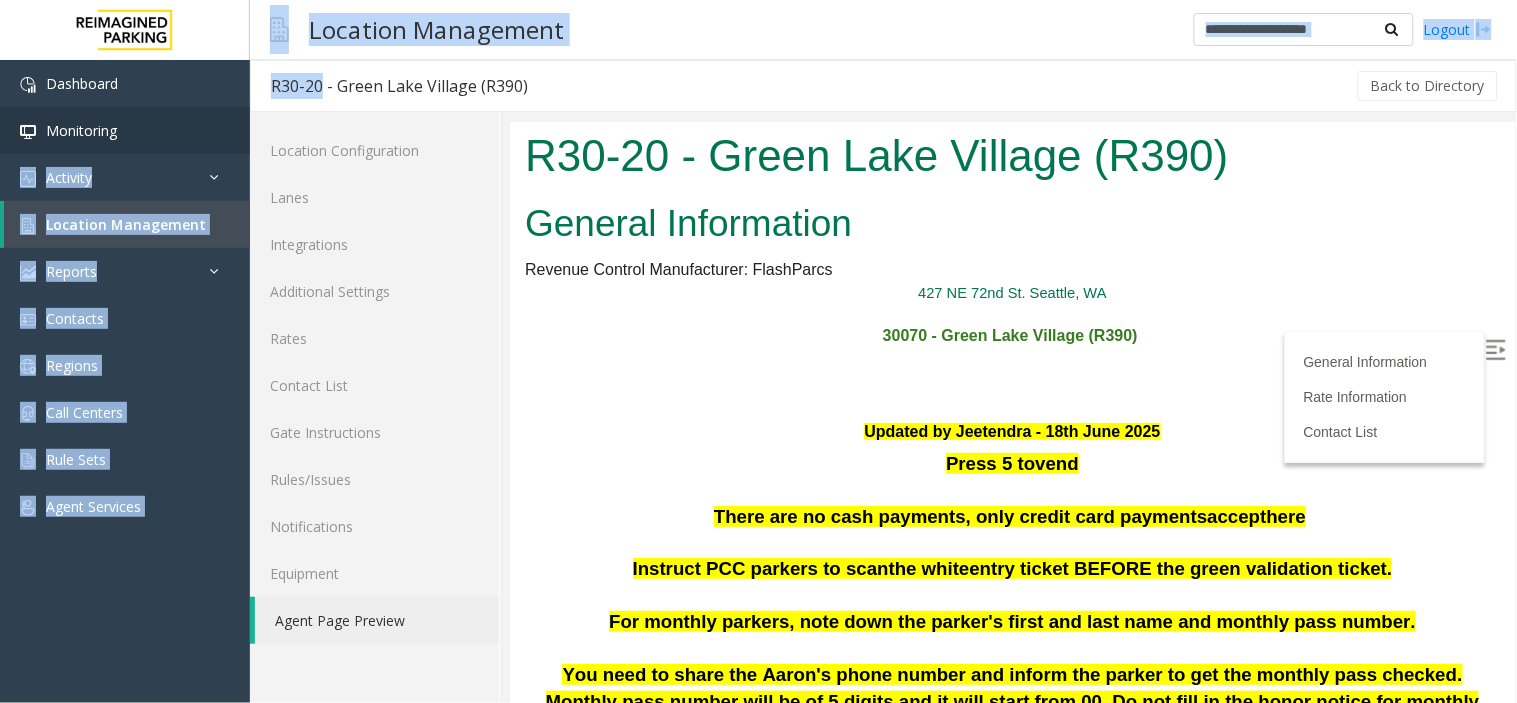 drag, startPoint x: 317, startPoint y: 83, endPoint x: 165, endPoint y: 133, distance: 160.0125 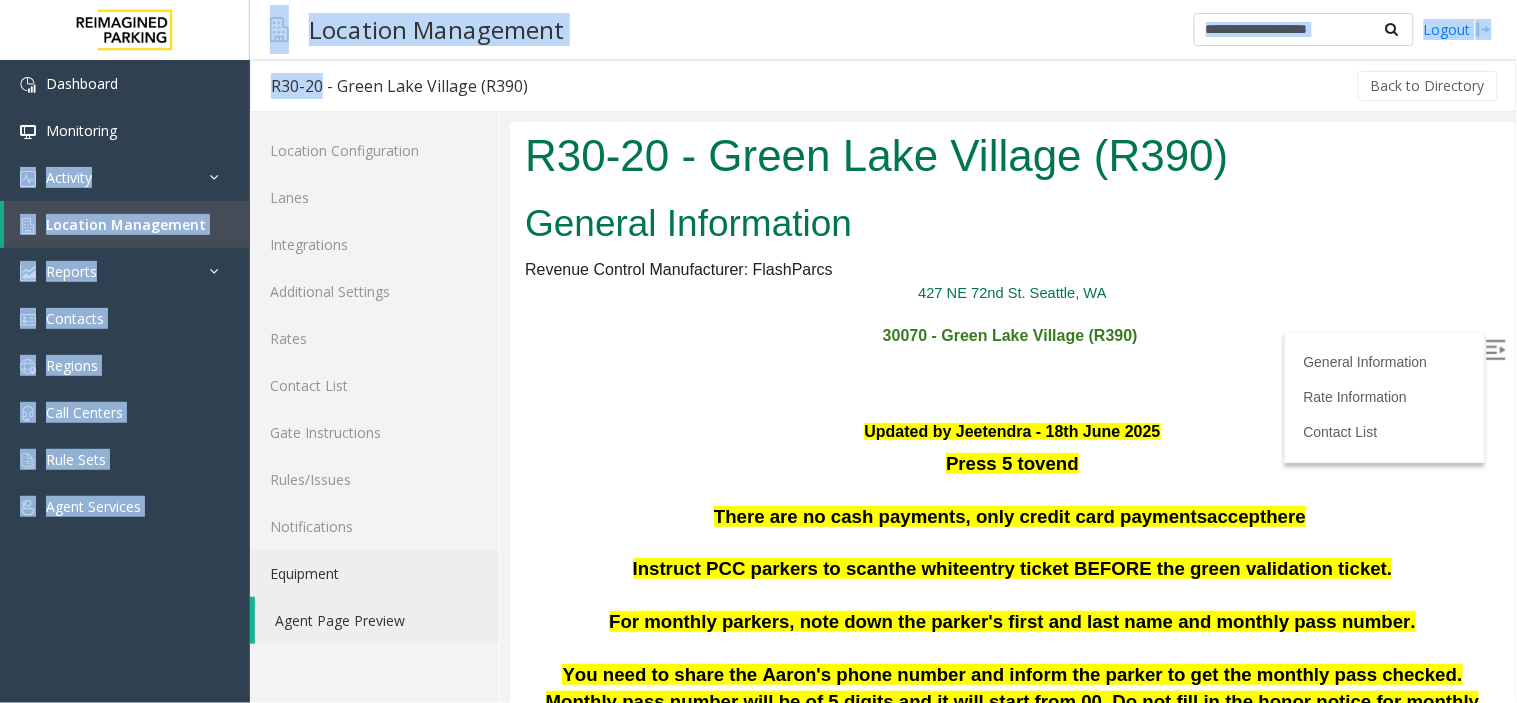click on "Equipment" 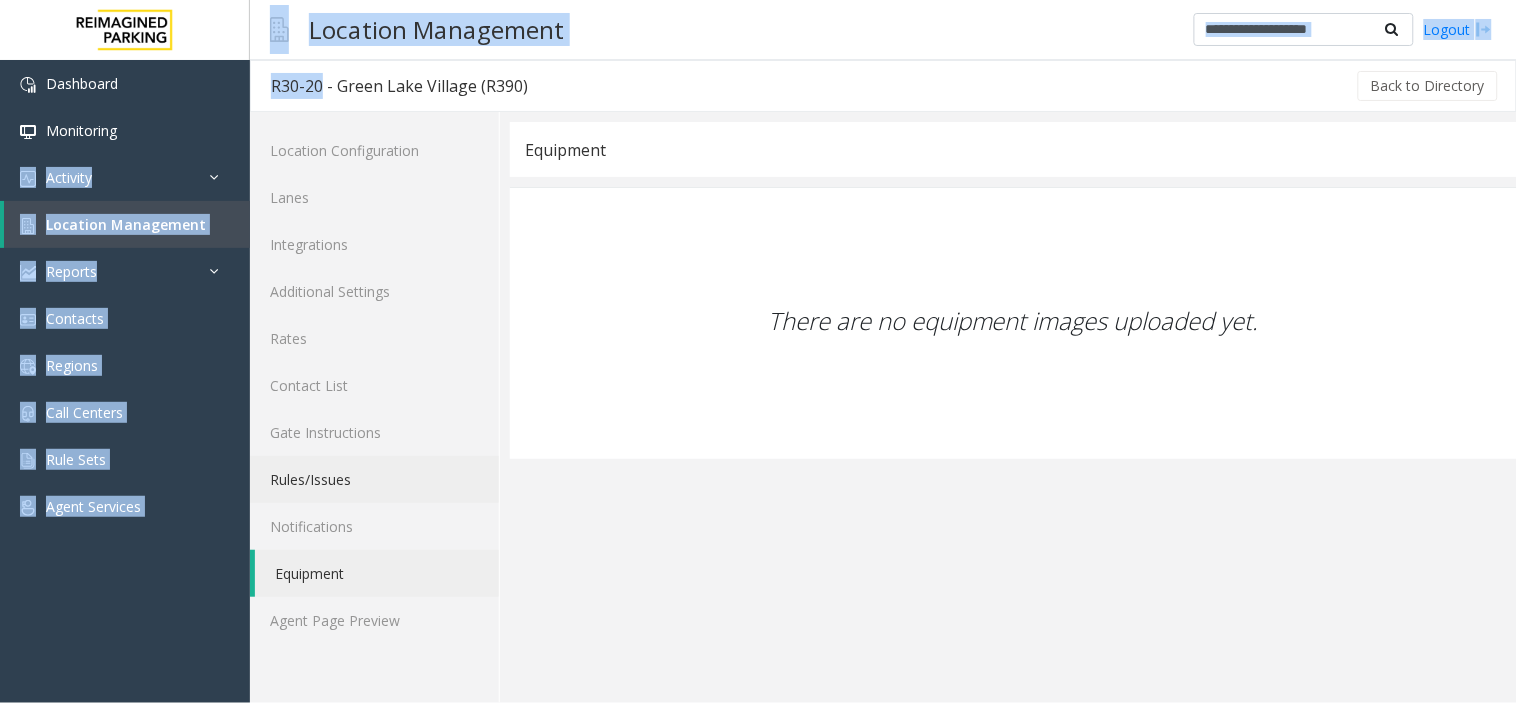 click on "Rules/Issues" 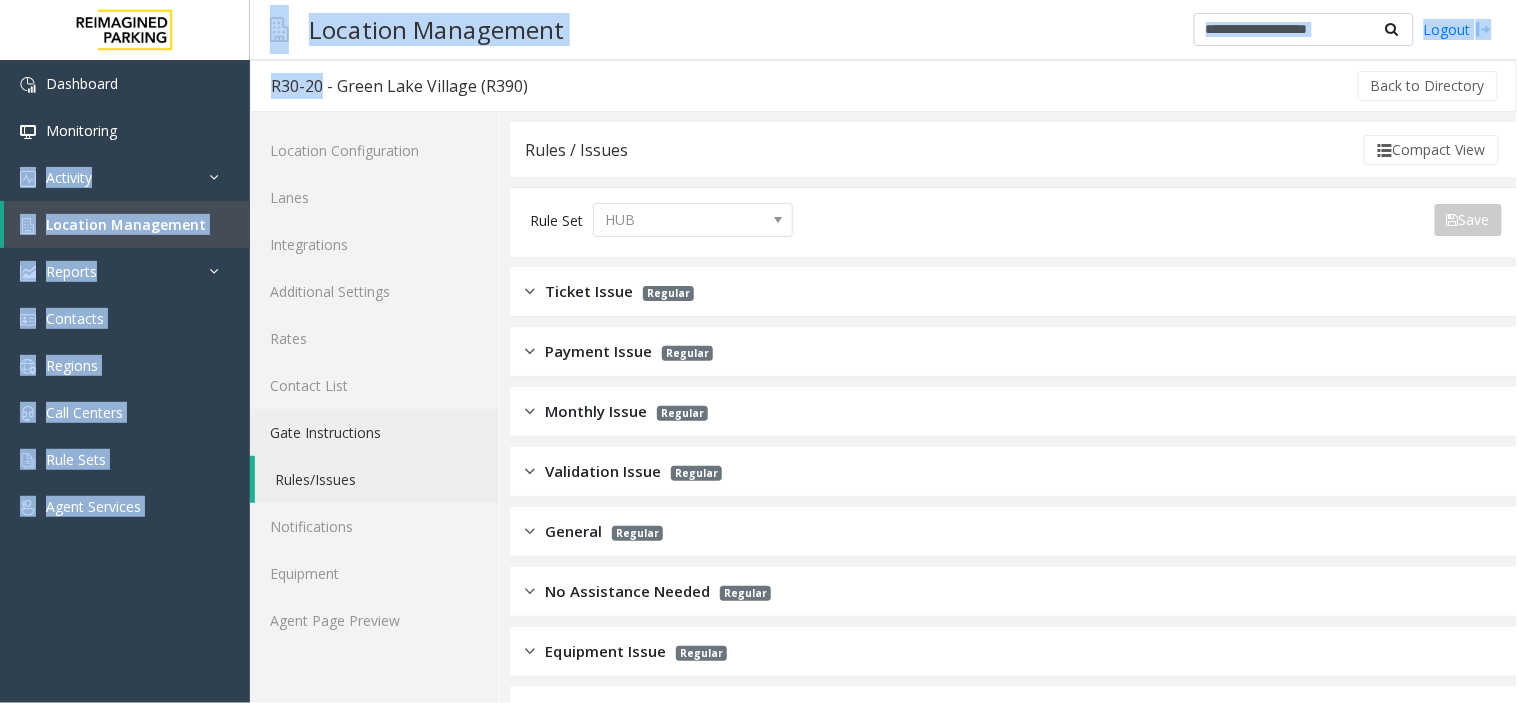click on "Gate Instructions" 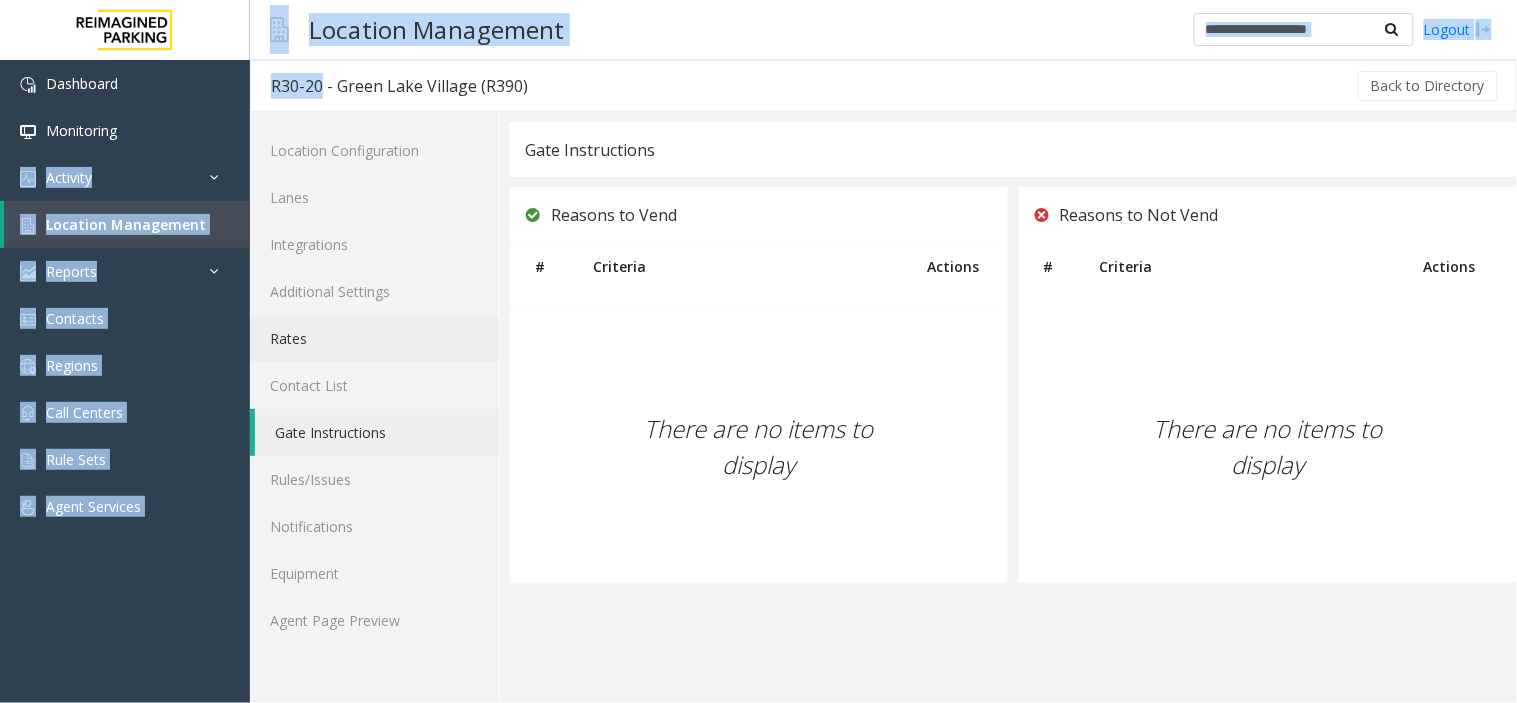 click on "Rates" 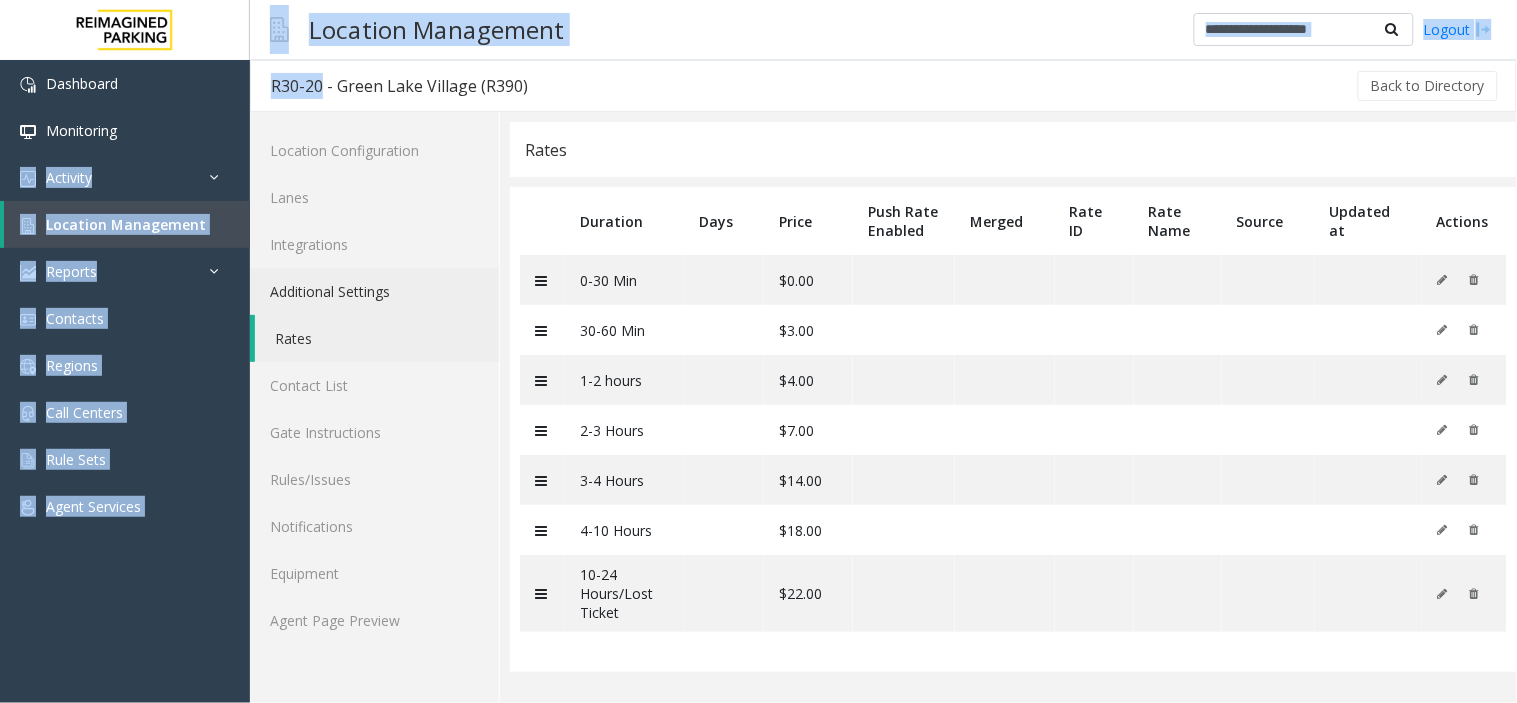 click on "Additional Settings" 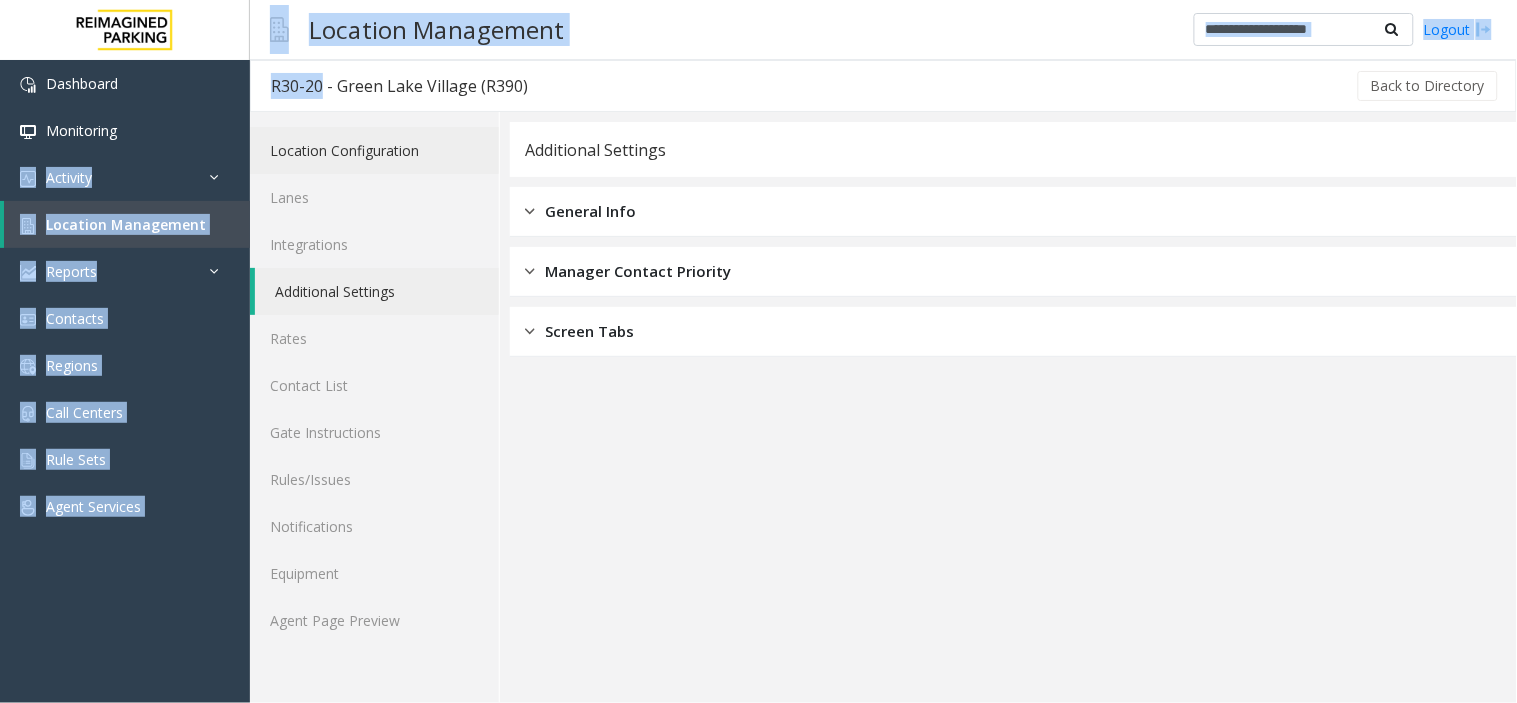 click on "Location Configuration" 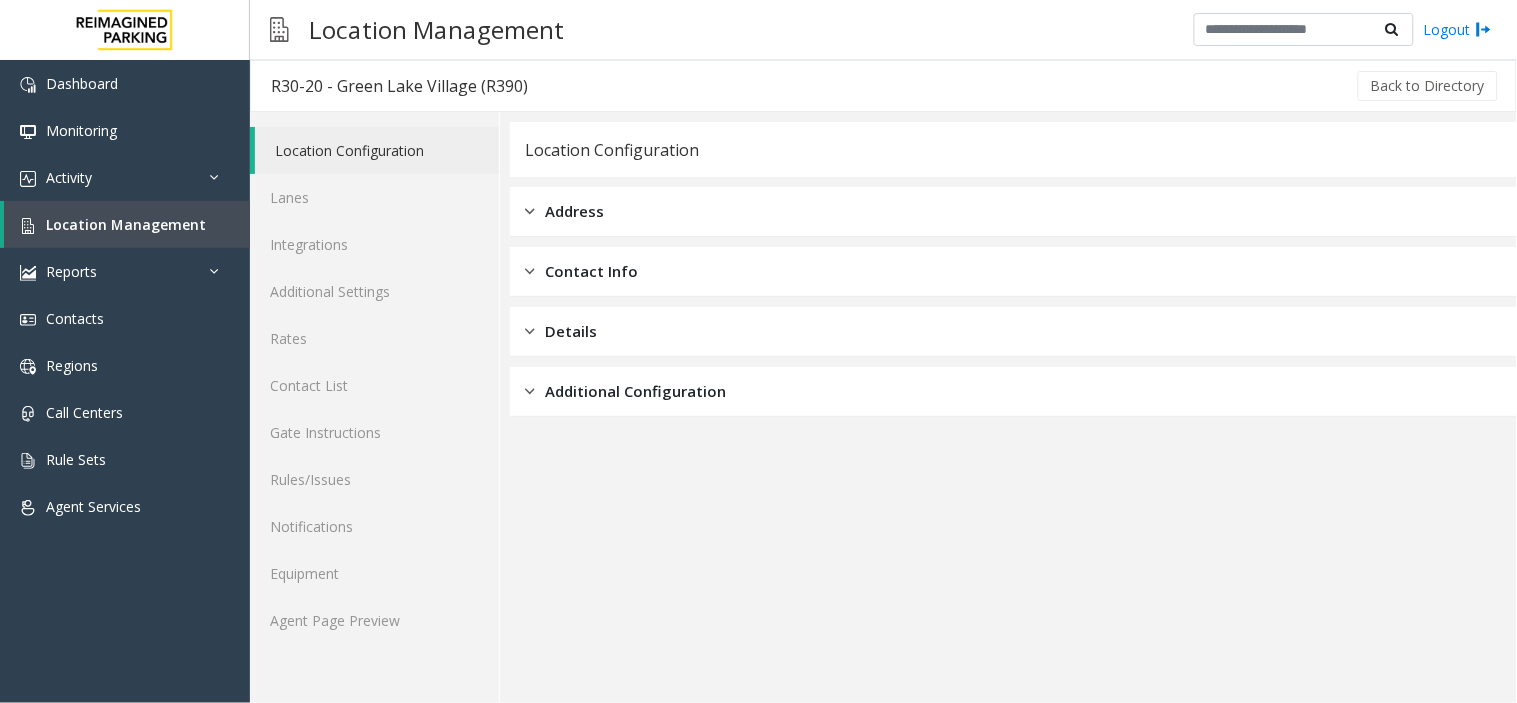 click on "Details" 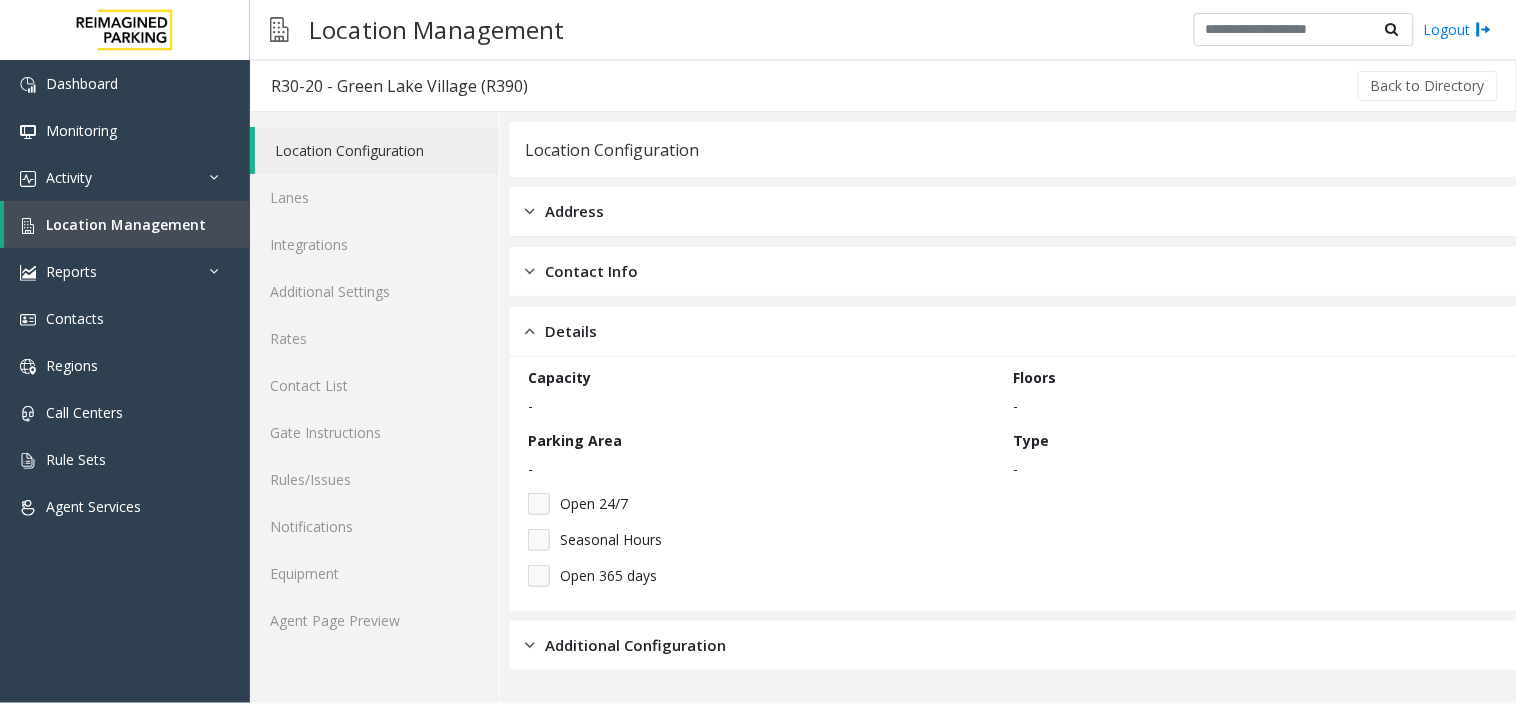 click on "Contact Info" 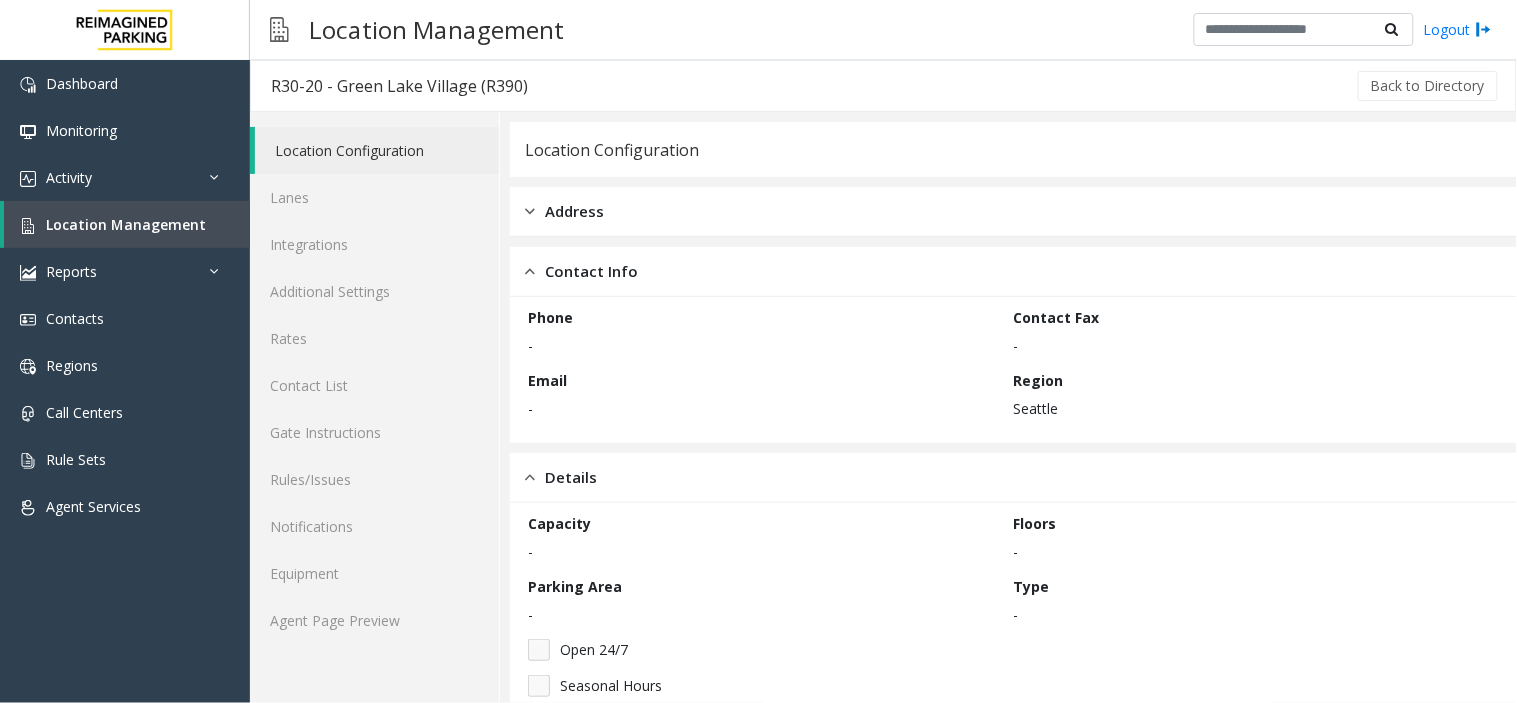 click on "Address" 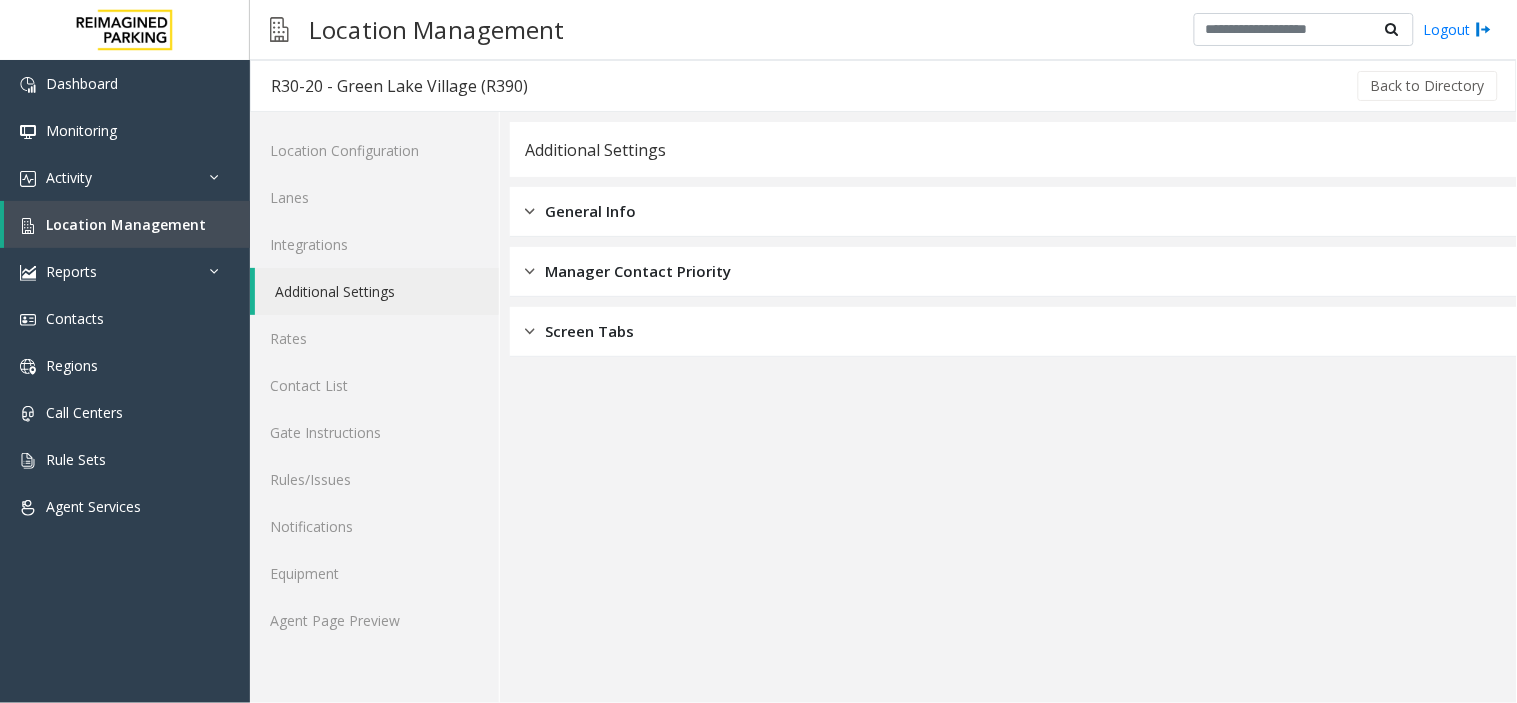 click on "General Info" 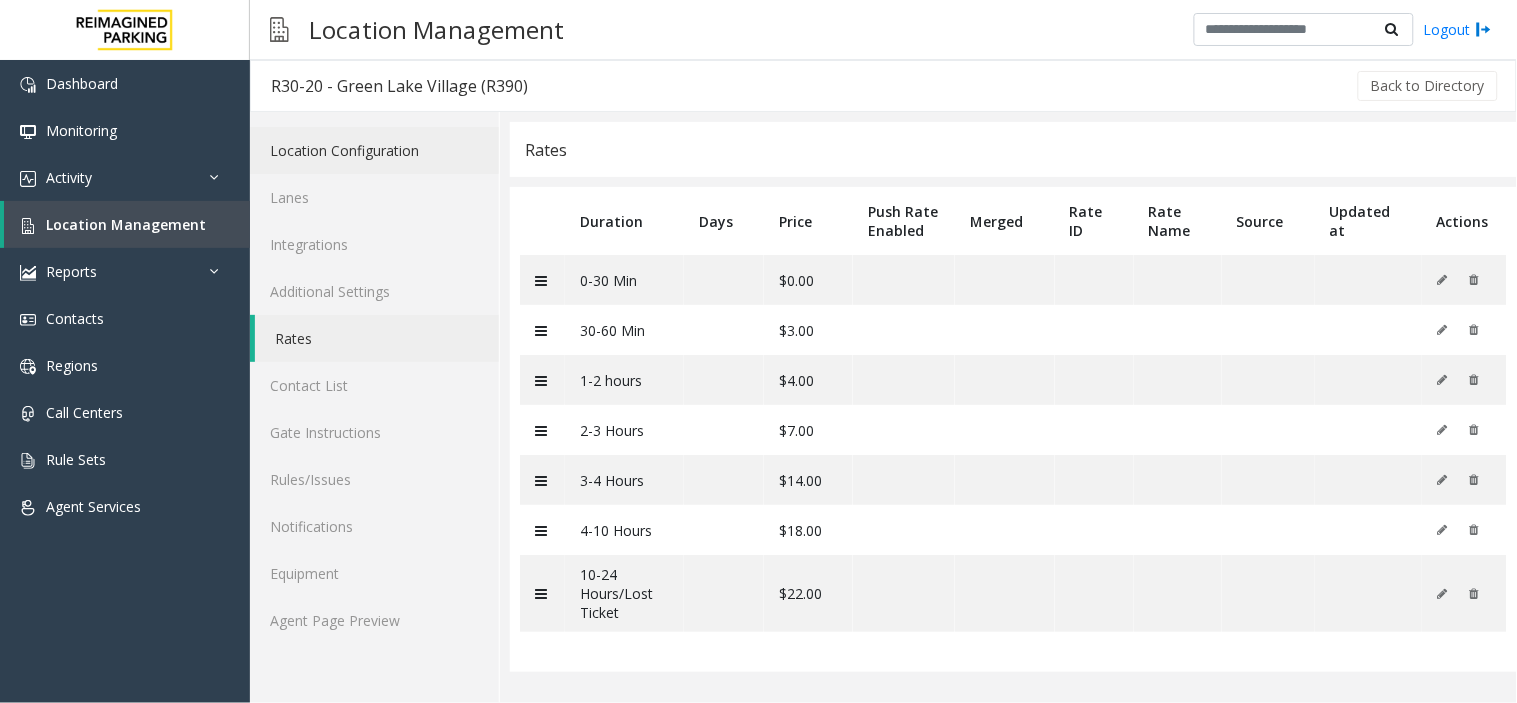 click on "Location Configuration" 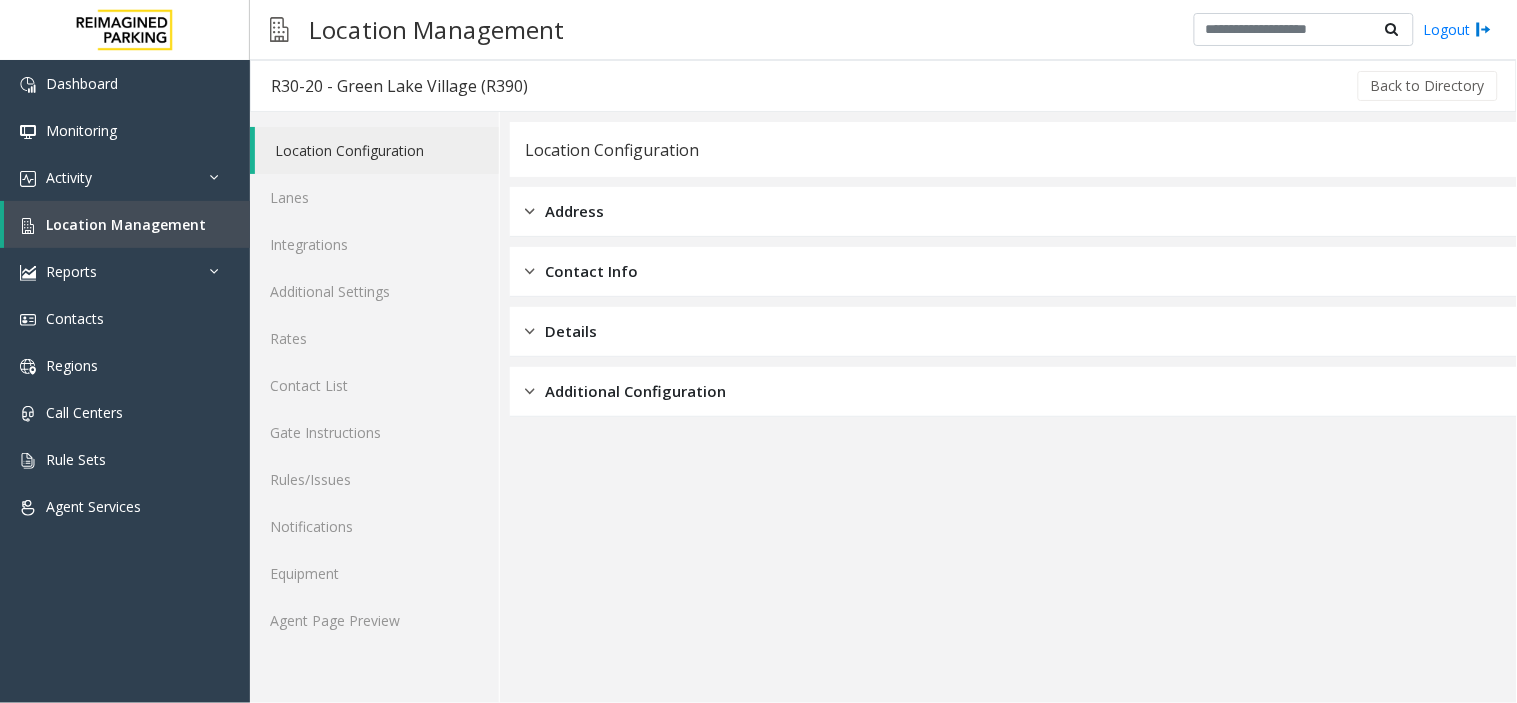 click on "Address" 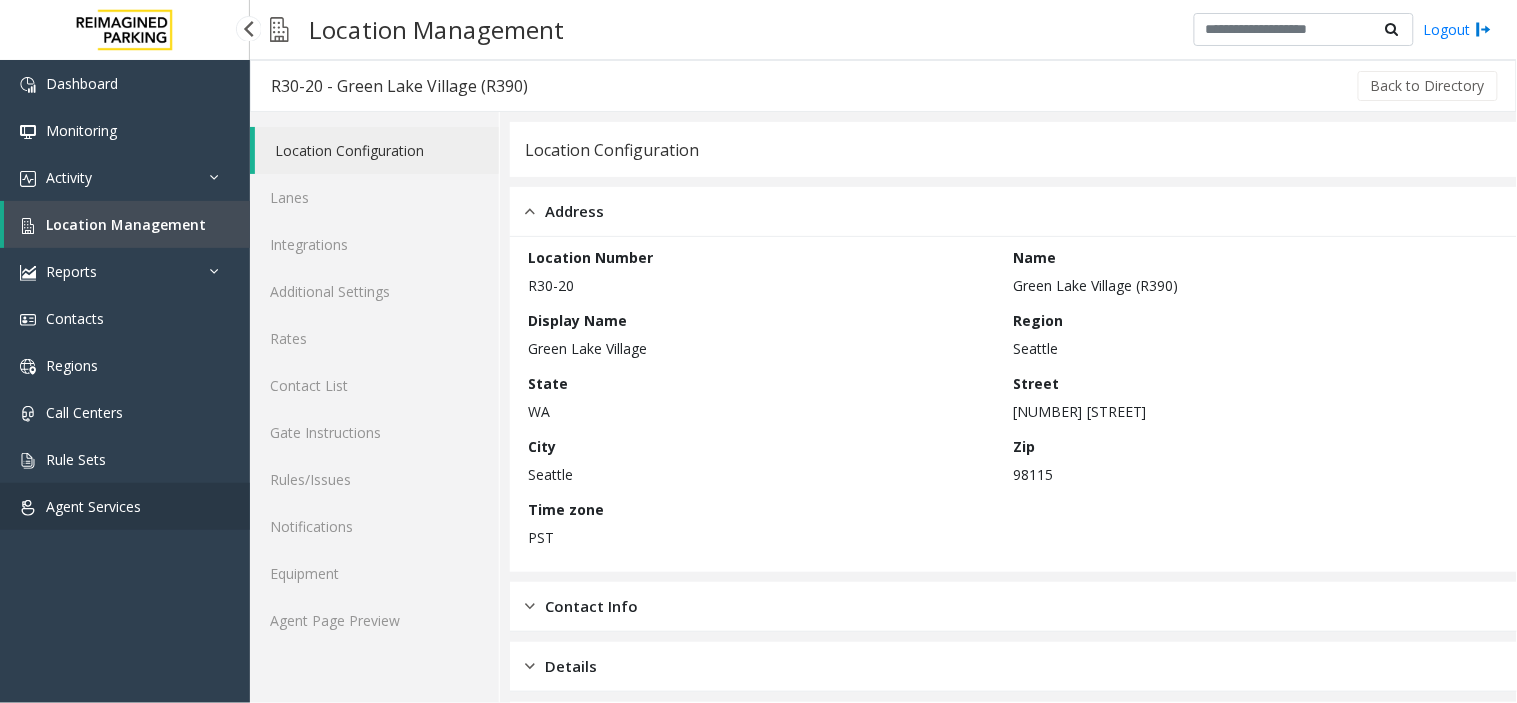 click on "Agent Services" at bounding box center [93, 506] 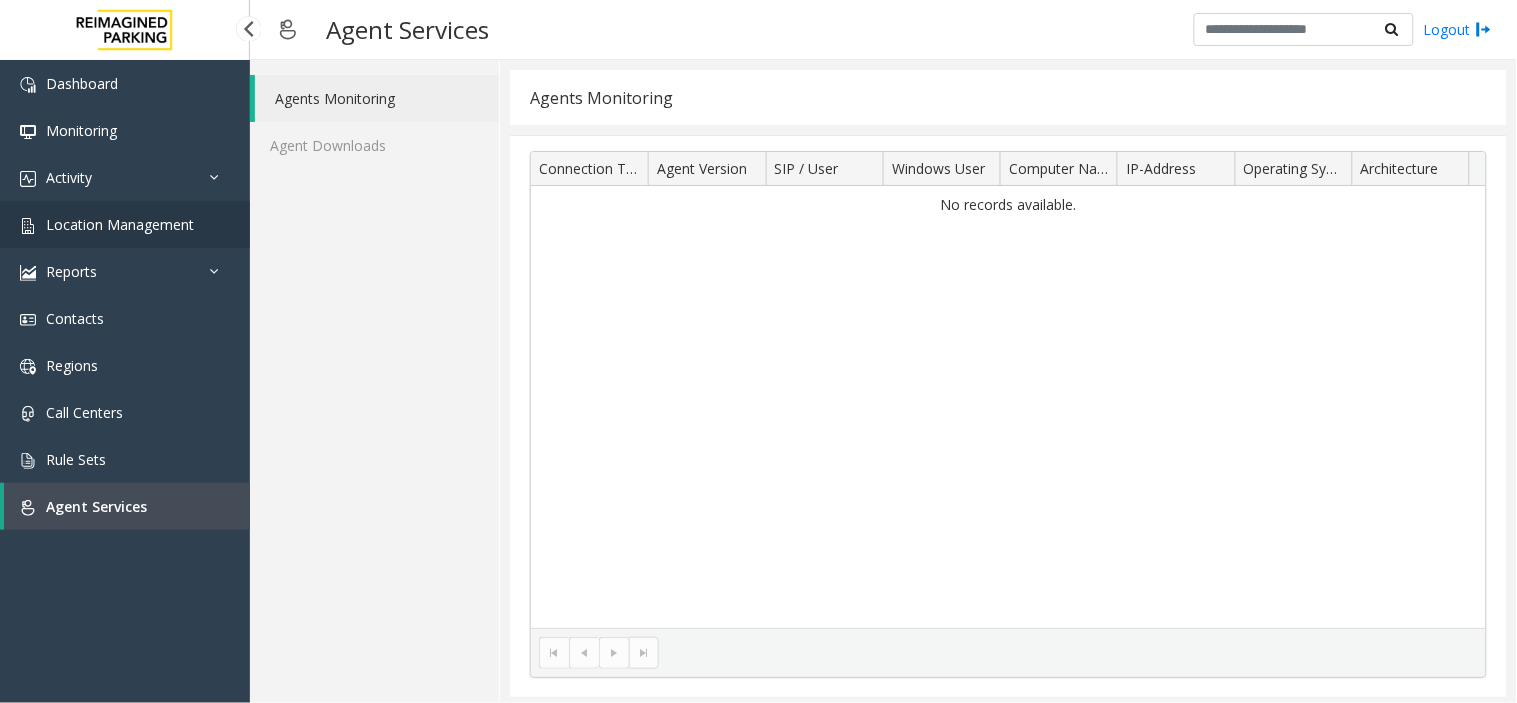 click on "Location Management" at bounding box center [120, 224] 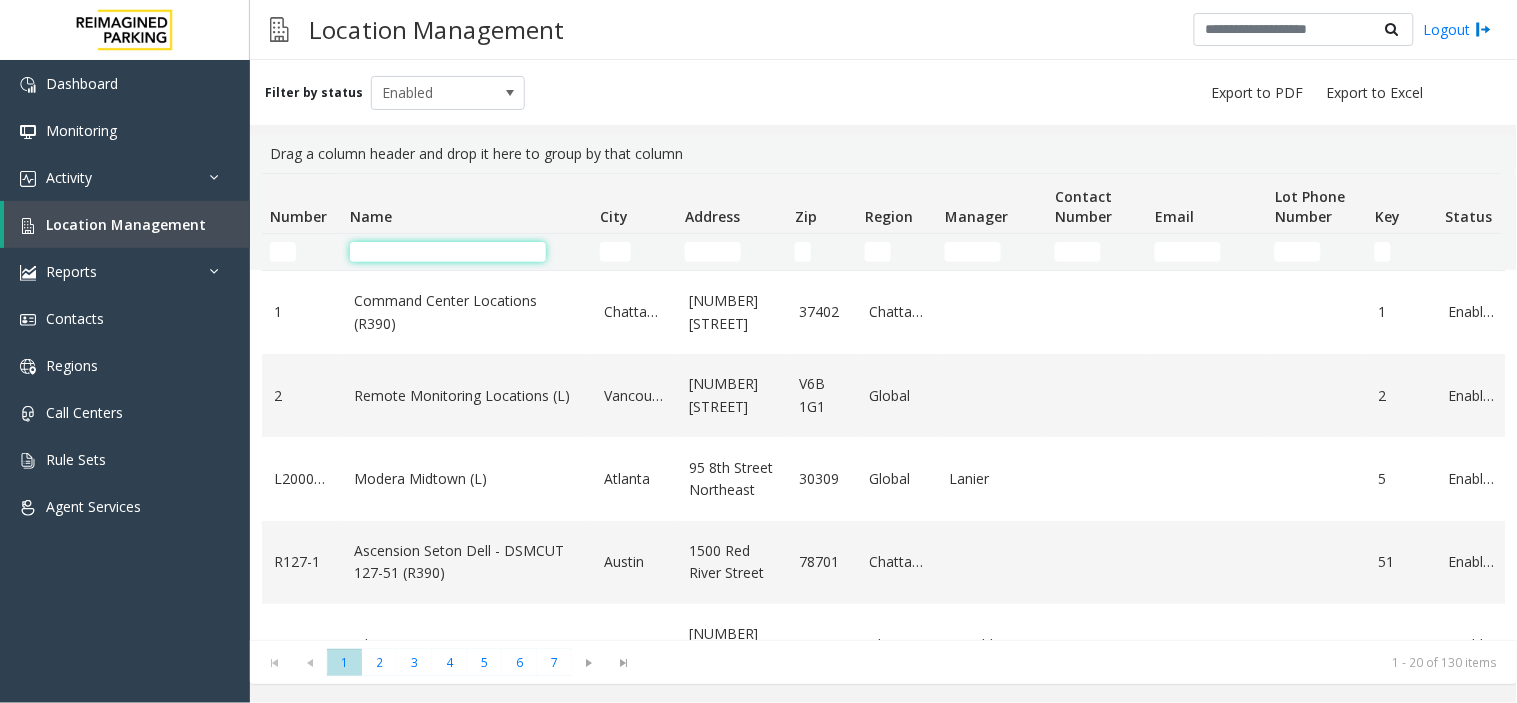 click 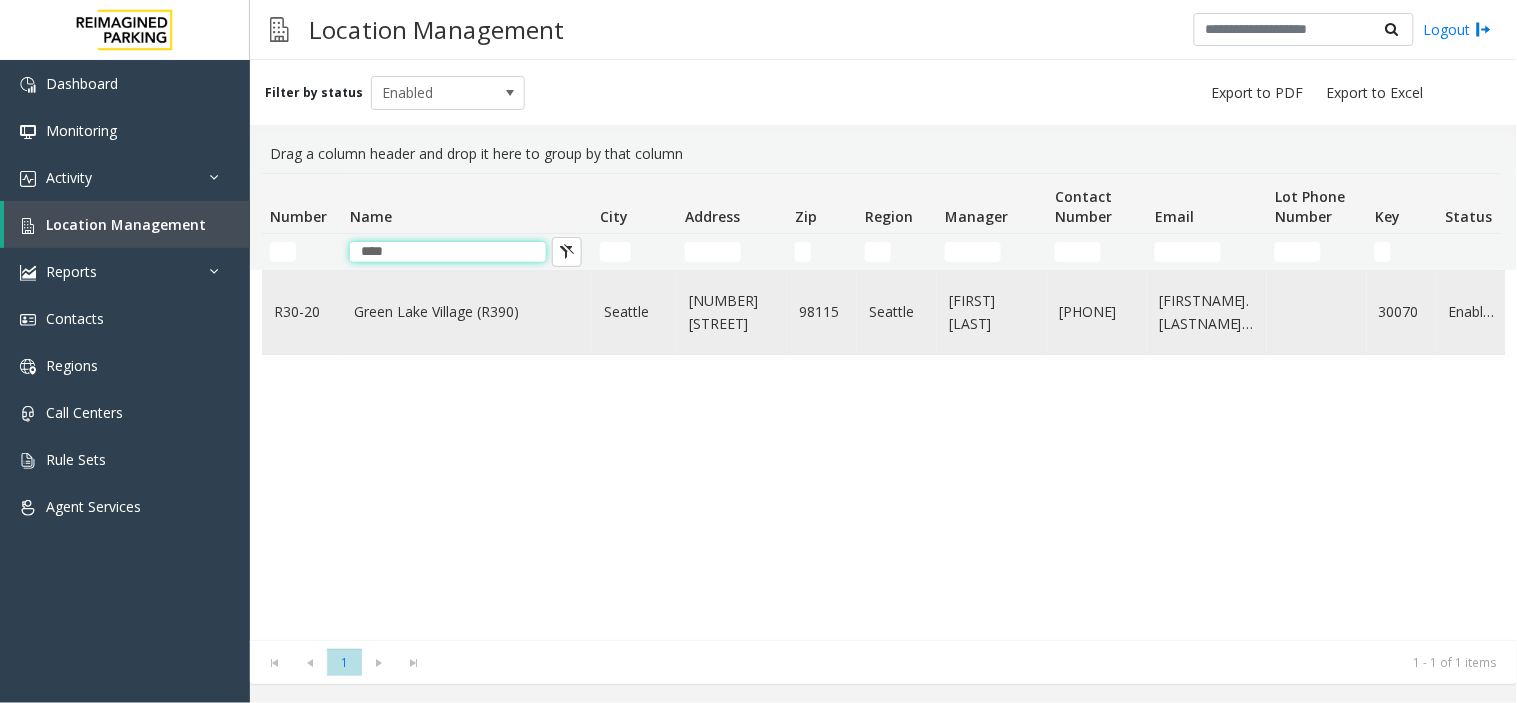 type on "****" 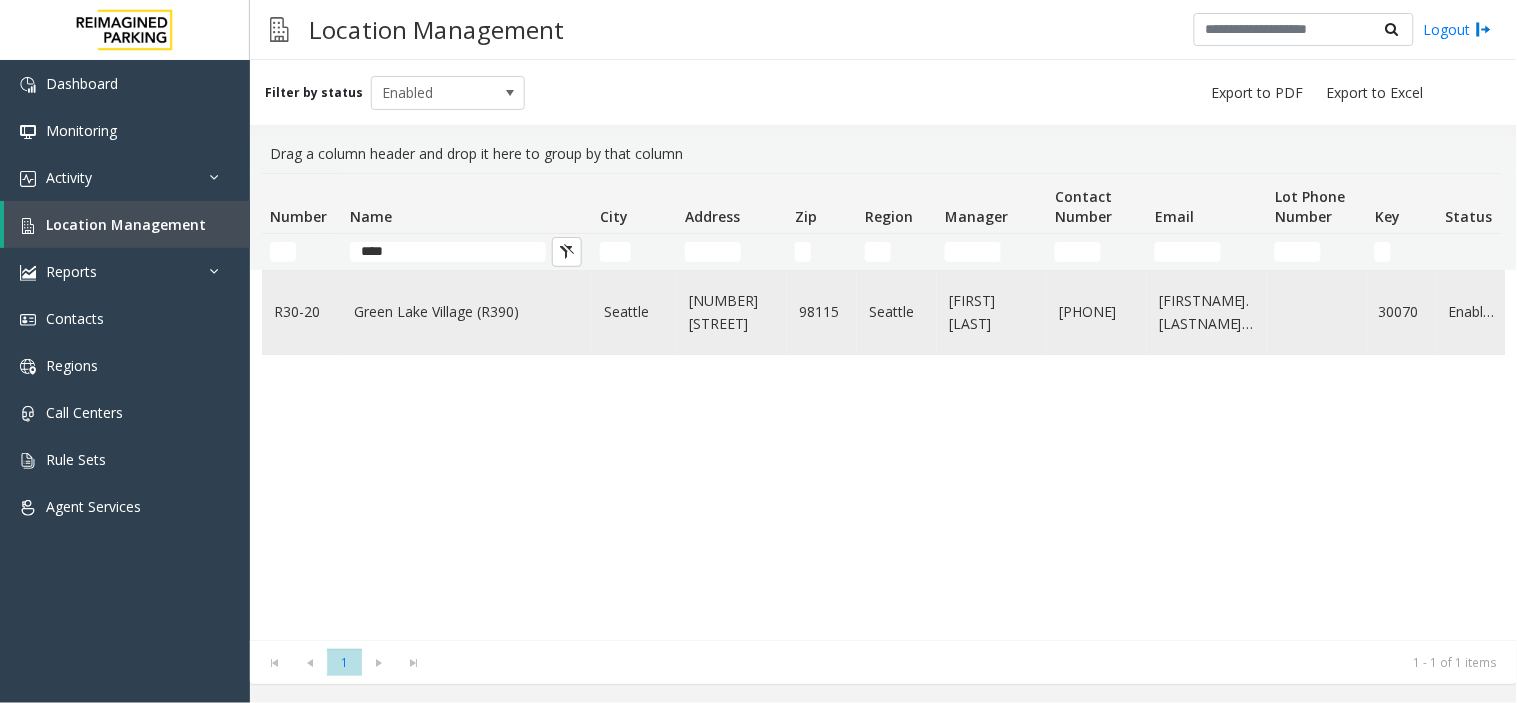 click on "Green Lake Village (R390)" 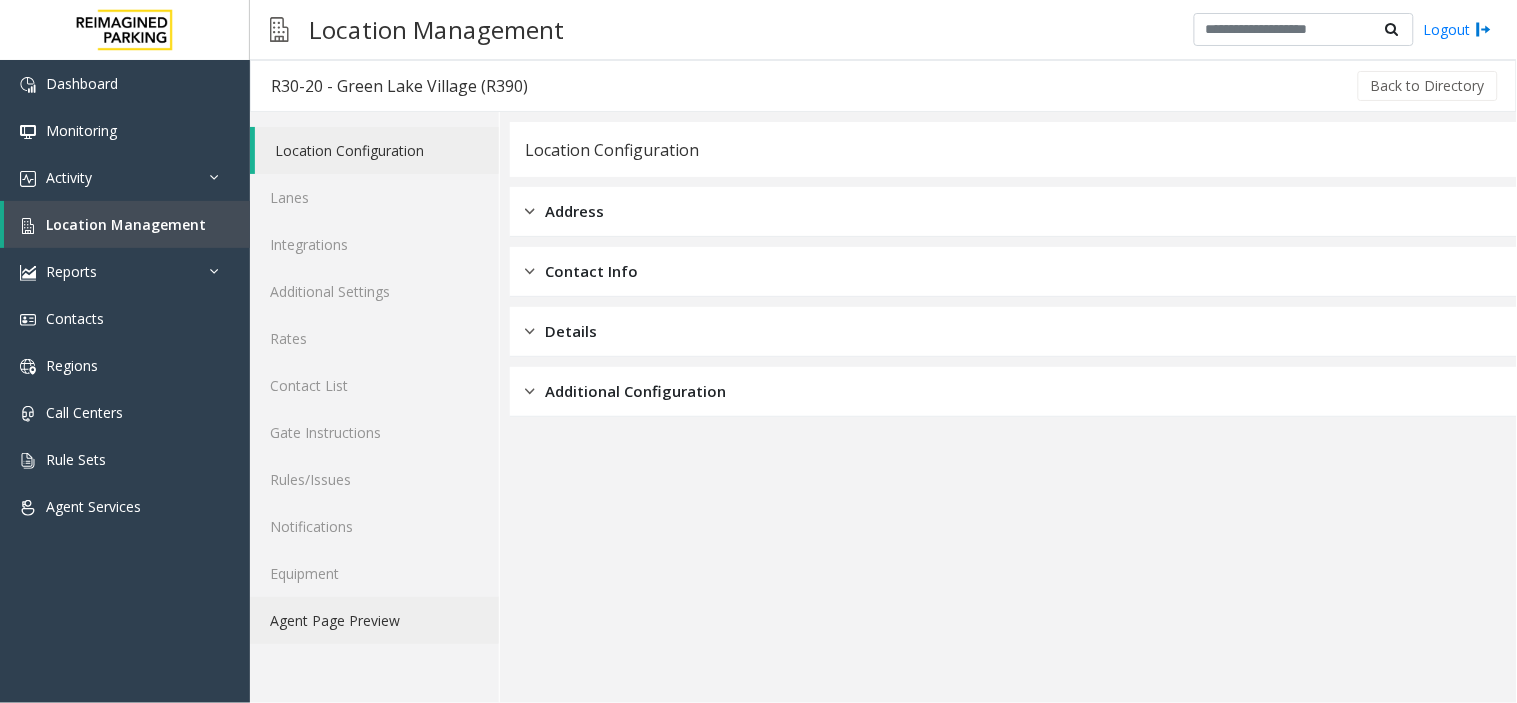 click on "Agent Page Preview" 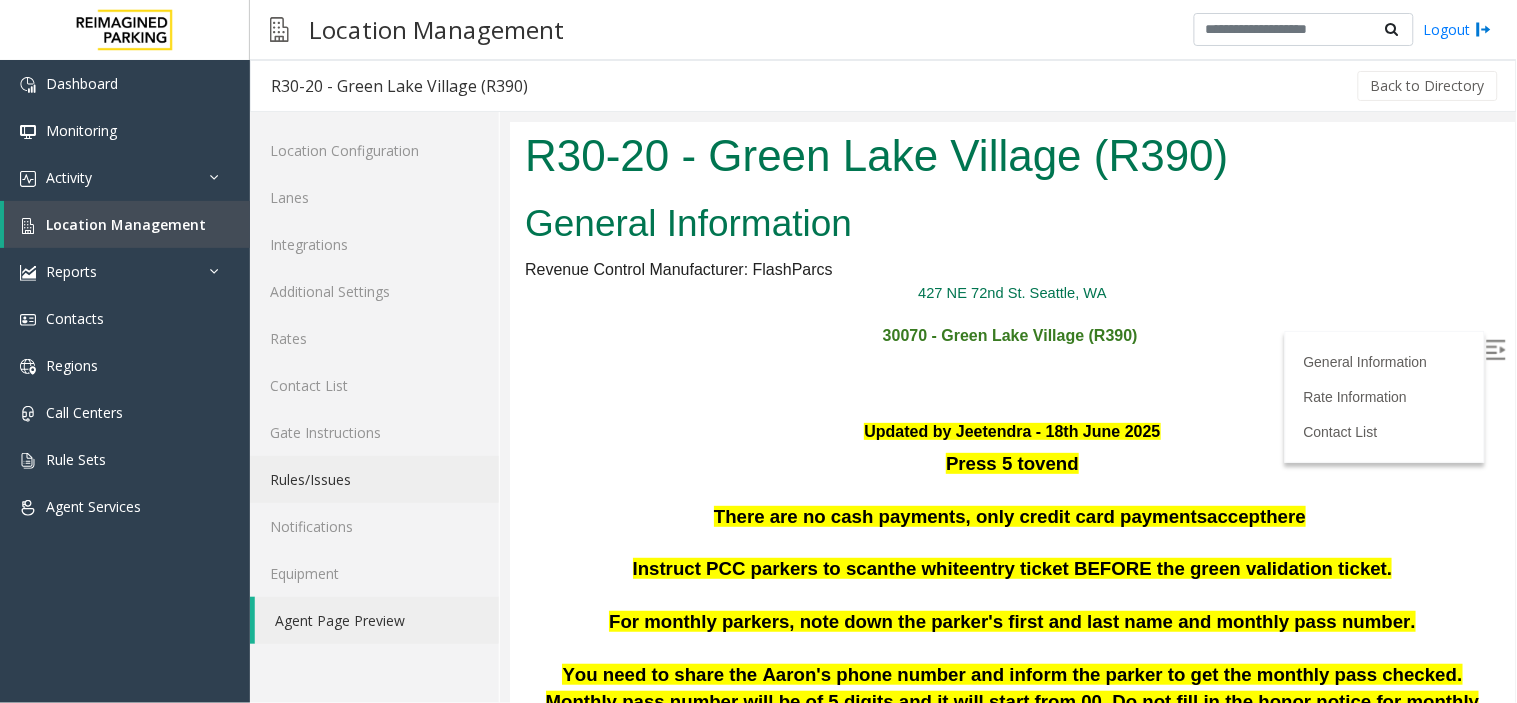 scroll, scrollTop: 0, scrollLeft: 0, axis: both 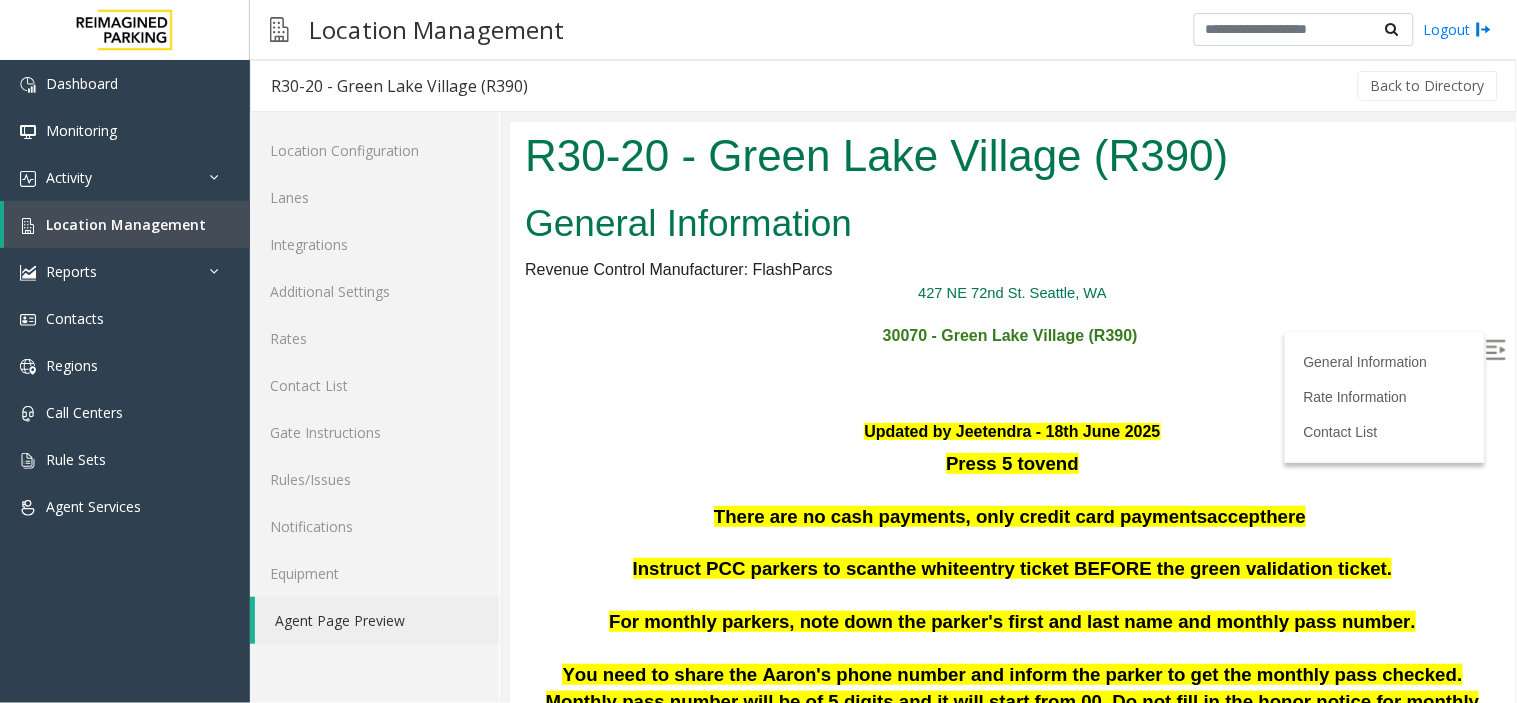 drag, startPoint x: 1484, startPoint y: 256, endPoint x: 1499, endPoint y: 242, distance: 20.518284 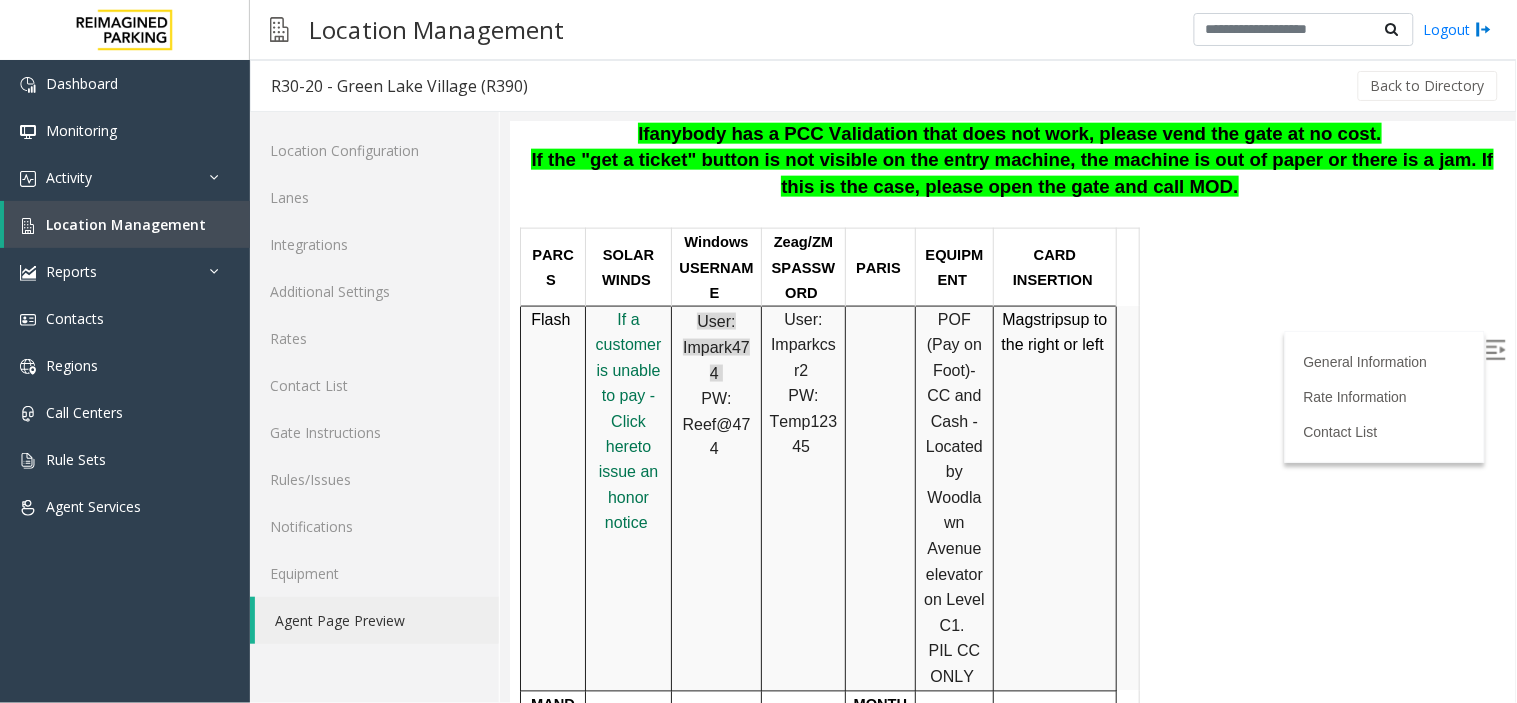 scroll, scrollTop: 712, scrollLeft: 0, axis: vertical 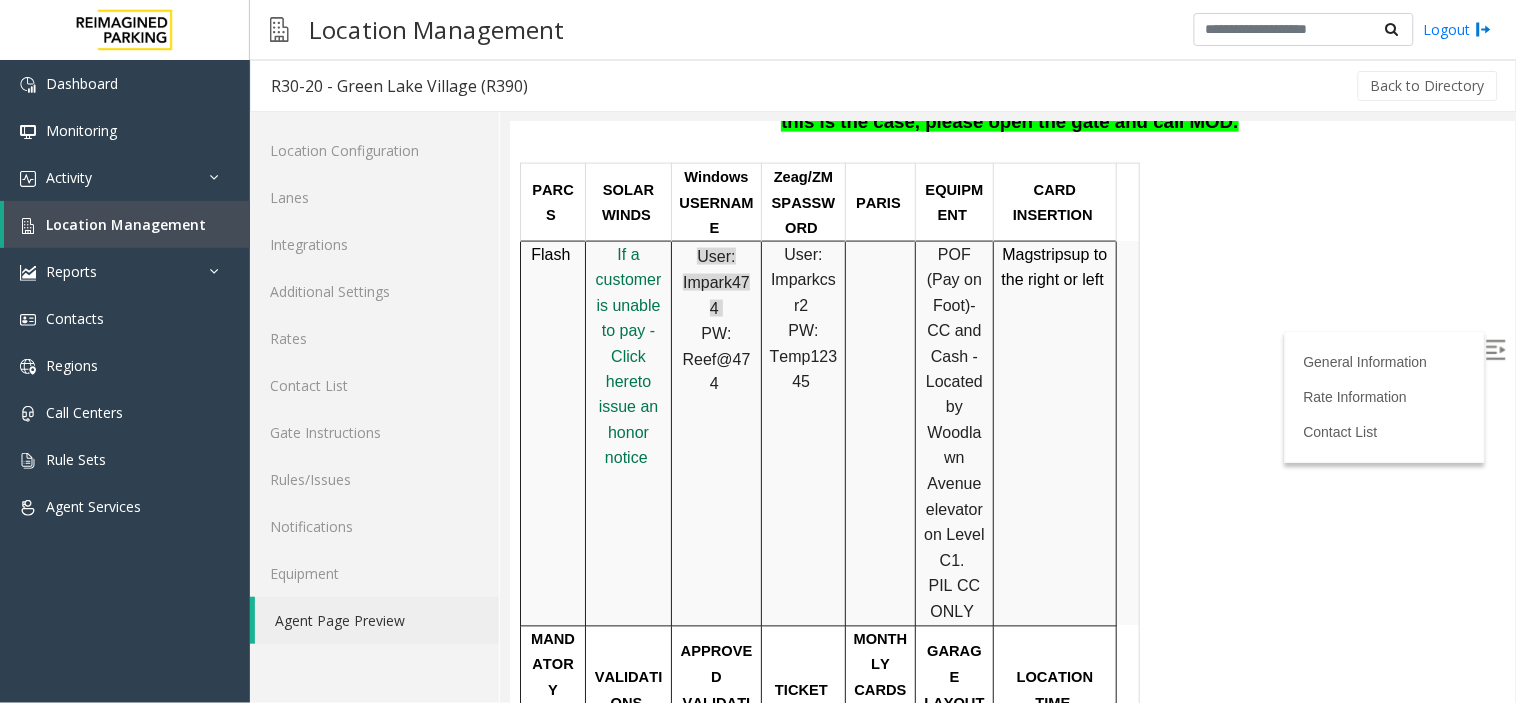 click at bounding box center [1495, 349] 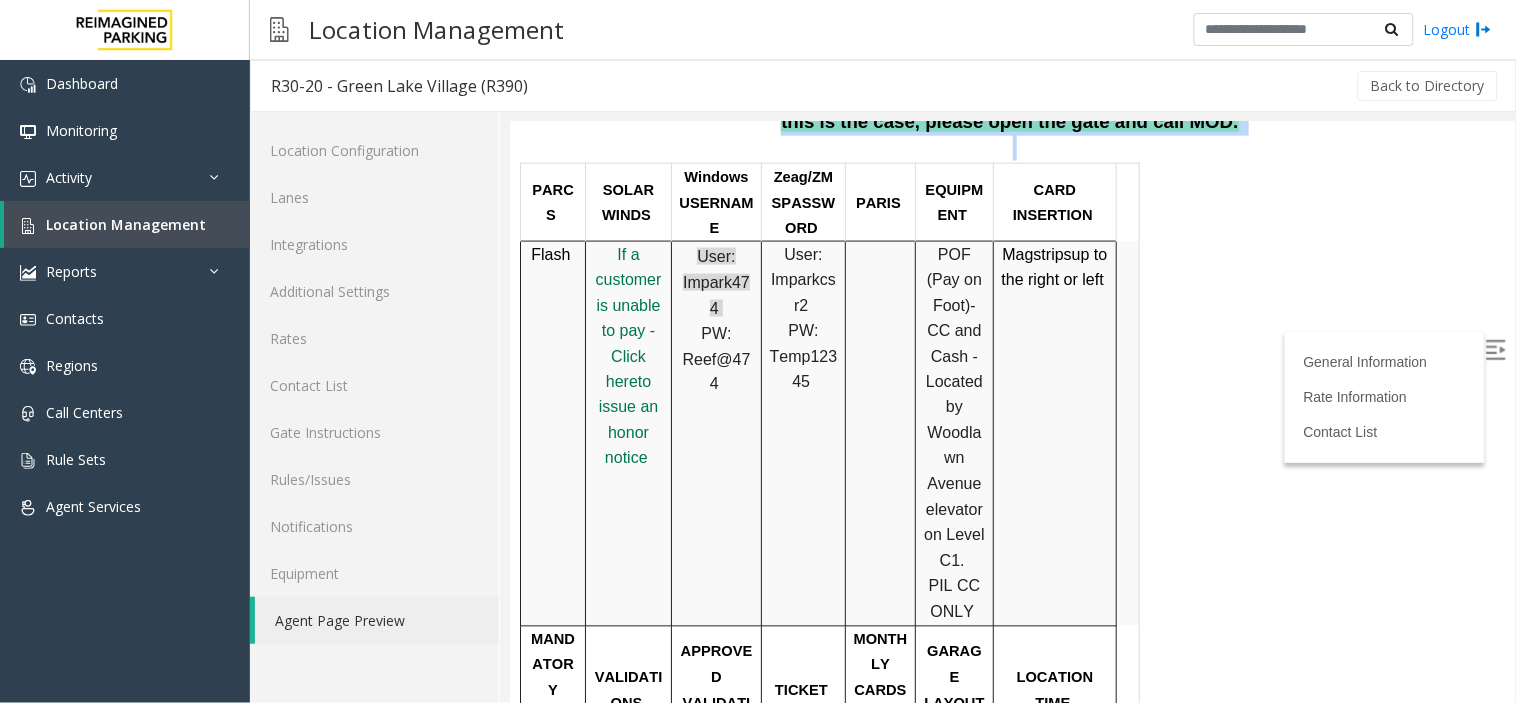 drag, startPoint x: 1495, startPoint y: 238, endPoint x: 1502, endPoint y: 199, distance: 39.623226 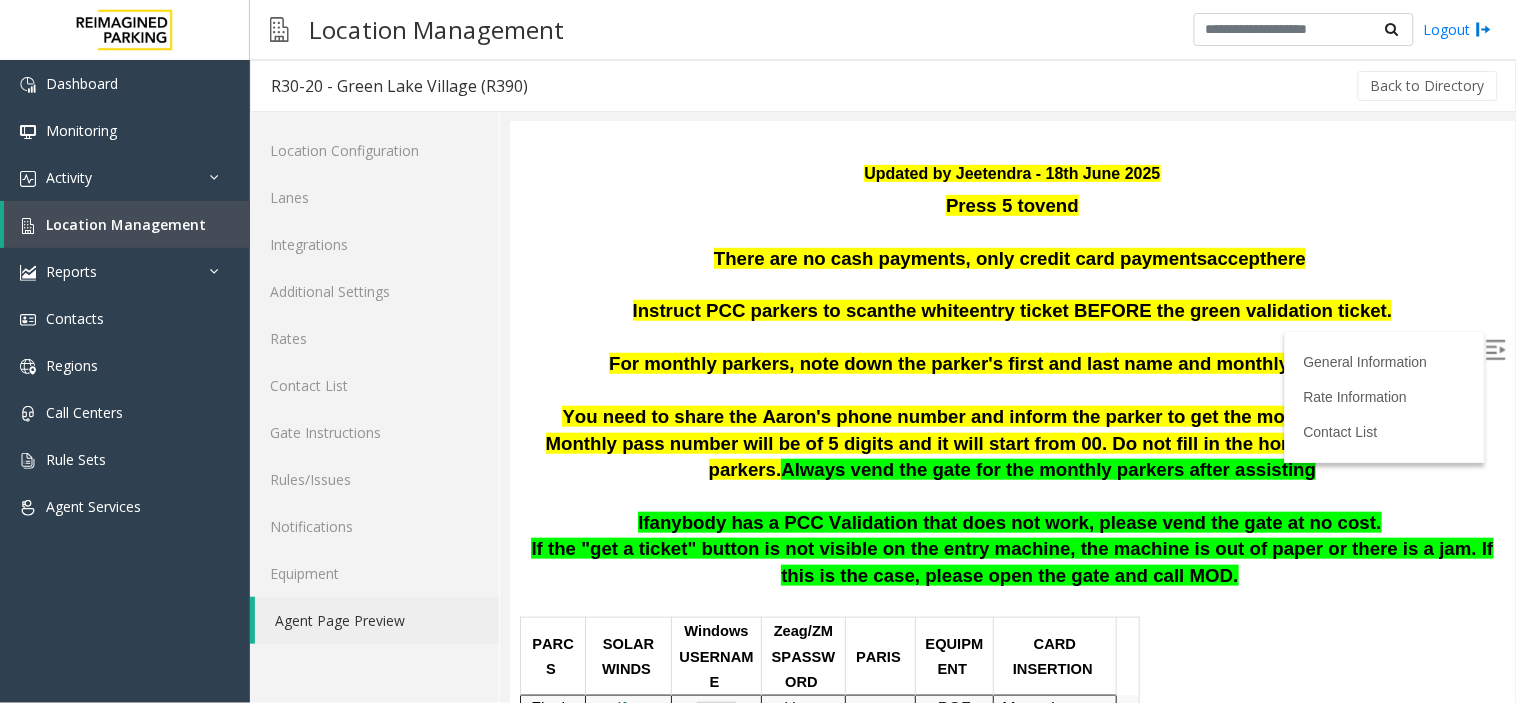scroll, scrollTop: 233, scrollLeft: 0, axis: vertical 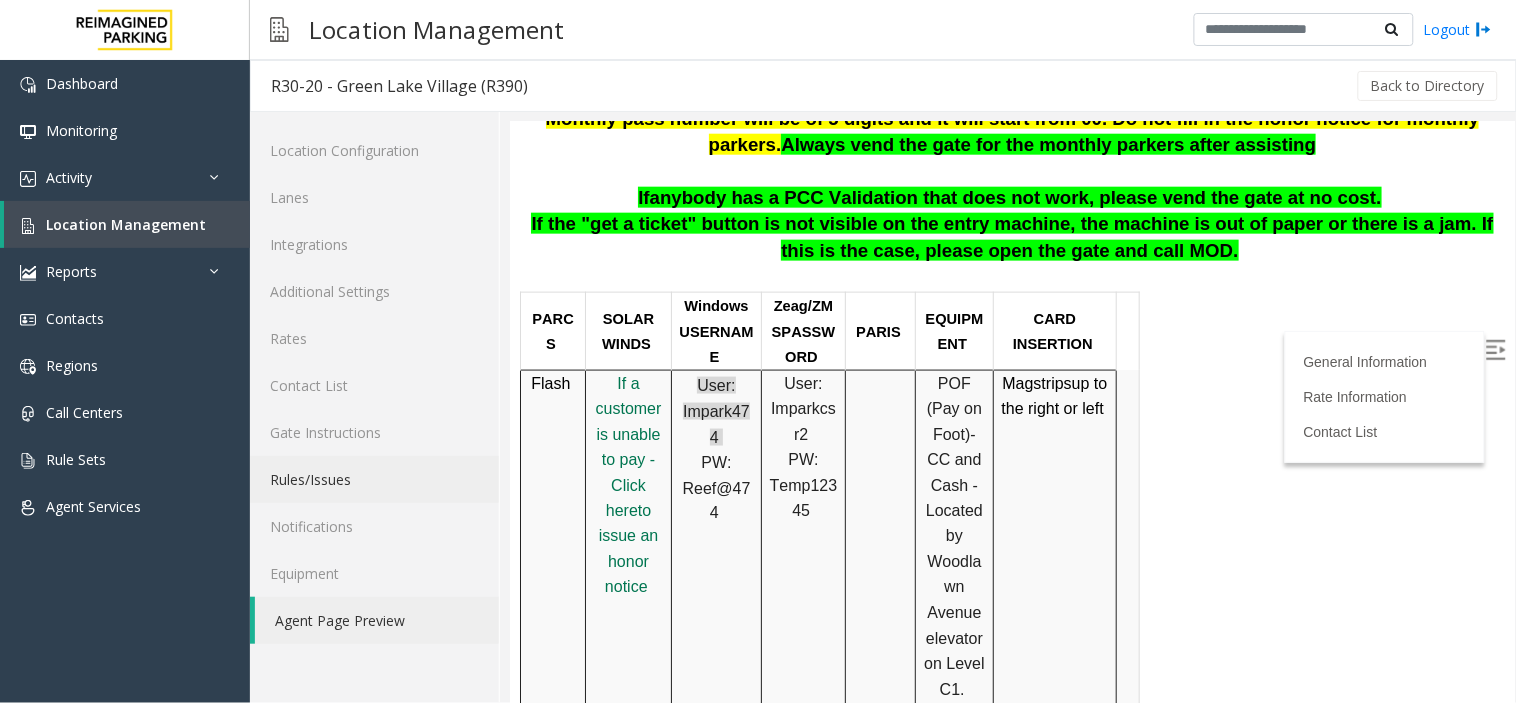 click on "Rules/Issues" 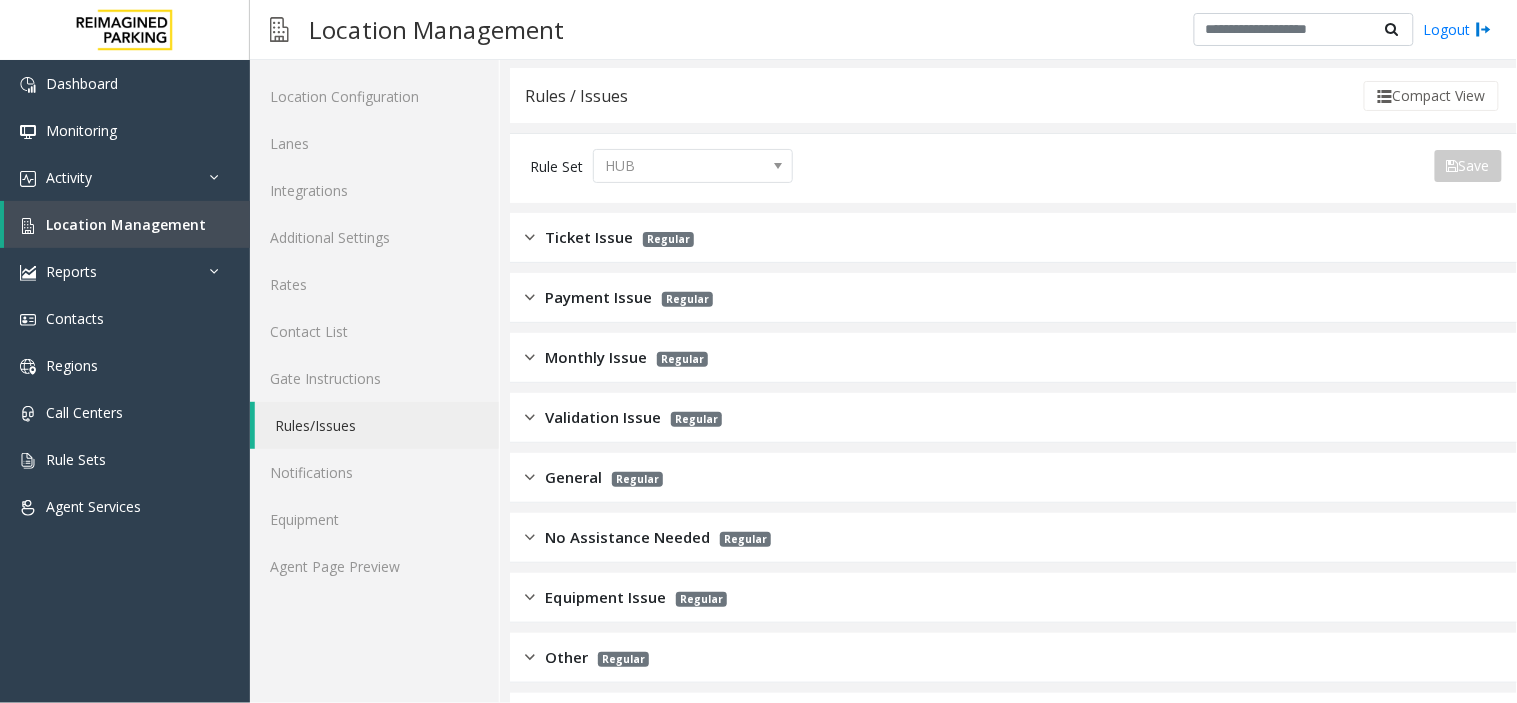 scroll, scrollTop: 0, scrollLeft: 0, axis: both 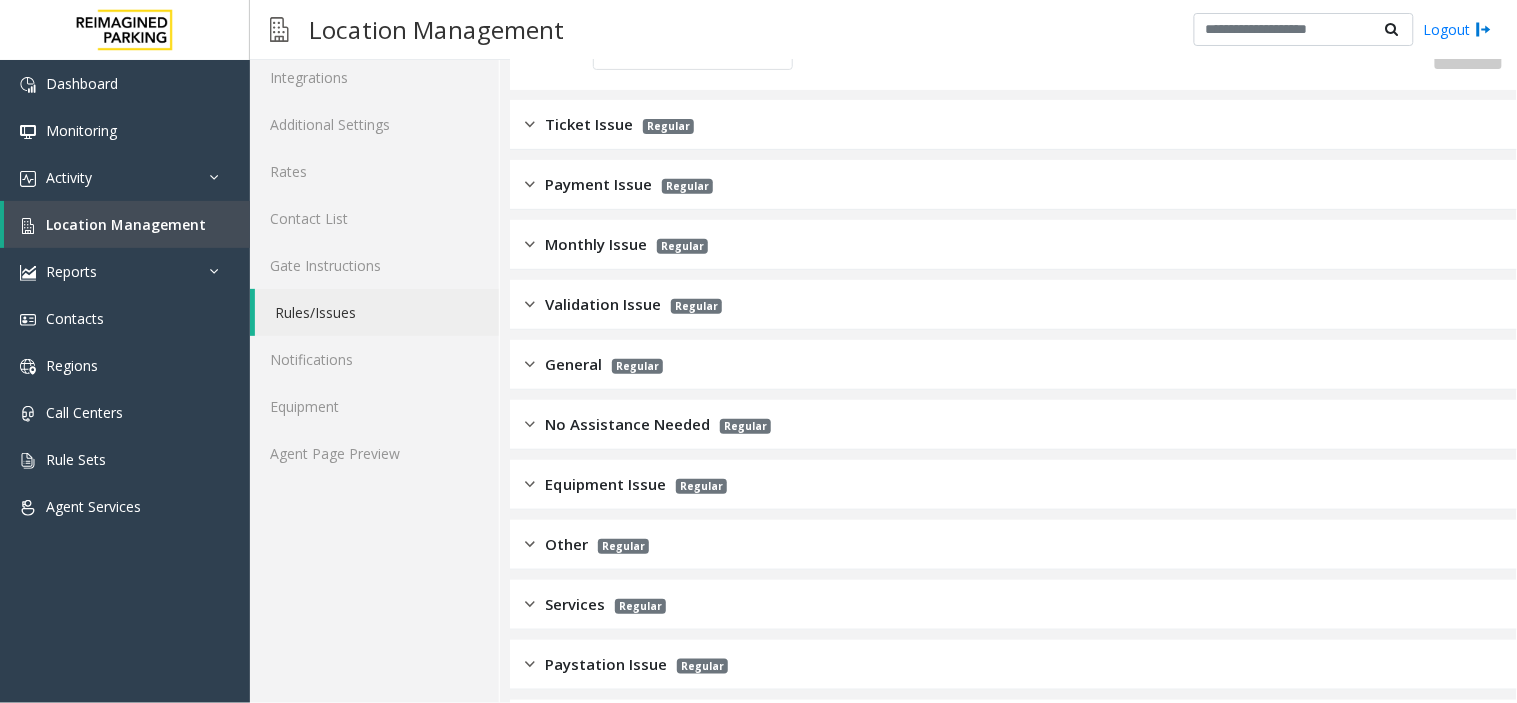 click on "Payment Issue" 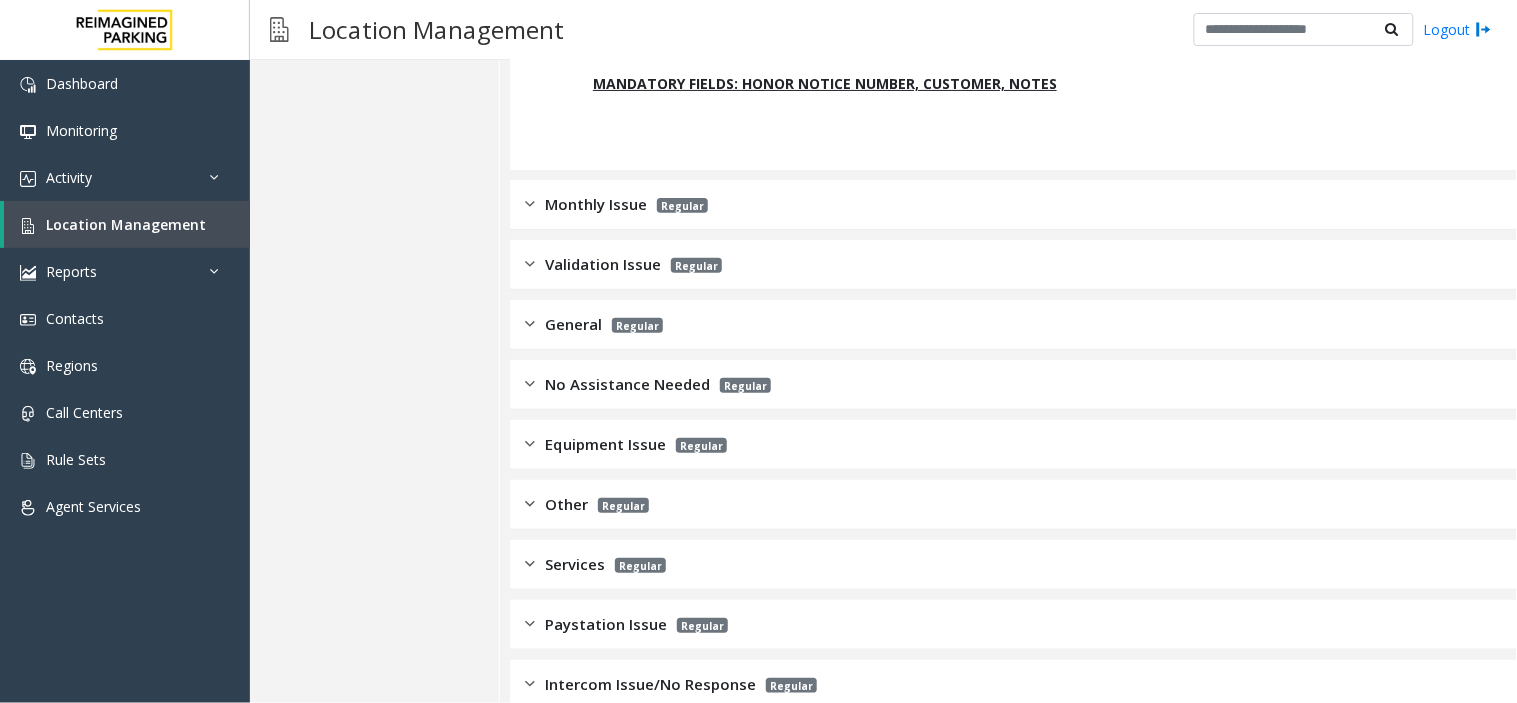 scroll, scrollTop: 4061, scrollLeft: 0, axis: vertical 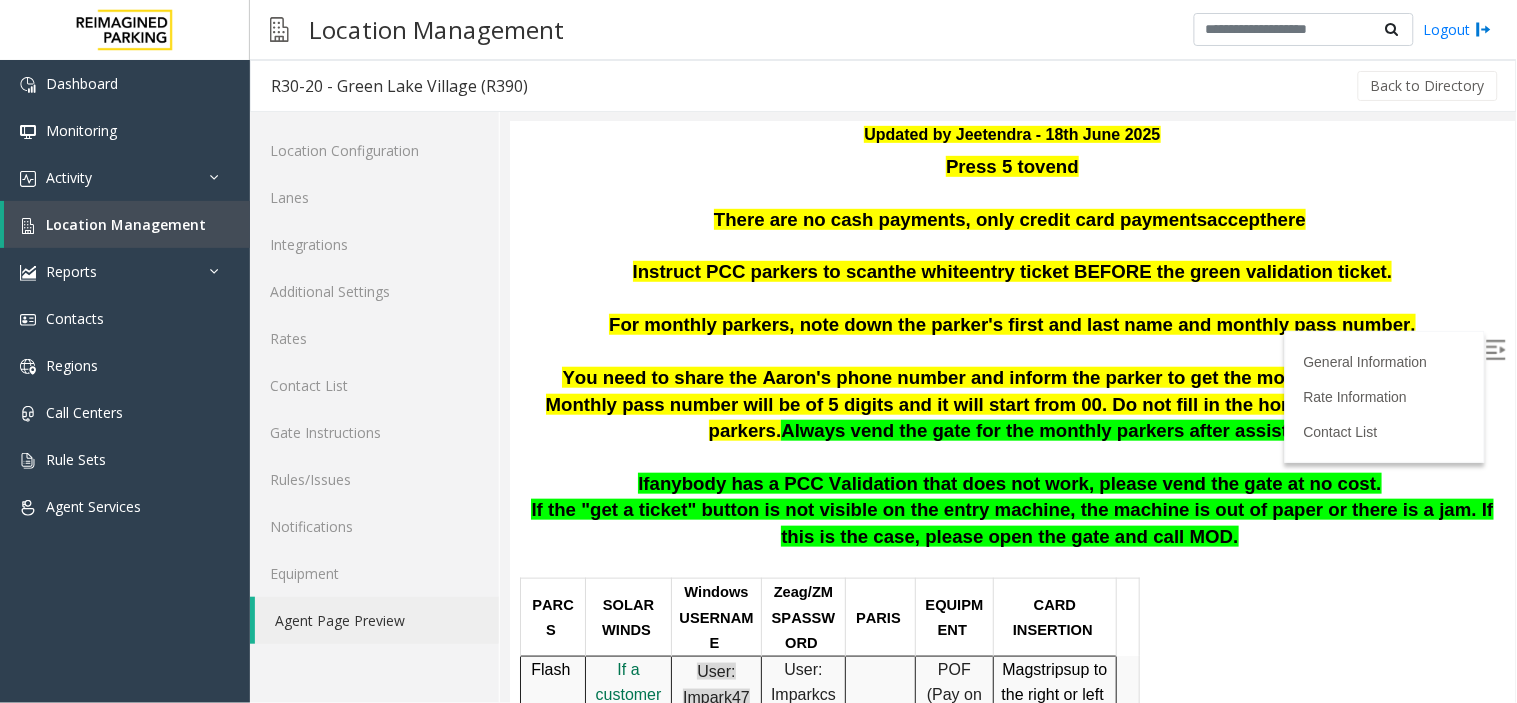 drag, startPoint x: 1513, startPoint y: 173, endPoint x: 2025, endPoint y: 321, distance: 532.96155 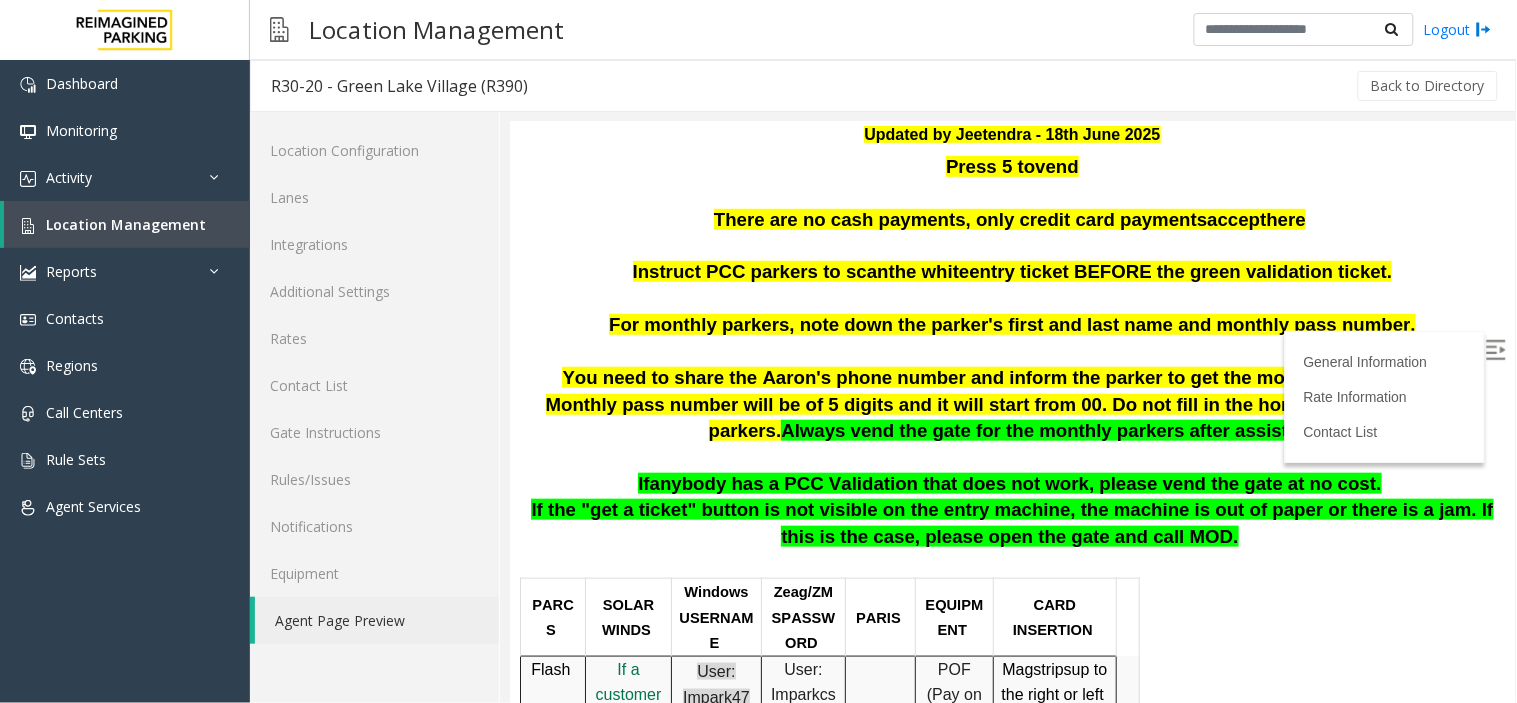 click at bounding box center (1495, 349) 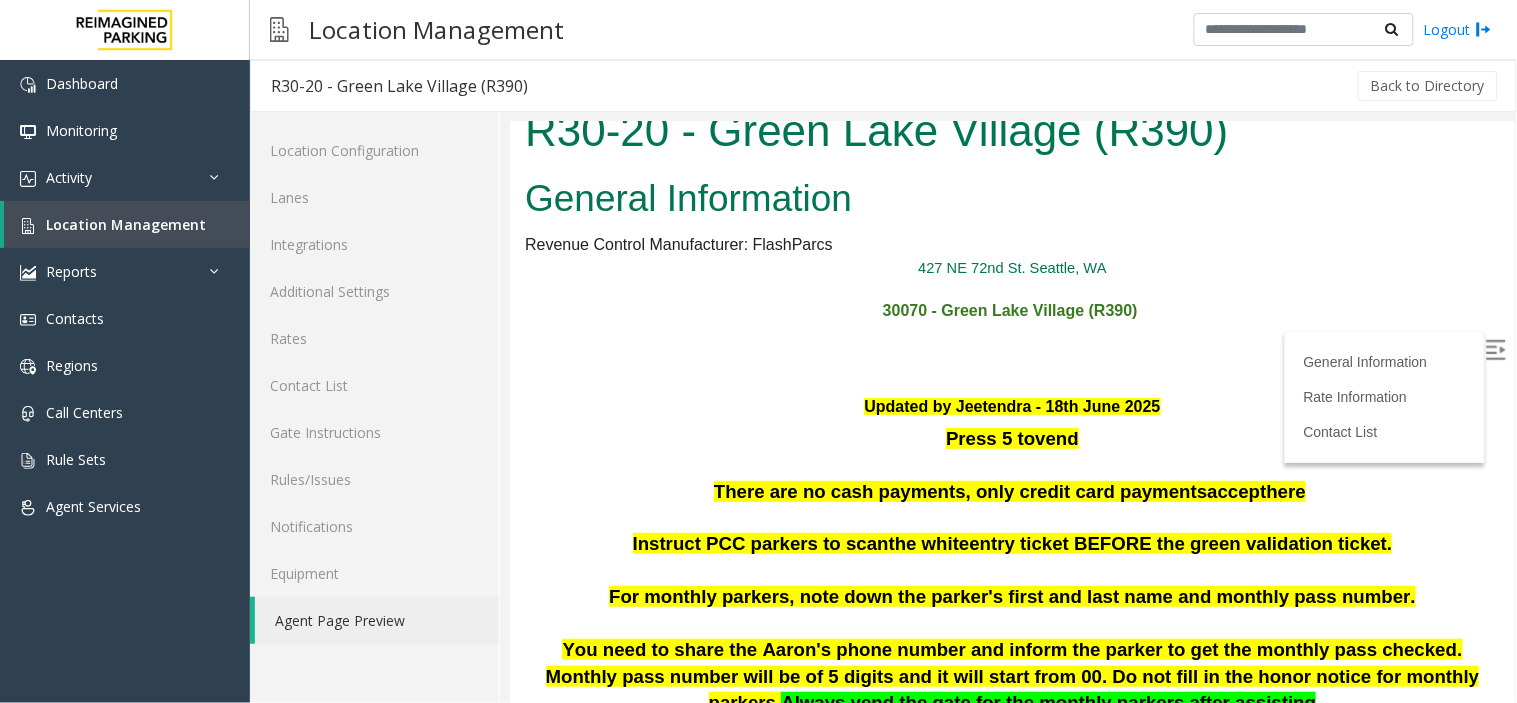 scroll, scrollTop: 13, scrollLeft: 0, axis: vertical 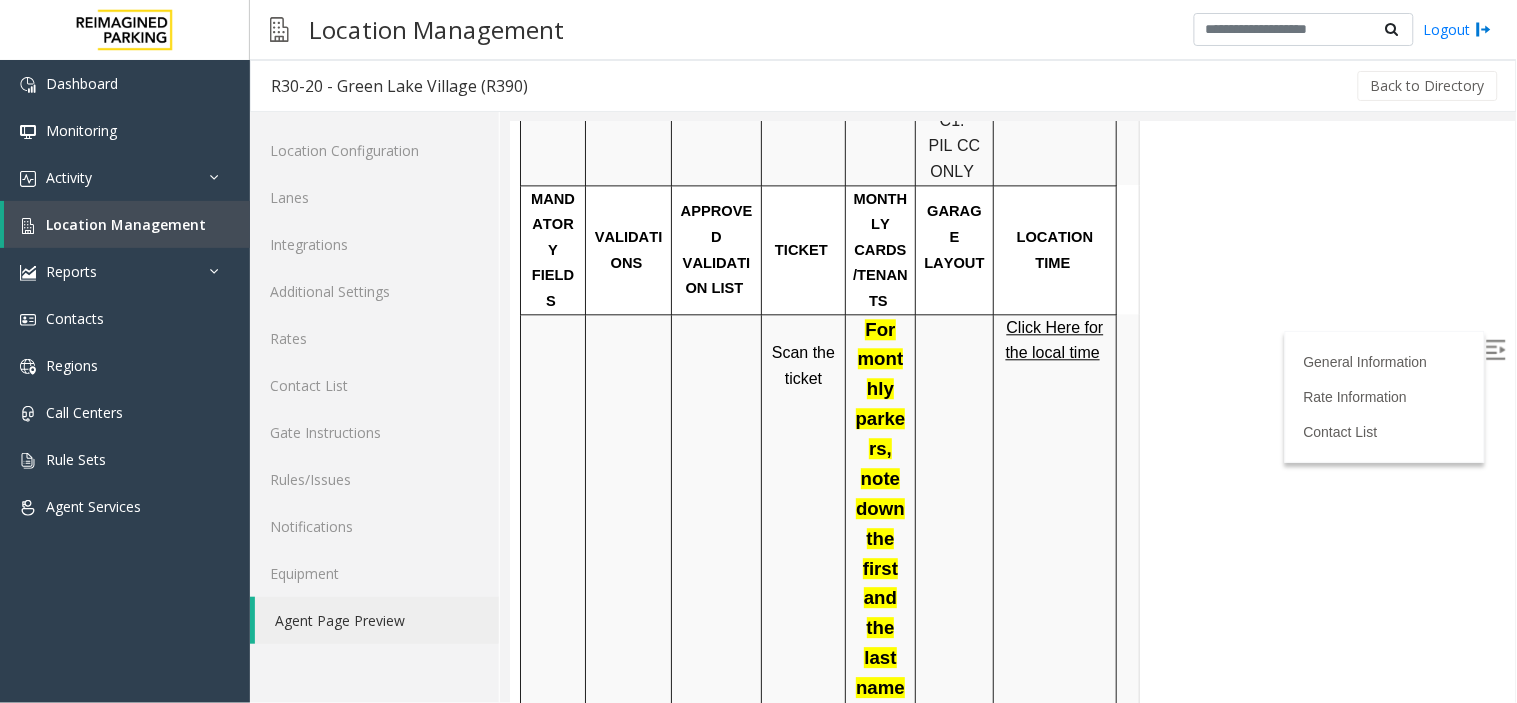 click at bounding box center (1495, 349) 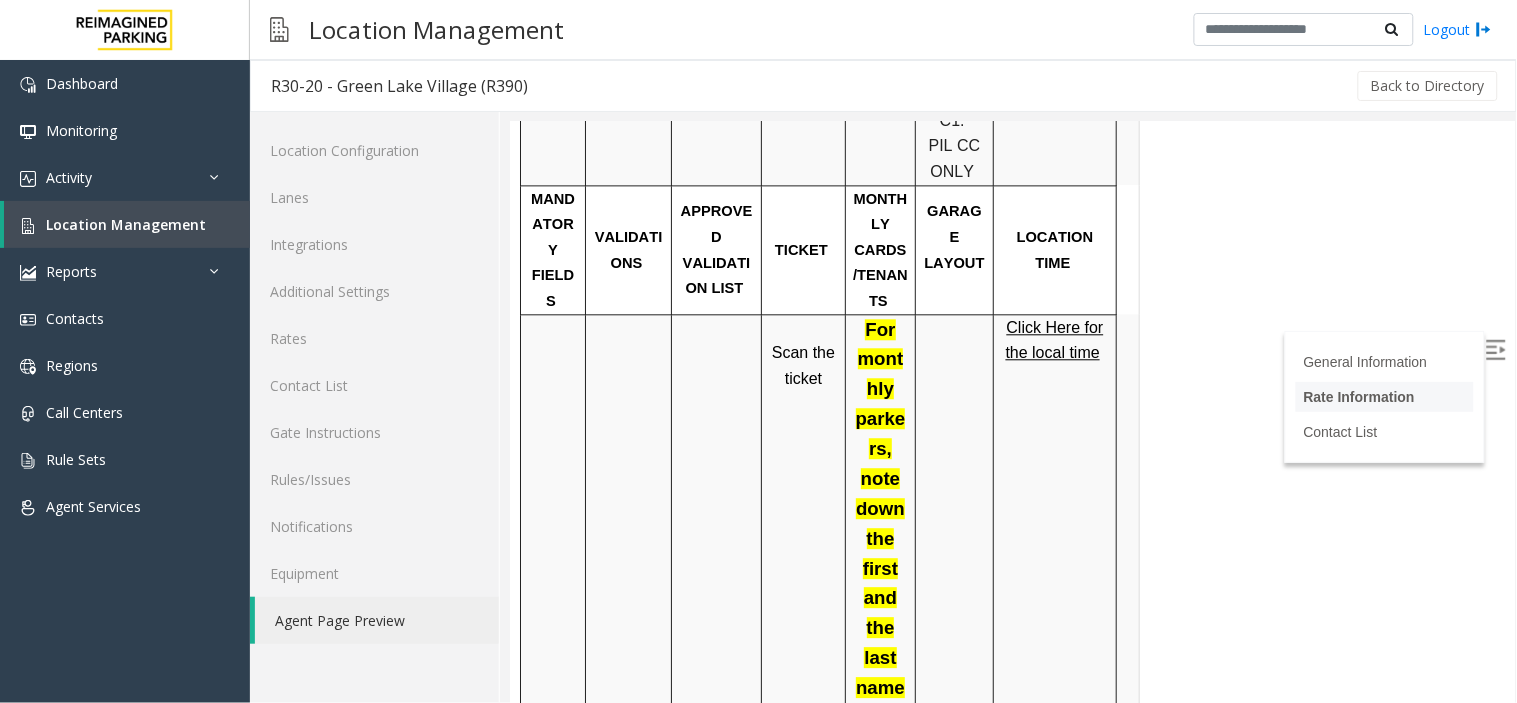 click on "Rate Information" at bounding box center (1358, 396) 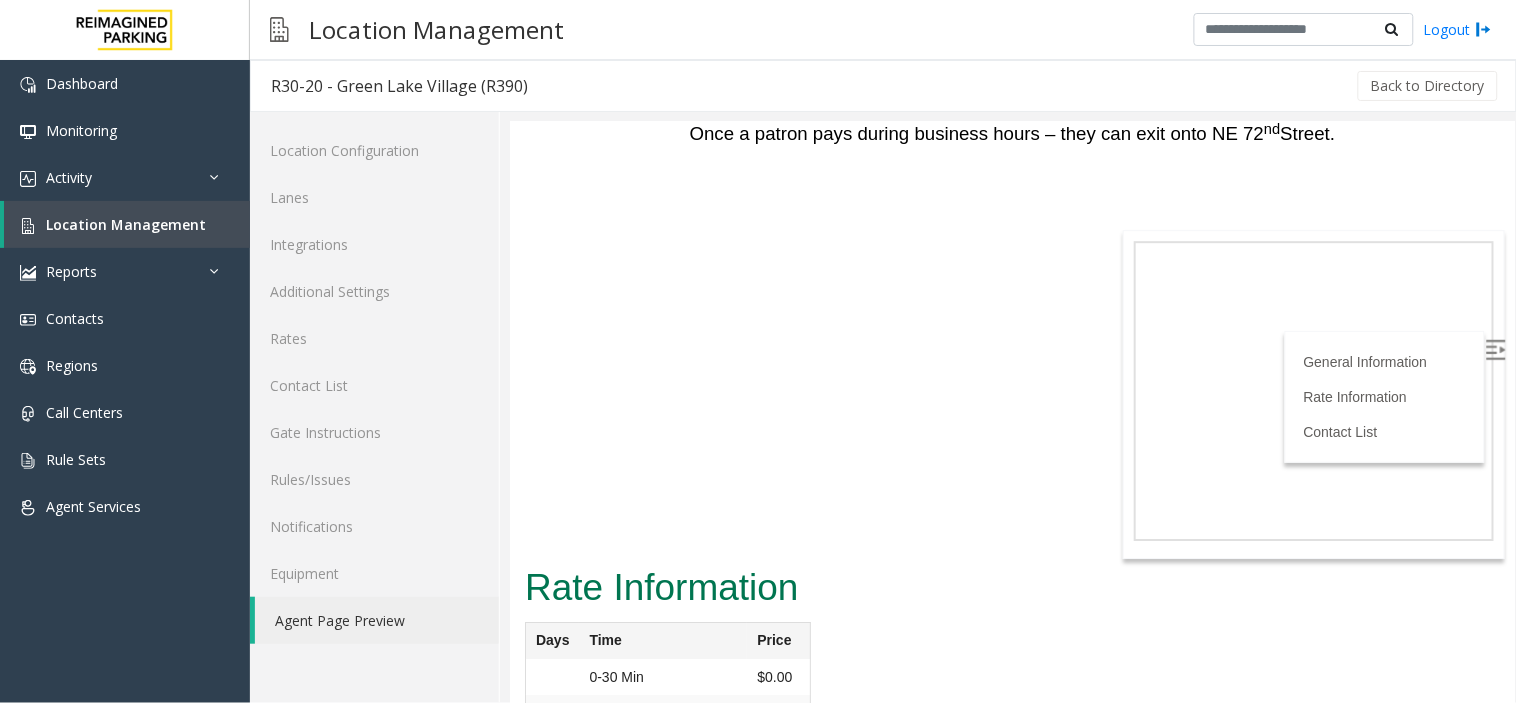 click at bounding box center (1495, 349) 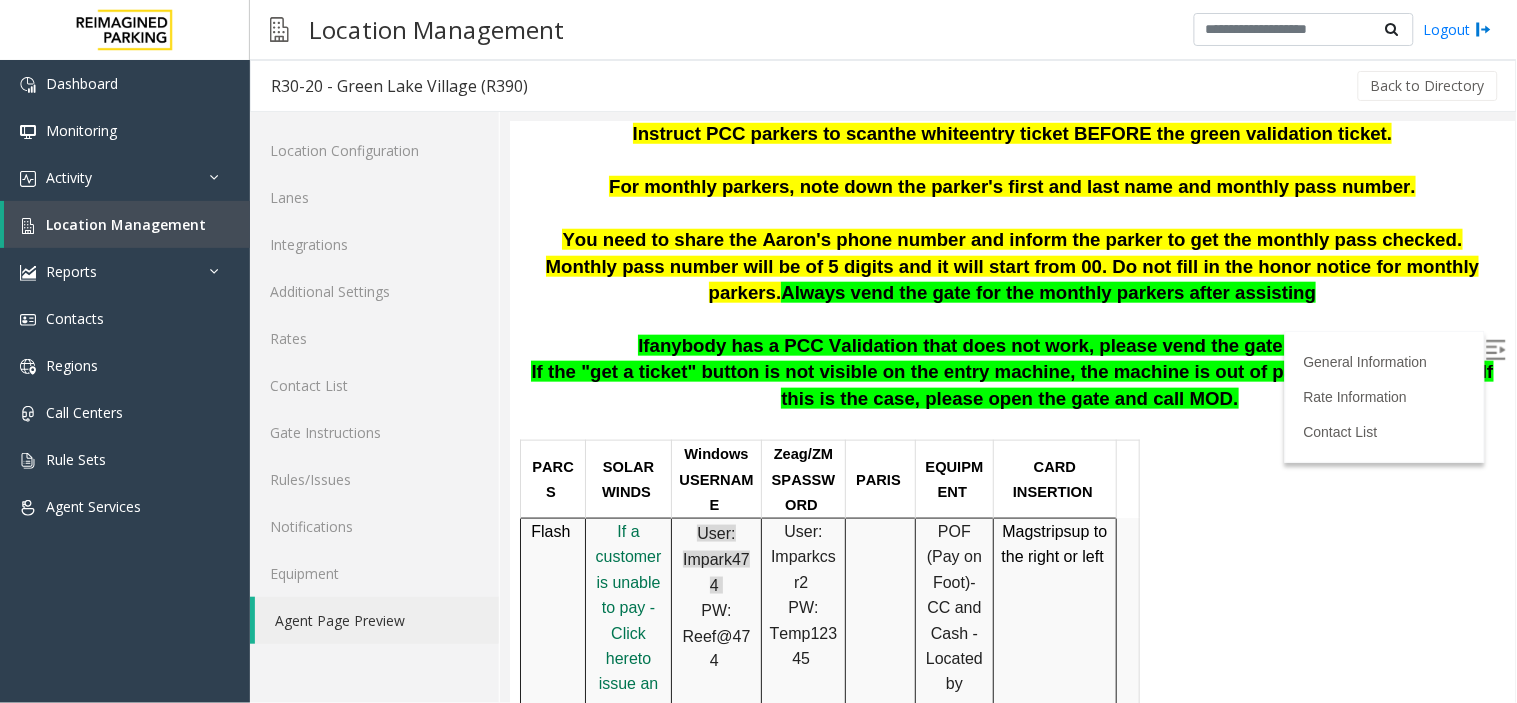 scroll, scrollTop: 396, scrollLeft: 0, axis: vertical 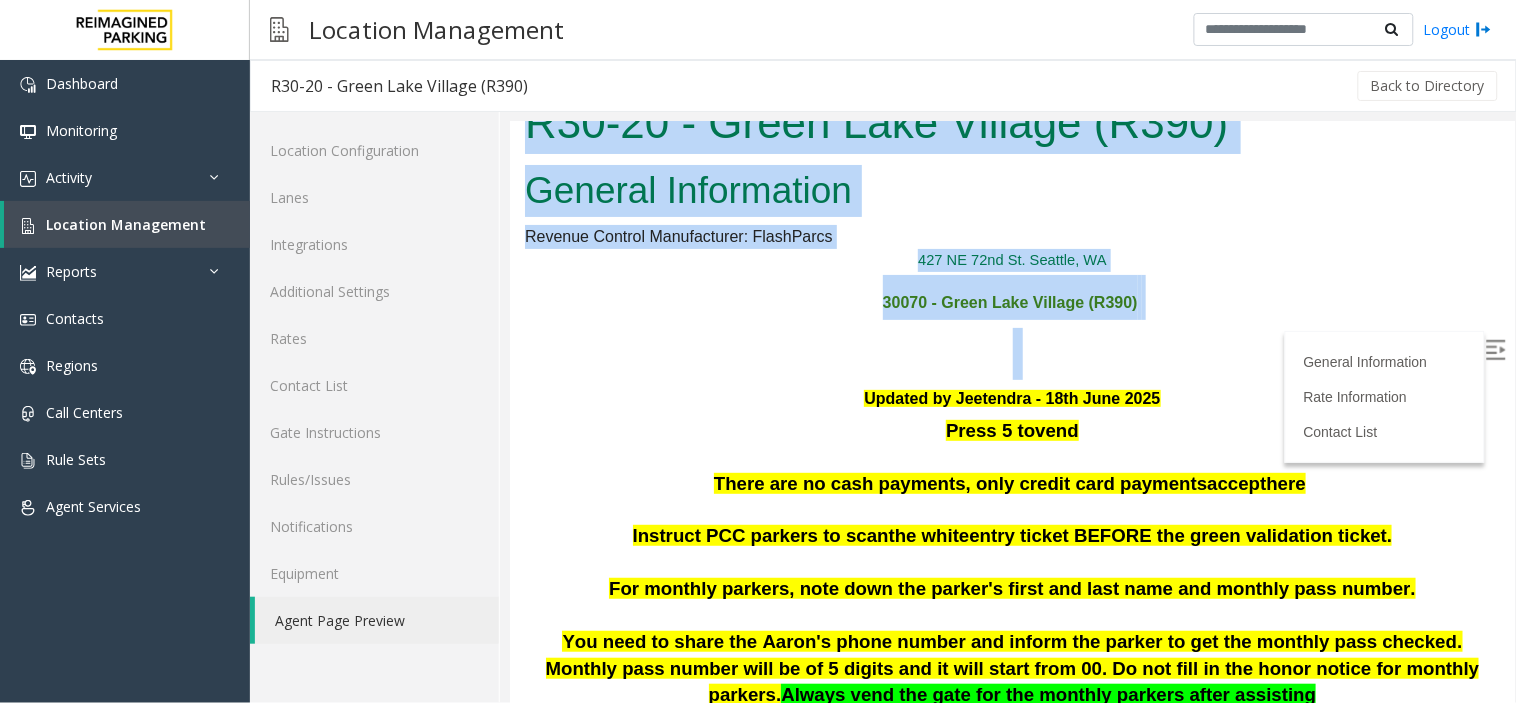 drag, startPoint x: 841, startPoint y: 356, endPoint x: 2025, endPoint y: 584, distance: 1205.7529 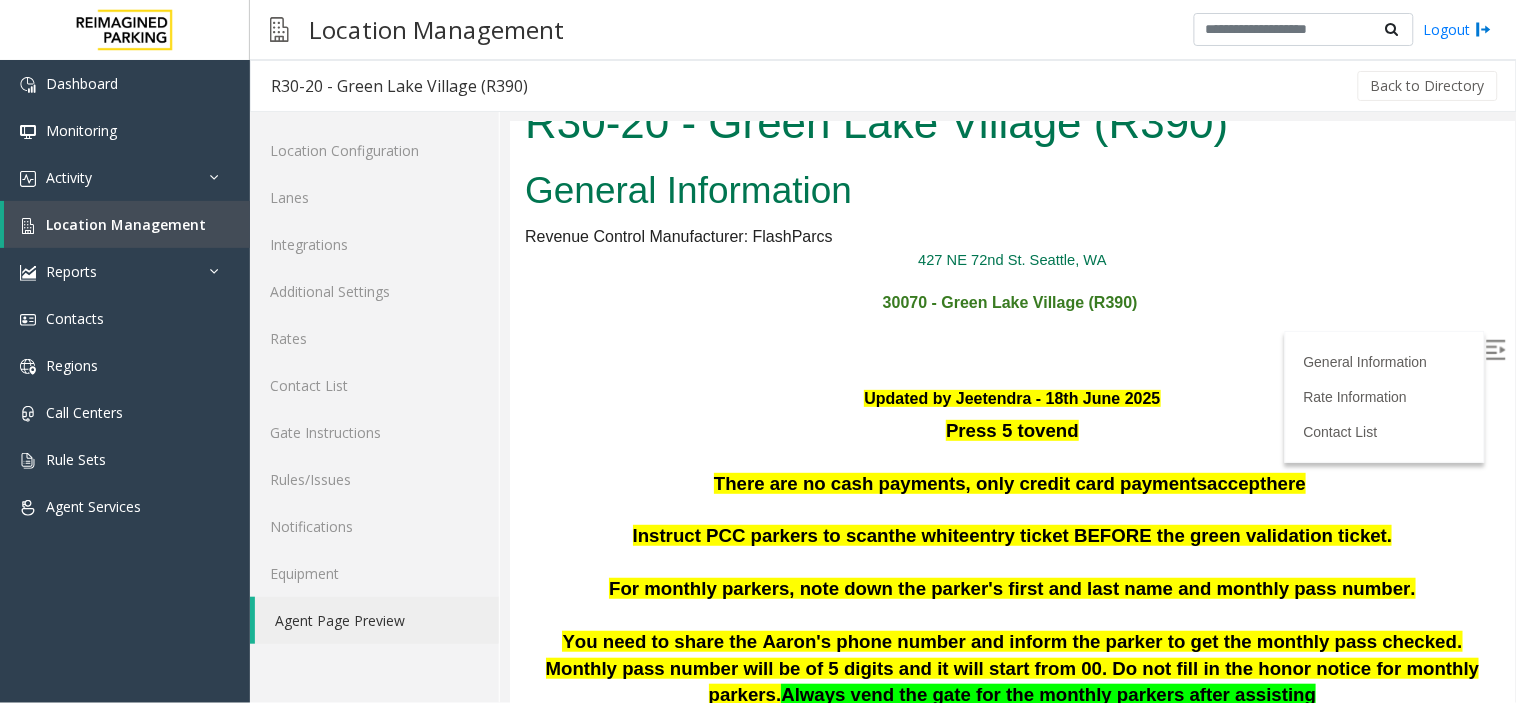click on "Updated by Jeetendra - 18th June 2025" at bounding box center [1011, 398] 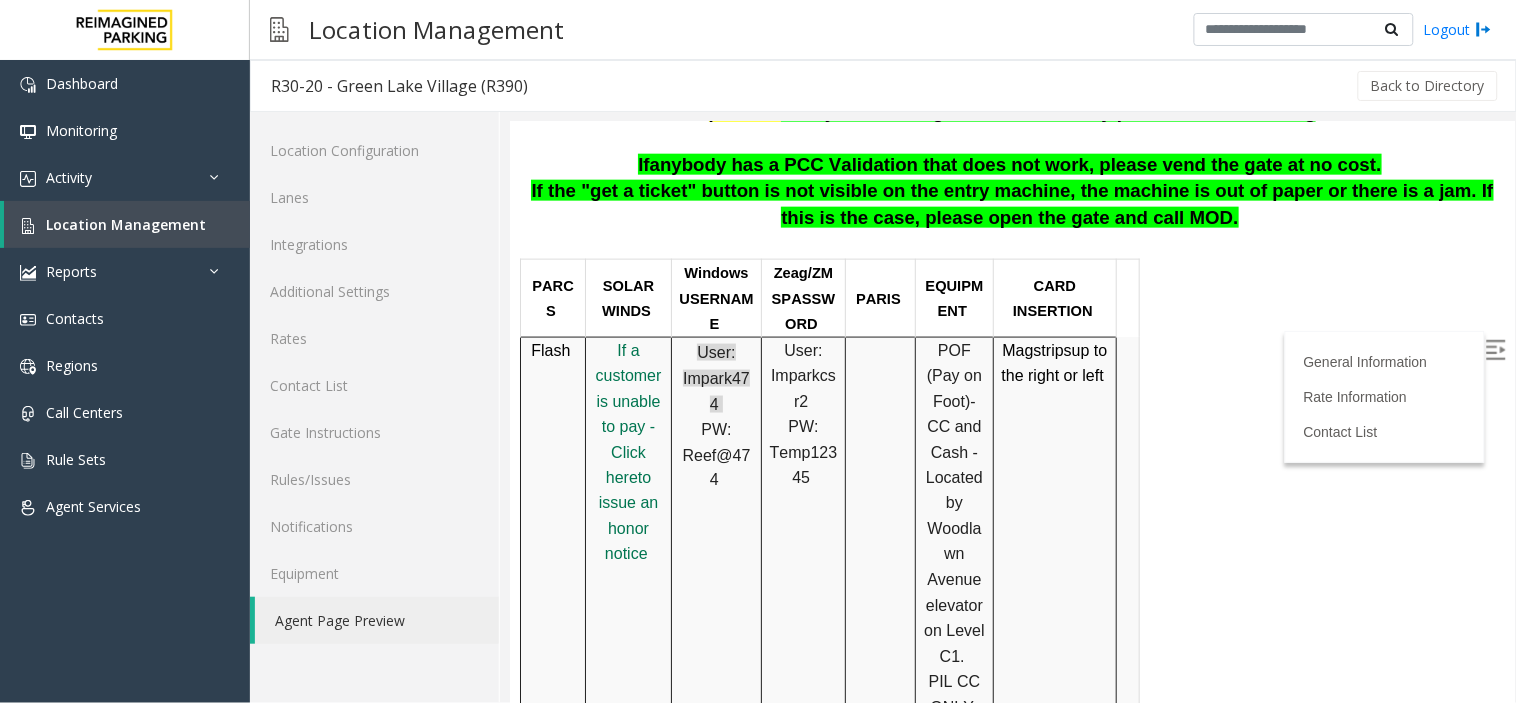 scroll, scrollTop: 655, scrollLeft: 0, axis: vertical 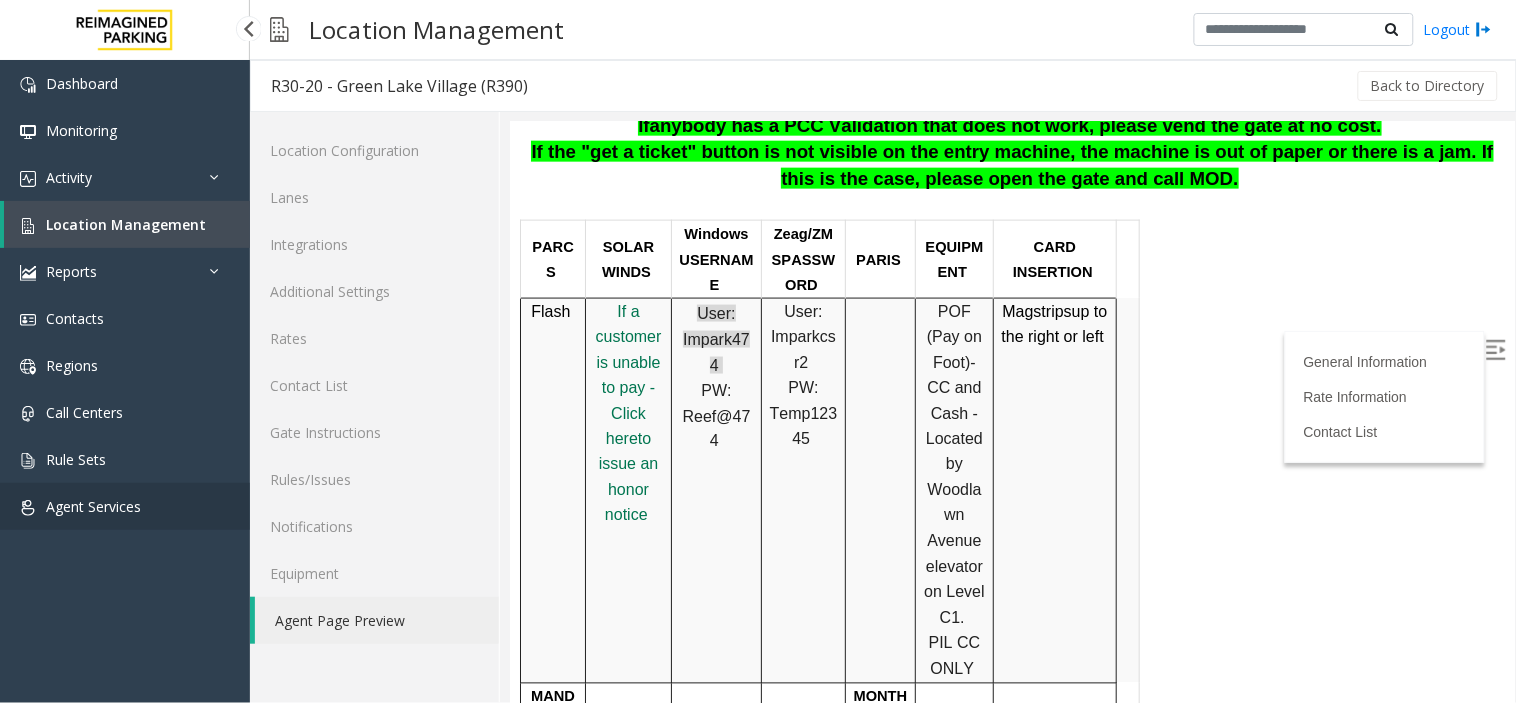 drag, startPoint x: 13, startPoint y: 536, endPoint x: 23, endPoint y: 502, distance: 35.44009 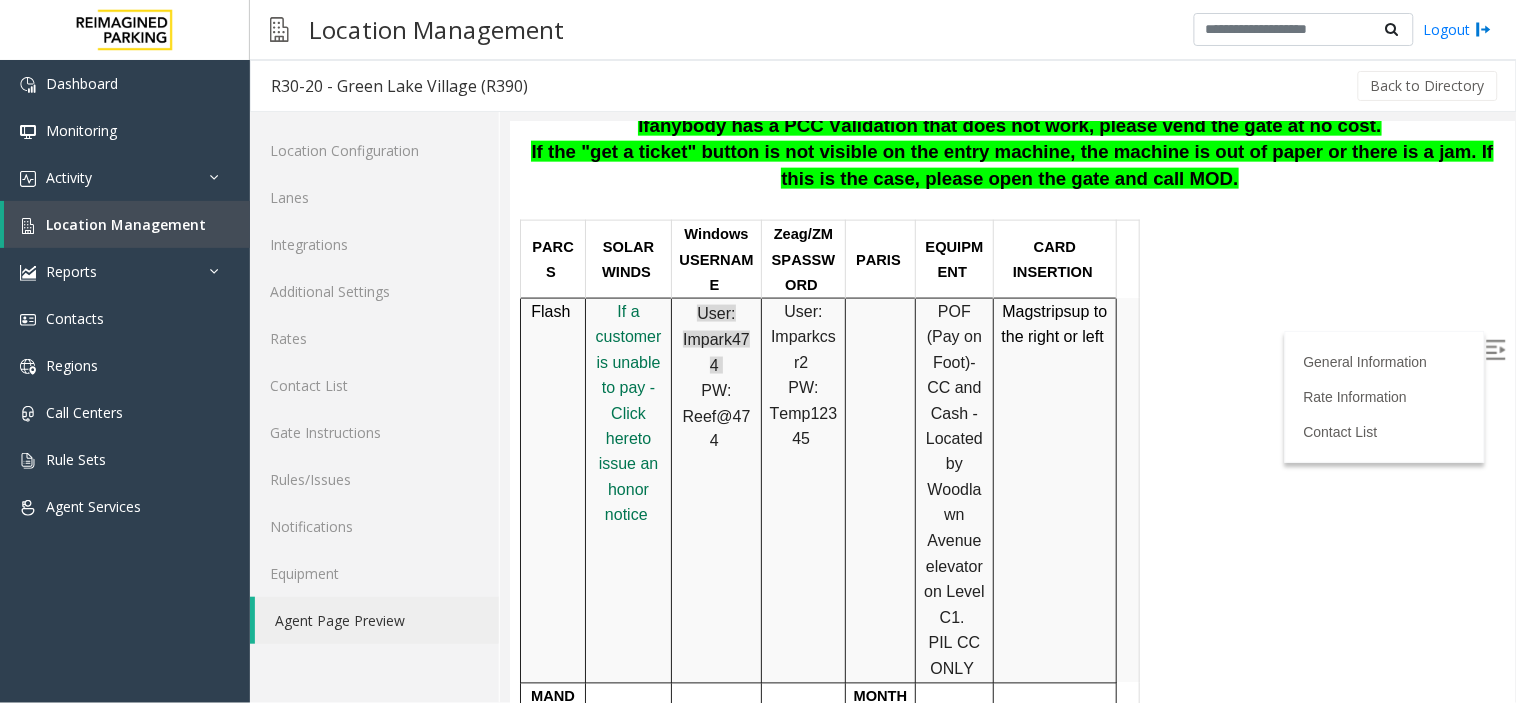 click at bounding box center (1115, 489) 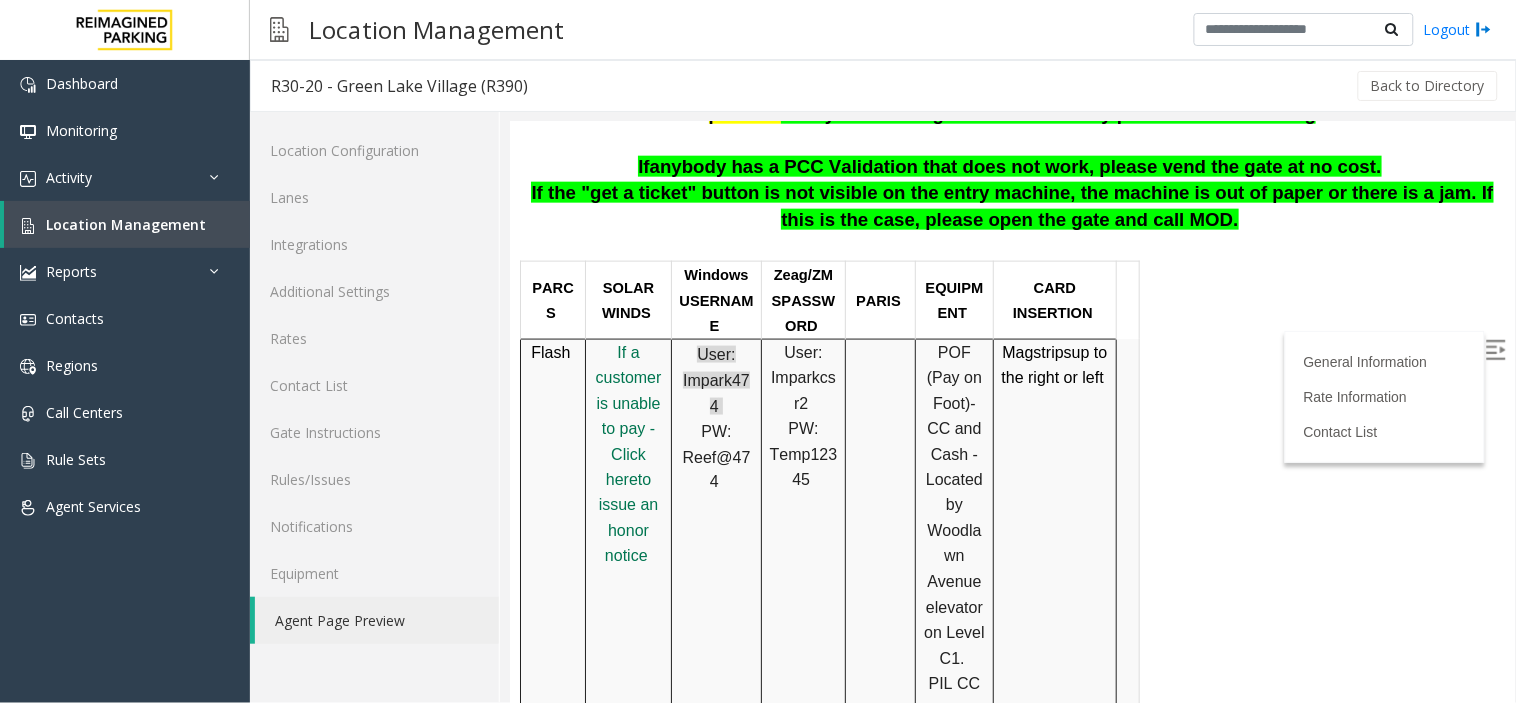 scroll, scrollTop: 544, scrollLeft: 0, axis: vertical 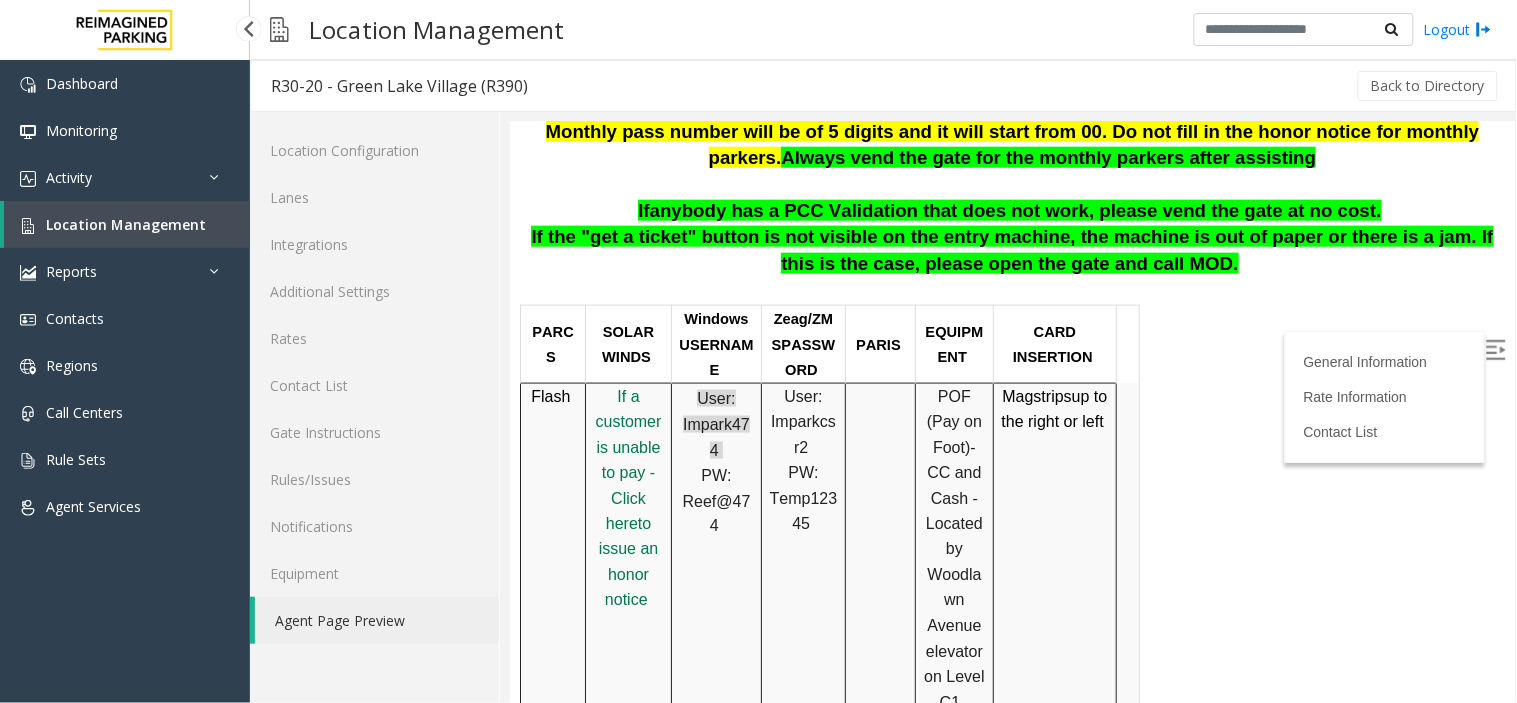 click on "Location Management" at bounding box center [126, 224] 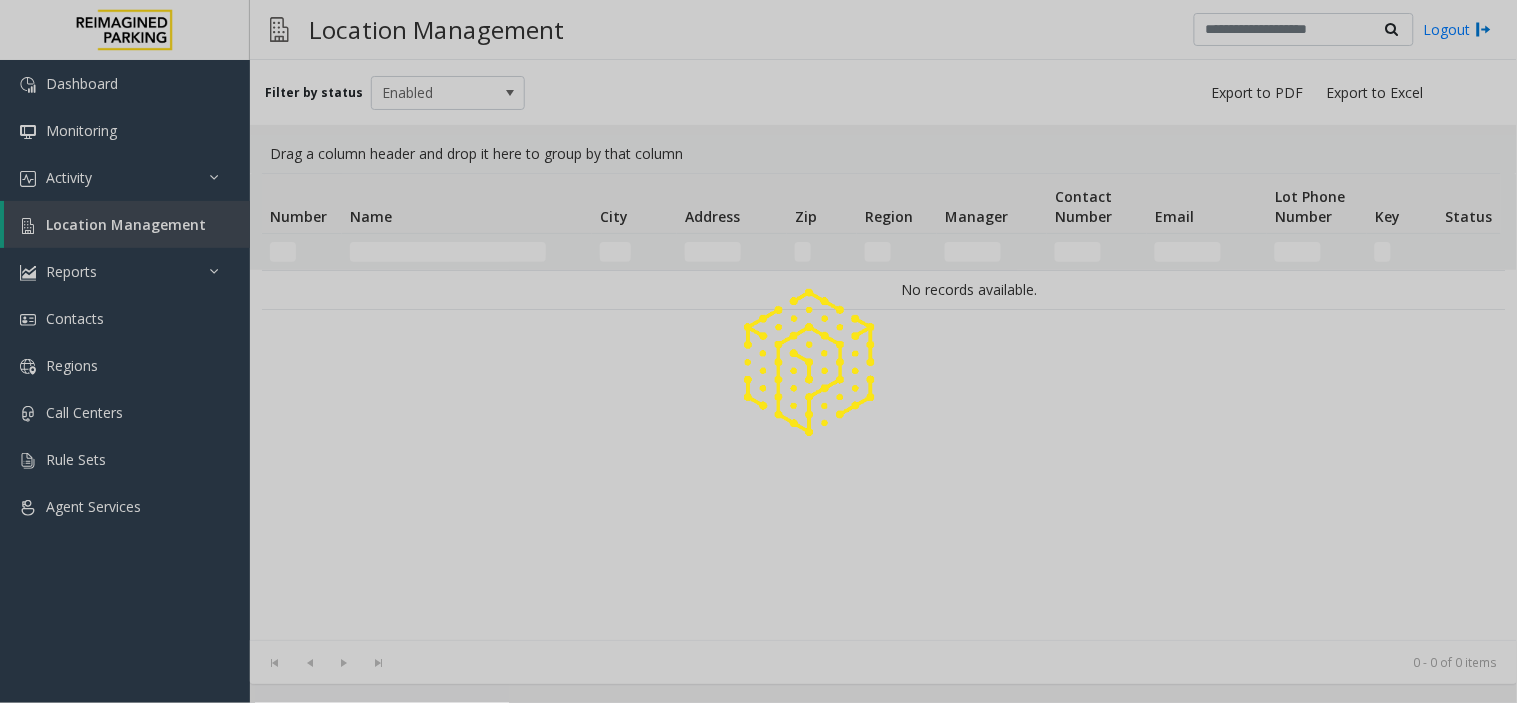 click 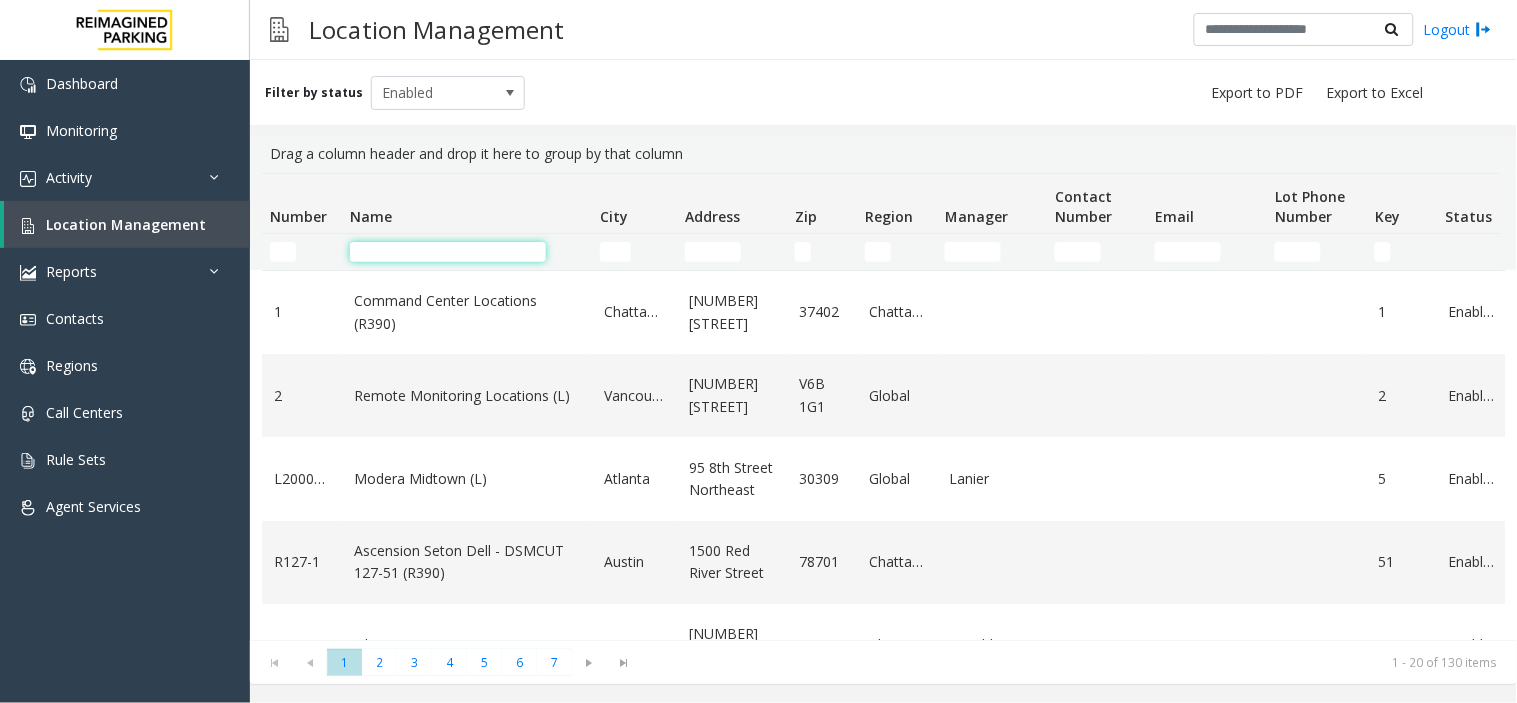 click 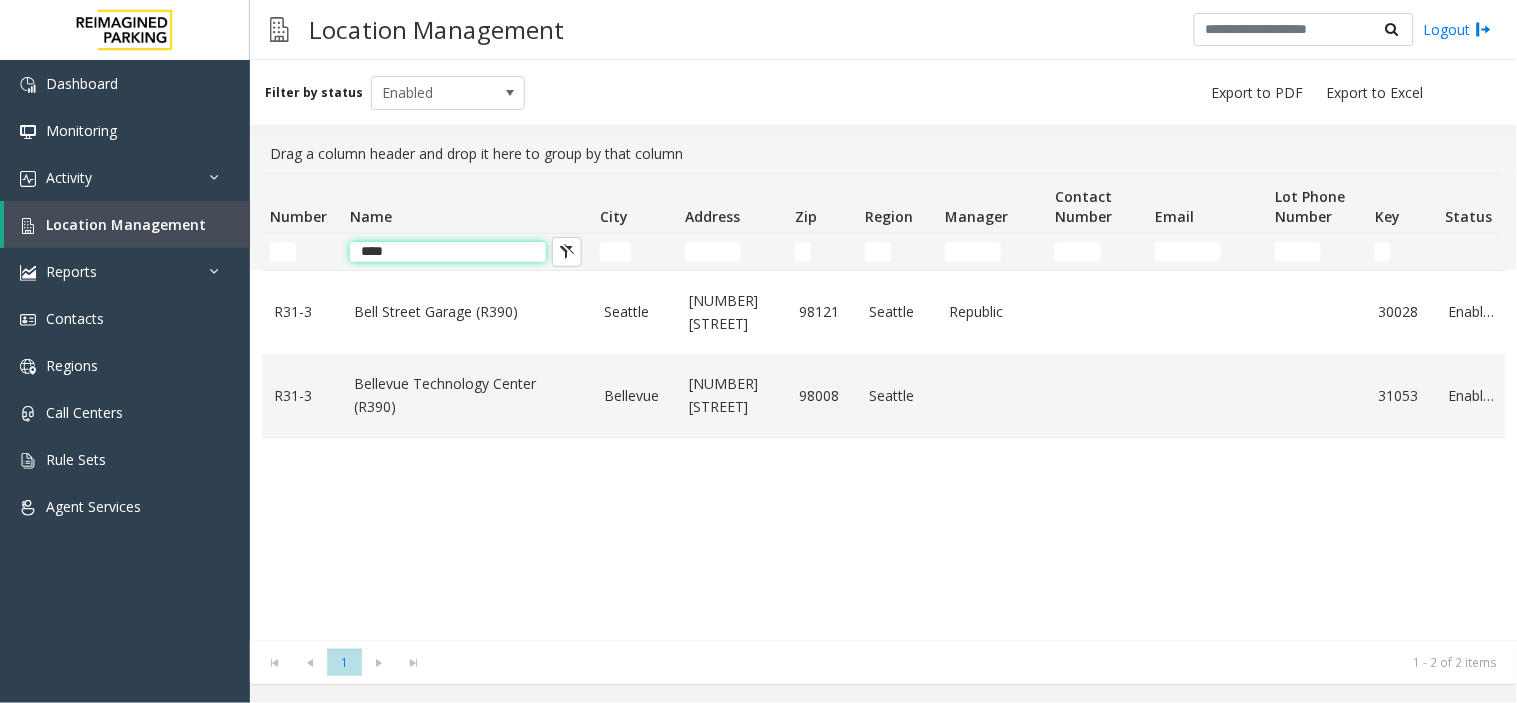 type on "****" 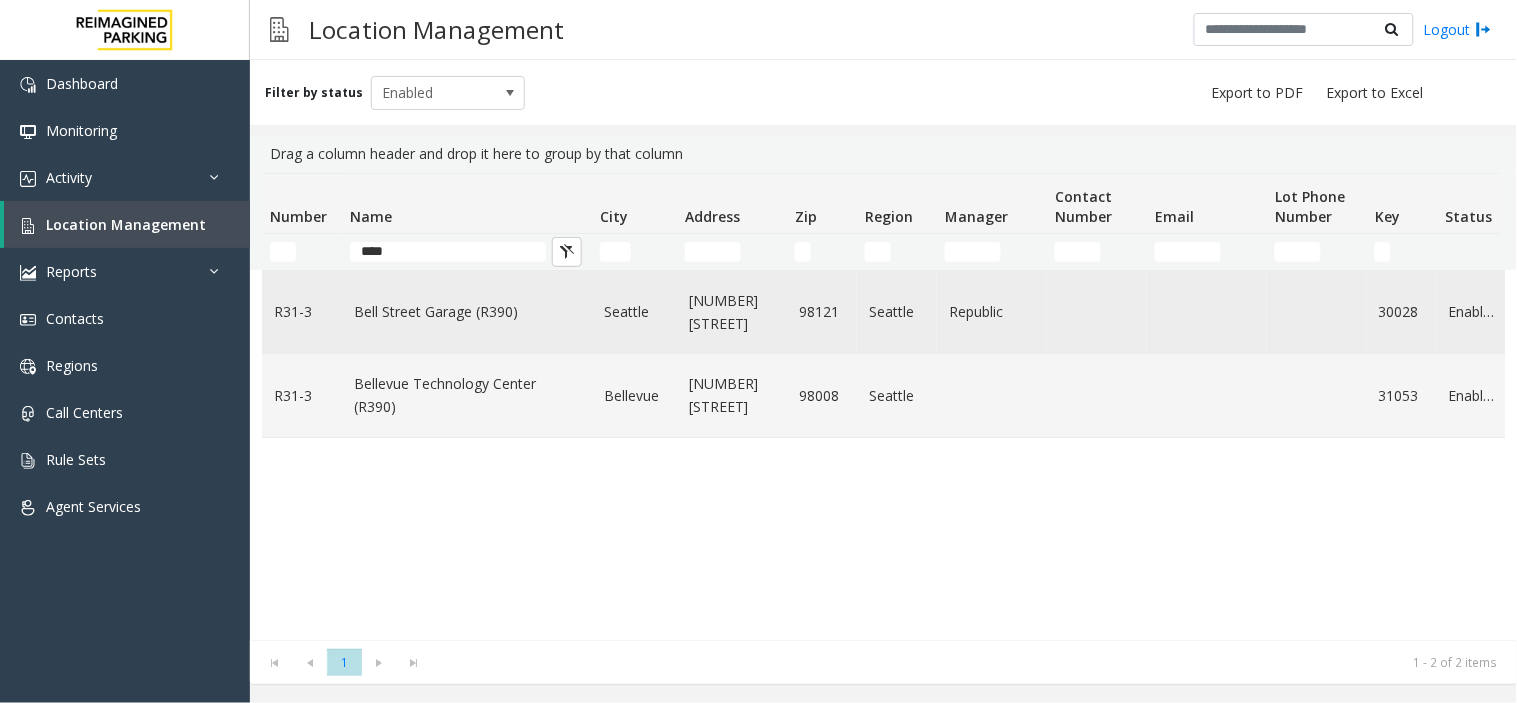 click on "Bell Street Garage (R390)" 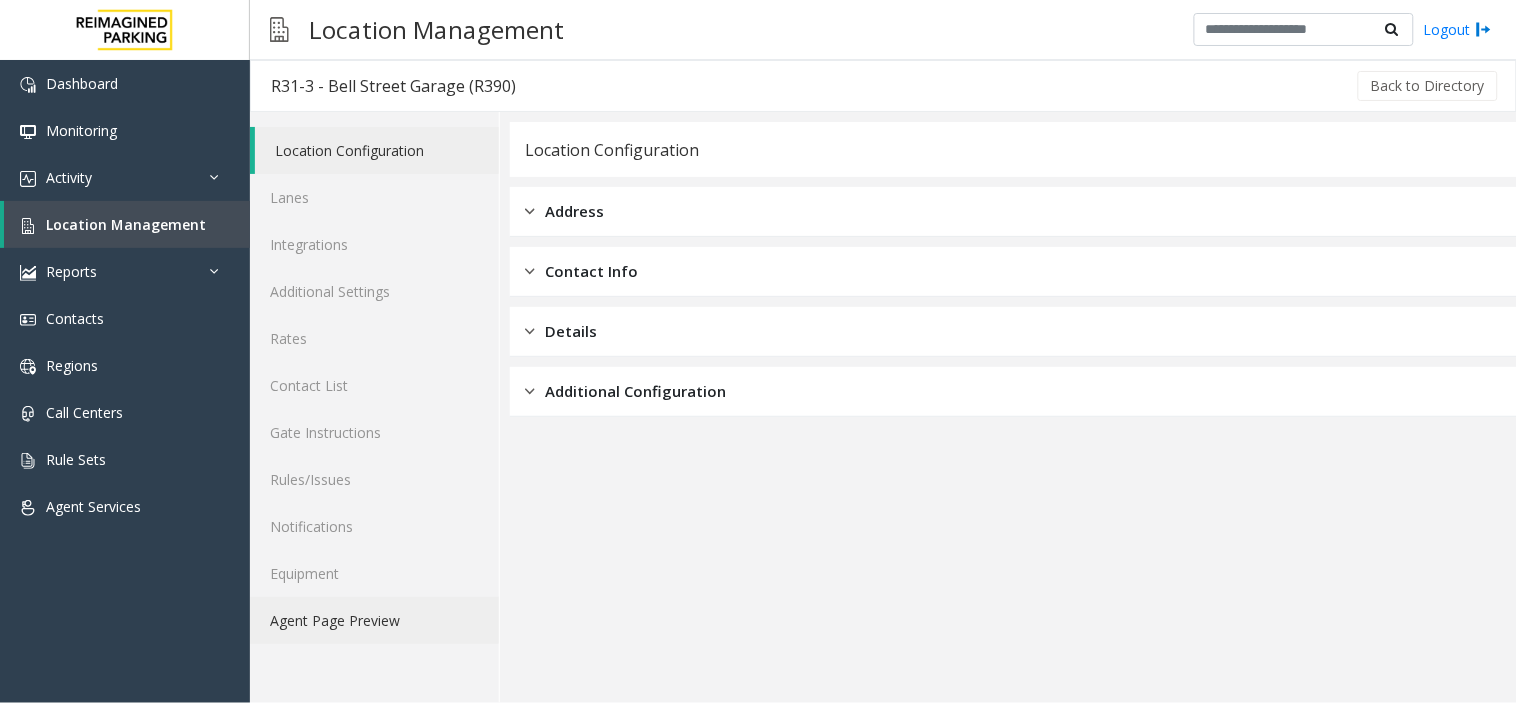 click on "Agent Page Preview" 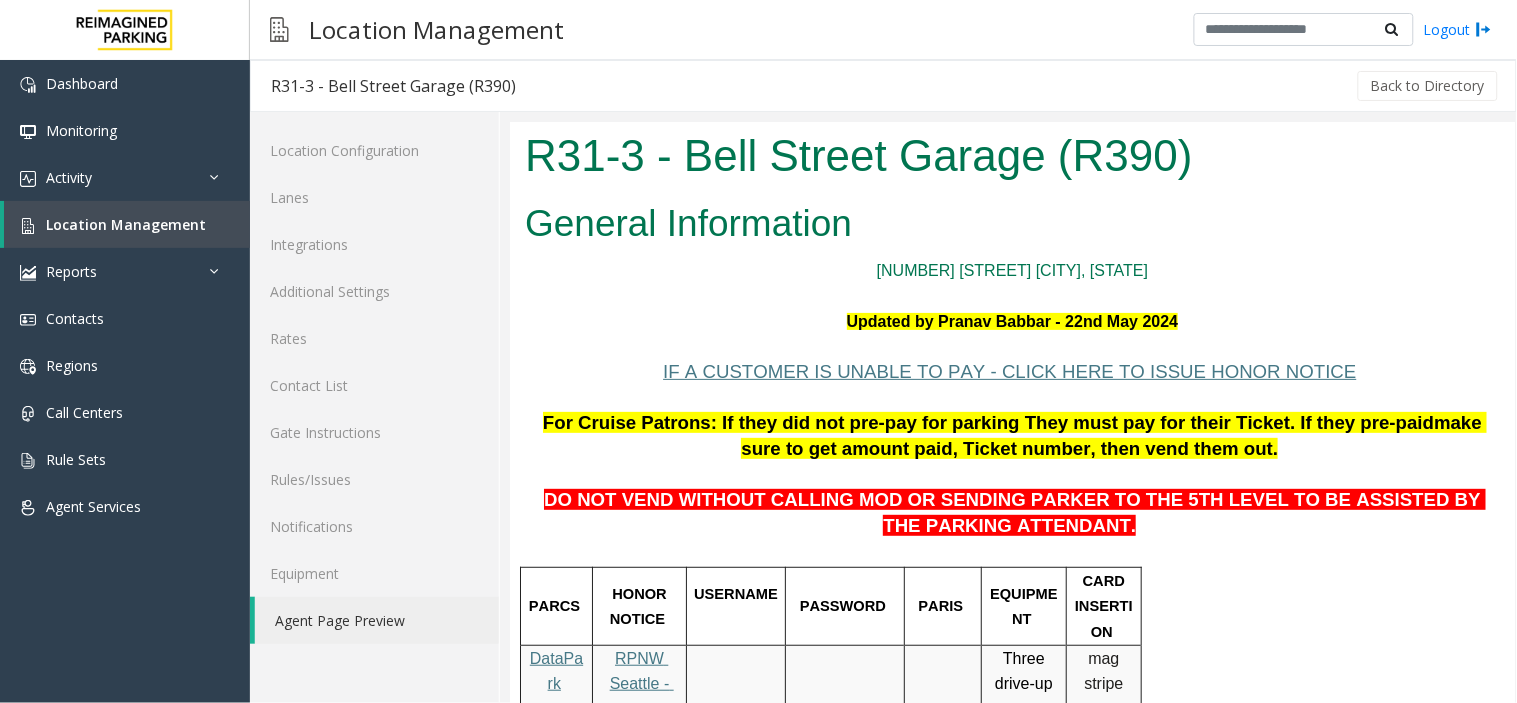 scroll, scrollTop: 0, scrollLeft: 0, axis: both 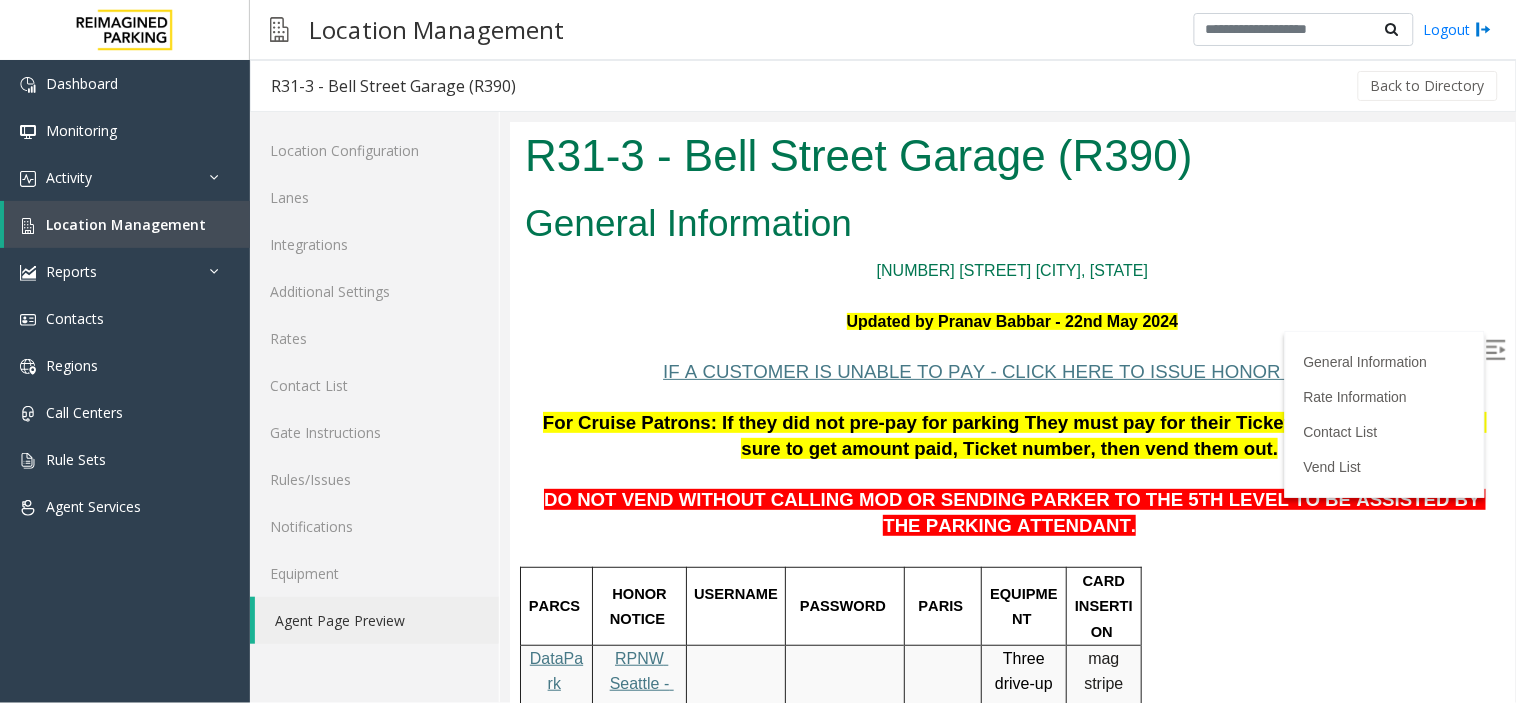 drag, startPoint x: 1472, startPoint y: 343, endPoint x: 1472, endPoint y: 329, distance: 14 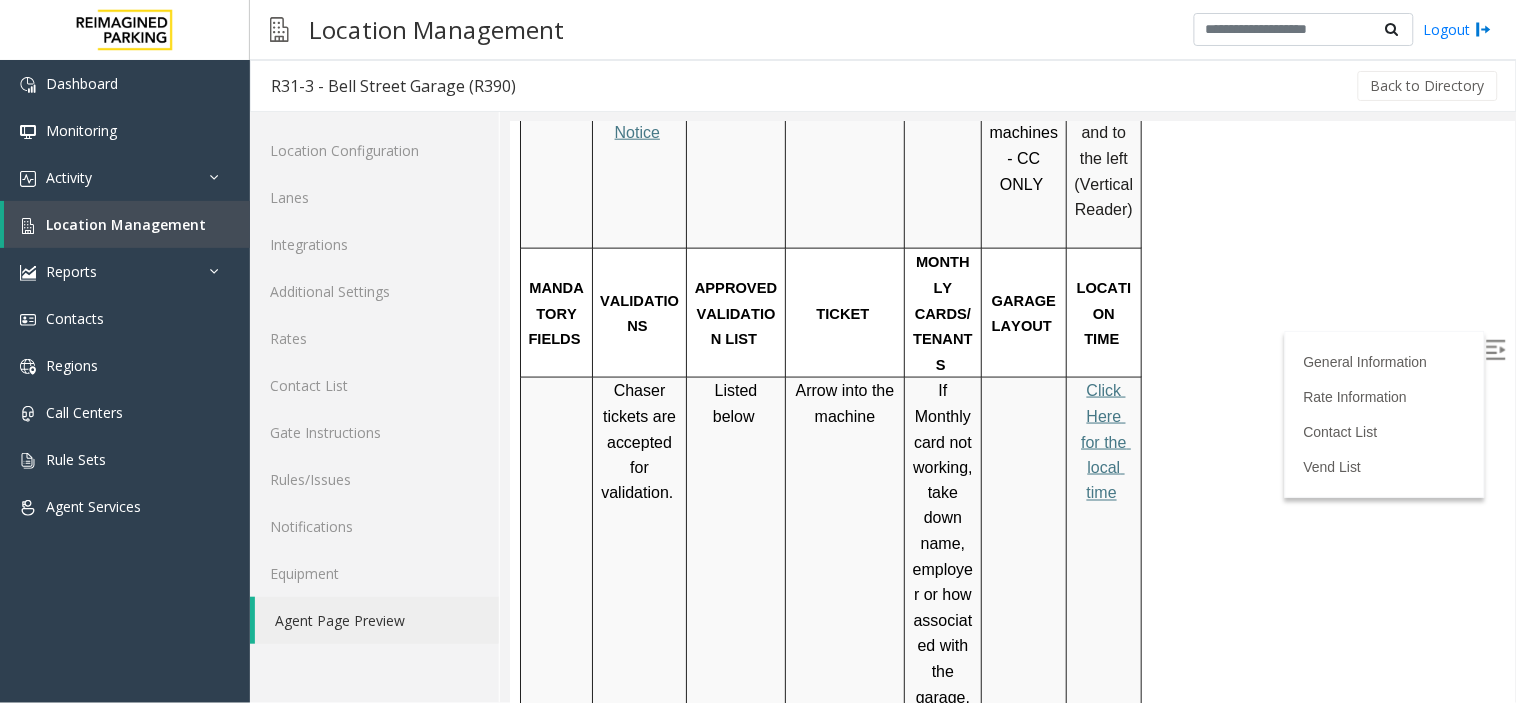 scroll, scrollTop: 713, scrollLeft: 0, axis: vertical 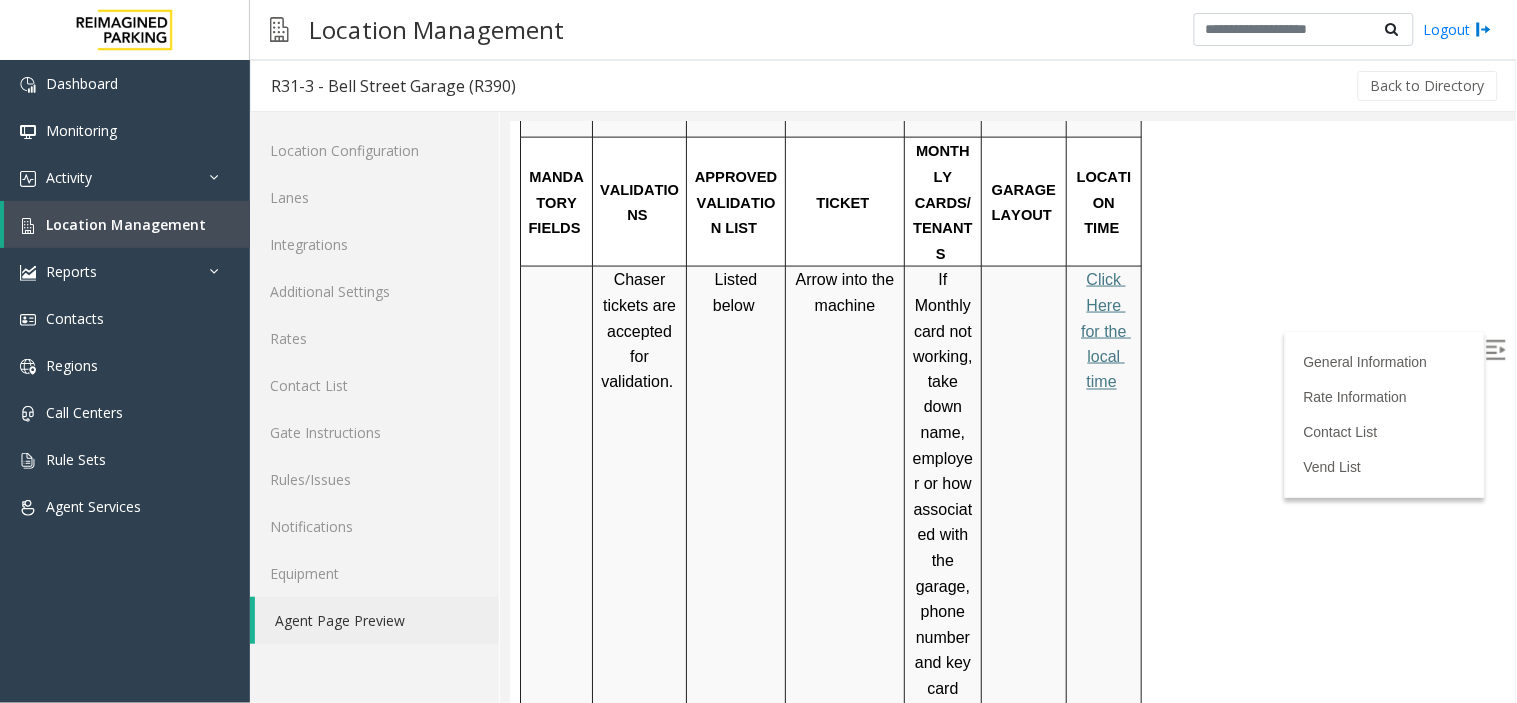 drag, startPoint x: 1511, startPoint y: 181, endPoint x: 2025, endPoint y: 367, distance: 546.6187 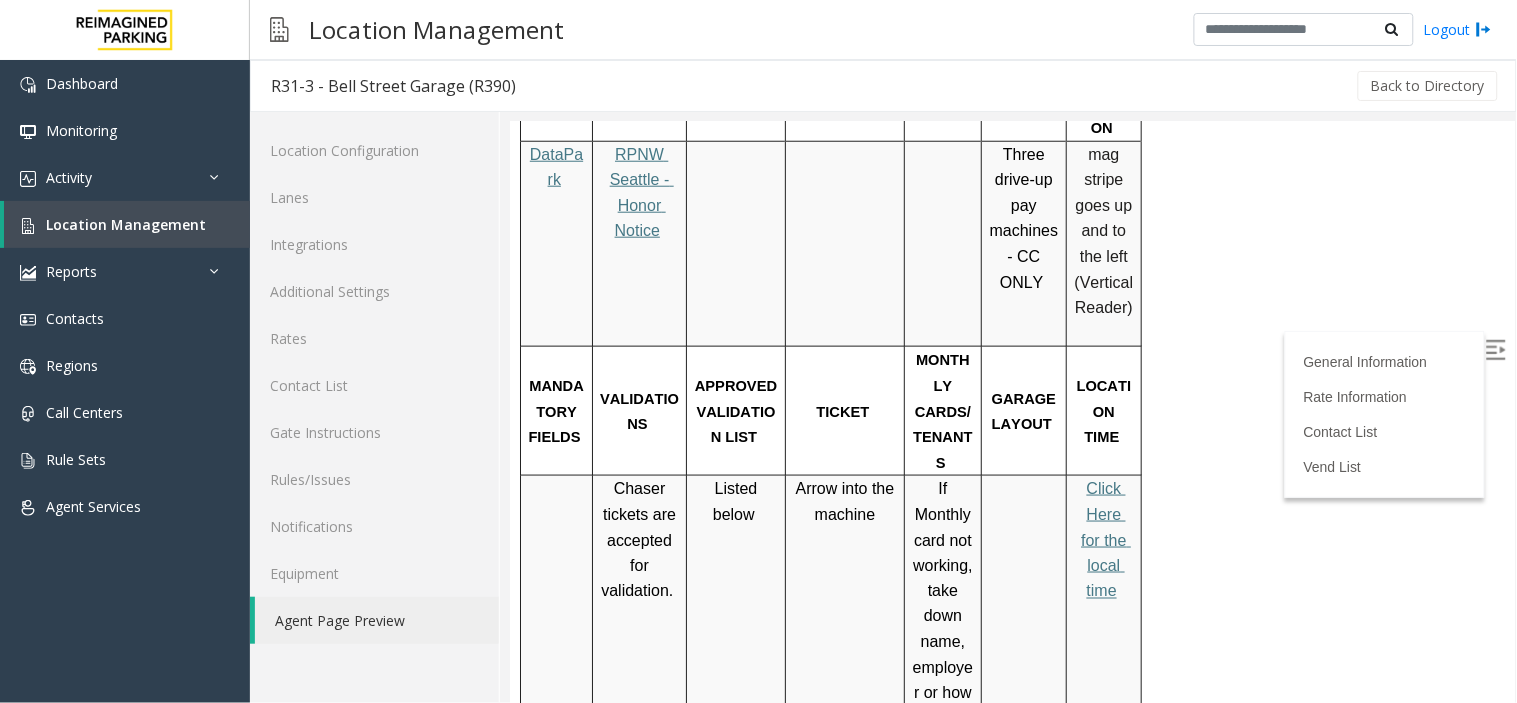 scroll, scrollTop: 553, scrollLeft: 0, axis: vertical 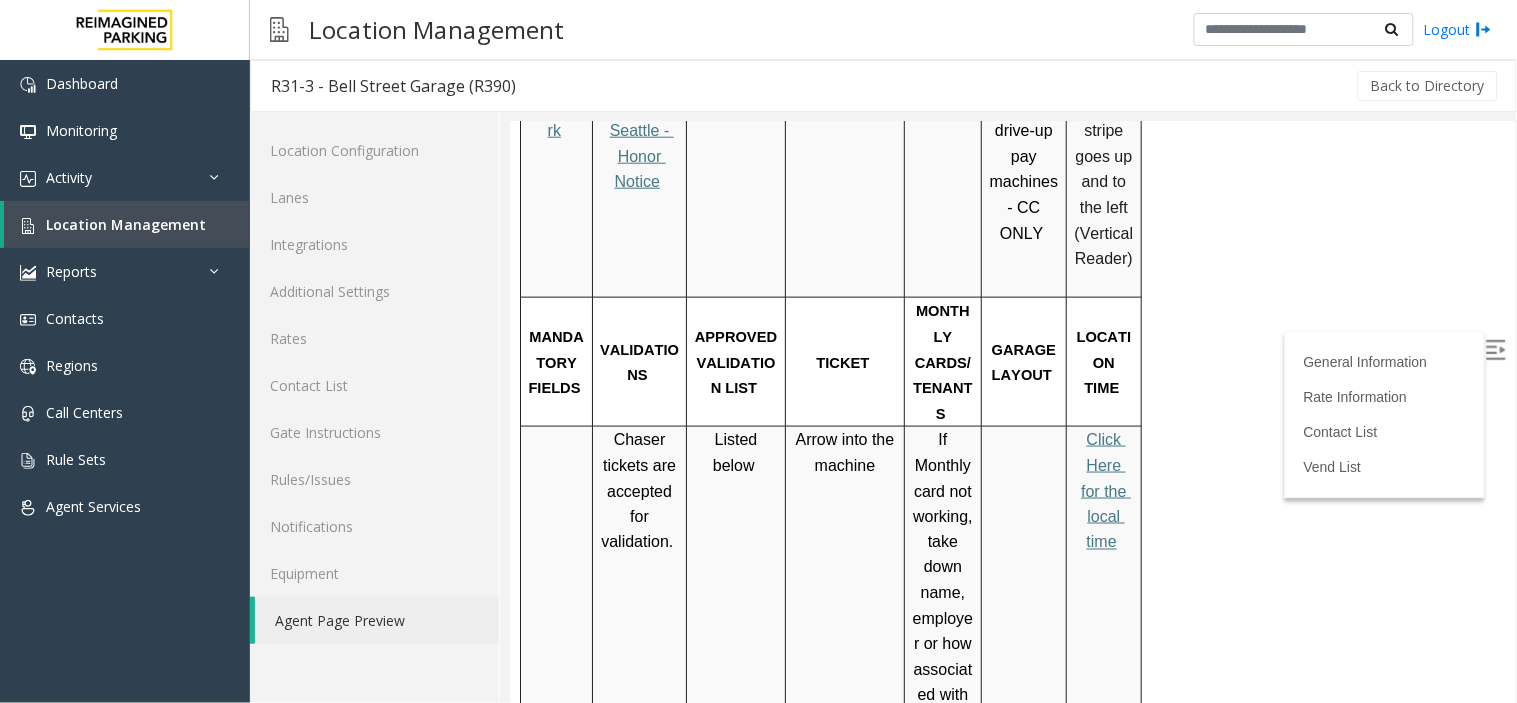 click on "PARCS   HONOR NOTICE   USERNAME   PASSWORD   PARIS   EQUIPMENT   CARD INSERTION   DataPark   RPNW Seattle - Honor Notice        Three drive-up pay machines - CC ONLY   mag stripe goes up and to the left (Vertical Reader)   MANDATORY FIELDS   VALIDATIONS   APPROVED VALIDATION LIST   TICKET   MONTHLY CARDS/TENANTS   GARAGE LAYOUT   LOCATION TIME      Chaser tickets are accepted for validation.   Listed below    Arrow into the machine If Monthly card not working, take down name, employer or how associated with the garage, phone number and key card number before letting them out.     List of monthlies below     Click Here for the local time   APPROVED VENDORS   DO NOT VEND FOR   ENTRANCE/EXIT LANE INFO   LOST TICKET RATE   COMMON ISSUES   SPECIAL INSTRUCTIONS   HOURS OF OPERATION   If Port of Seattle employee or POS vehicle, let them out with no charge     If a hotel guest nearby needs into garage after hours, please vend gate and let them in" at bounding box center [1009, 925] 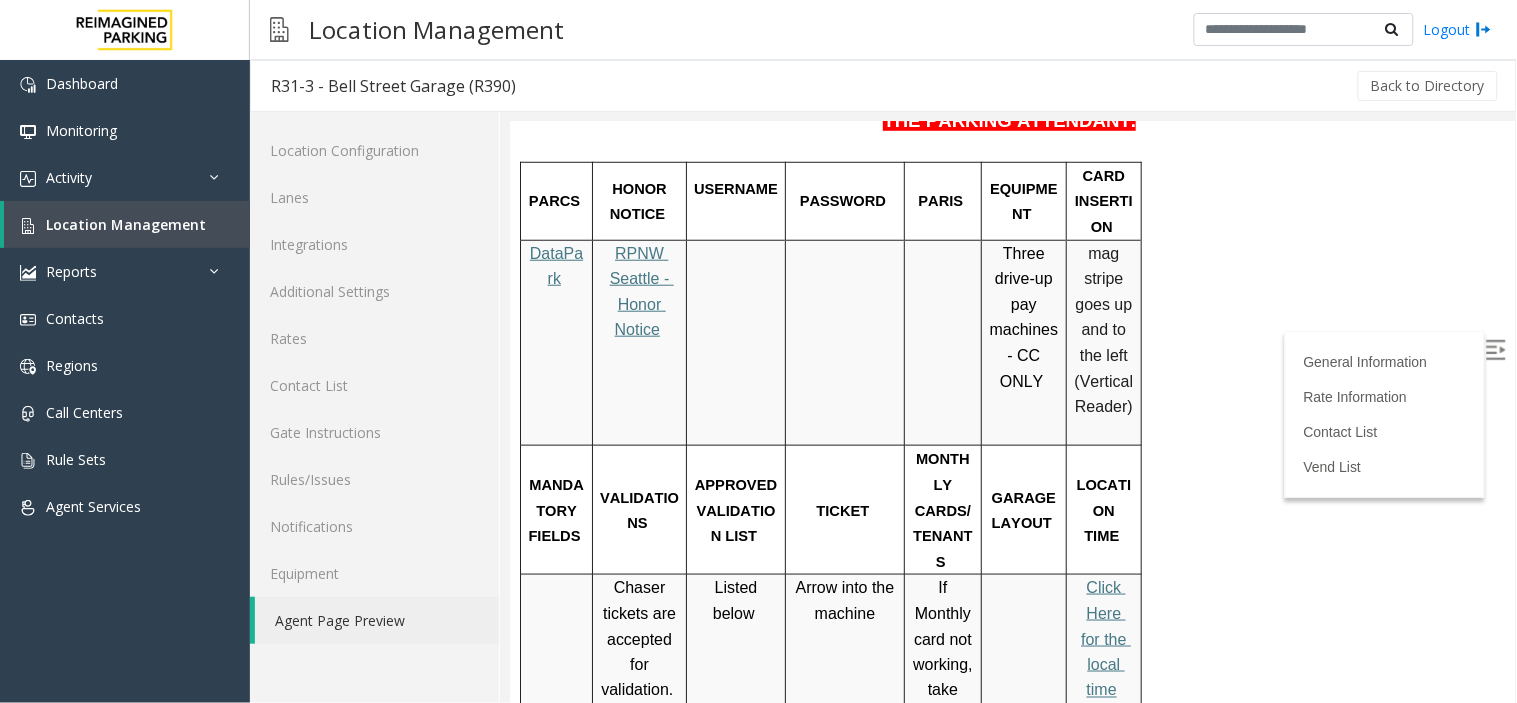 scroll, scrollTop: 356, scrollLeft: 0, axis: vertical 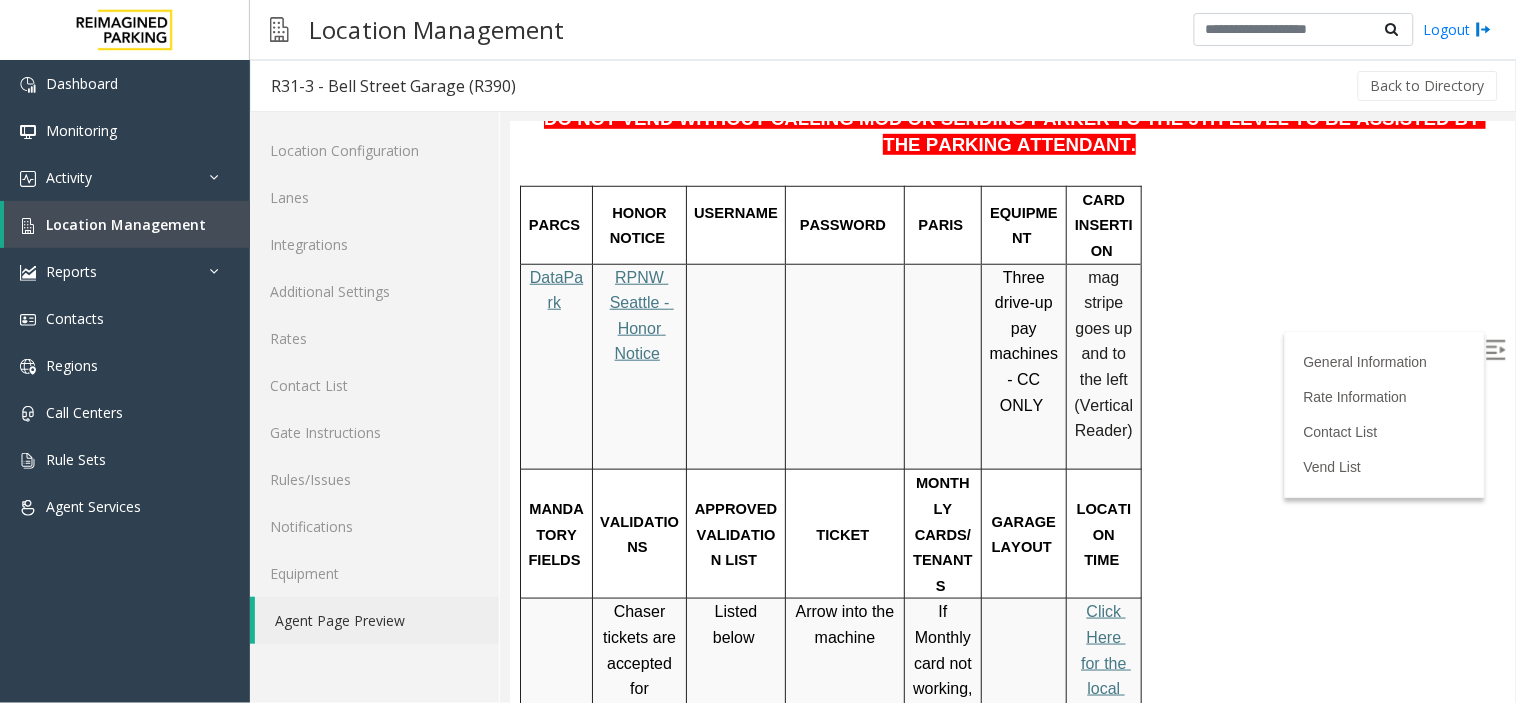 drag, startPoint x: 1509, startPoint y: 208, endPoint x: 2025, endPoint y: 333, distance: 530.9247 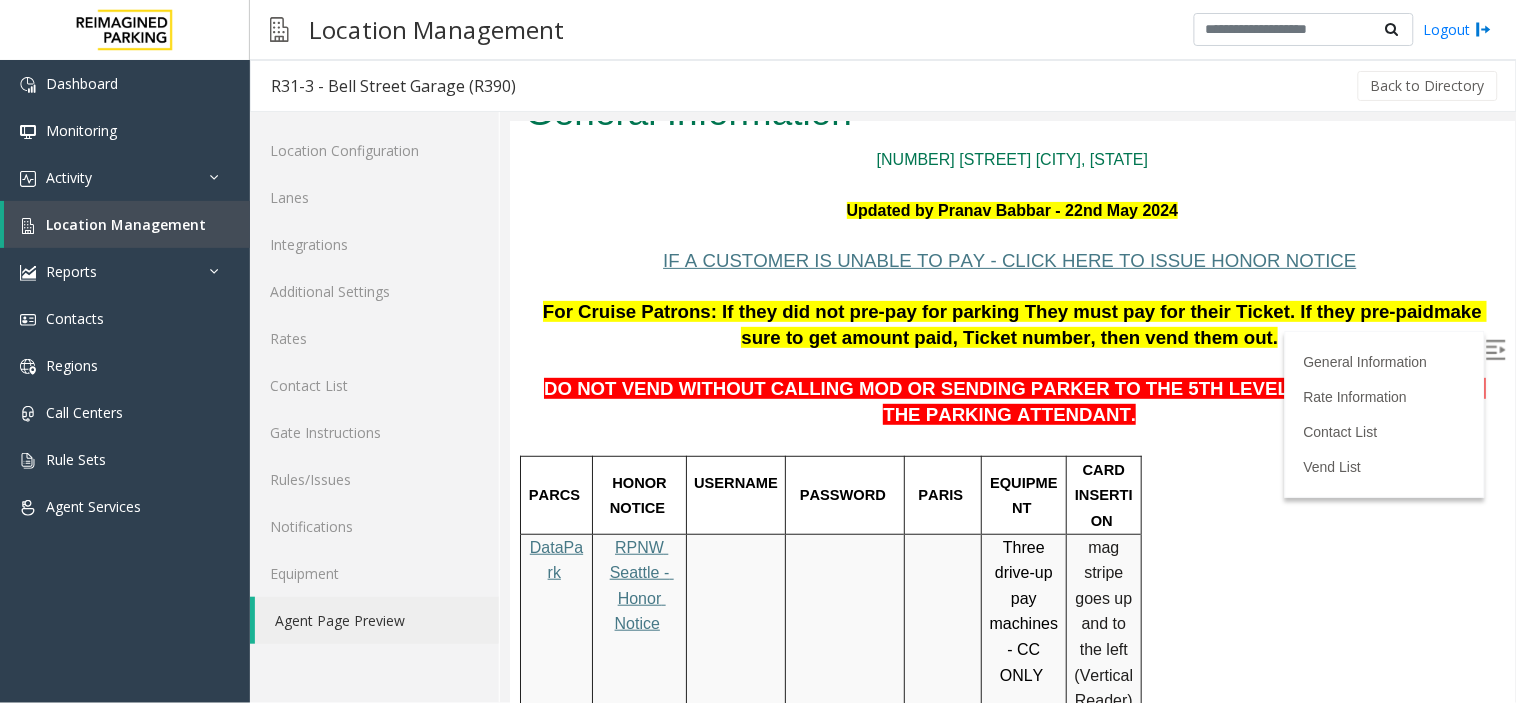 scroll, scrollTop: 36, scrollLeft: 0, axis: vertical 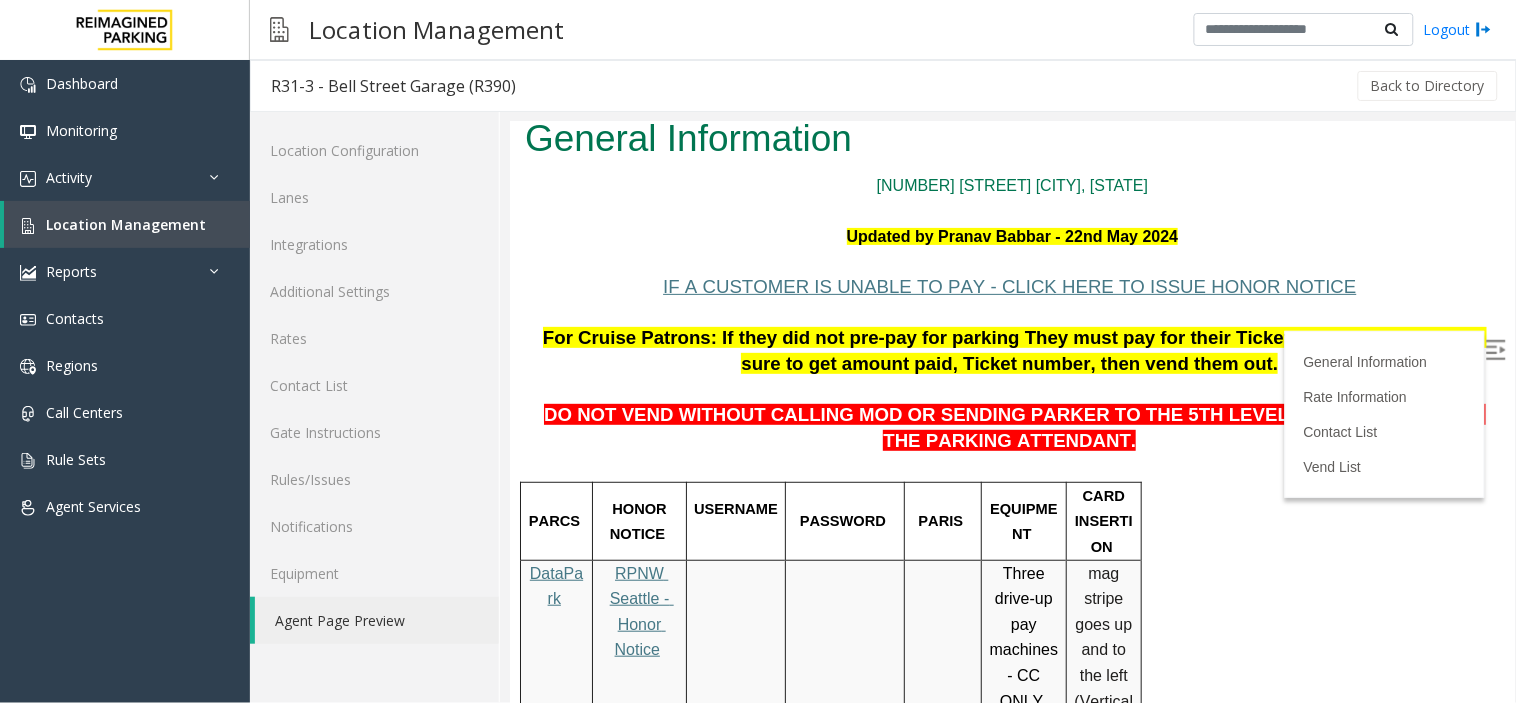 click on "RPNW Seattle - Honor Notice" at bounding box center [641, 611] 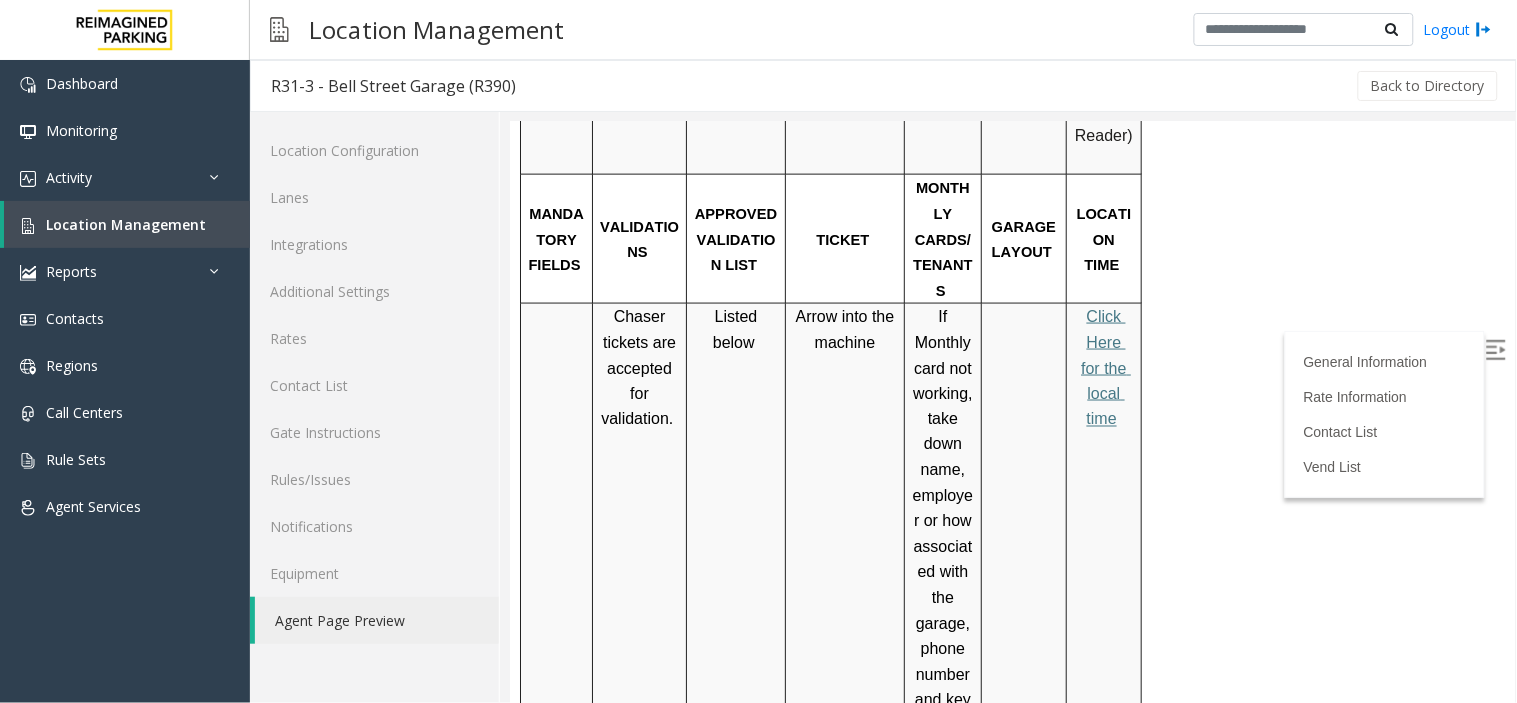 scroll, scrollTop: 848, scrollLeft: 0, axis: vertical 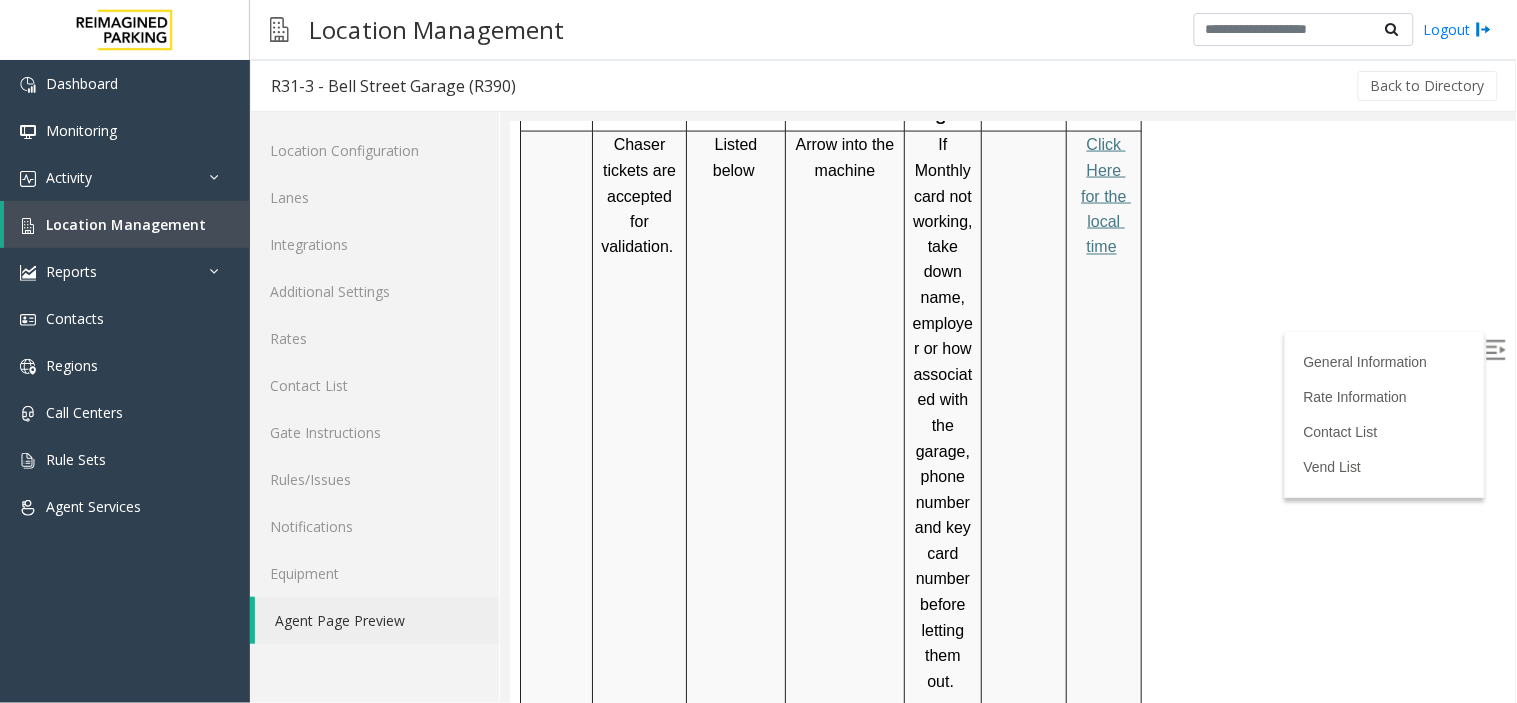 click on "Click Here for the local time" at bounding box center [1105, 194] 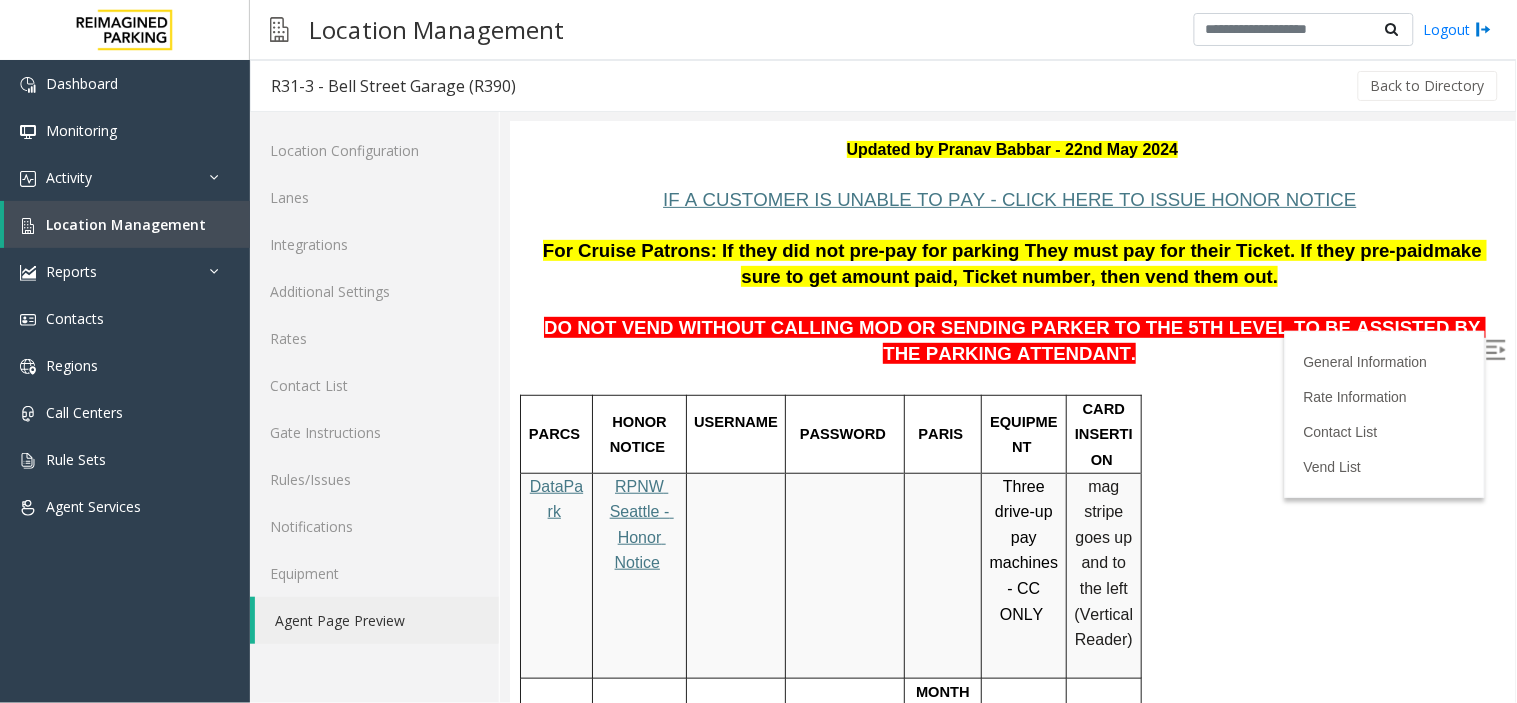 scroll, scrollTop: 0, scrollLeft: 0, axis: both 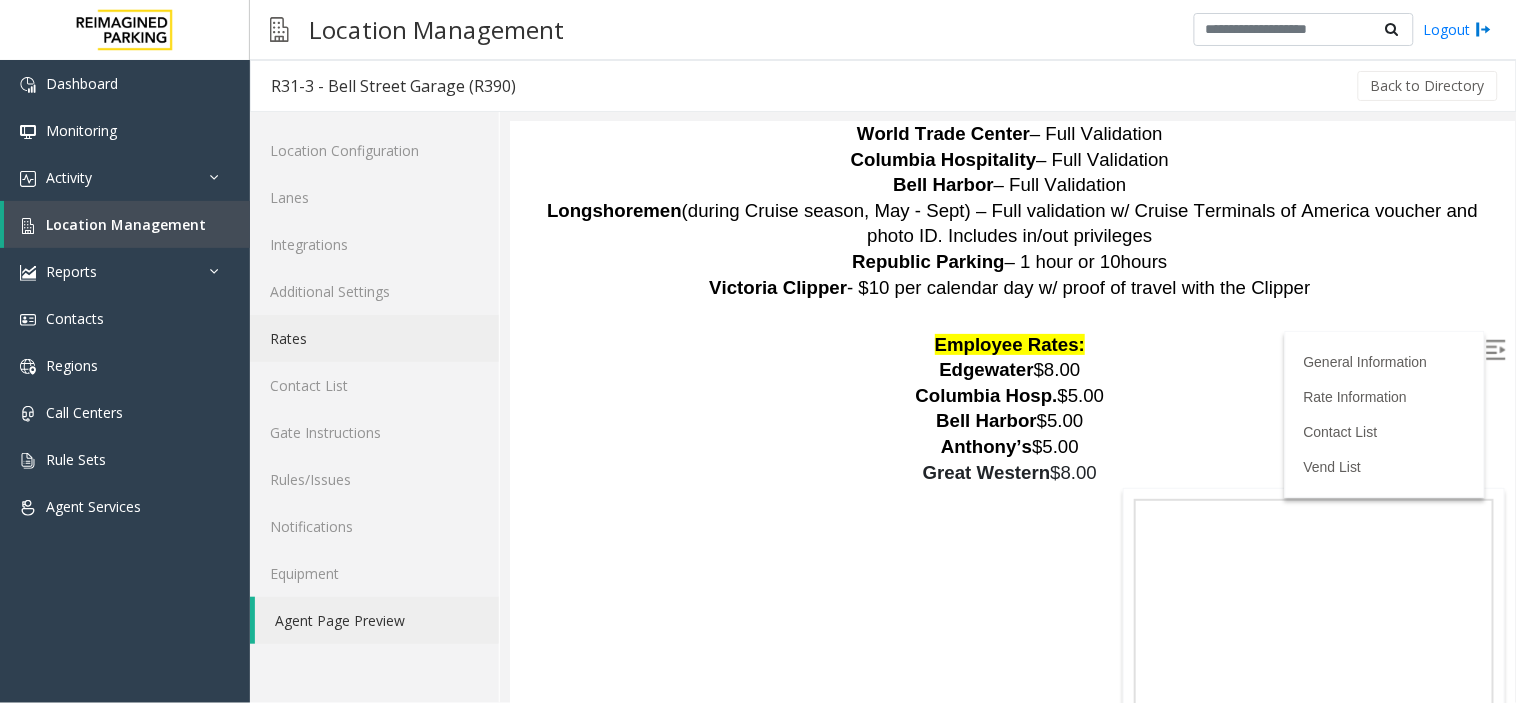 click on "Rates" 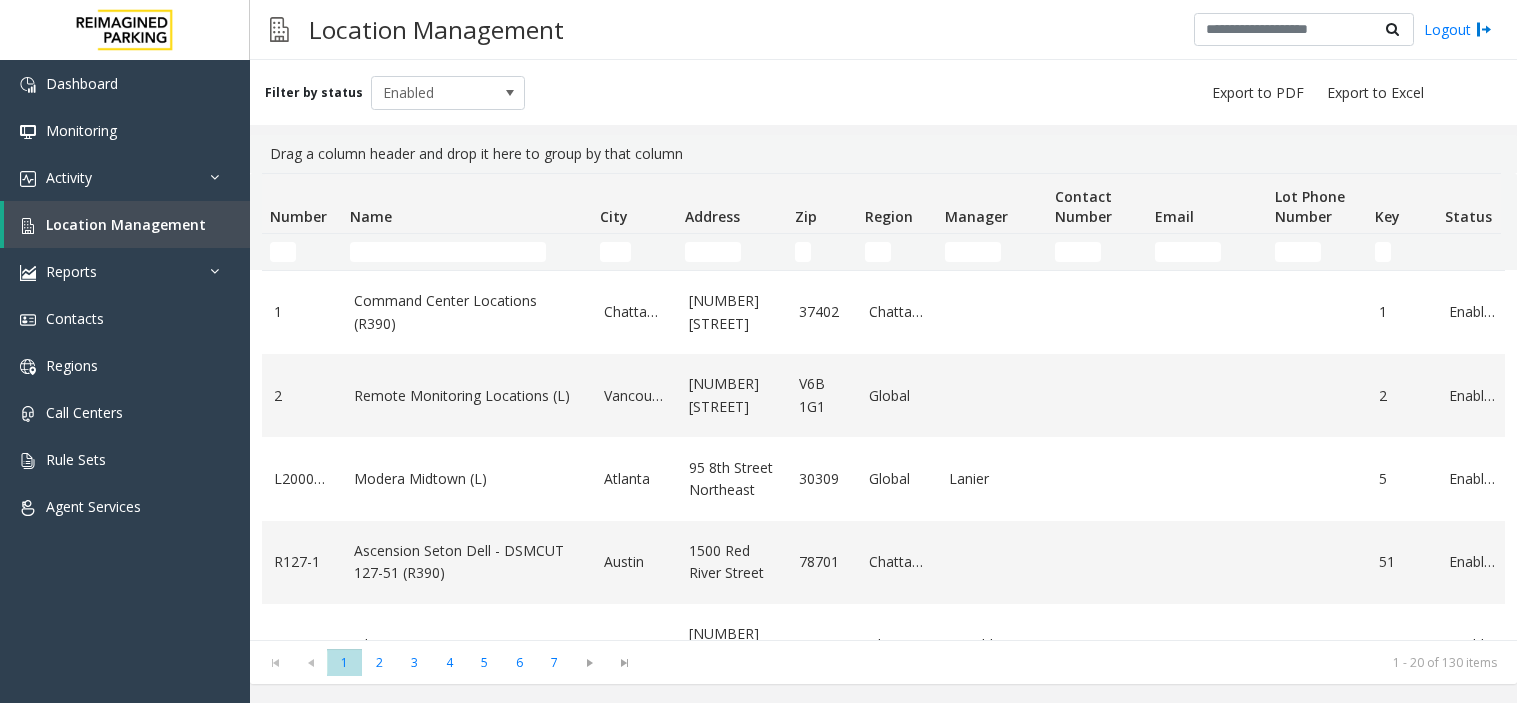 scroll, scrollTop: 0, scrollLeft: 0, axis: both 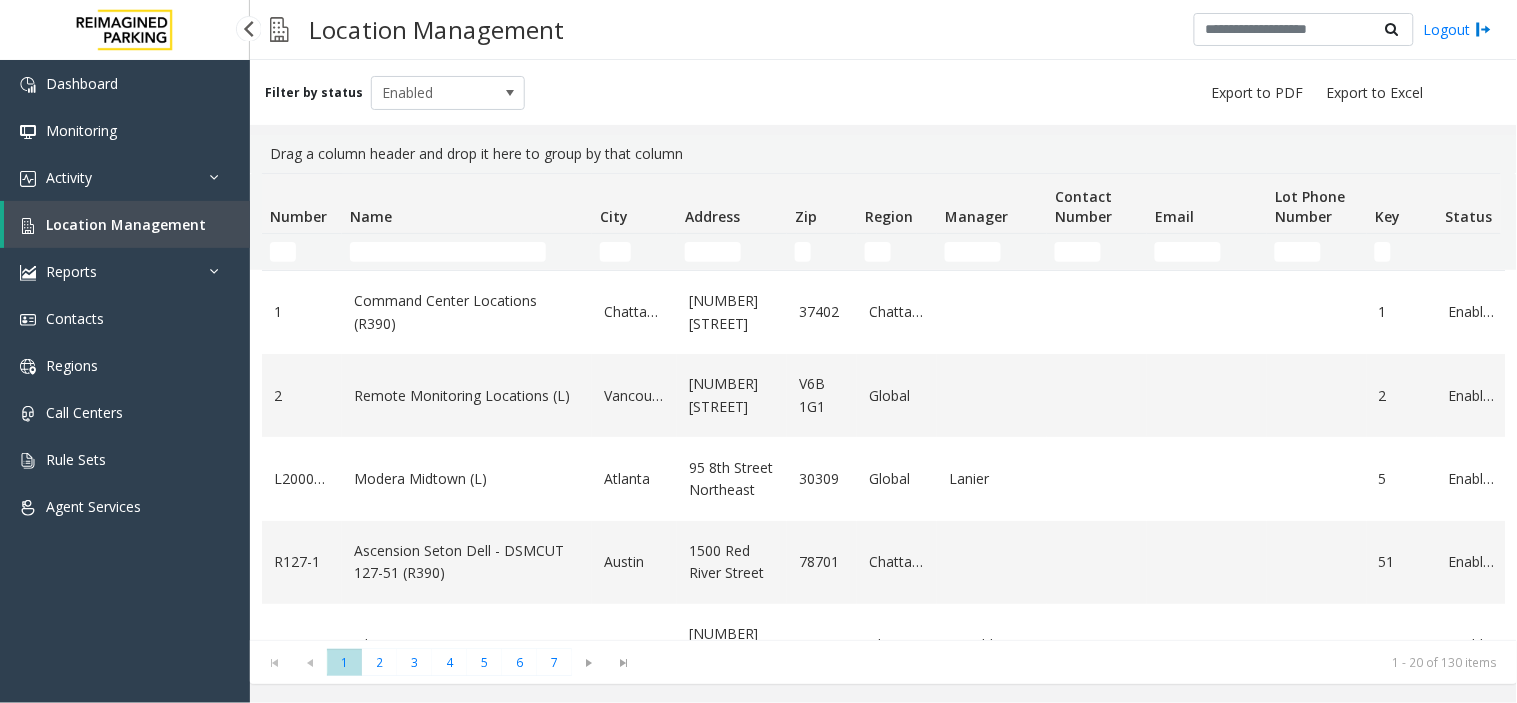 click on "Location Management" at bounding box center (126, 224) 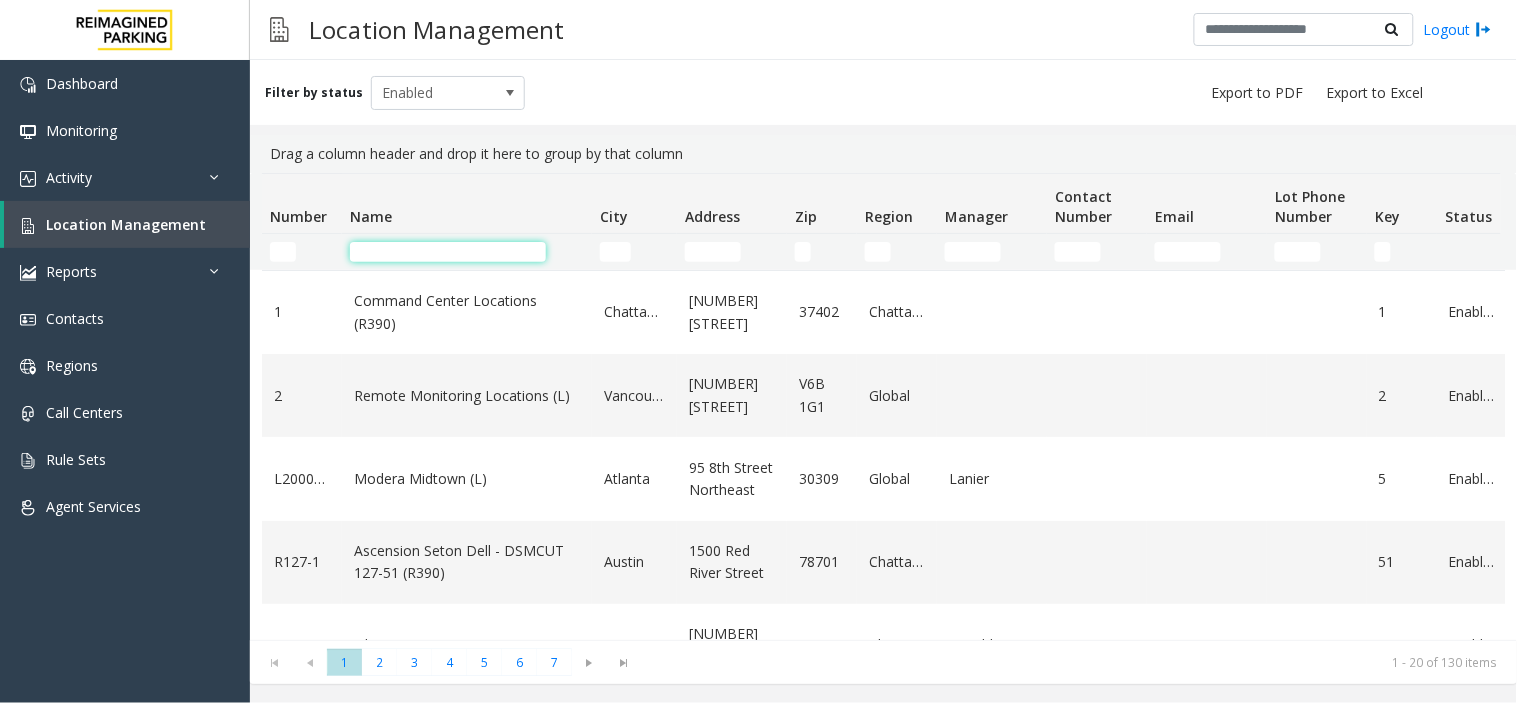 click 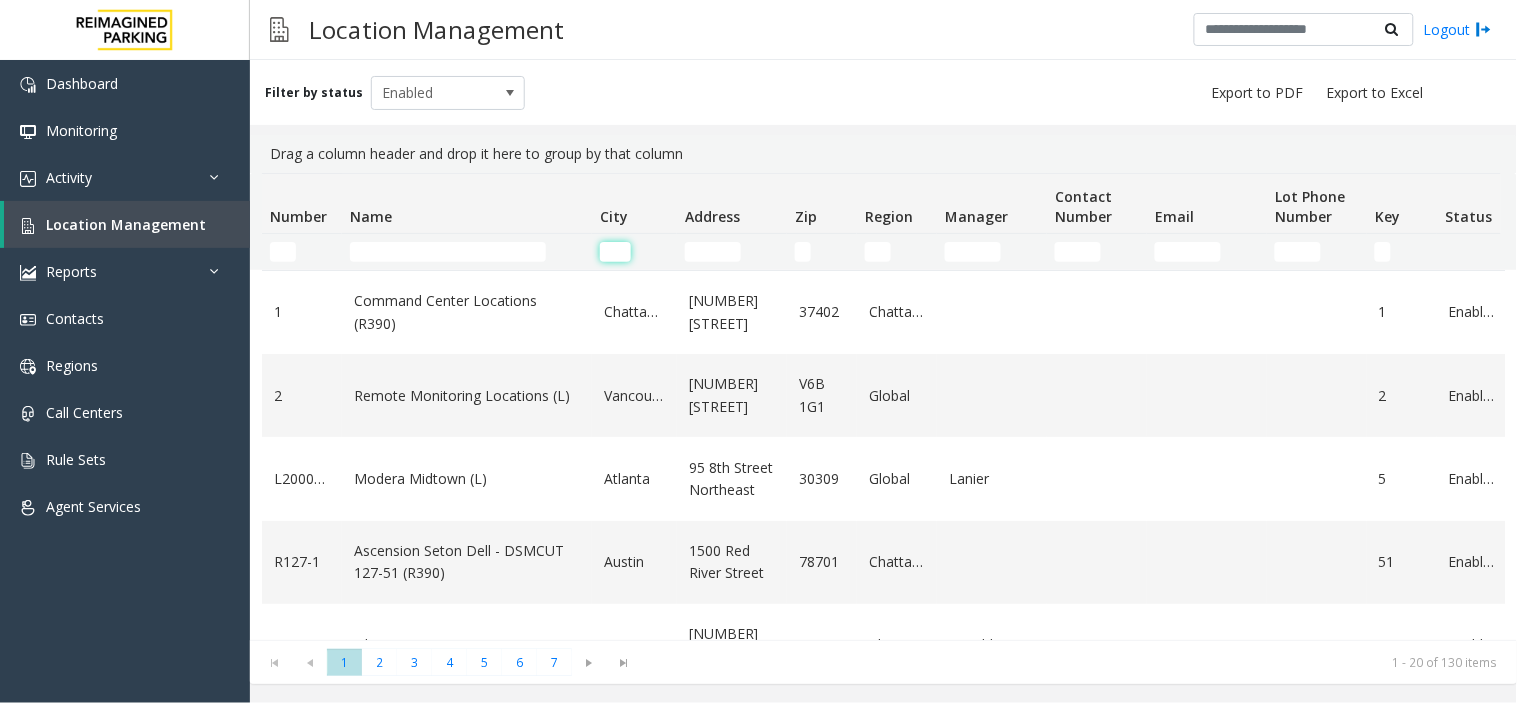 click 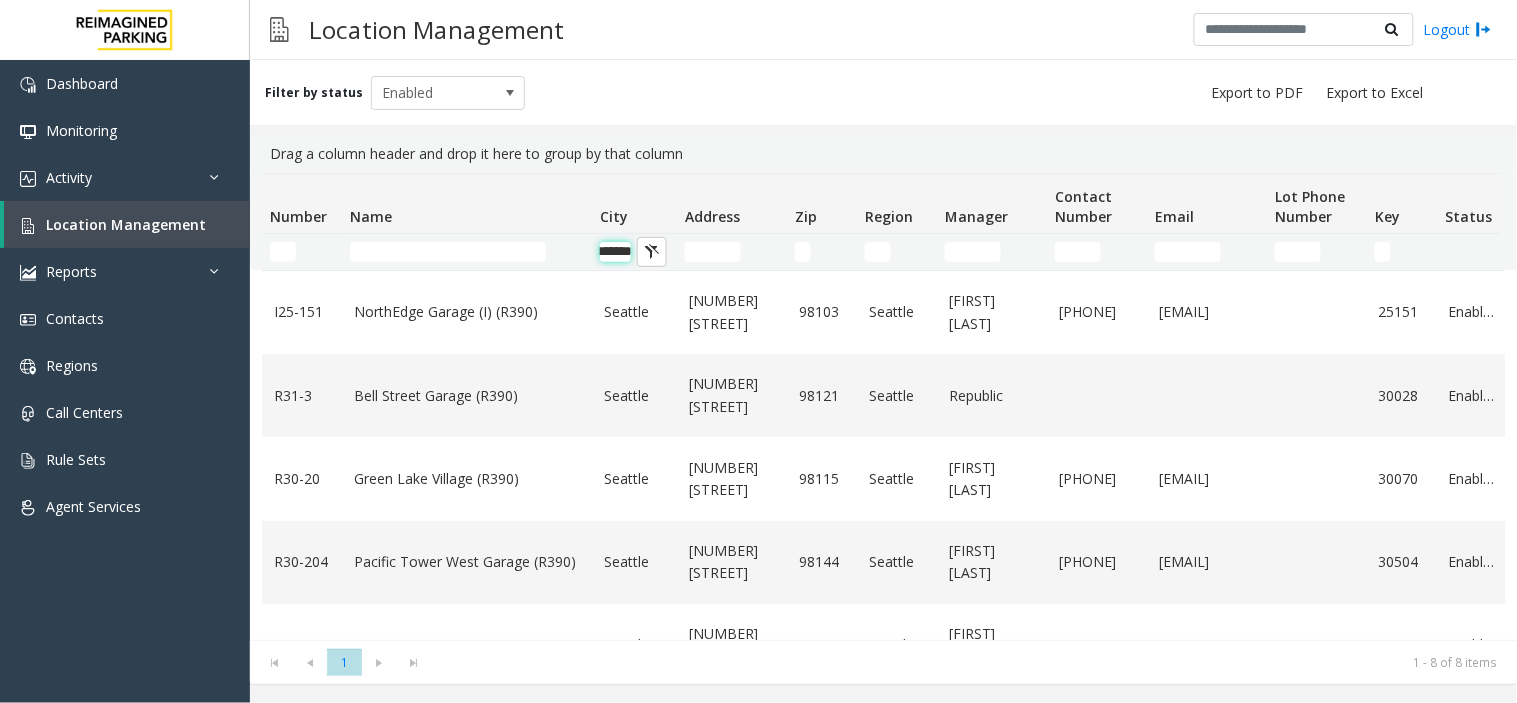 scroll, scrollTop: 0, scrollLeft: 24, axis: horizontal 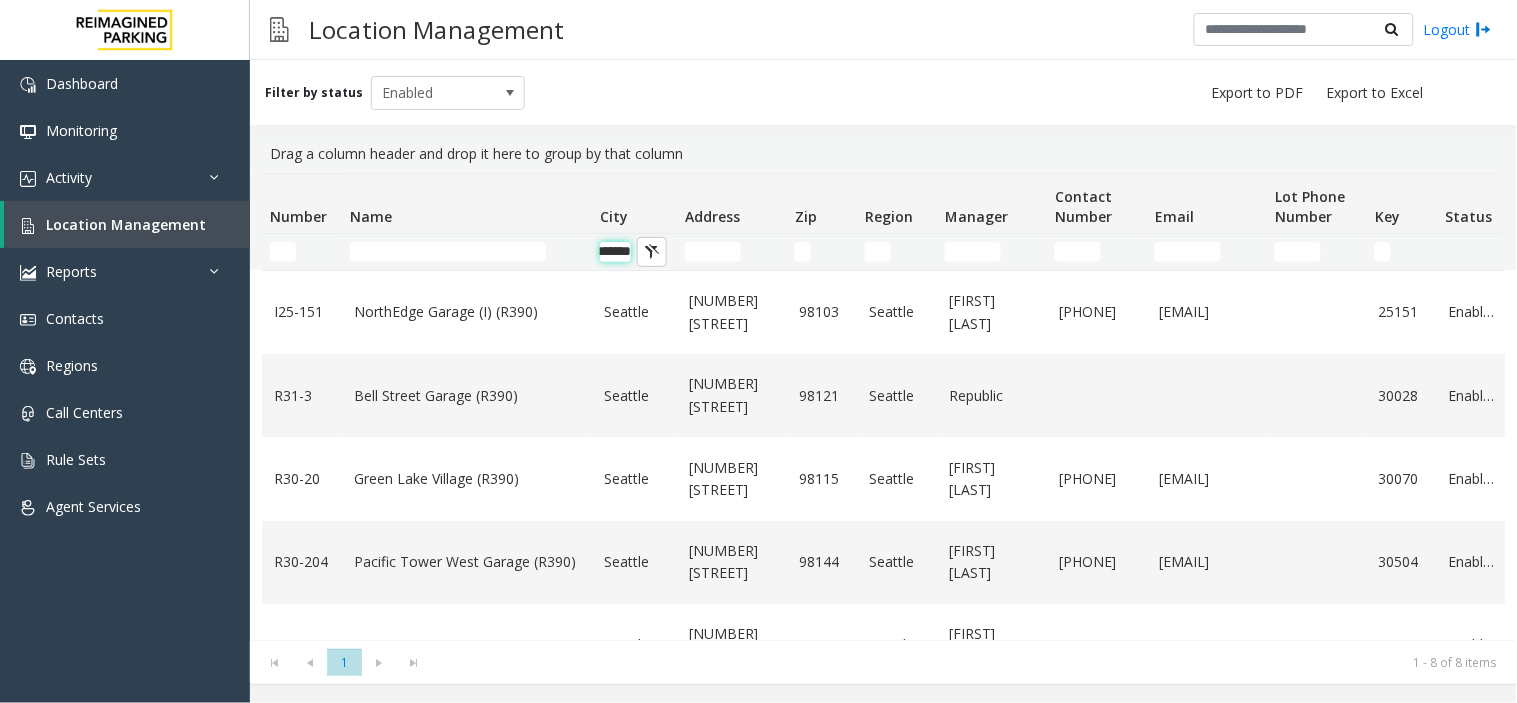 click on "*******" 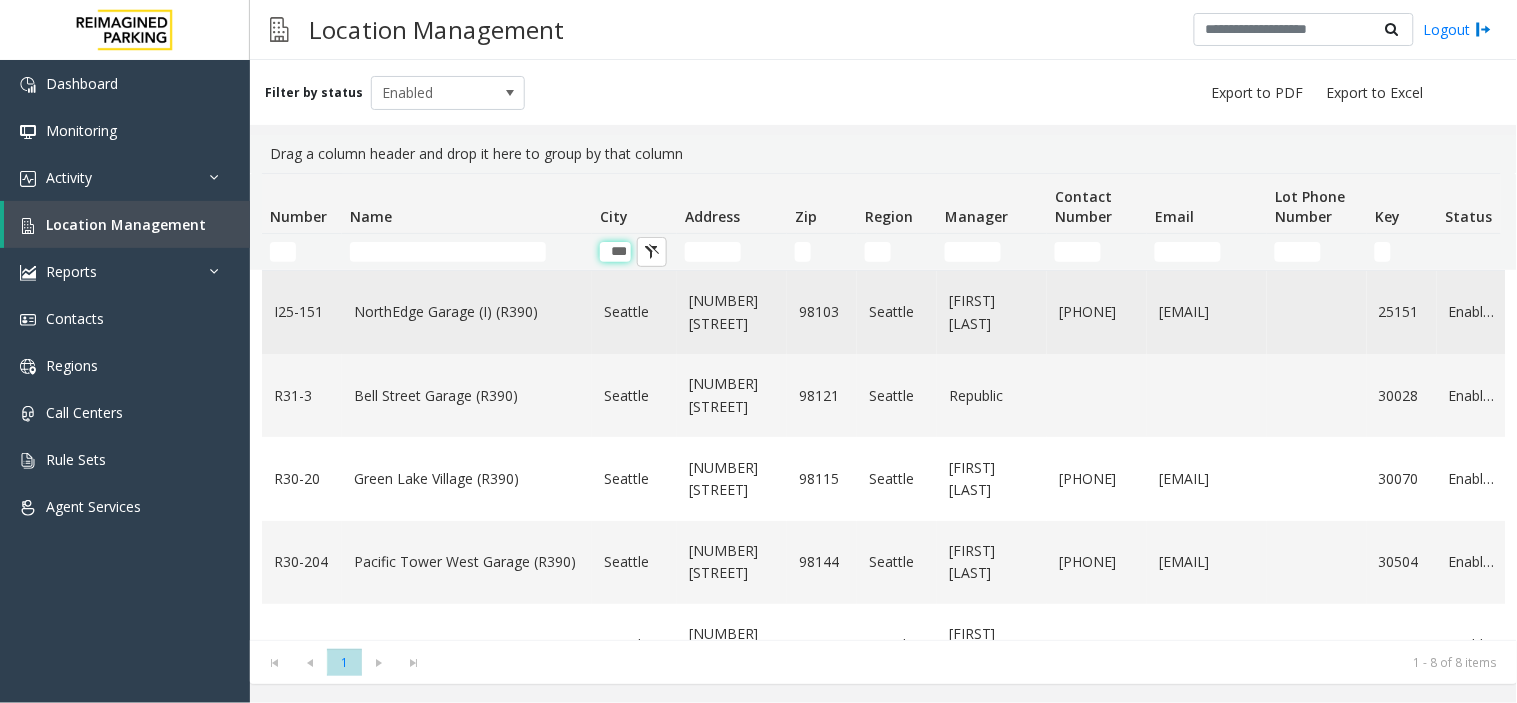 scroll, scrollTop: 0, scrollLeft: 0, axis: both 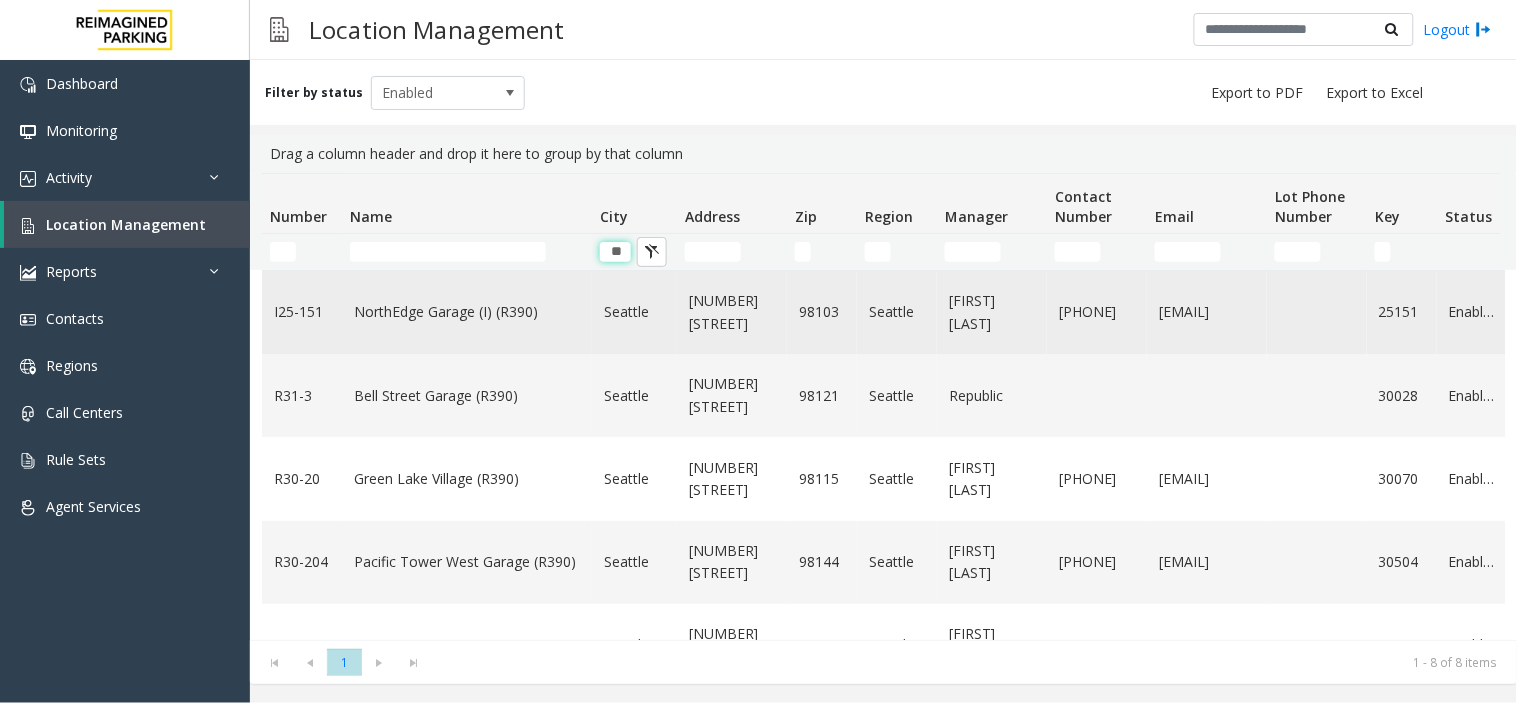 type on "*" 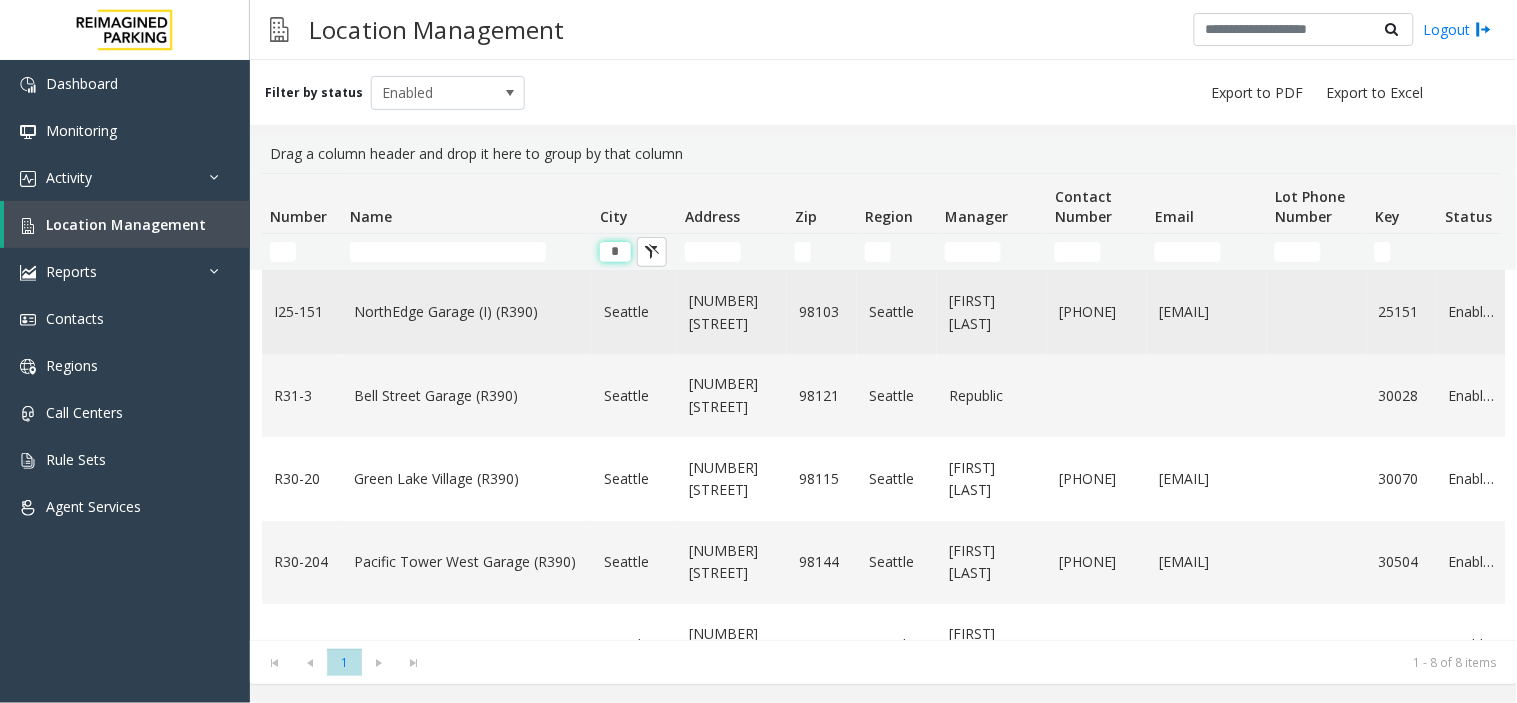 type 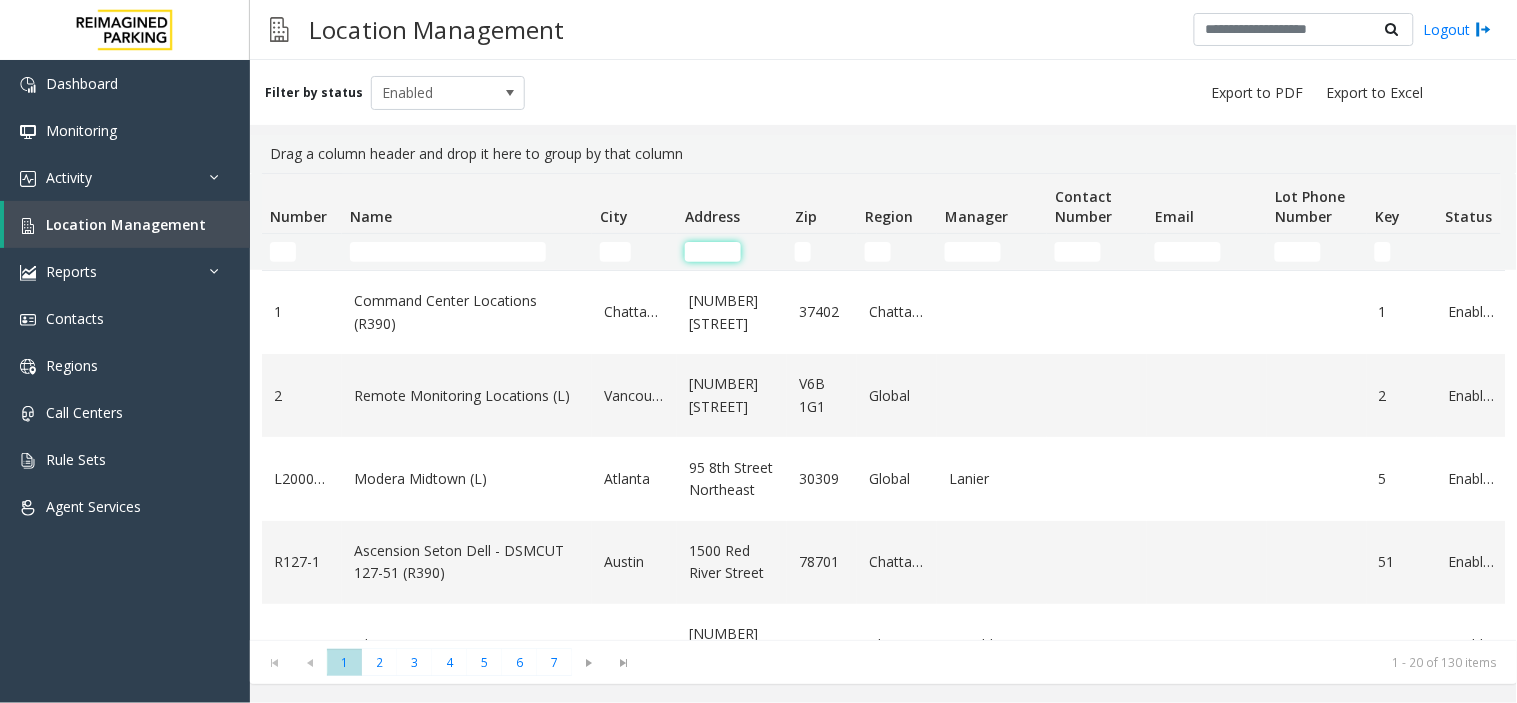 click 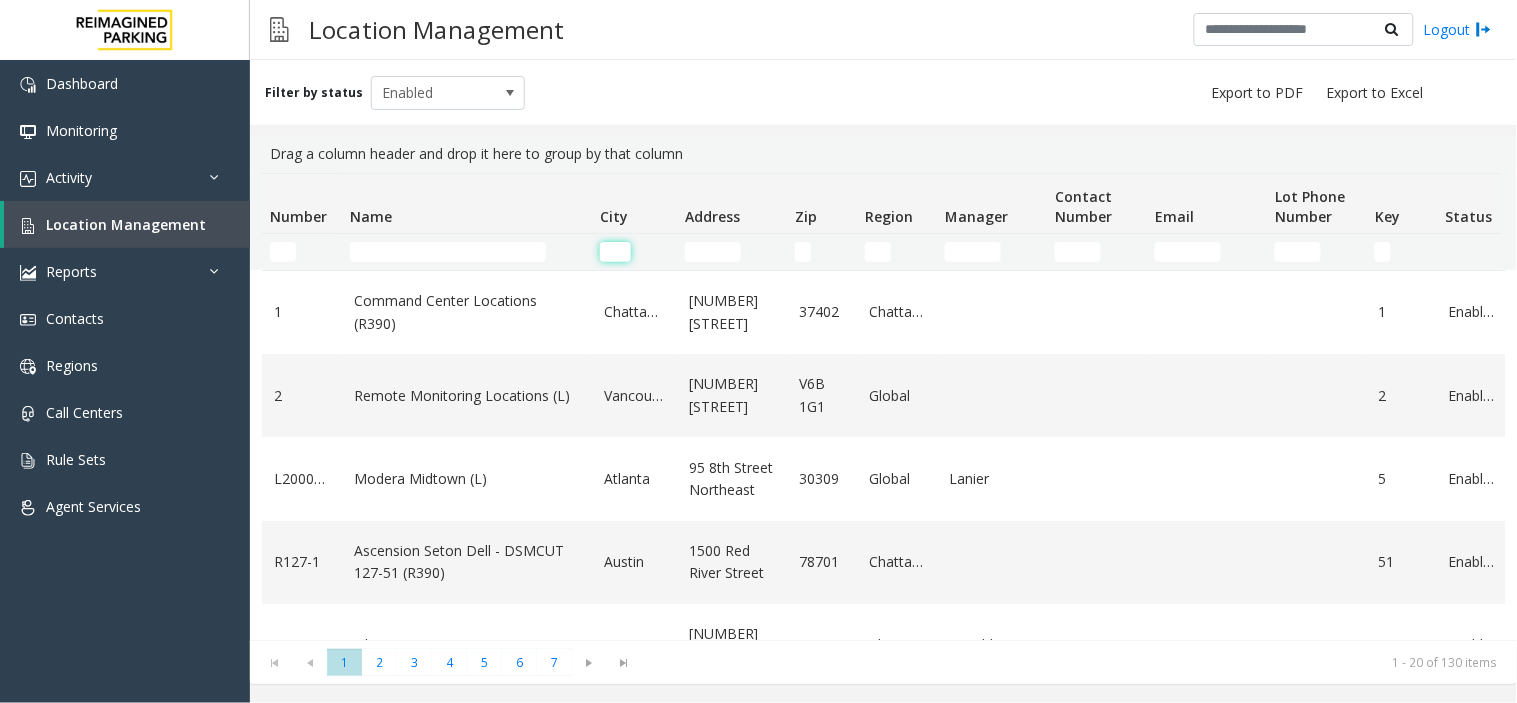 click 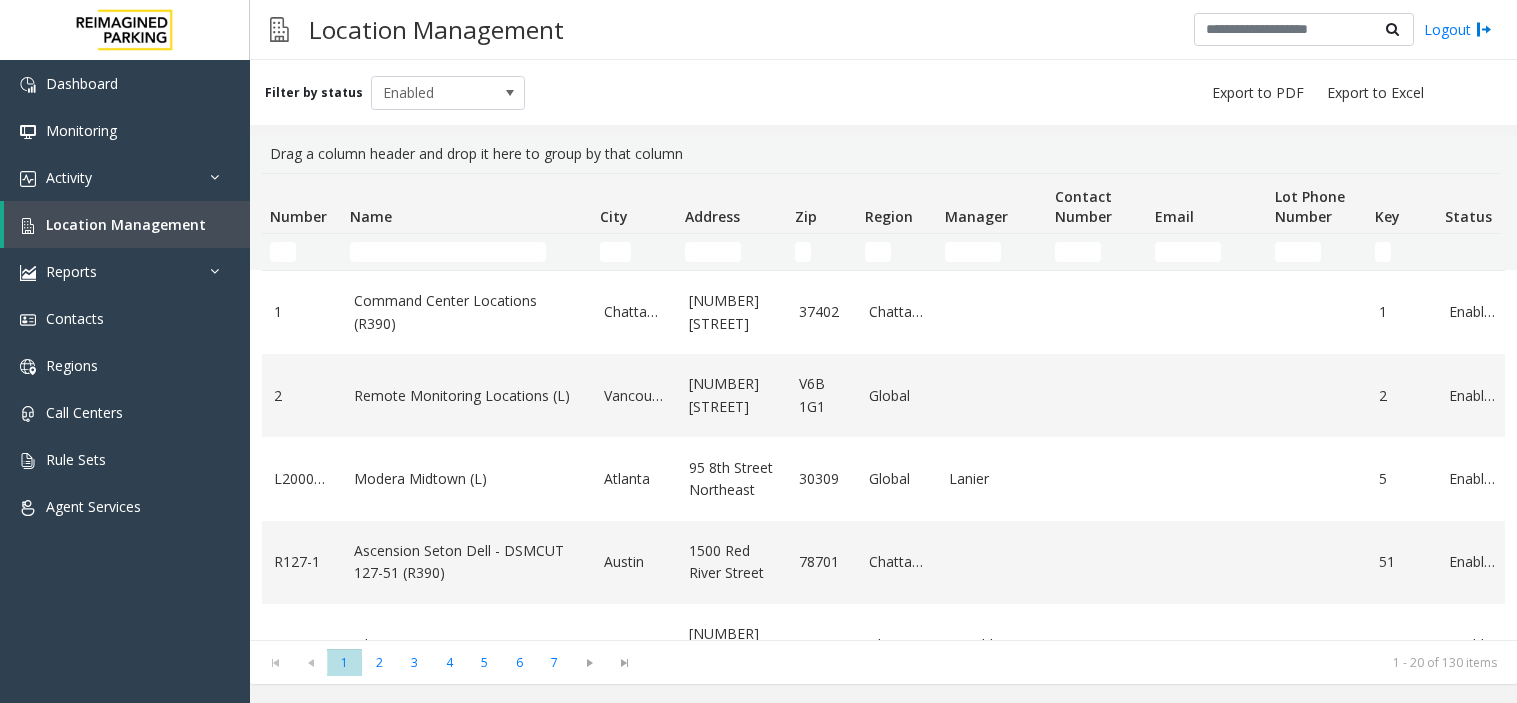 scroll, scrollTop: 0, scrollLeft: 0, axis: both 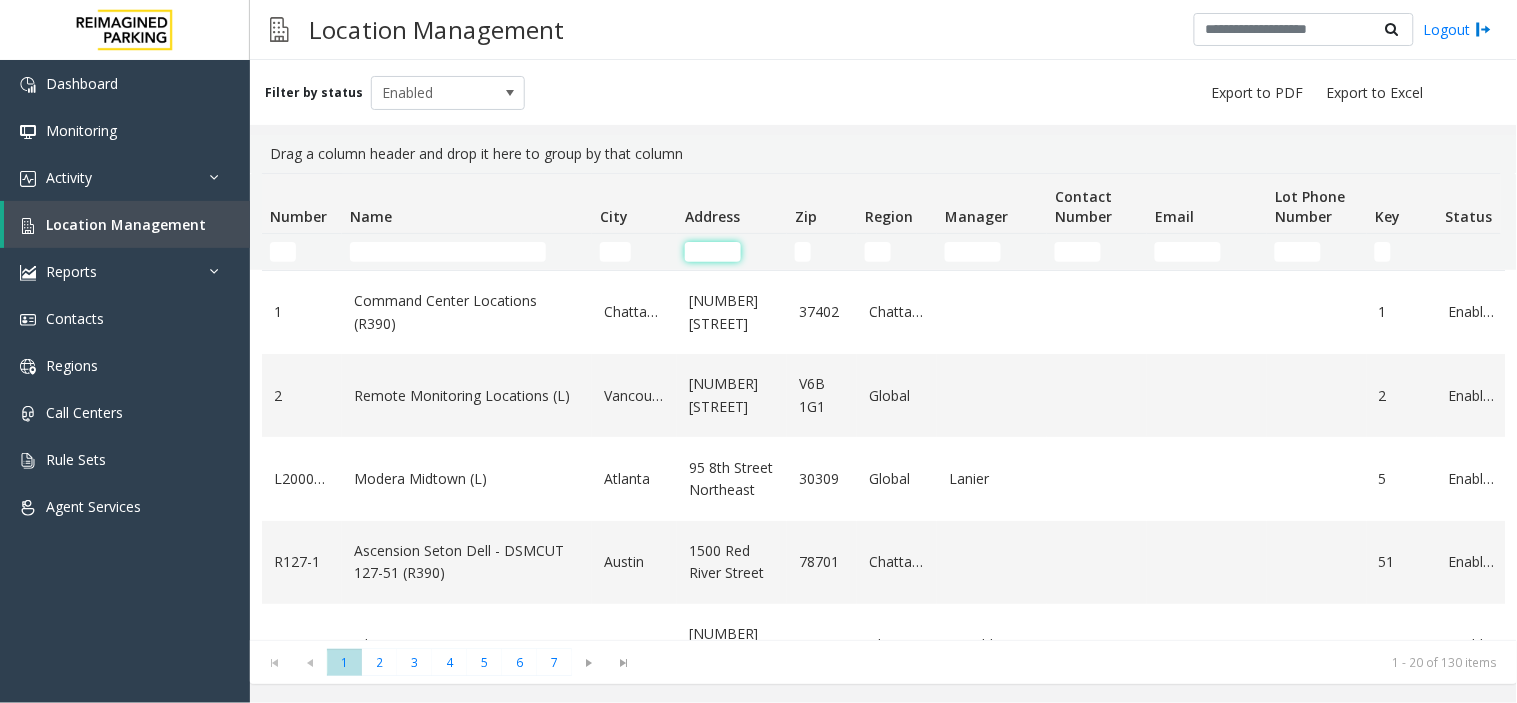 click 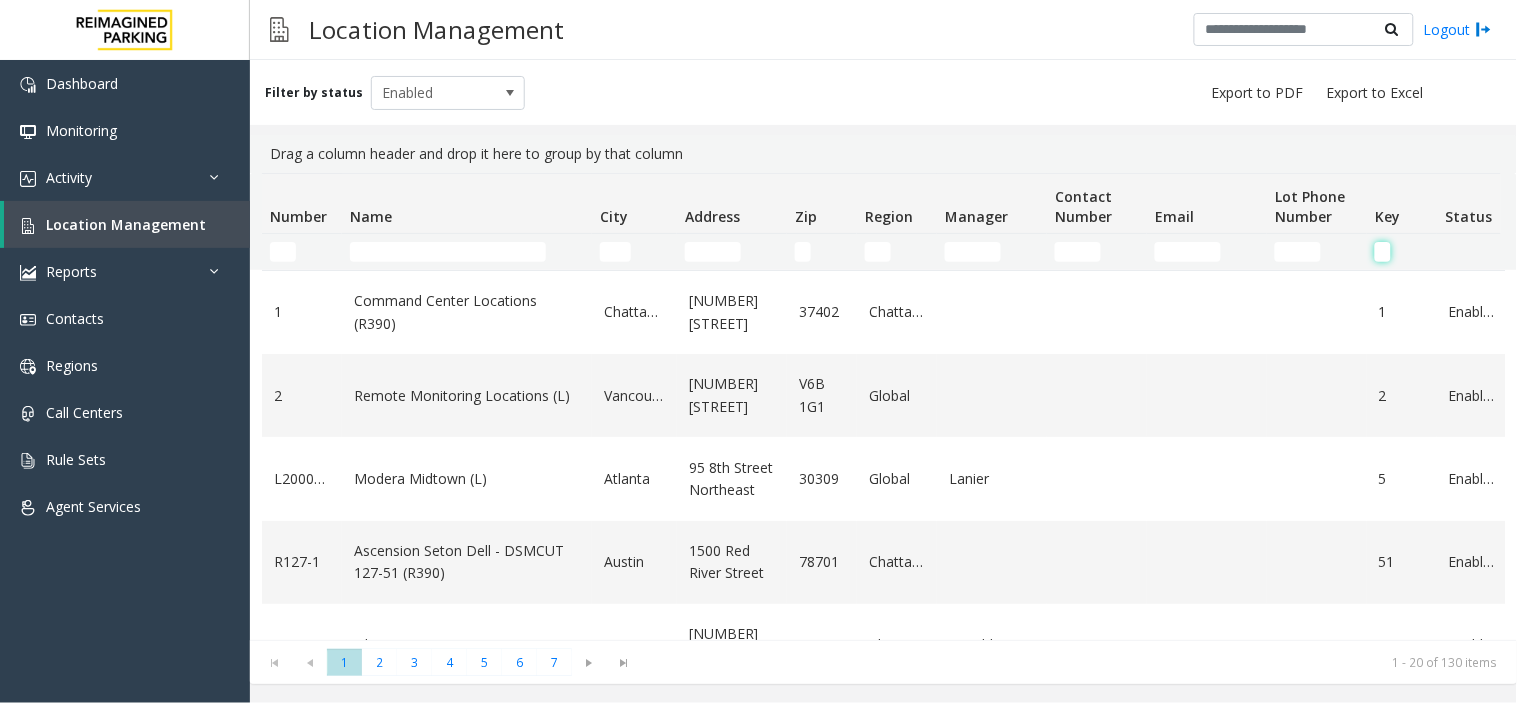 click 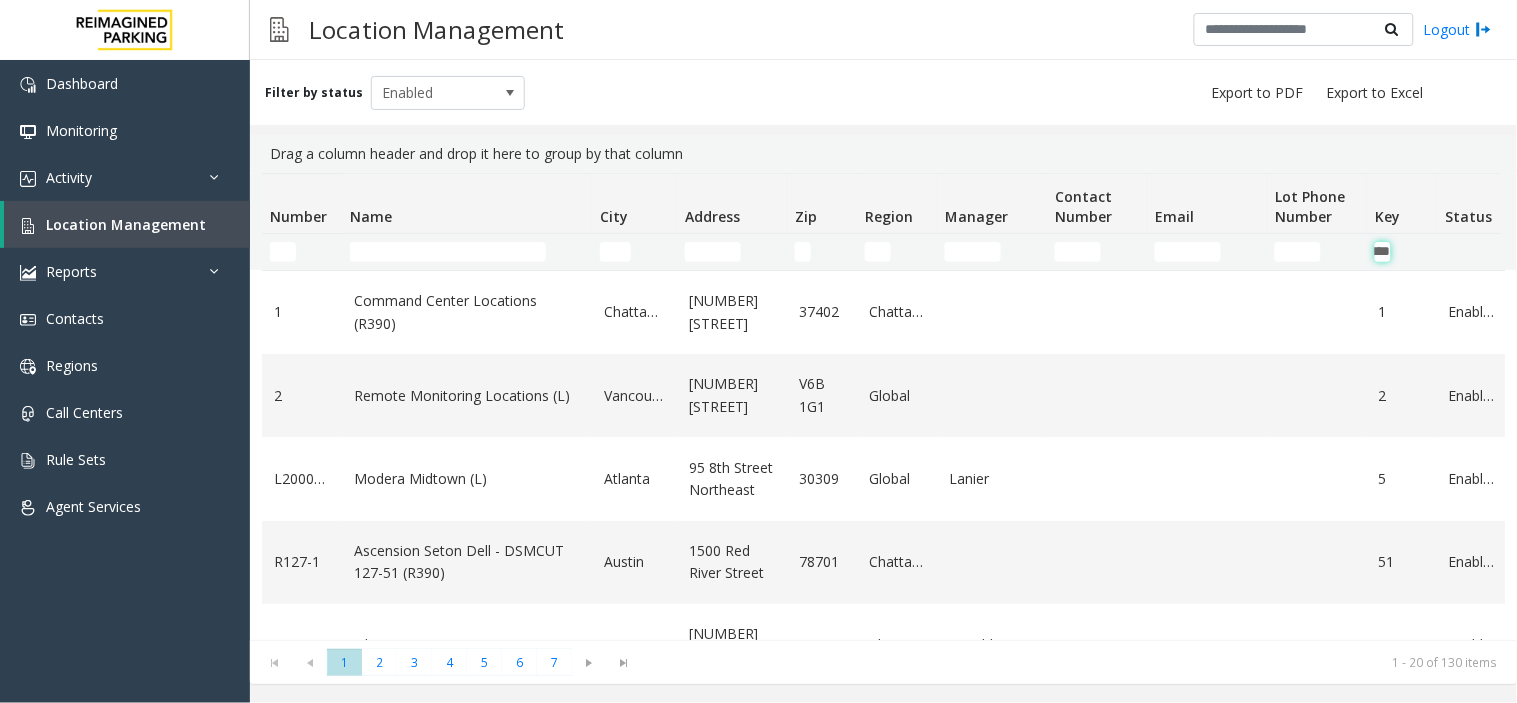 scroll, scrollTop: 0, scrollLeft: 27, axis: horizontal 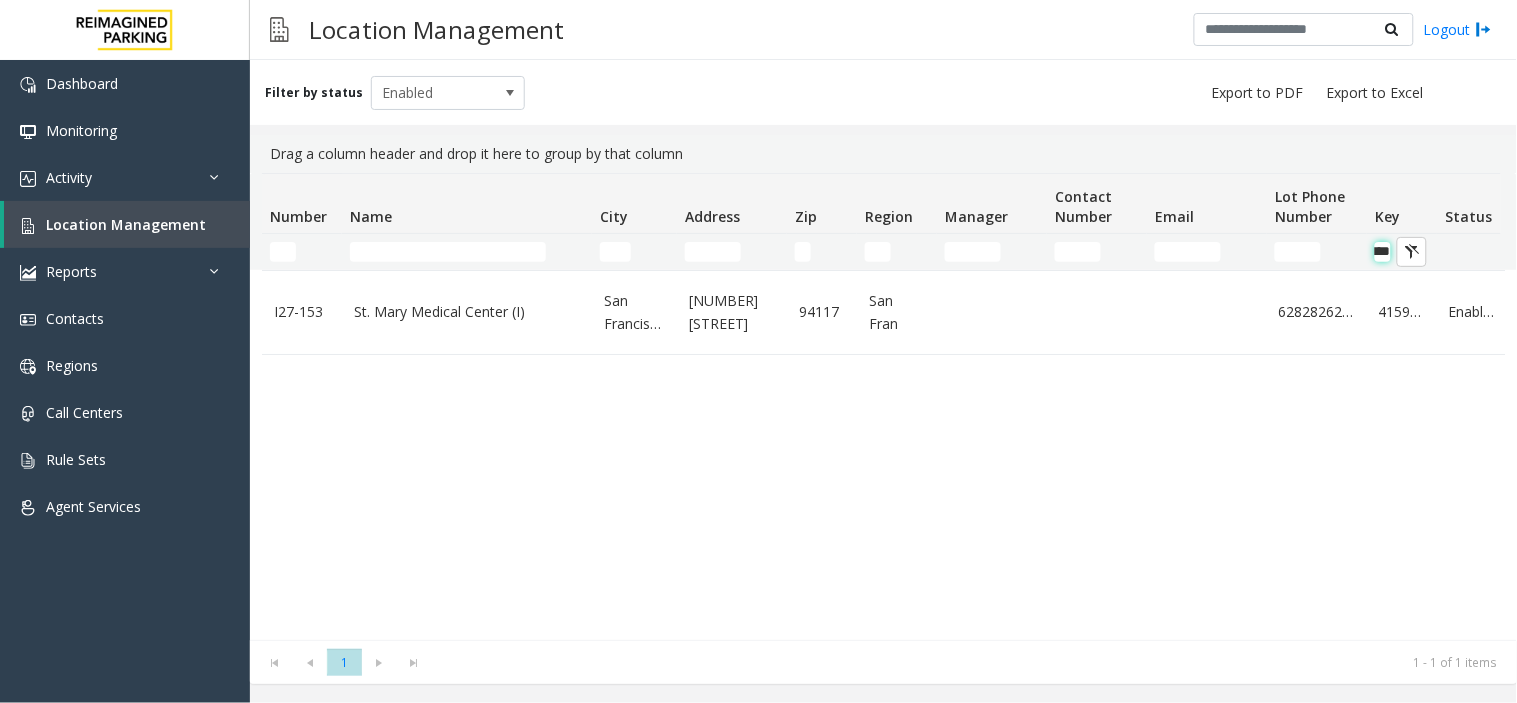click on "****" 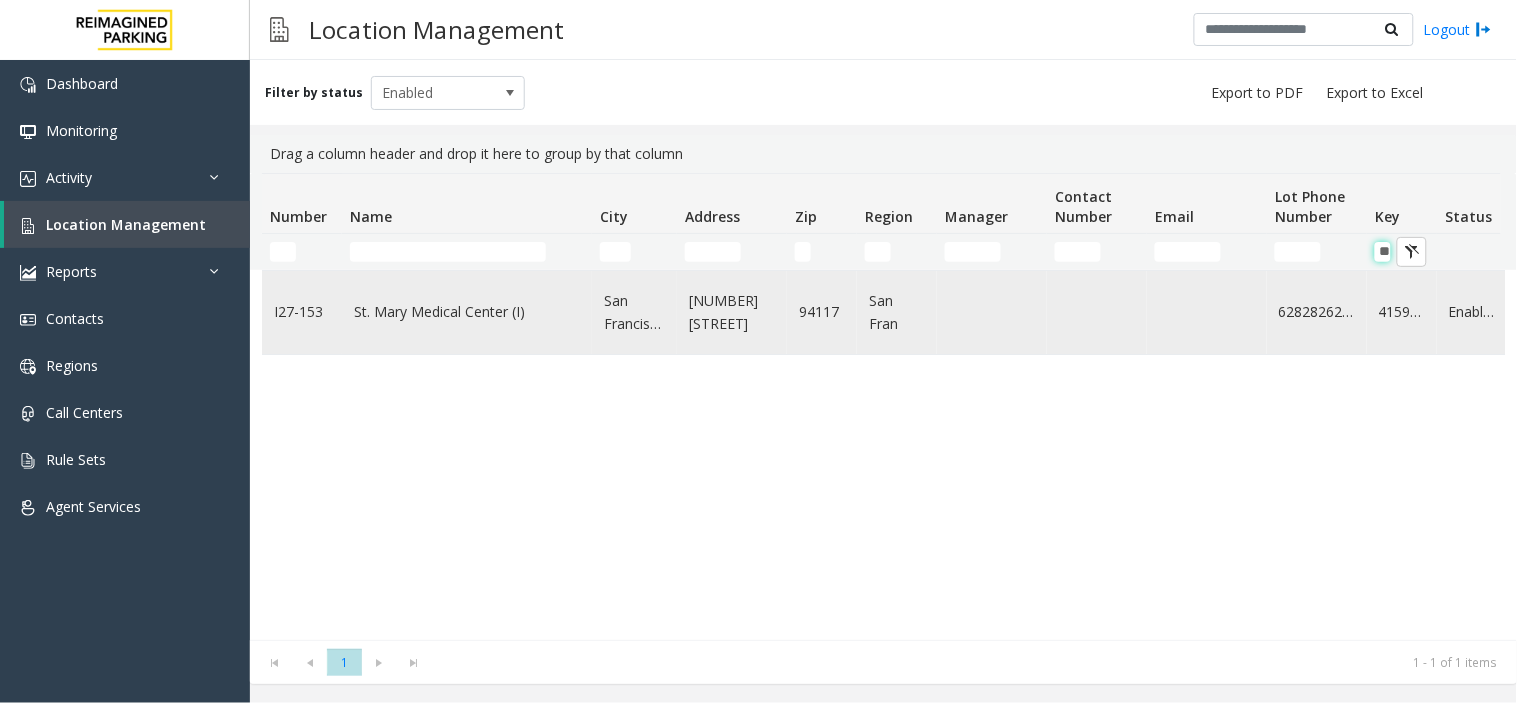 type on "*" 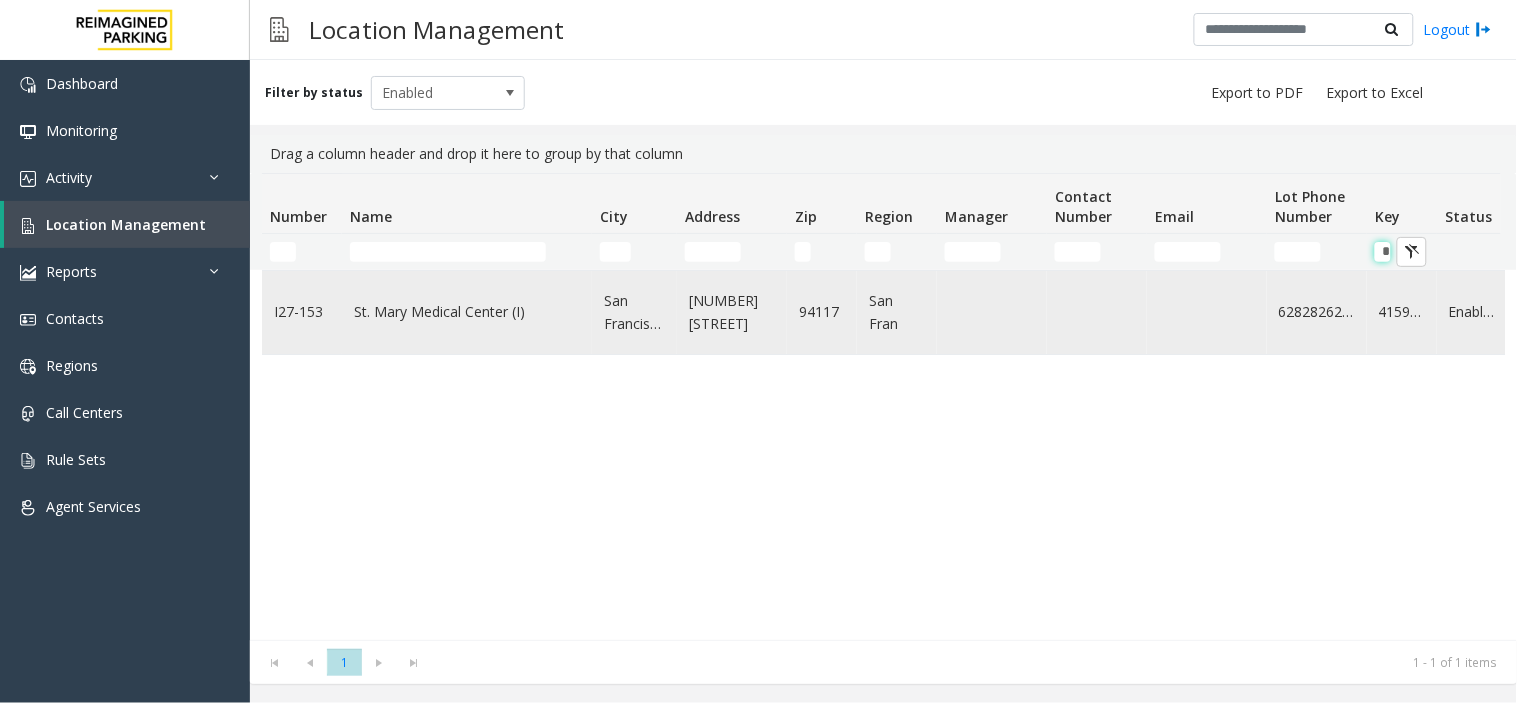 scroll, scrollTop: 0, scrollLeft: 3, axis: horizontal 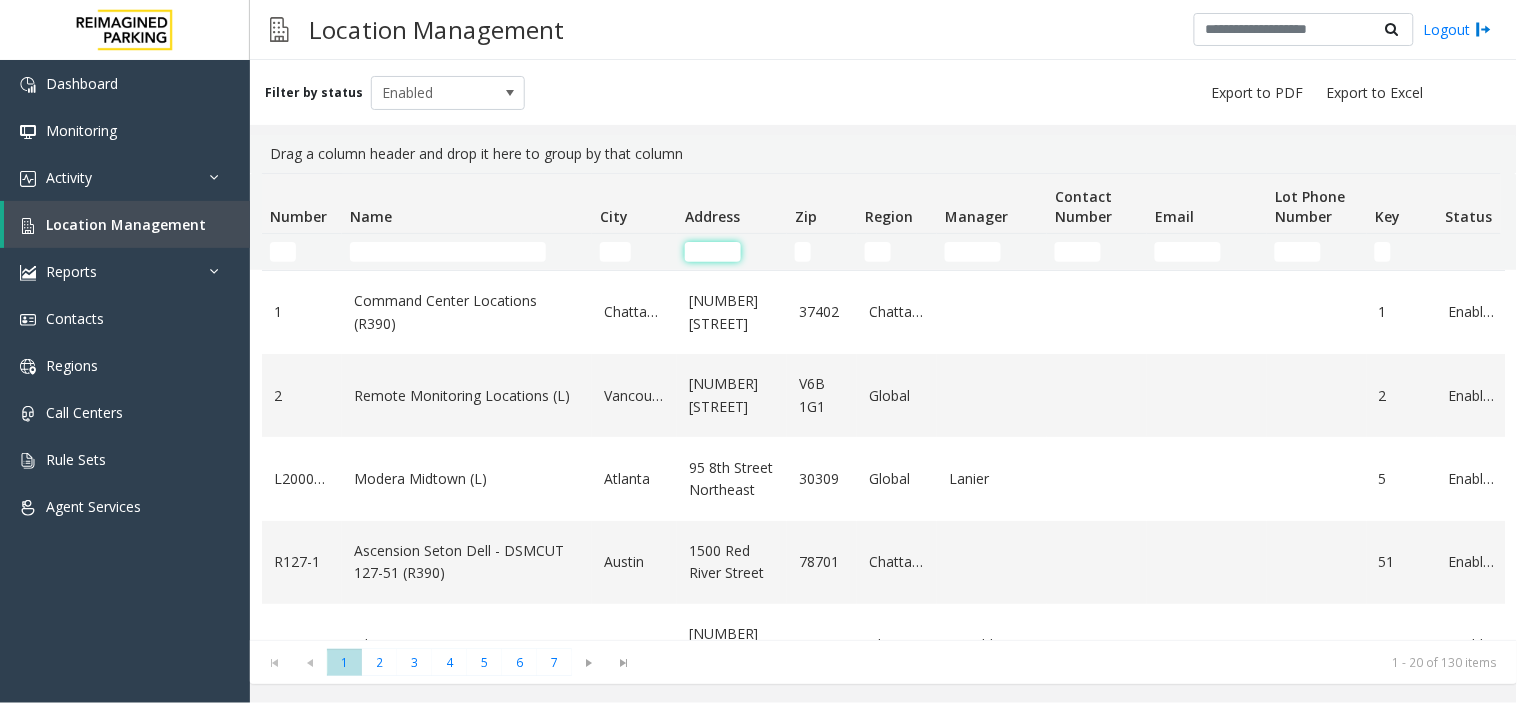 click 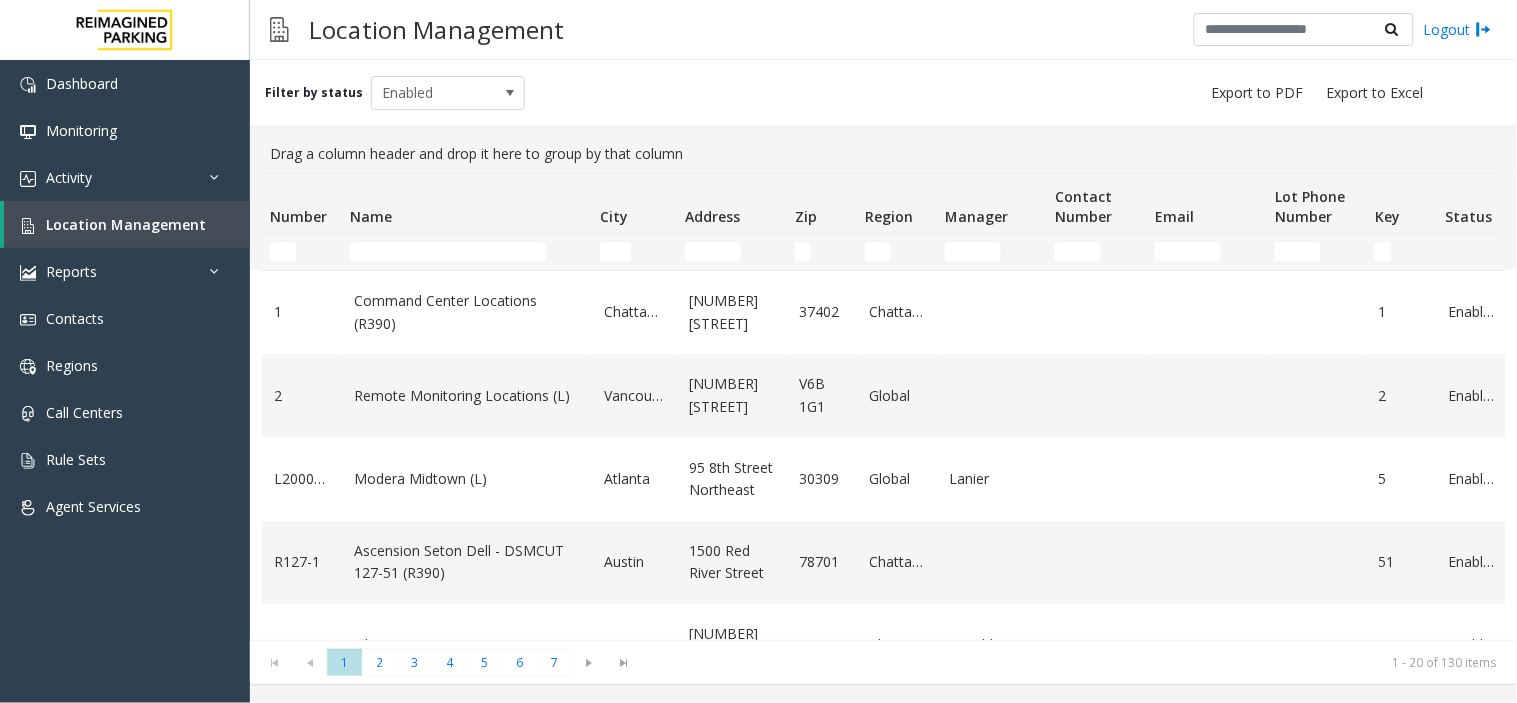 click 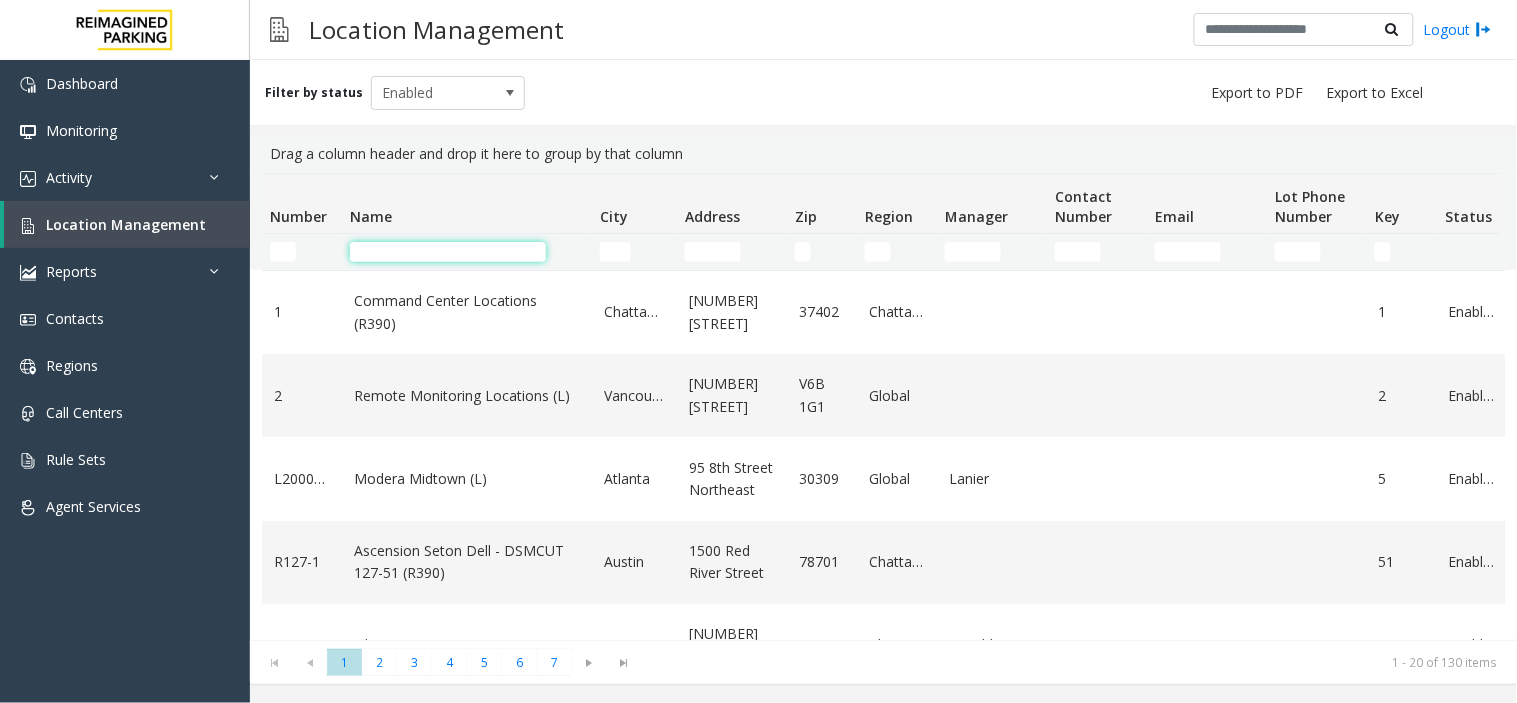 click 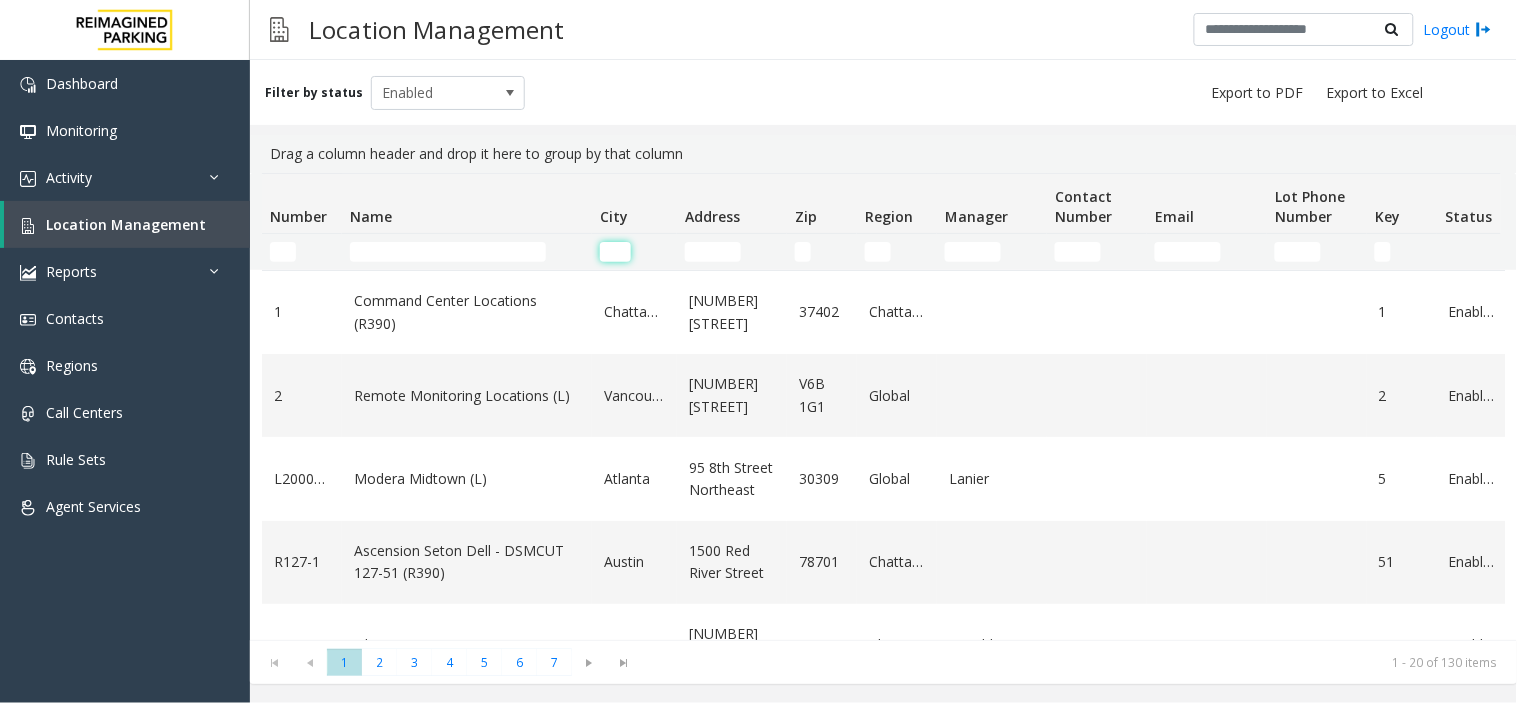 click 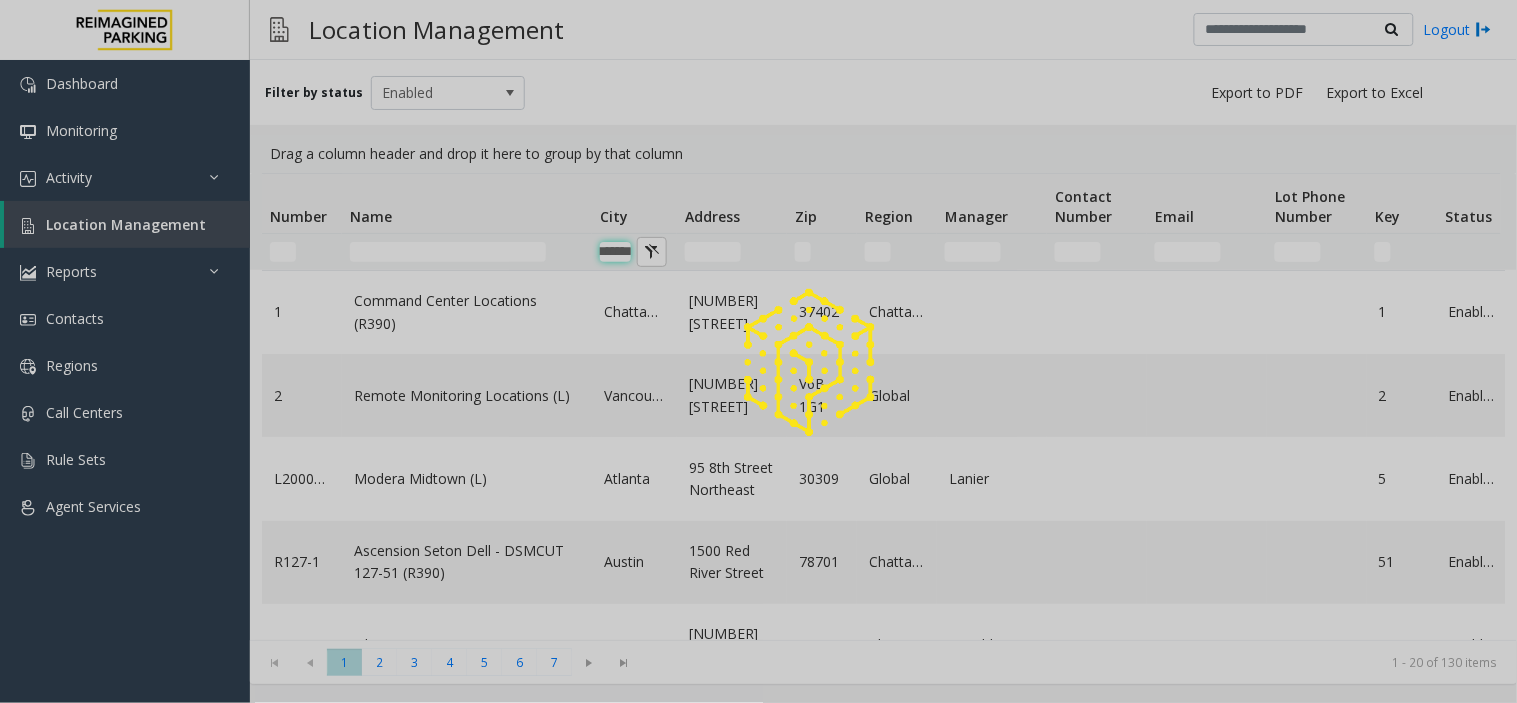 scroll, scrollTop: 0, scrollLeft: 23, axis: horizontal 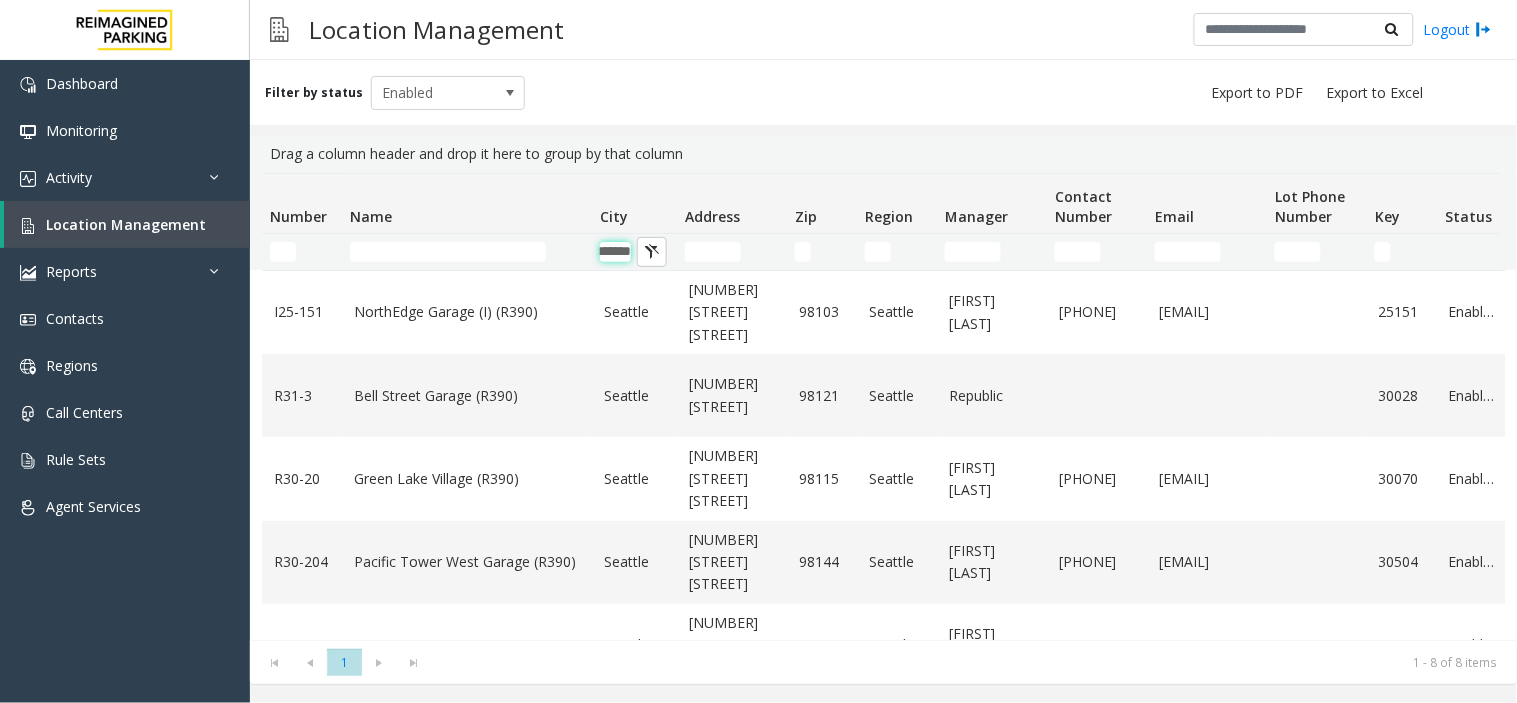 type on "*******" 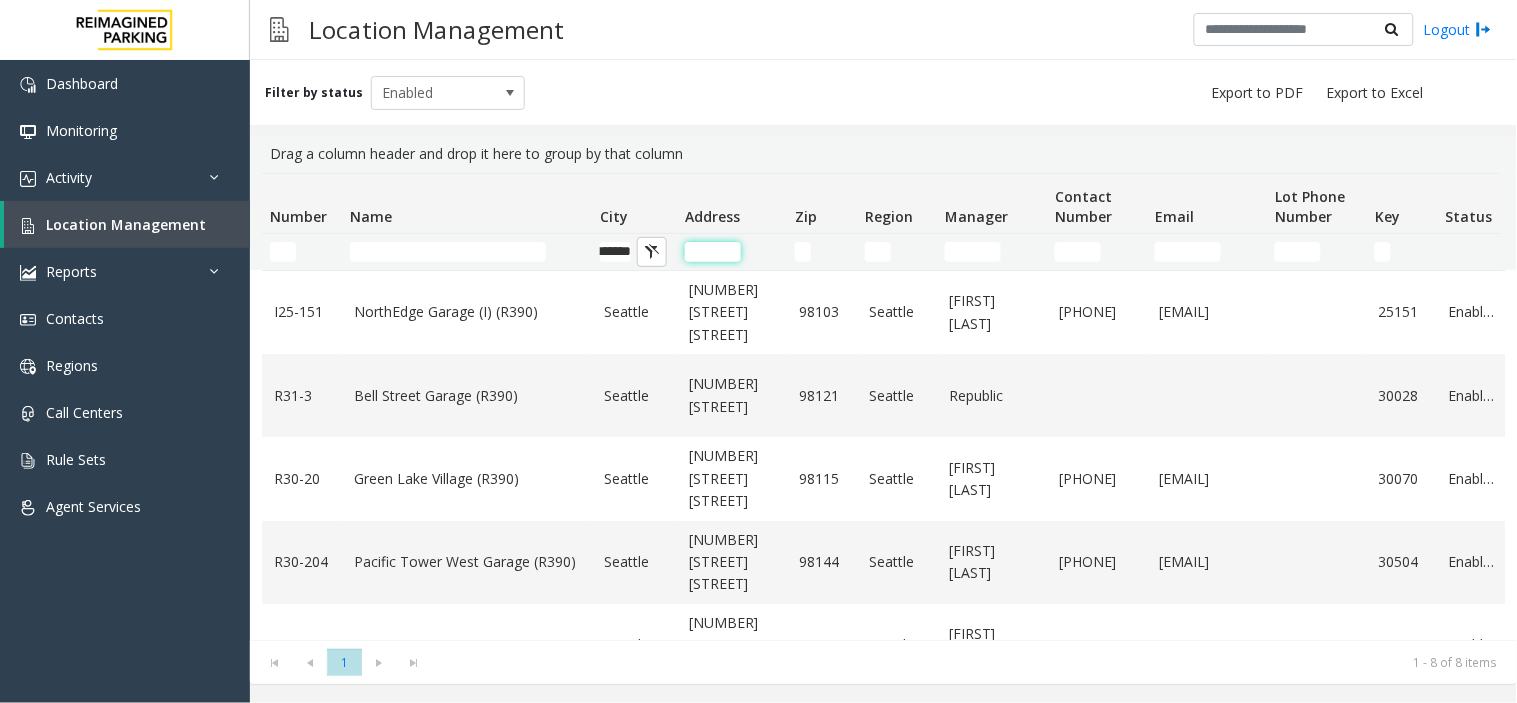 scroll, scrollTop: 0, scrollLeft: 0, axis: both 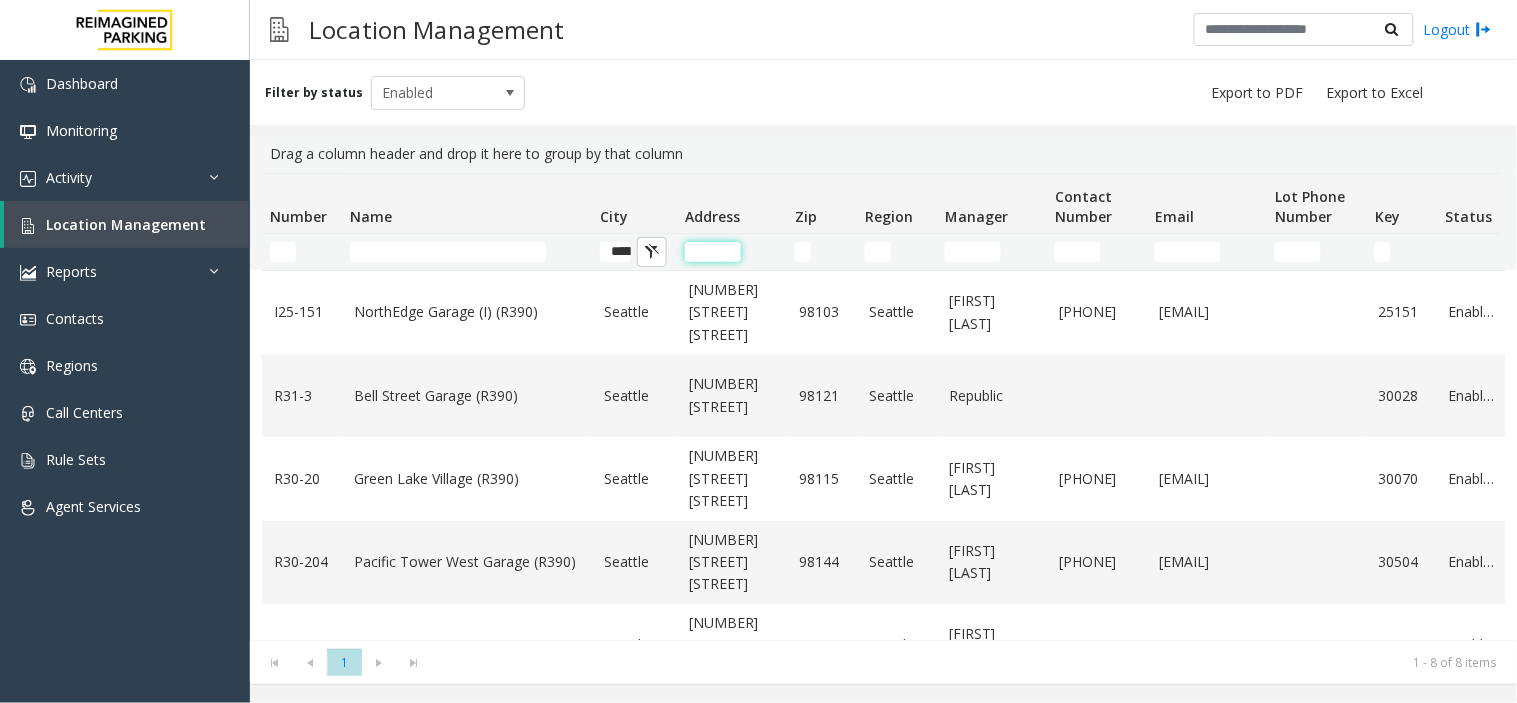 click 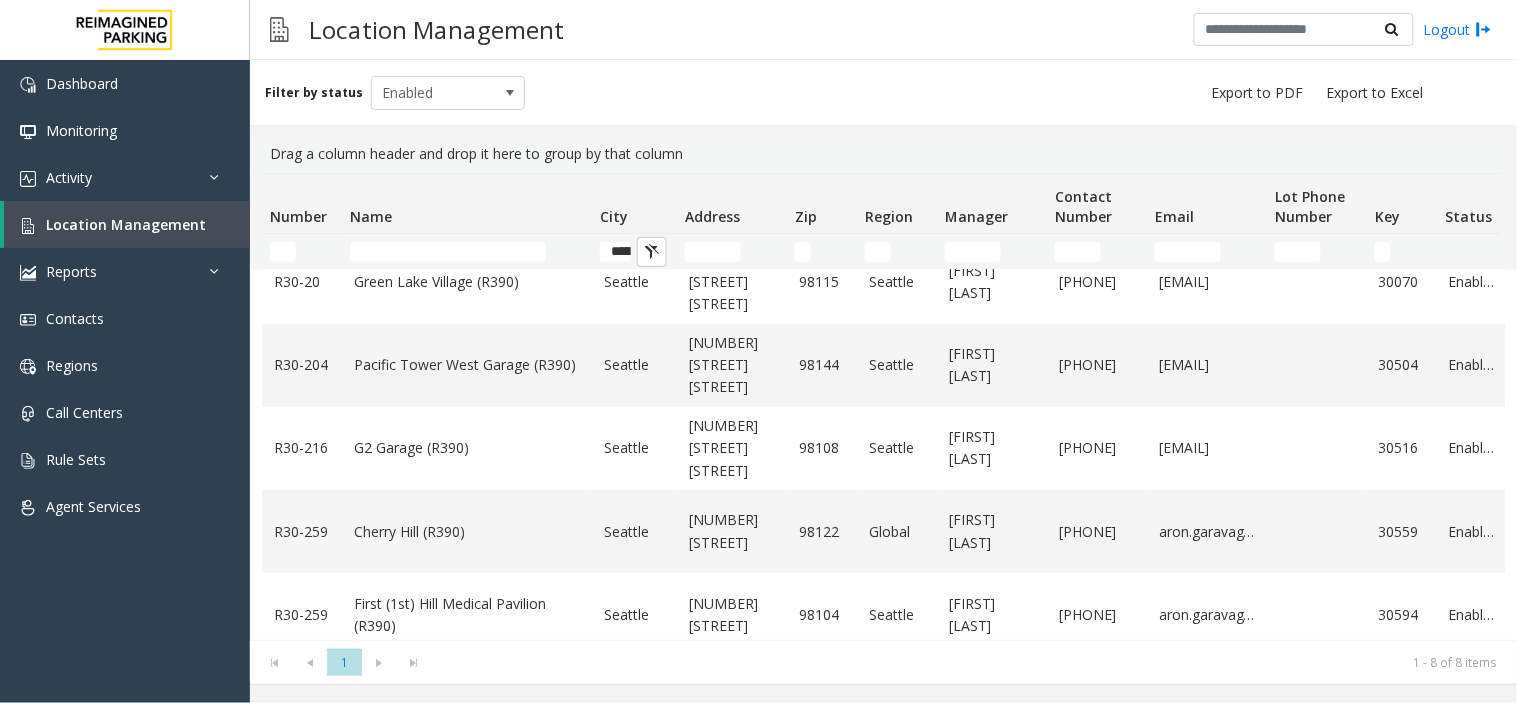 scroll, scrollTop: 234, scrollLeft: 0, axis: vertical 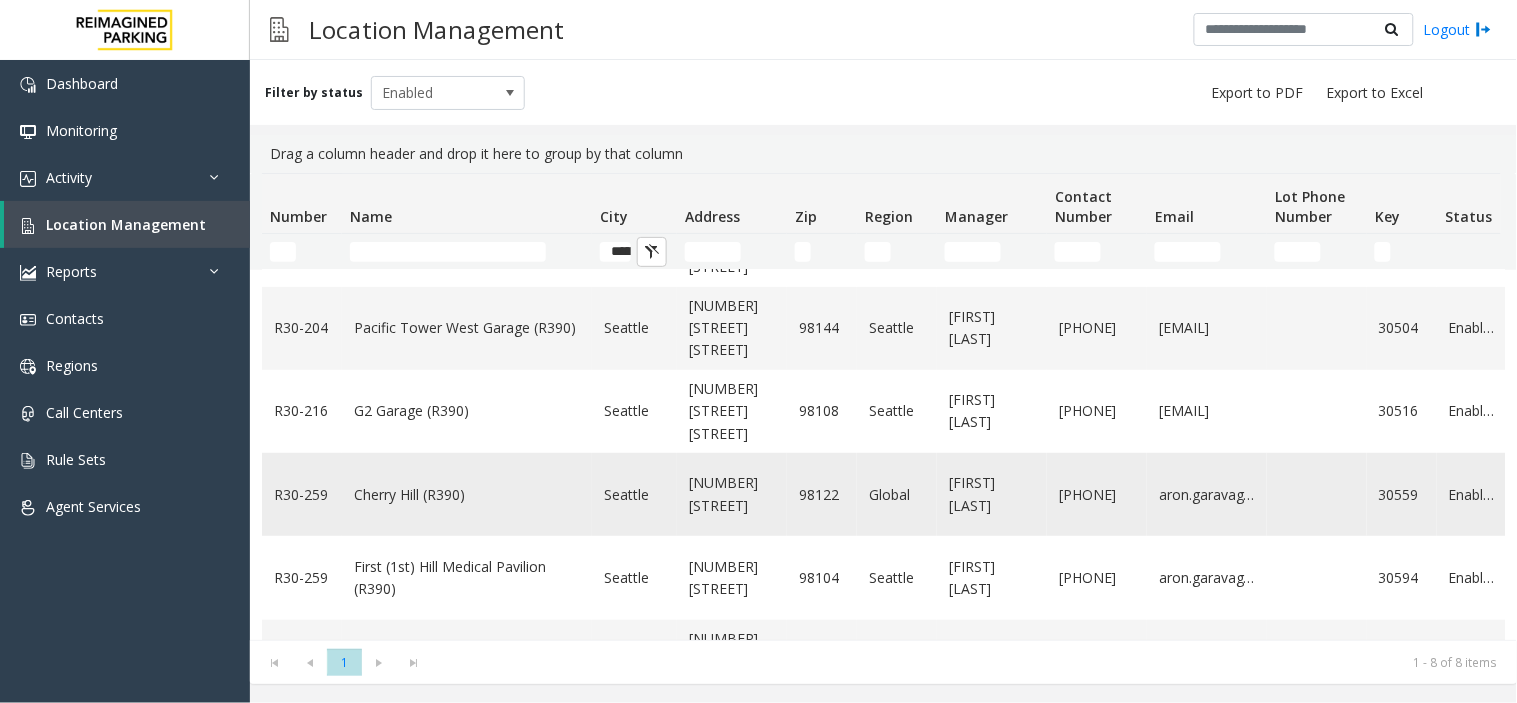 click on "511 16th Avenue" 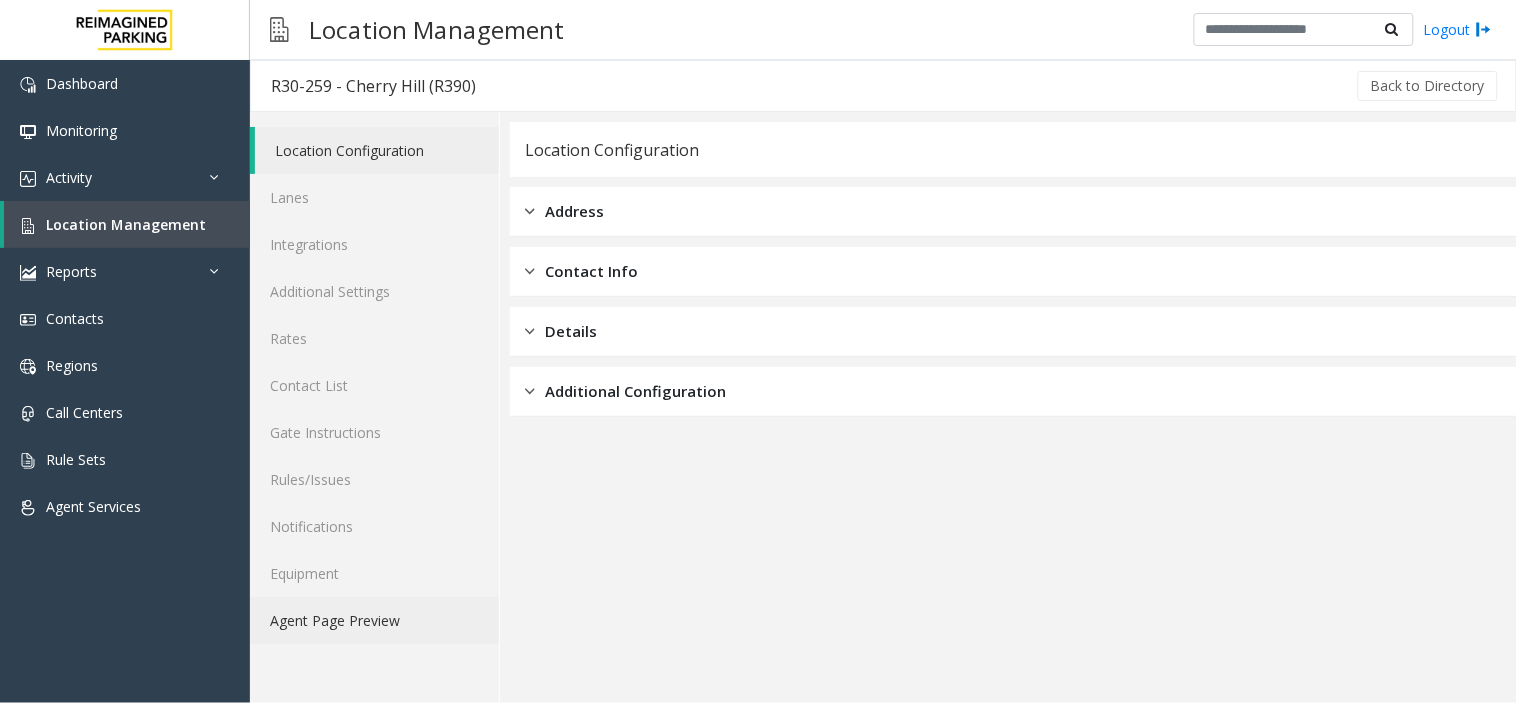 click on "Agent Page Preview" 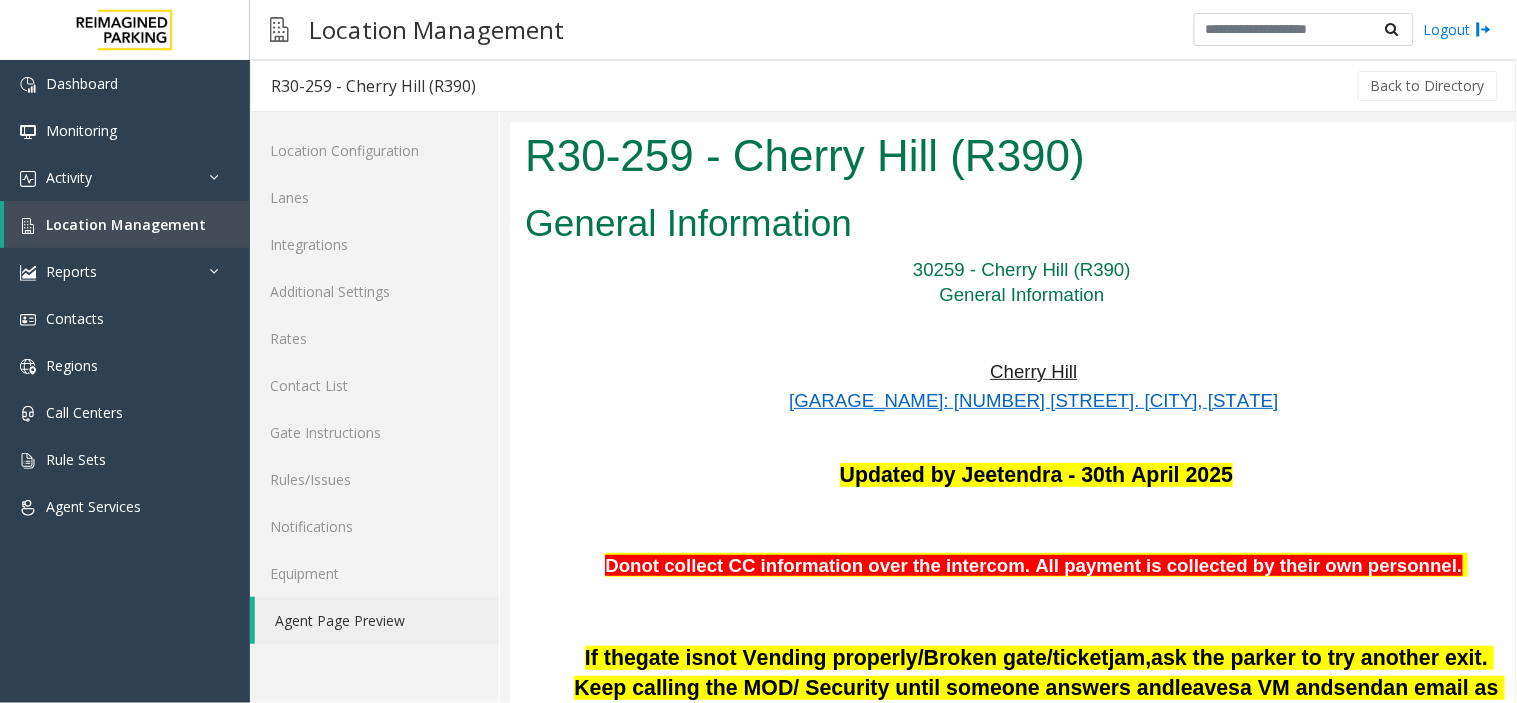 scroll, scrollTop: 0, scrollLeft: 0, axis: both 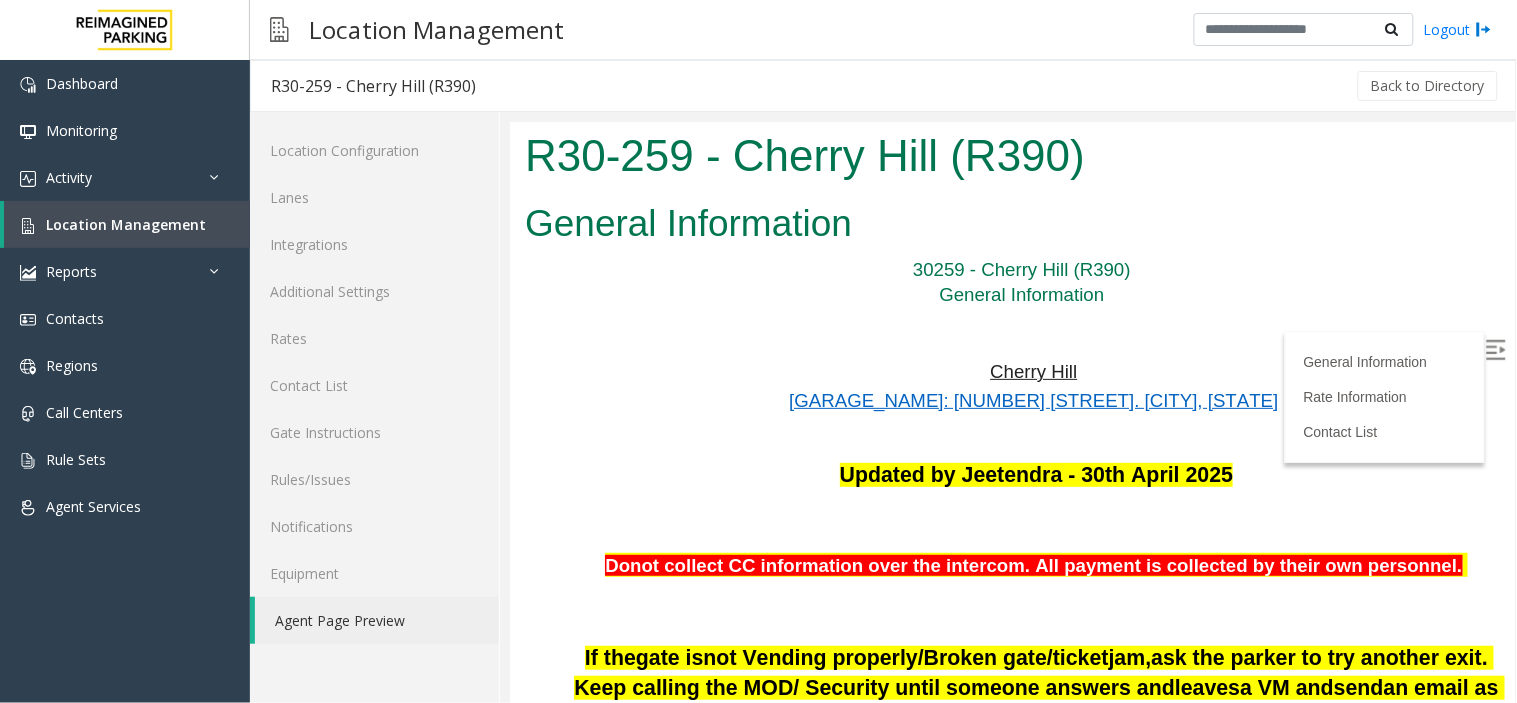 click at bounding box center [1495, 349] 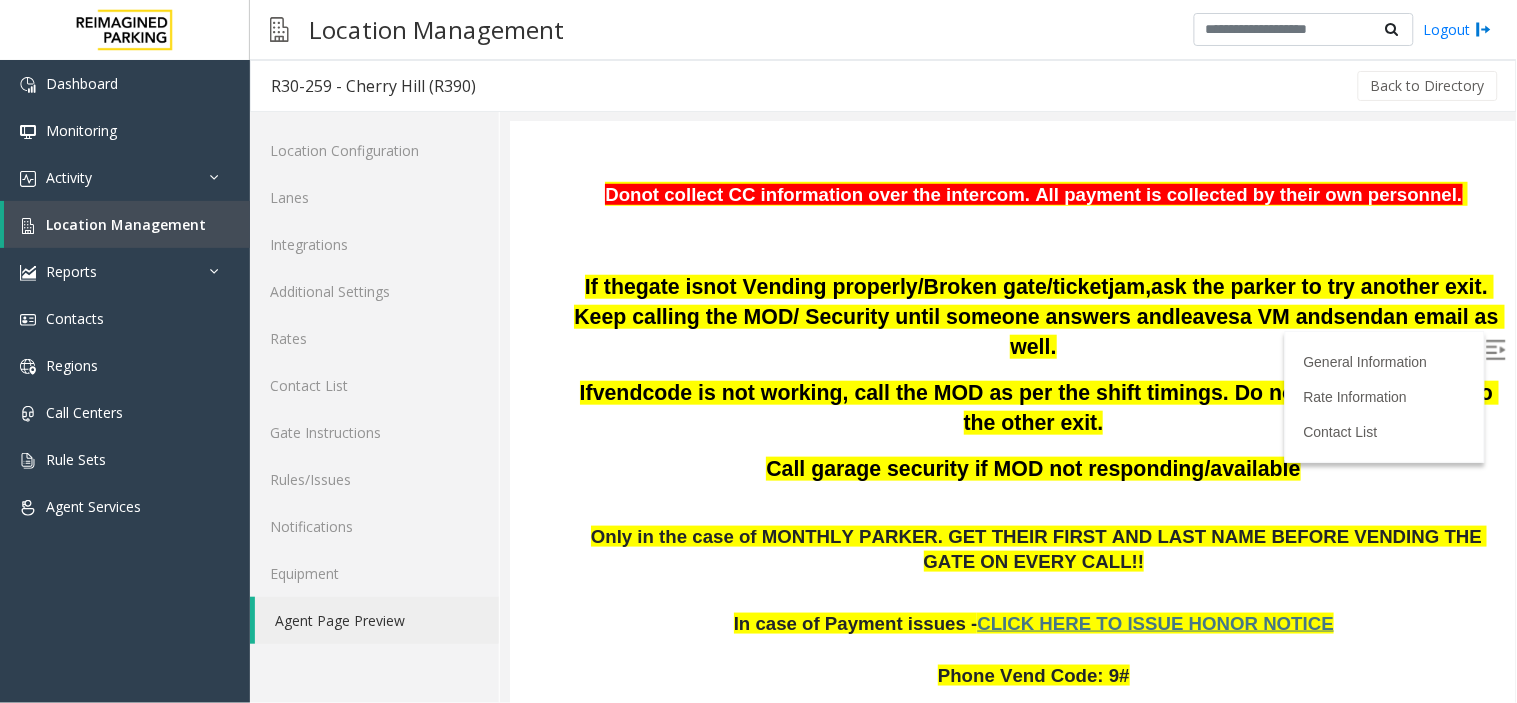 scroll, scrollTop: 117, scrollLeft: 0, axis: vertical 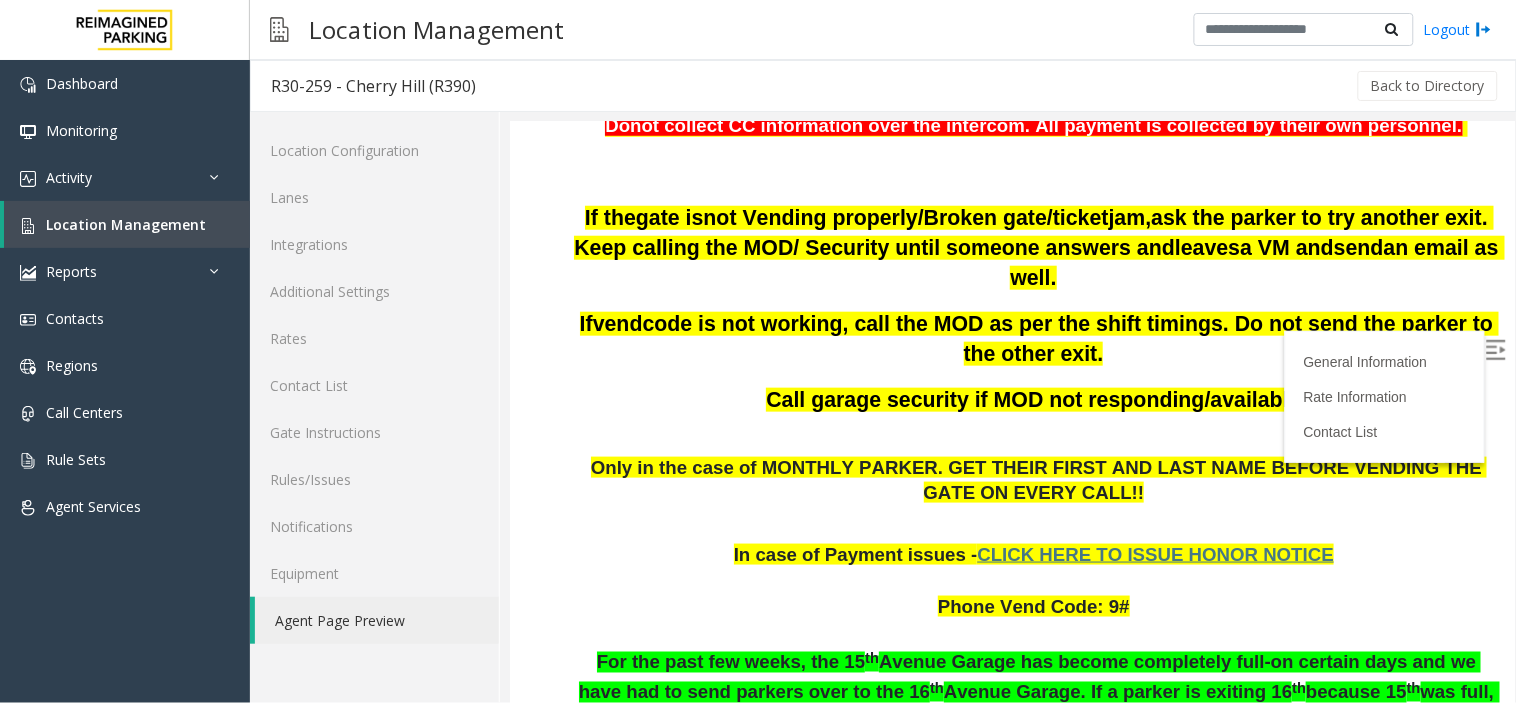 click on "CLICK HERE TO ISSUE HONOR NOTICE" at bounding box center (1154, 553) 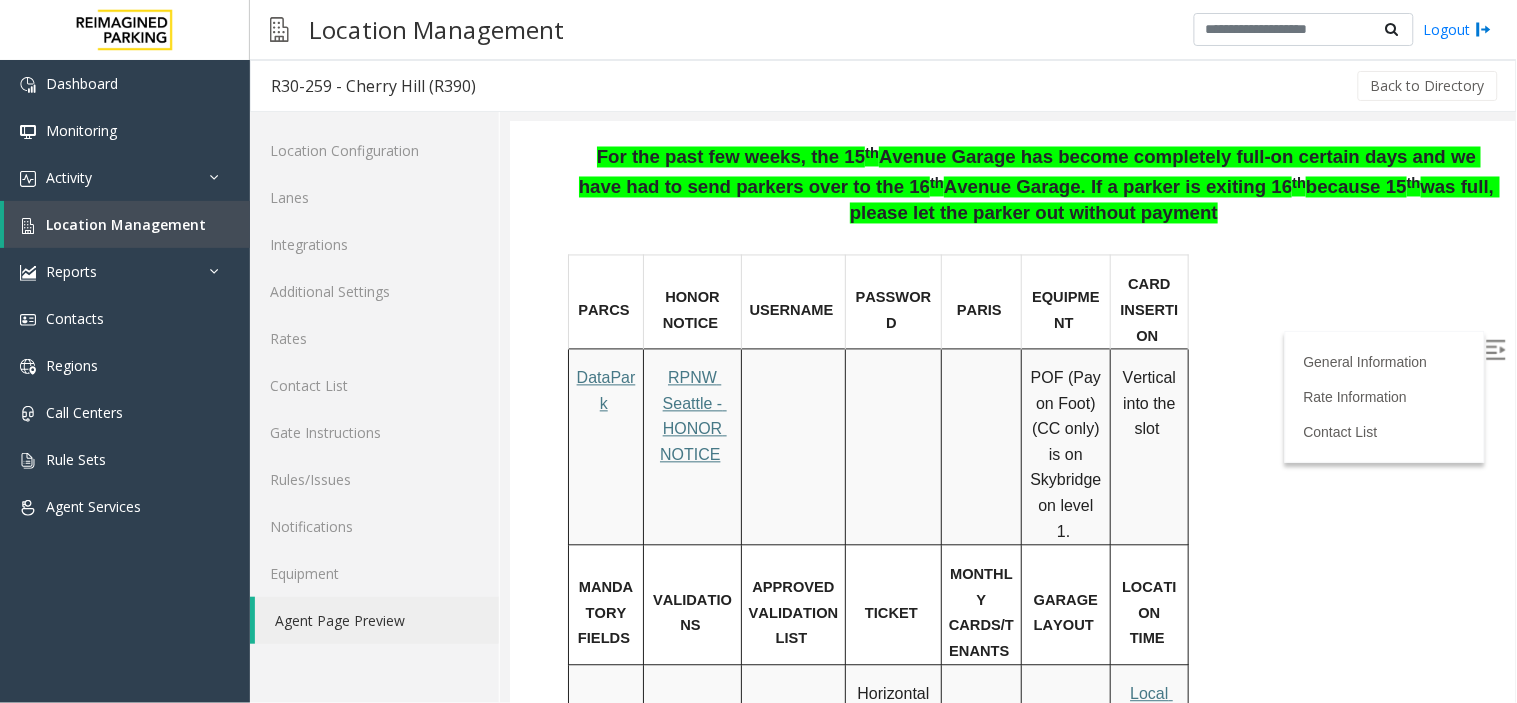scroll, scrollTop: 878, scrollLeft: 0, axis: vertical 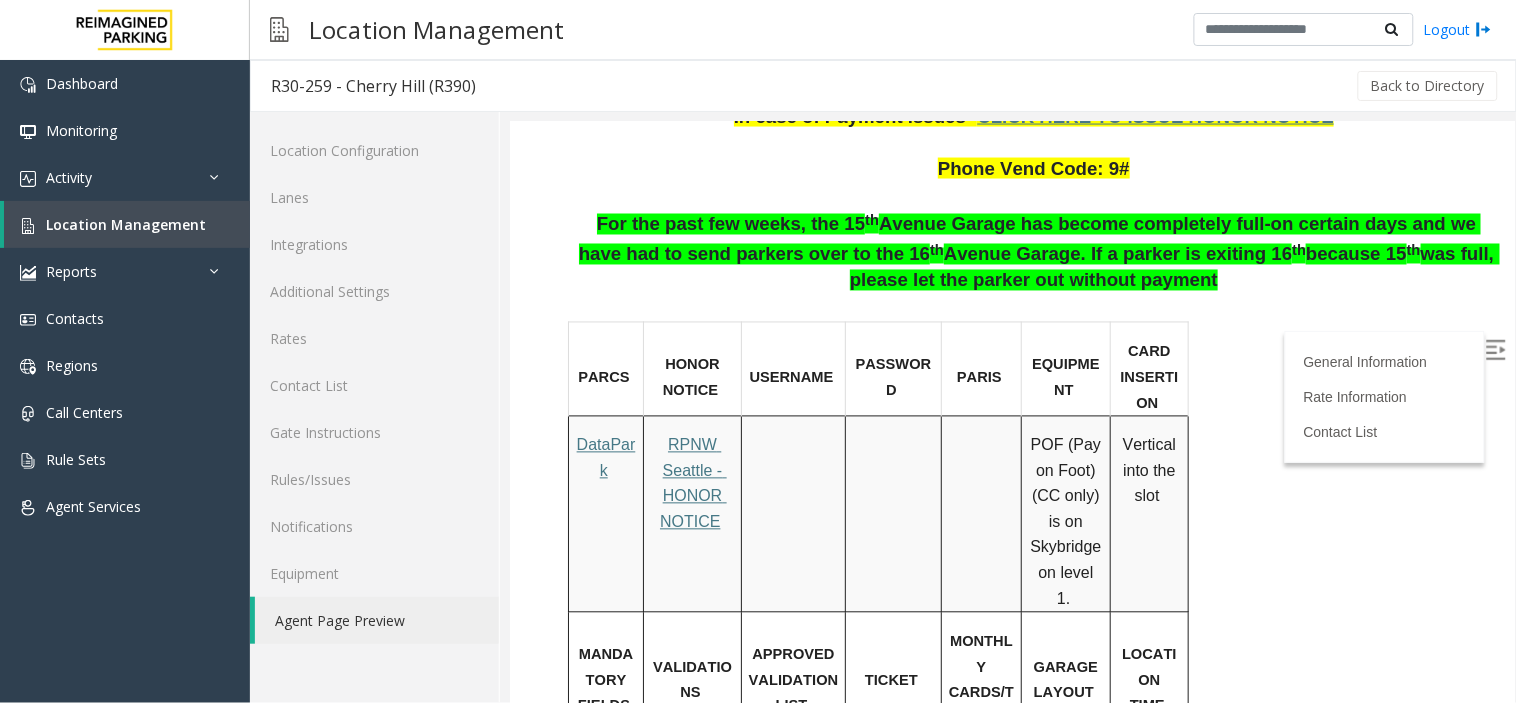 click at bounding box center [1495, 349] 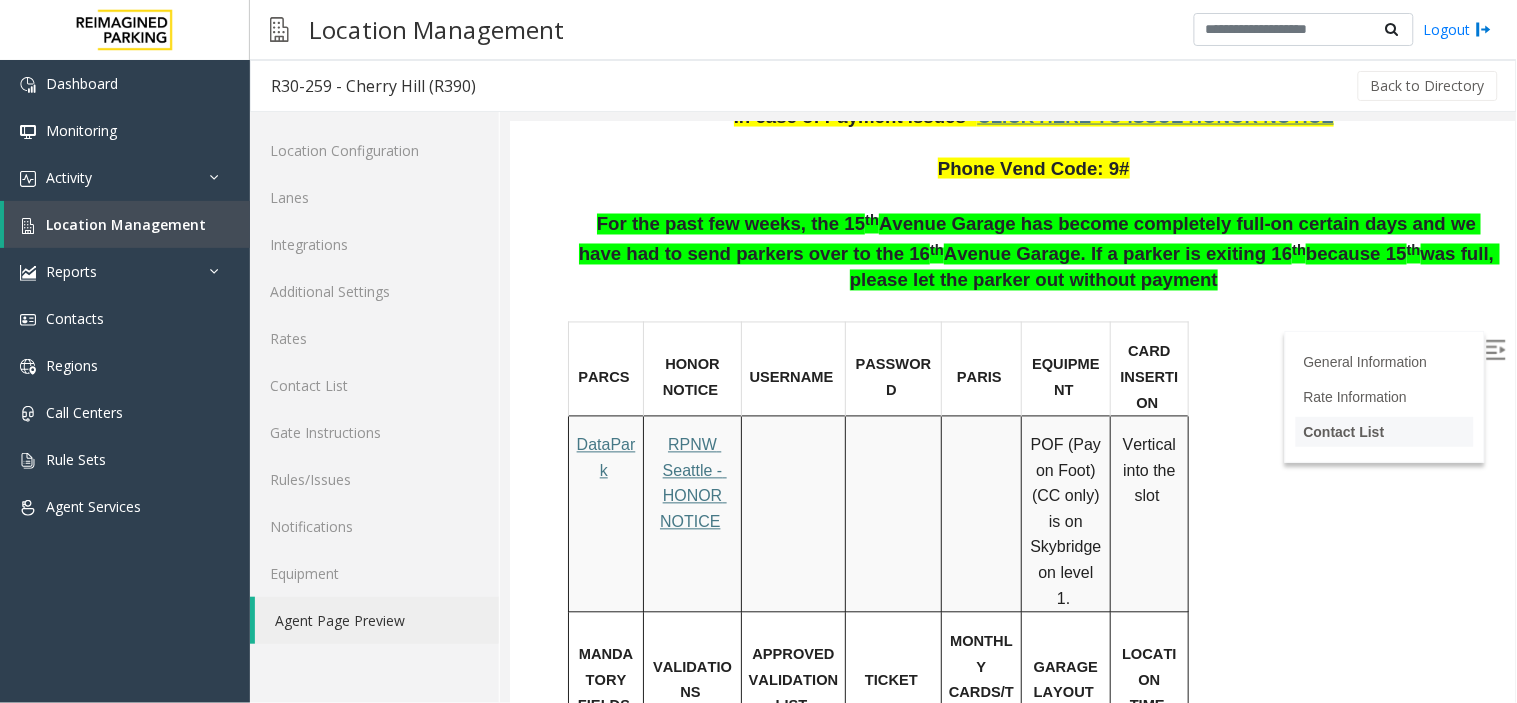 click on "Contact List" at bounding box center [1343, 431] 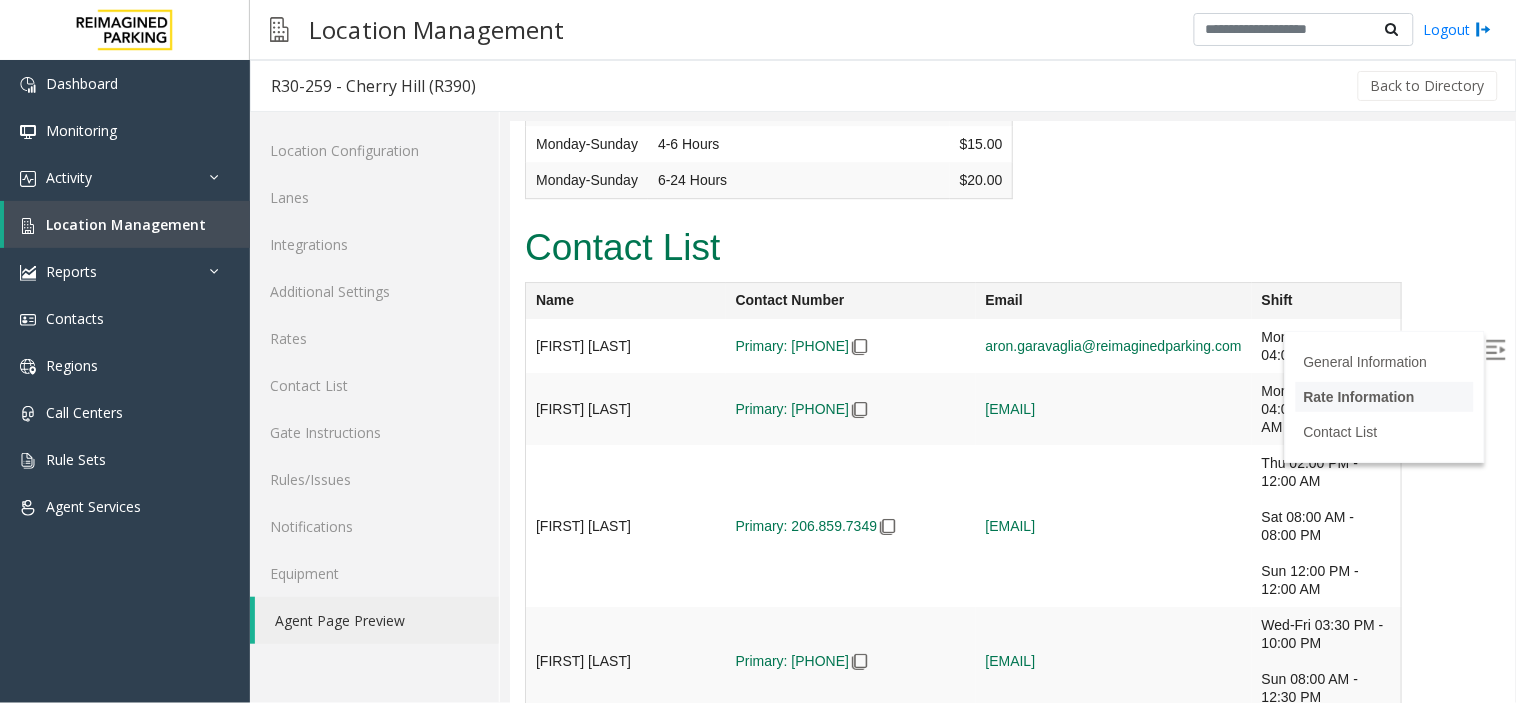 click on "Rate Information" at bounding box center [1358, 396] 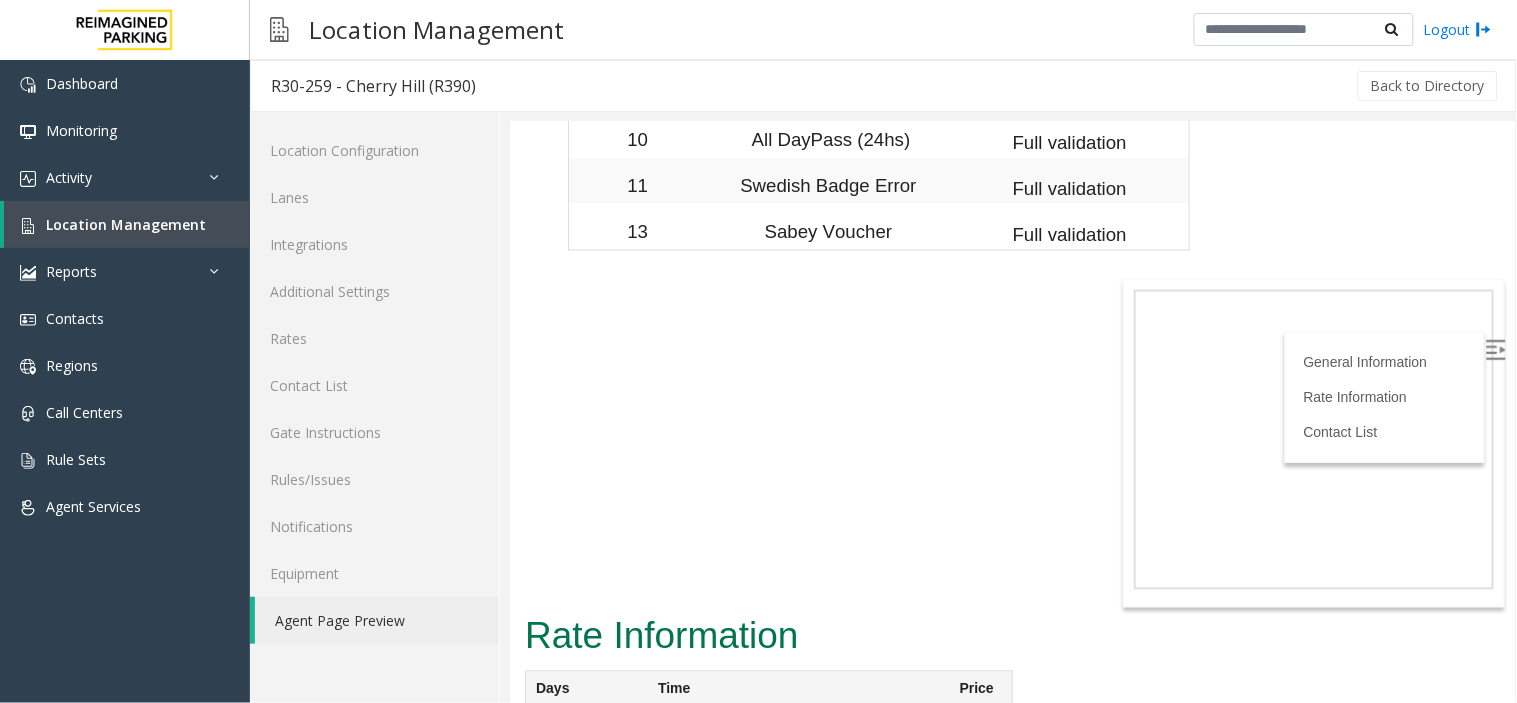 scroll, scrollTop: 6524, scrollLeft: 0, axis: vertical 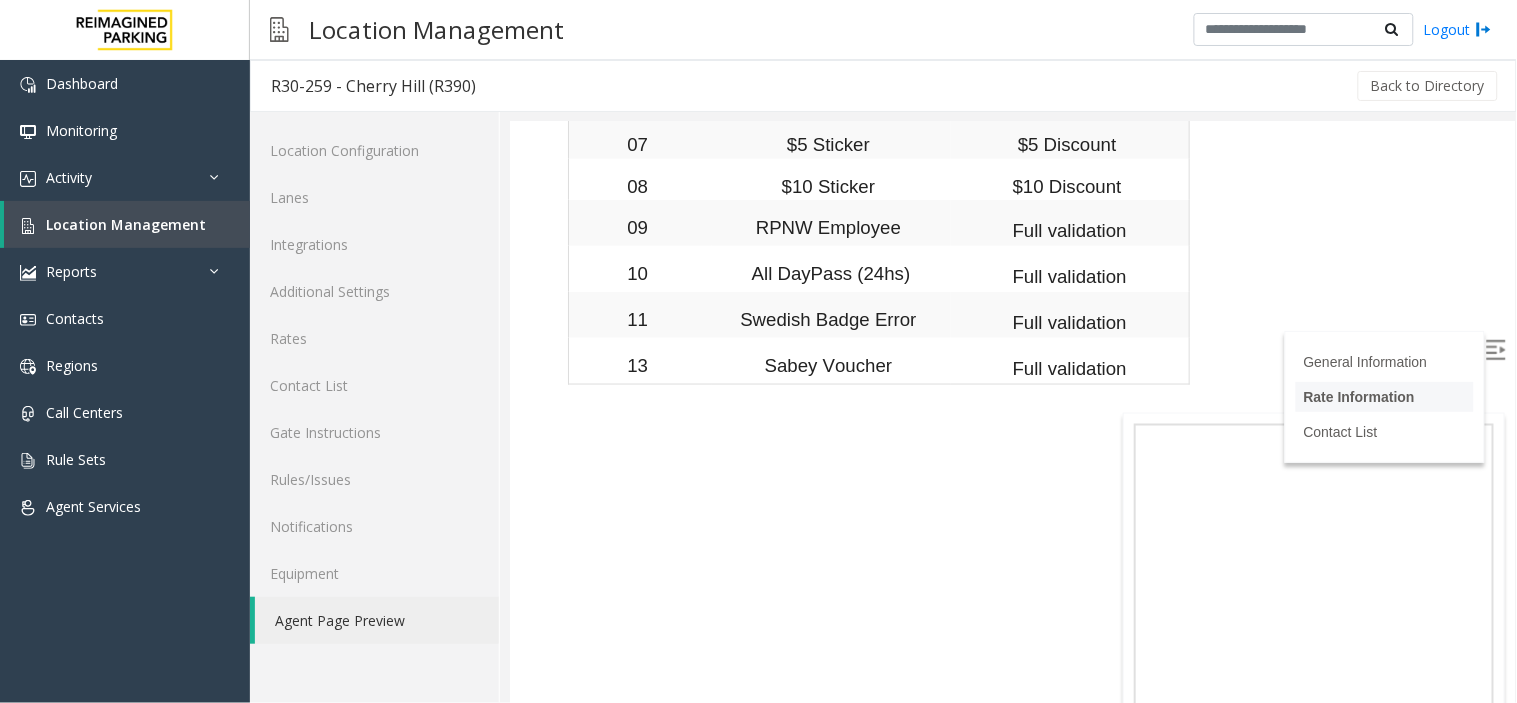click on "Rate Information" at bounding box center (1358, 396) 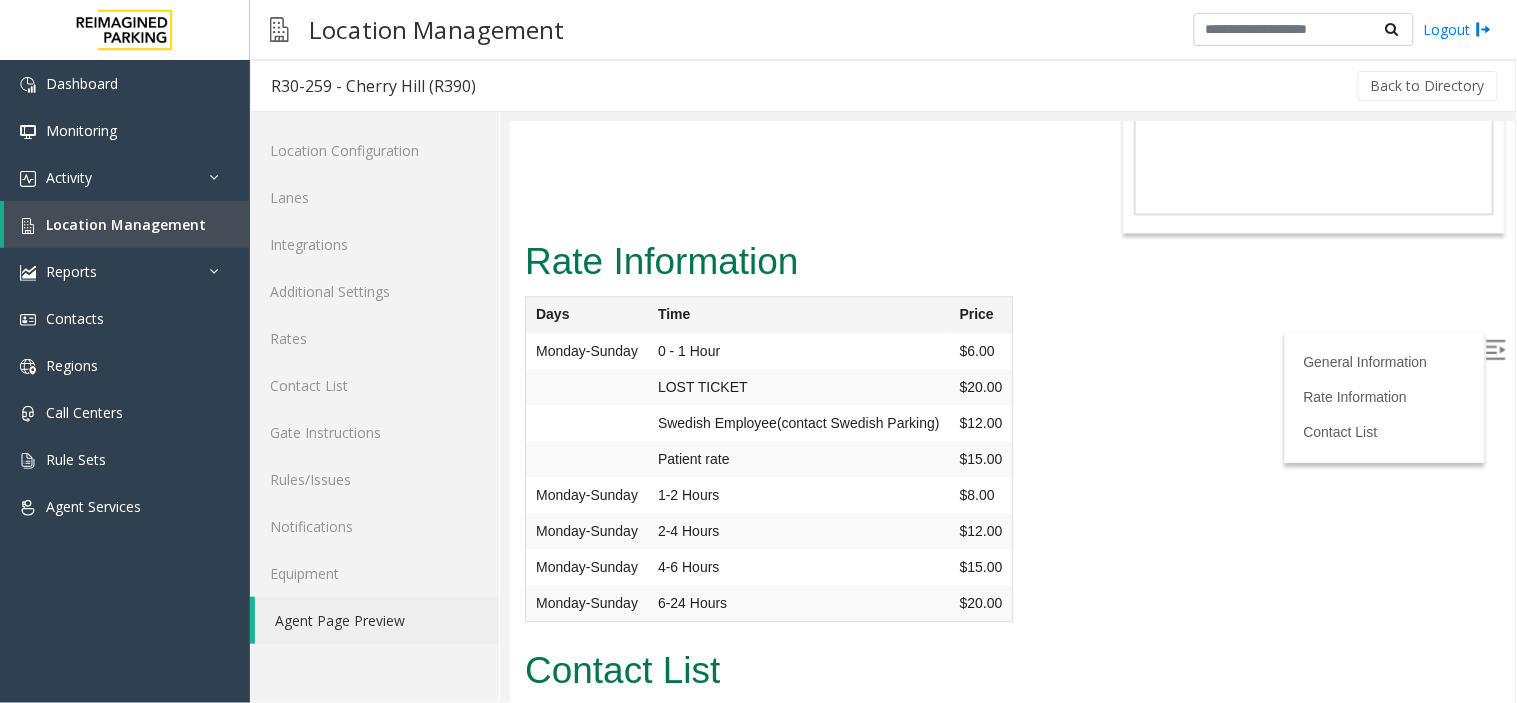 scroll, scrollTop: 6936, scrollLeft: 0, axis: vertical 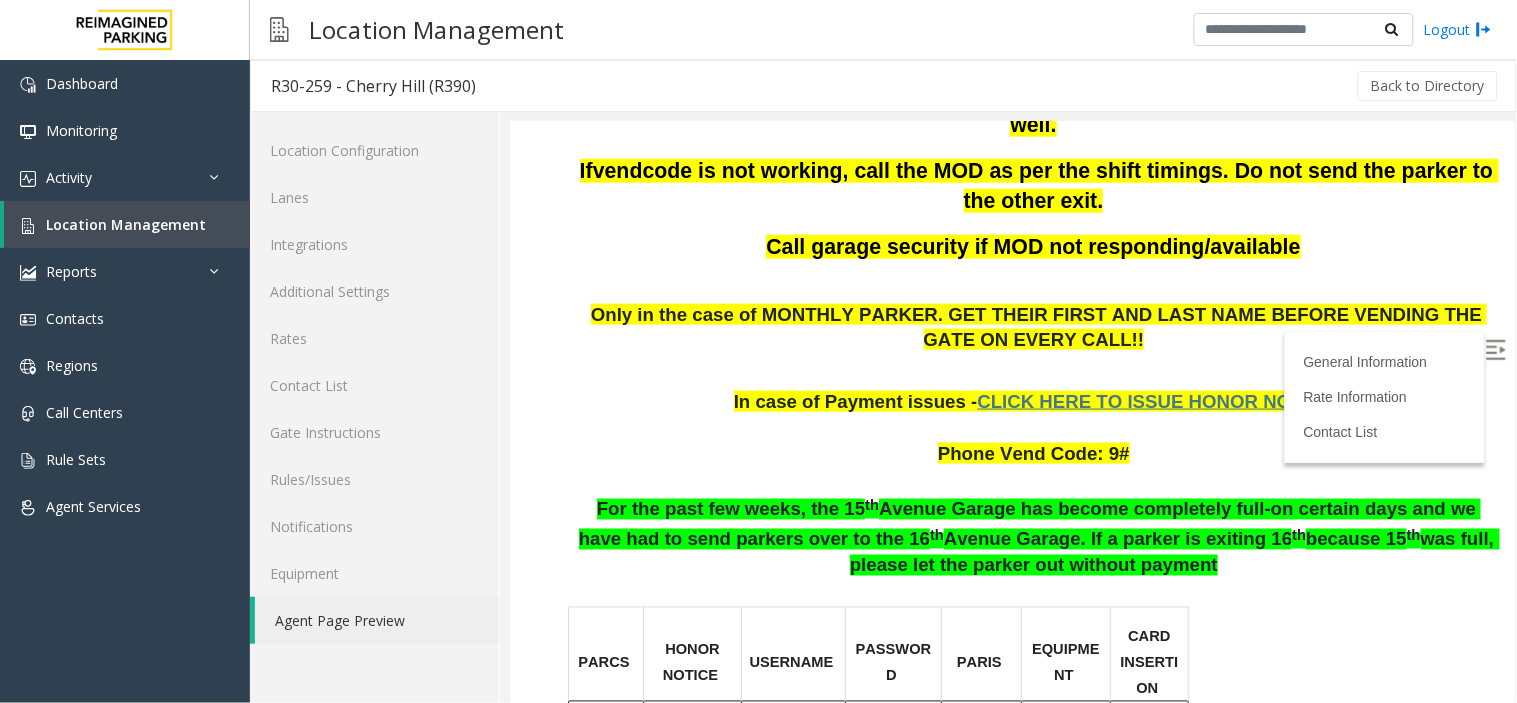 click at bounding box center (1495, 349) 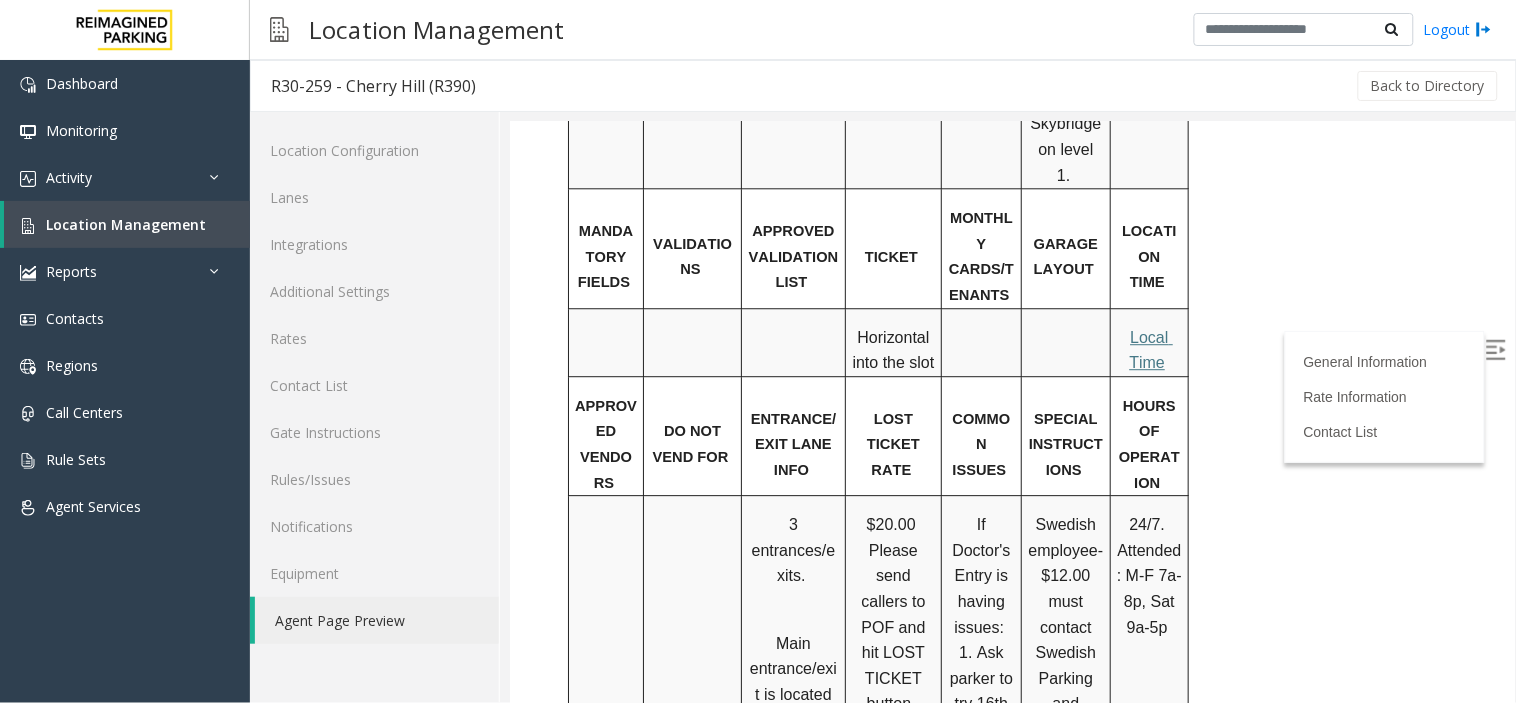 scroll, scrollTop: 1285, scrollLeft: 0, axis: vertical 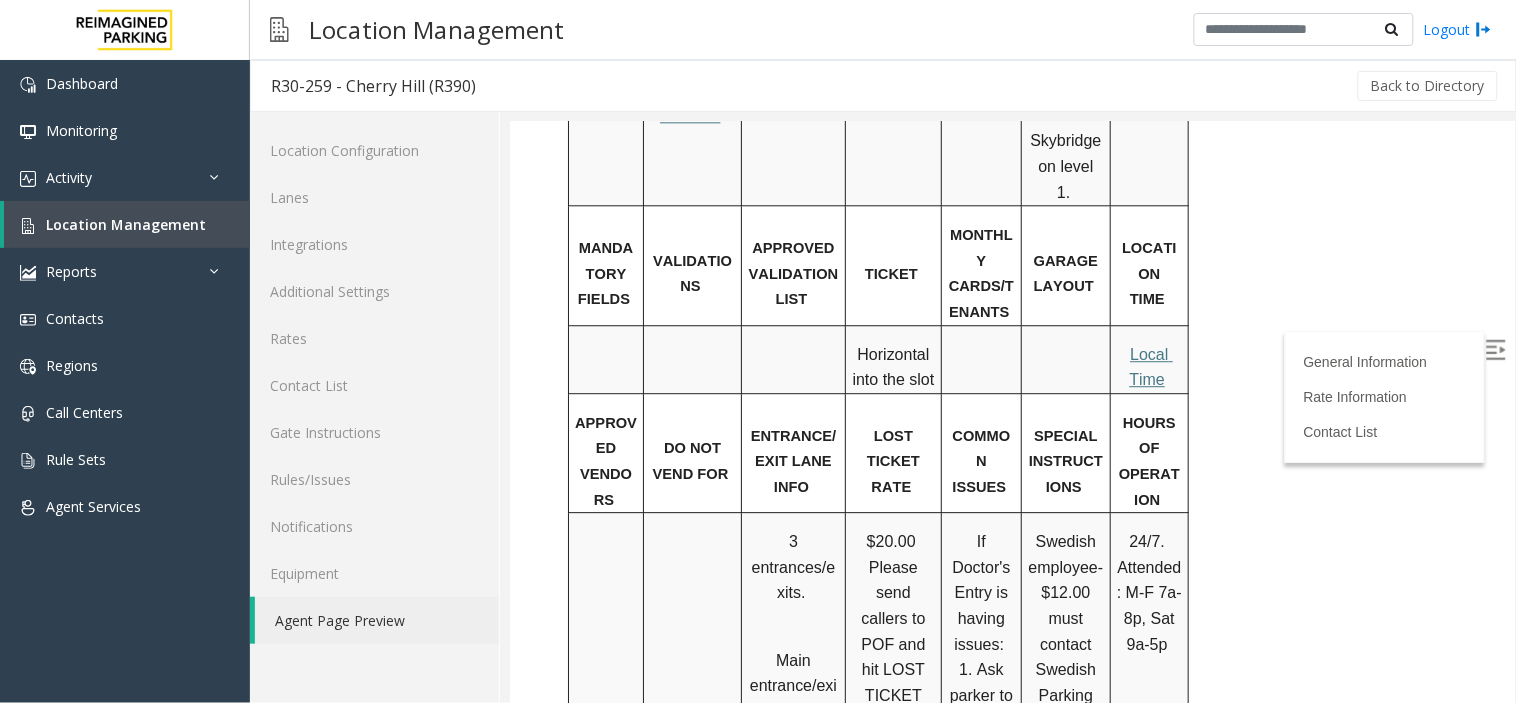 click on "Local Time" at bounding box center [1150, 366] 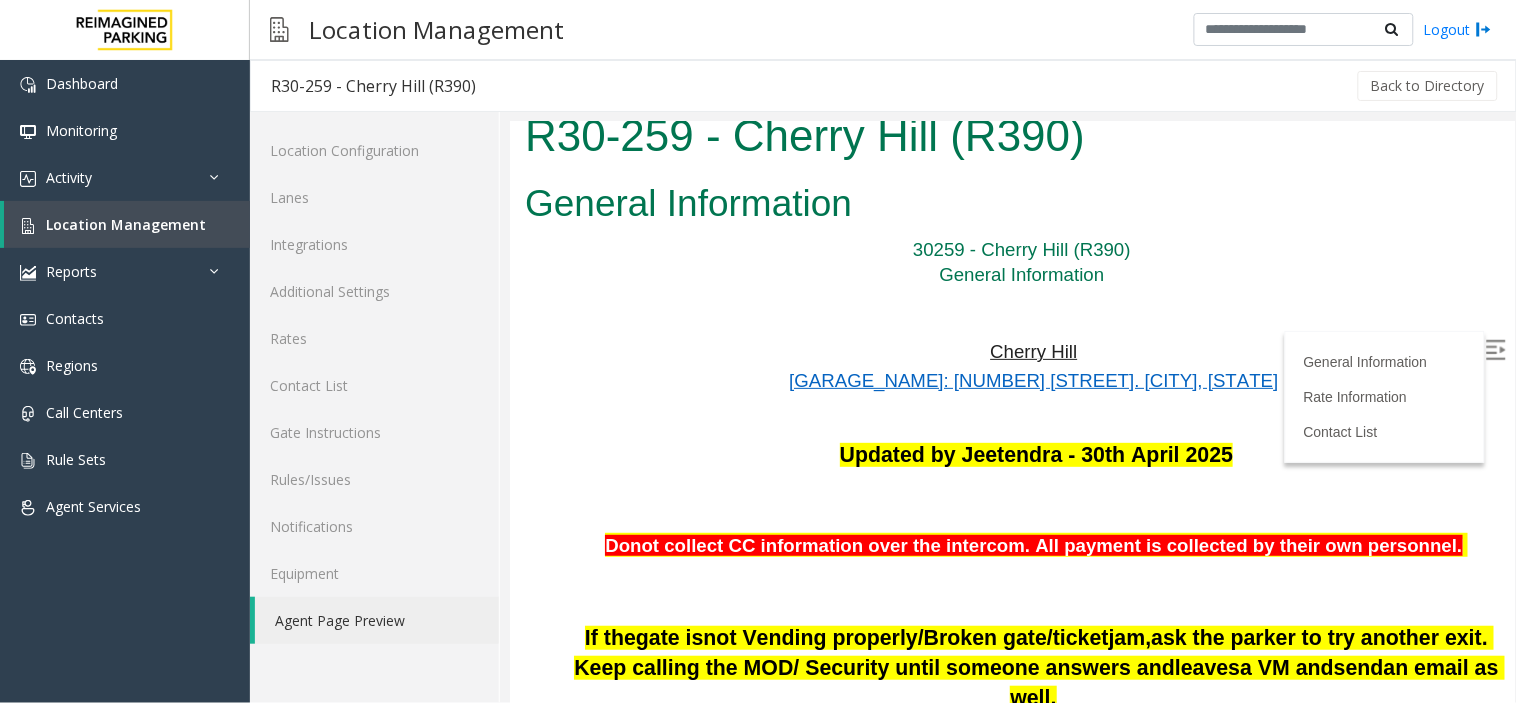 scroll, scrollTop: 0, scrollLeft: 0, axis: both 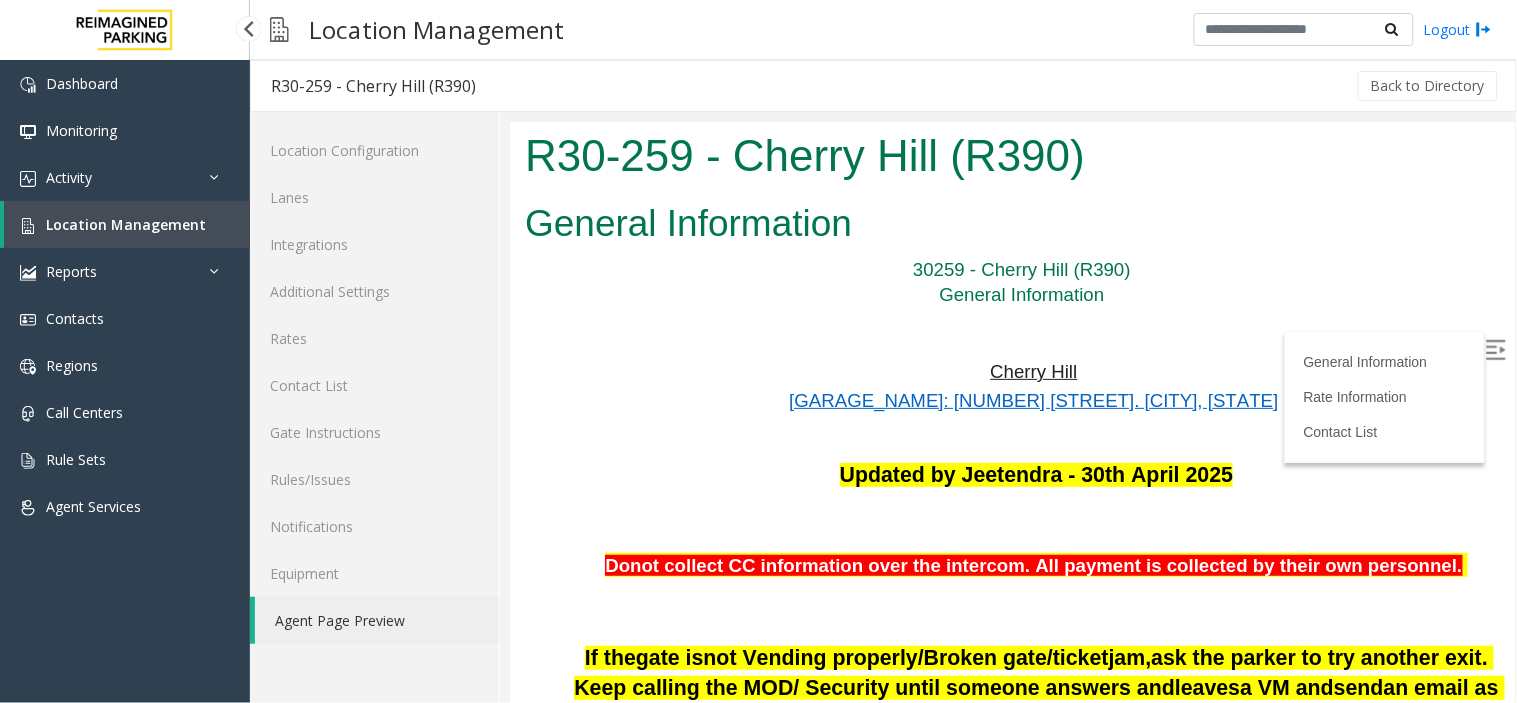click on "Location Management" at bounding box center [126, 224] 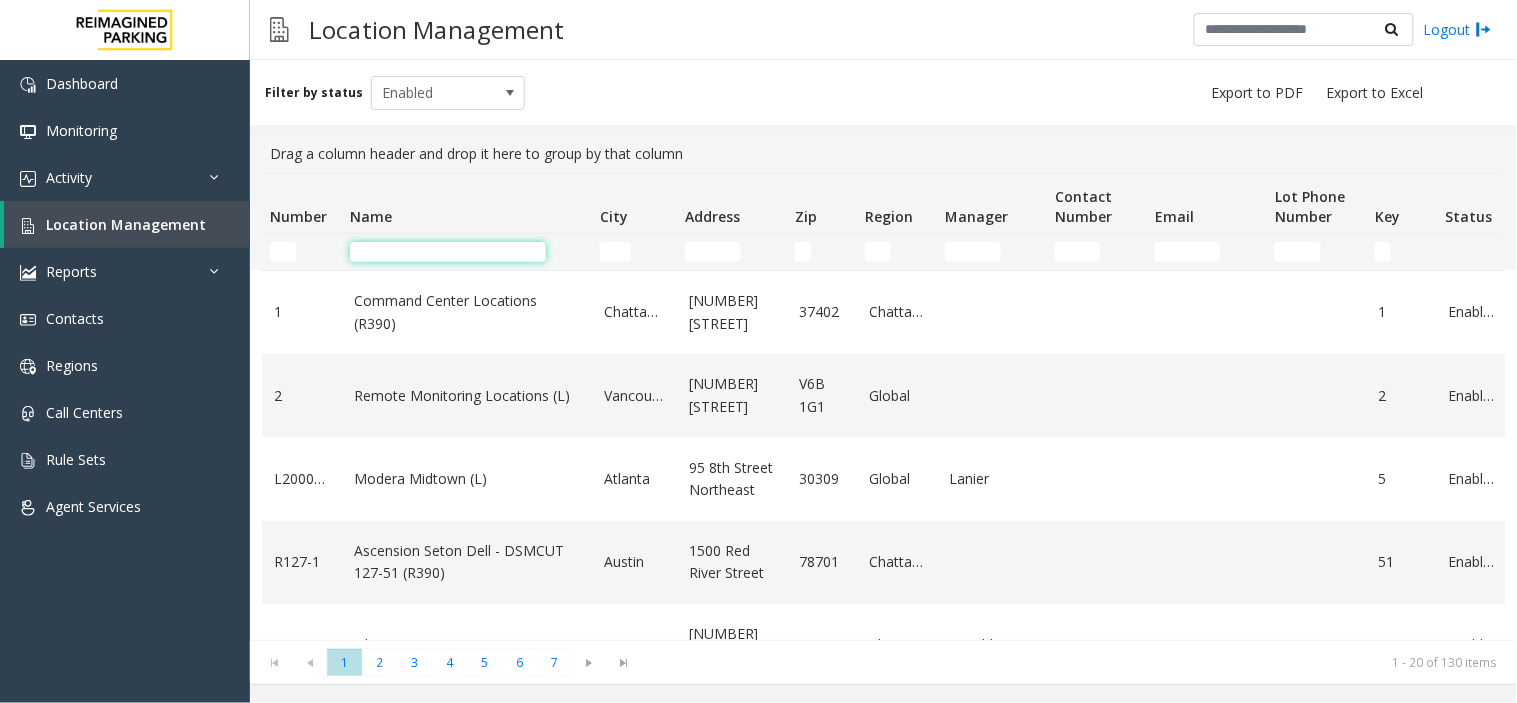 click 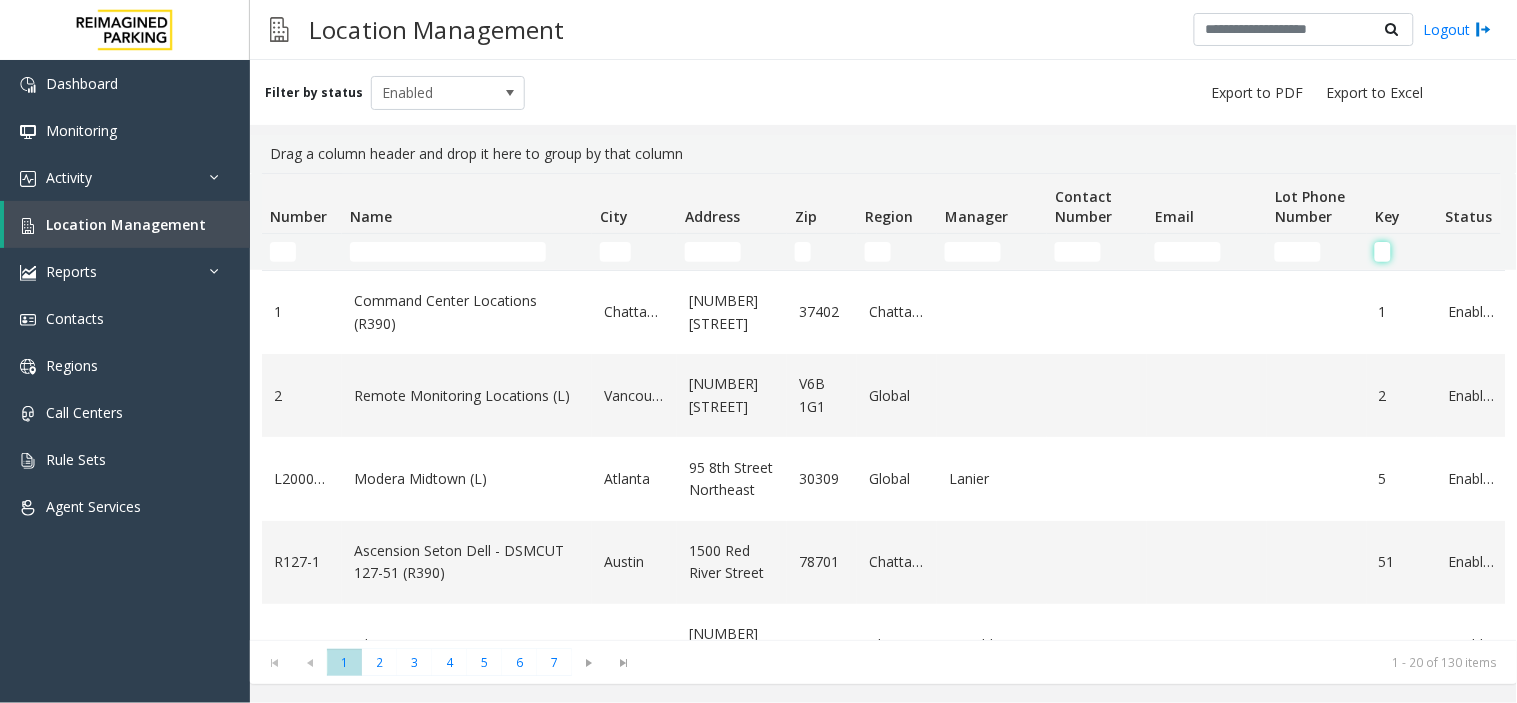 click 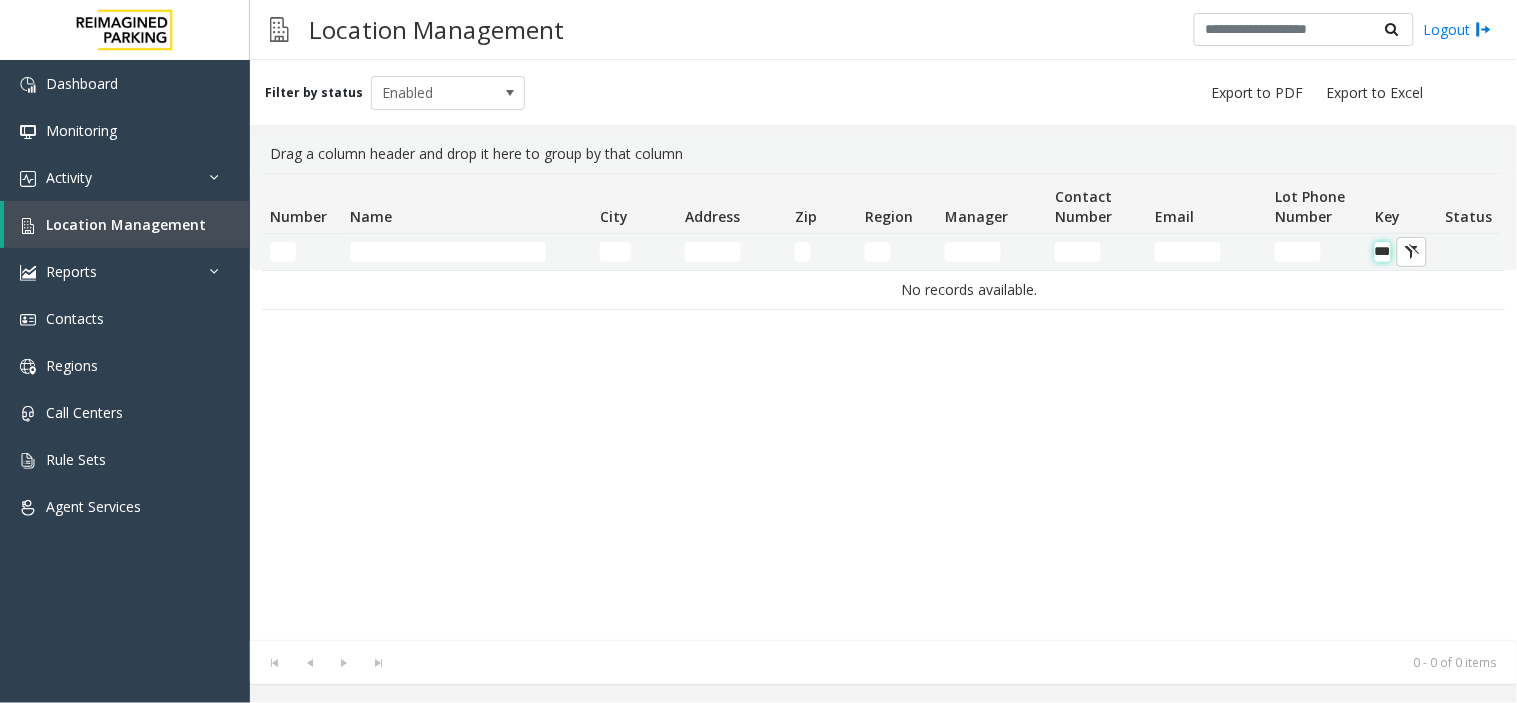 scroll, scrollTop: 0, scrollLeft: 20, axis: horizontal 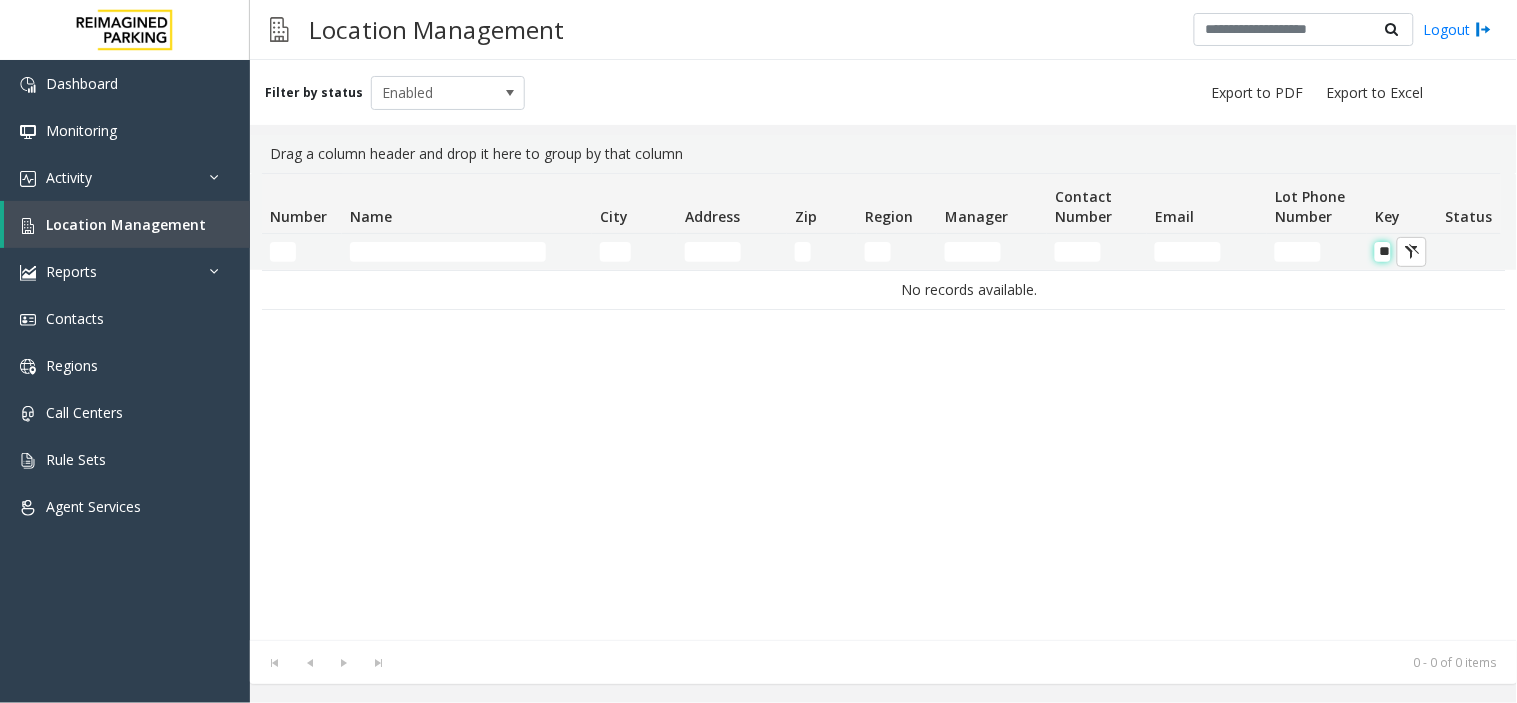 type on "*" 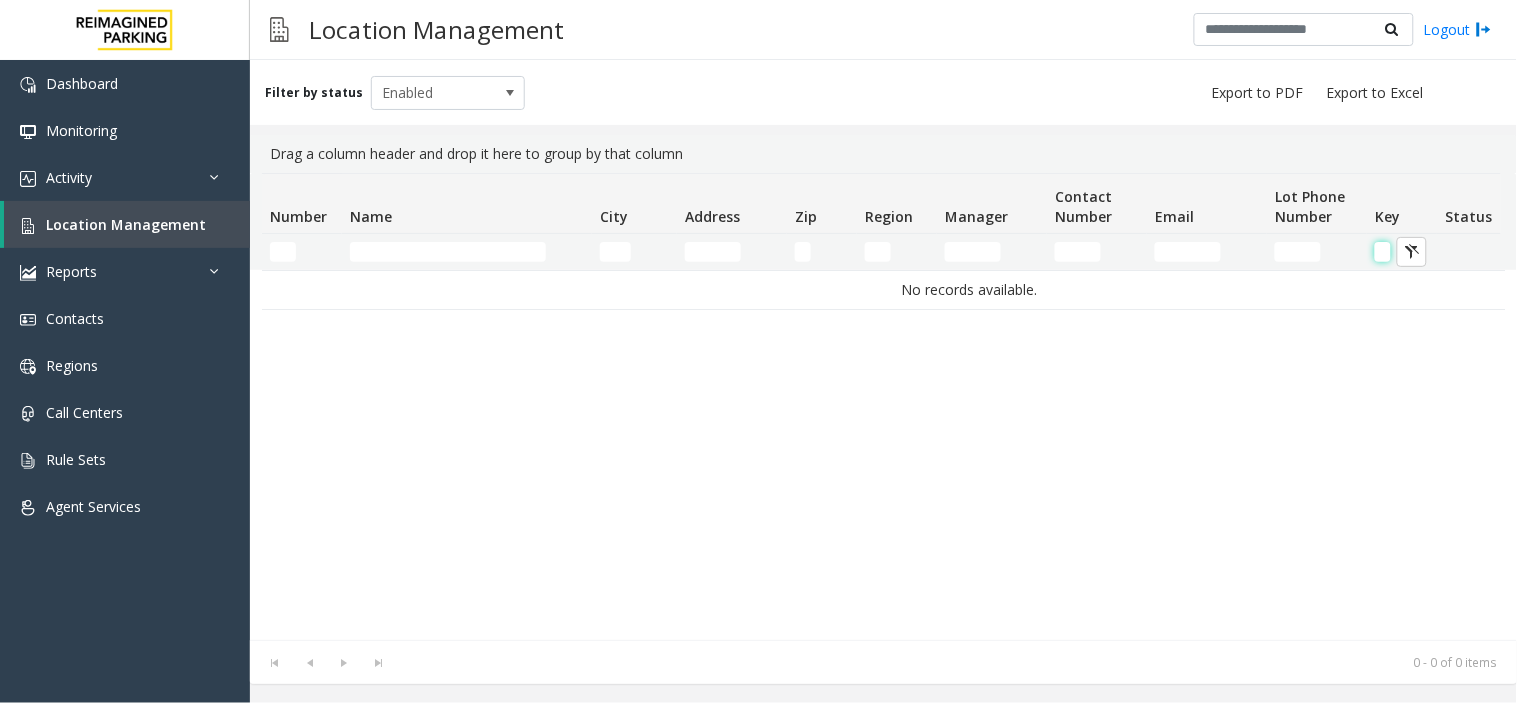scroll, scrollTop: 0, scrollLeft: 0, axis: both 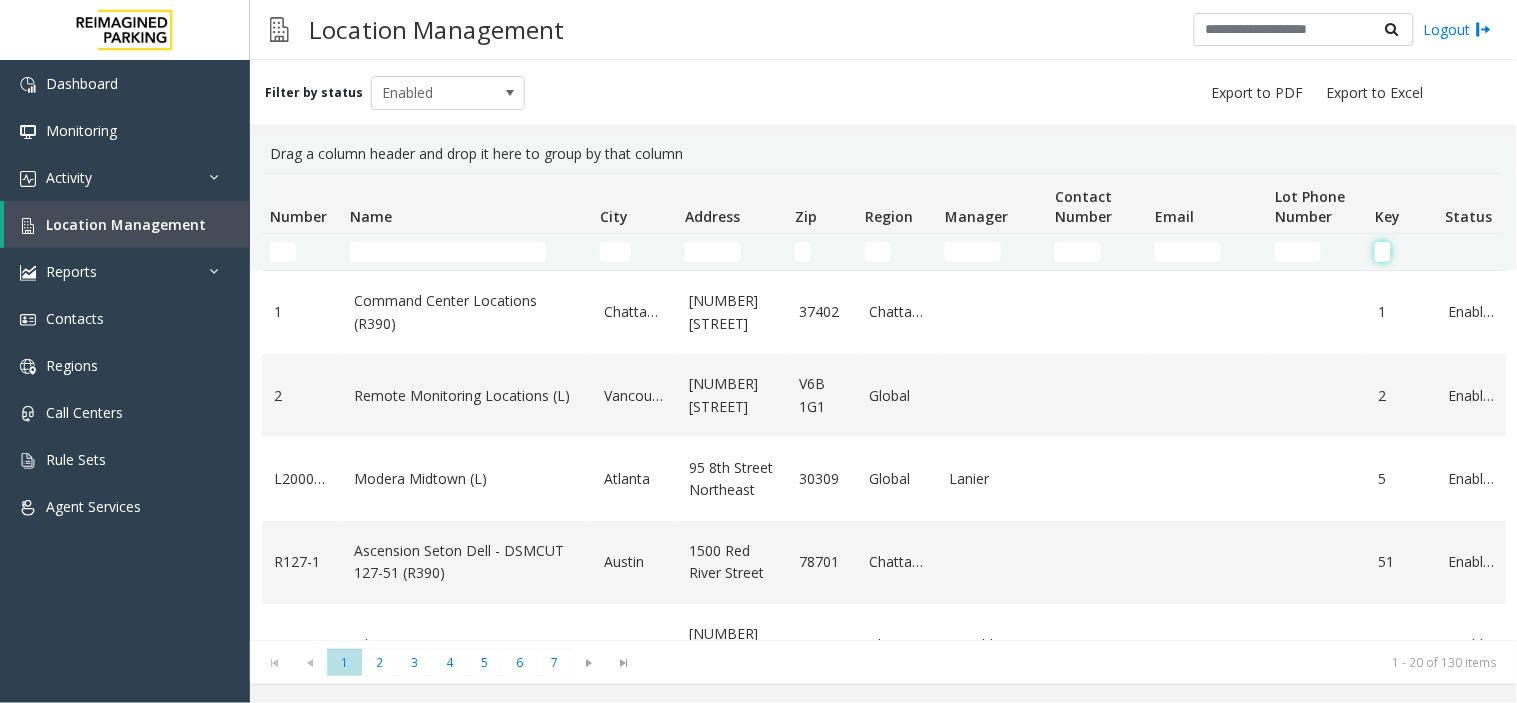 type 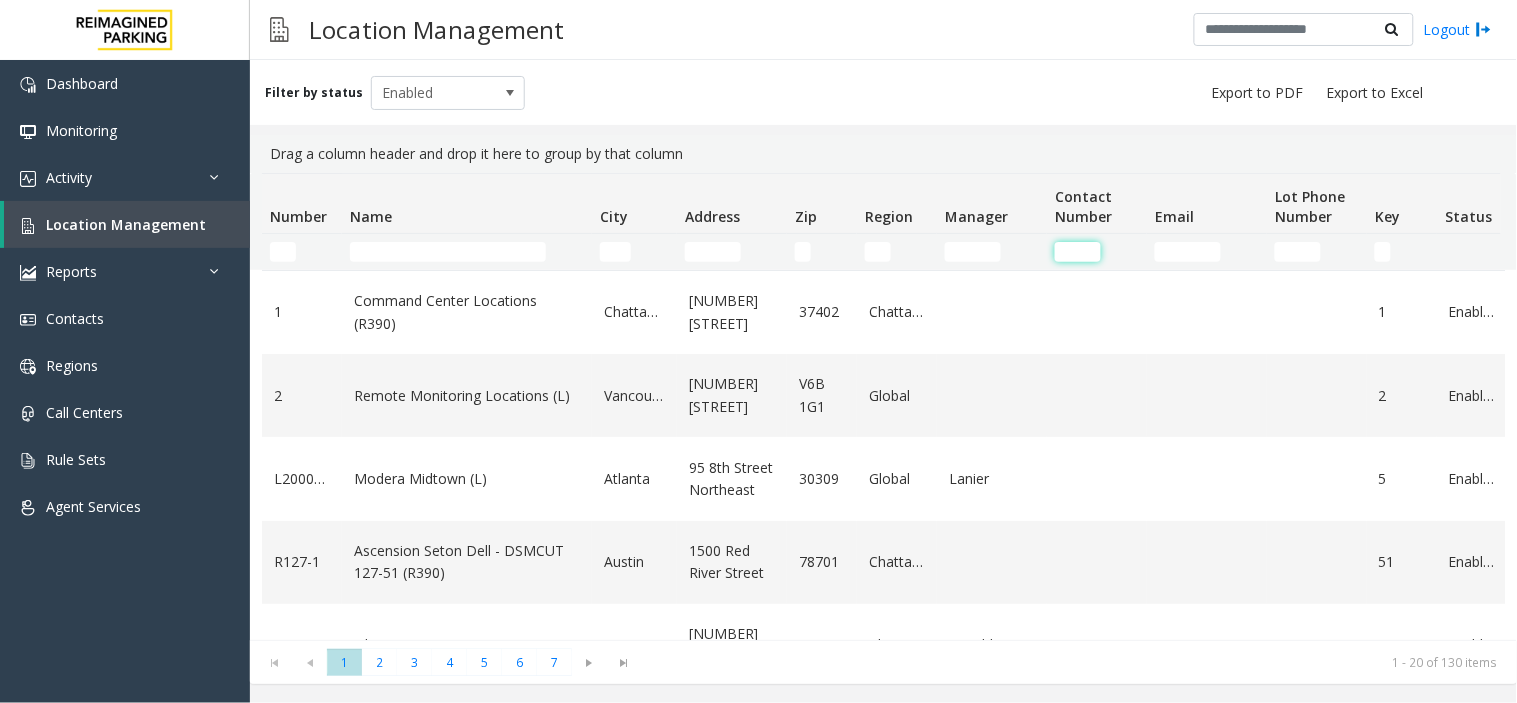 click 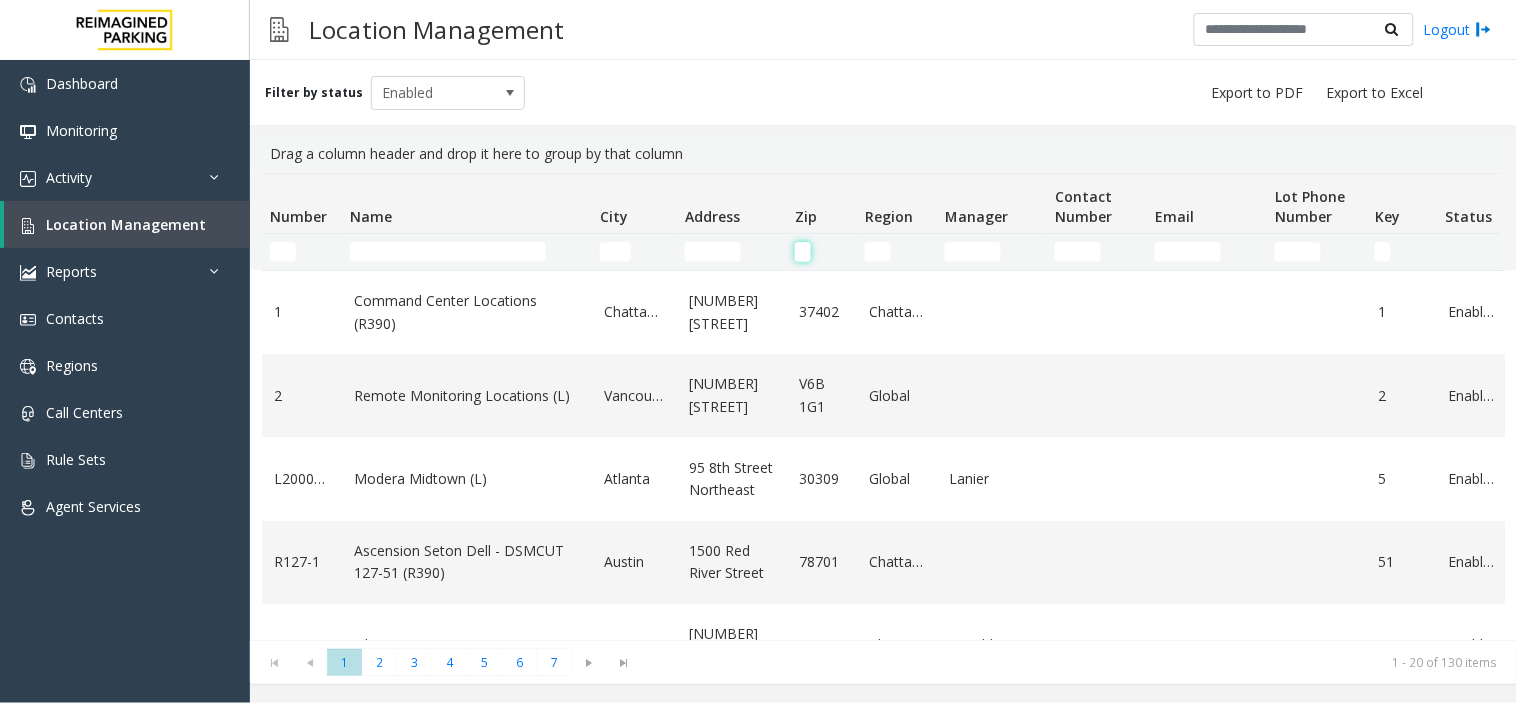 click 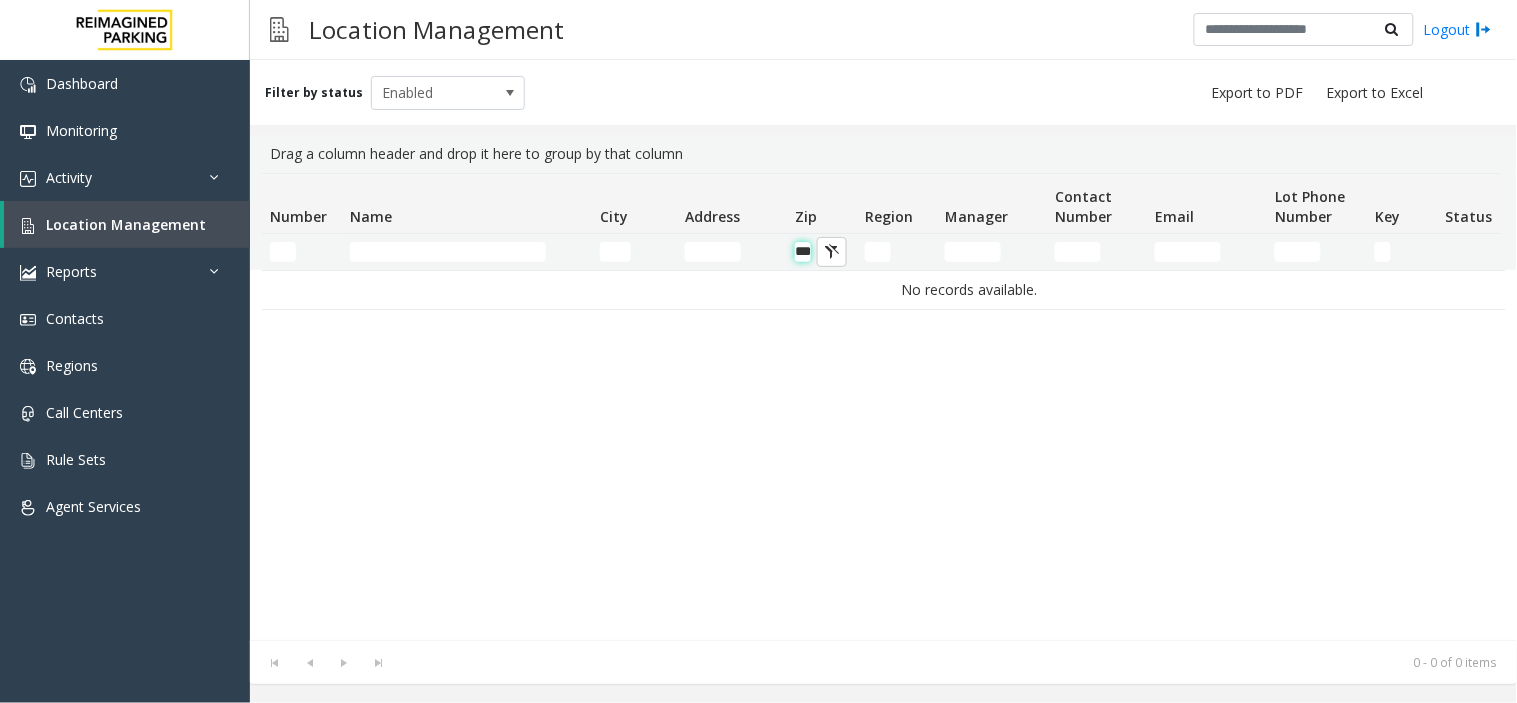 scroll, scrollTop: 0, scrollLeft: 20, axis: horizontal 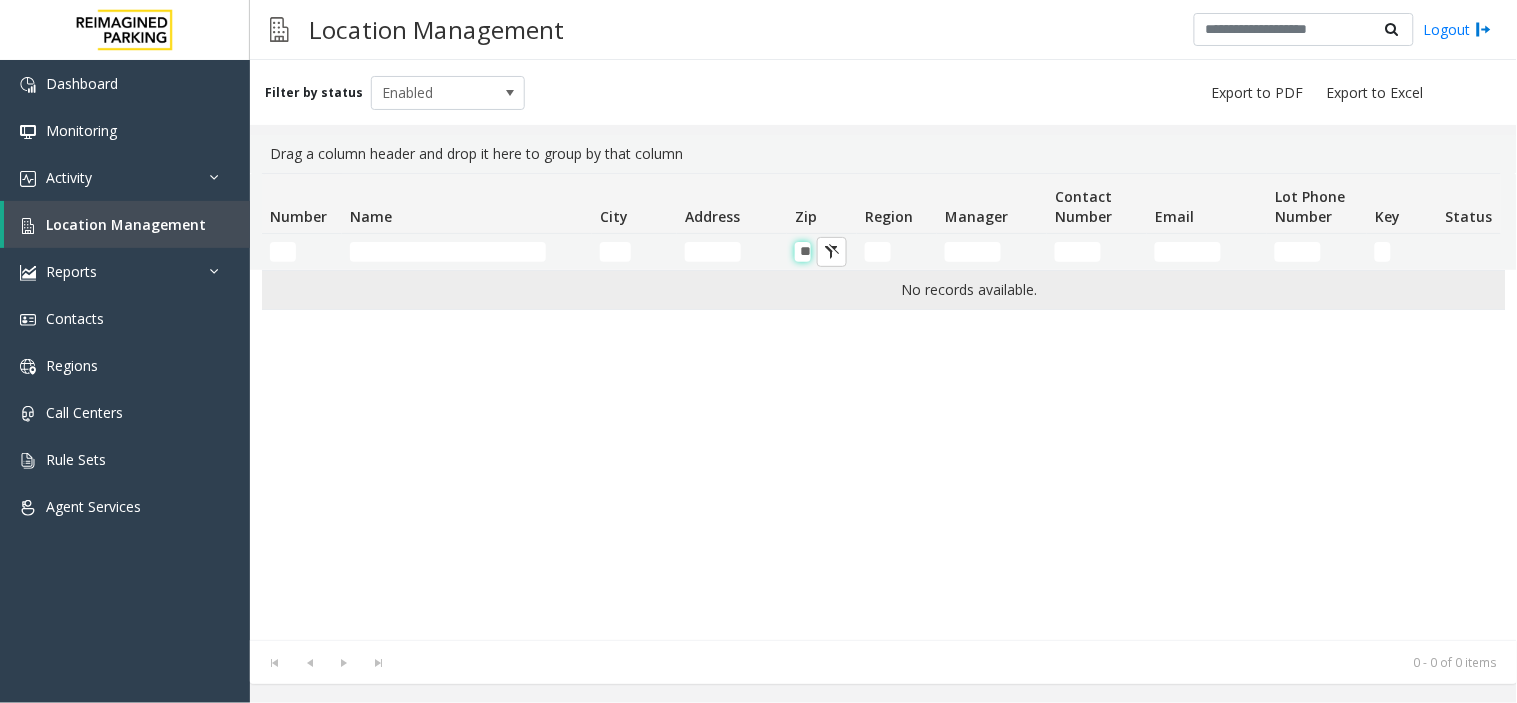 type on "*" 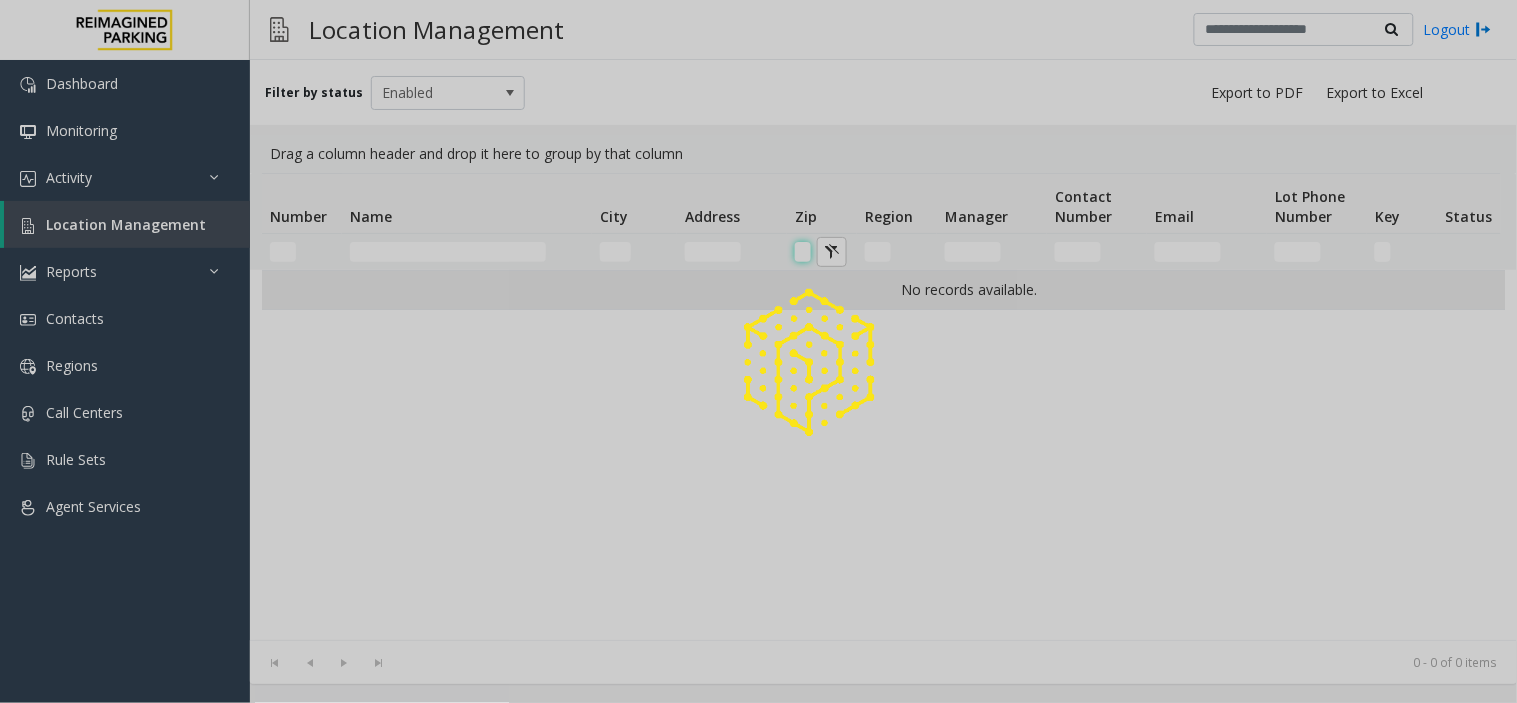 scroll, scrollTop: 0, scrollLeft: 0, axis: both 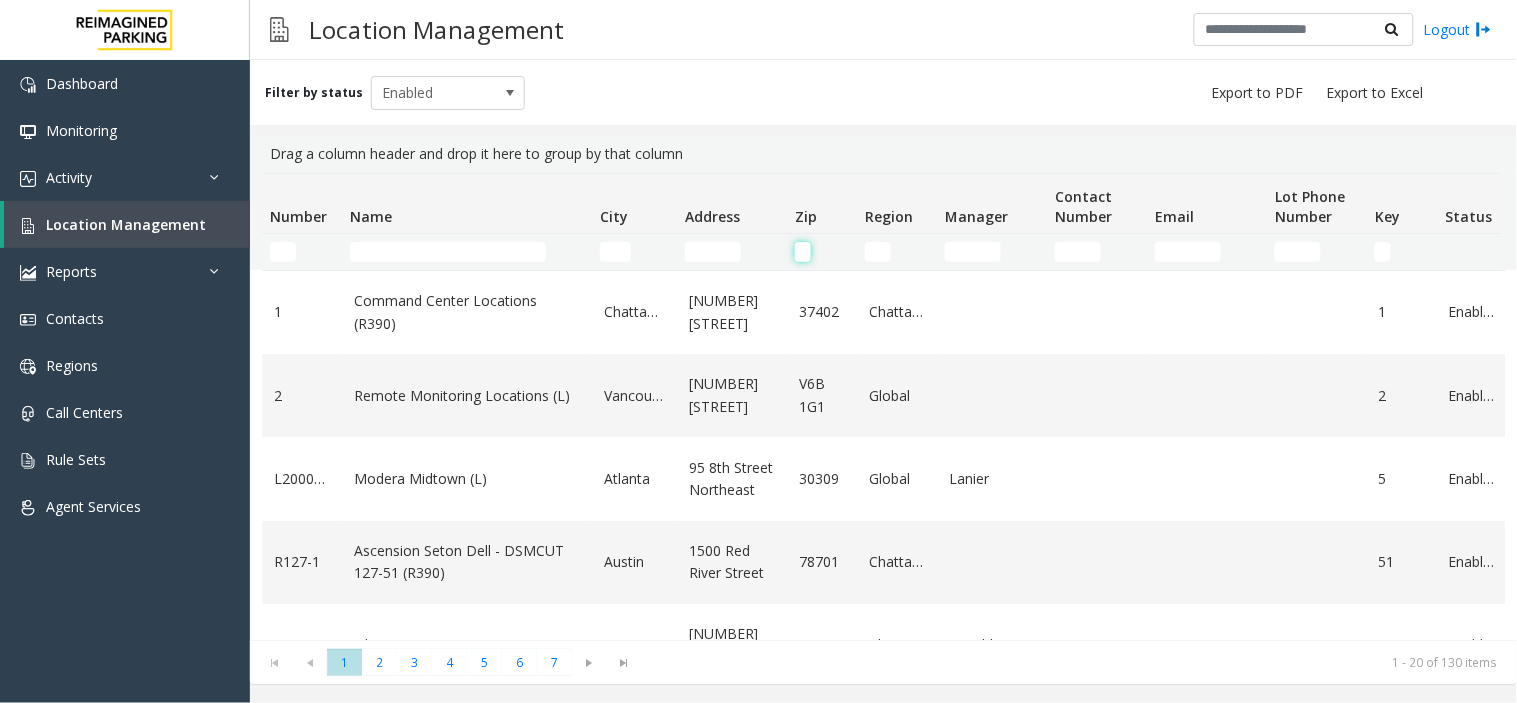 type 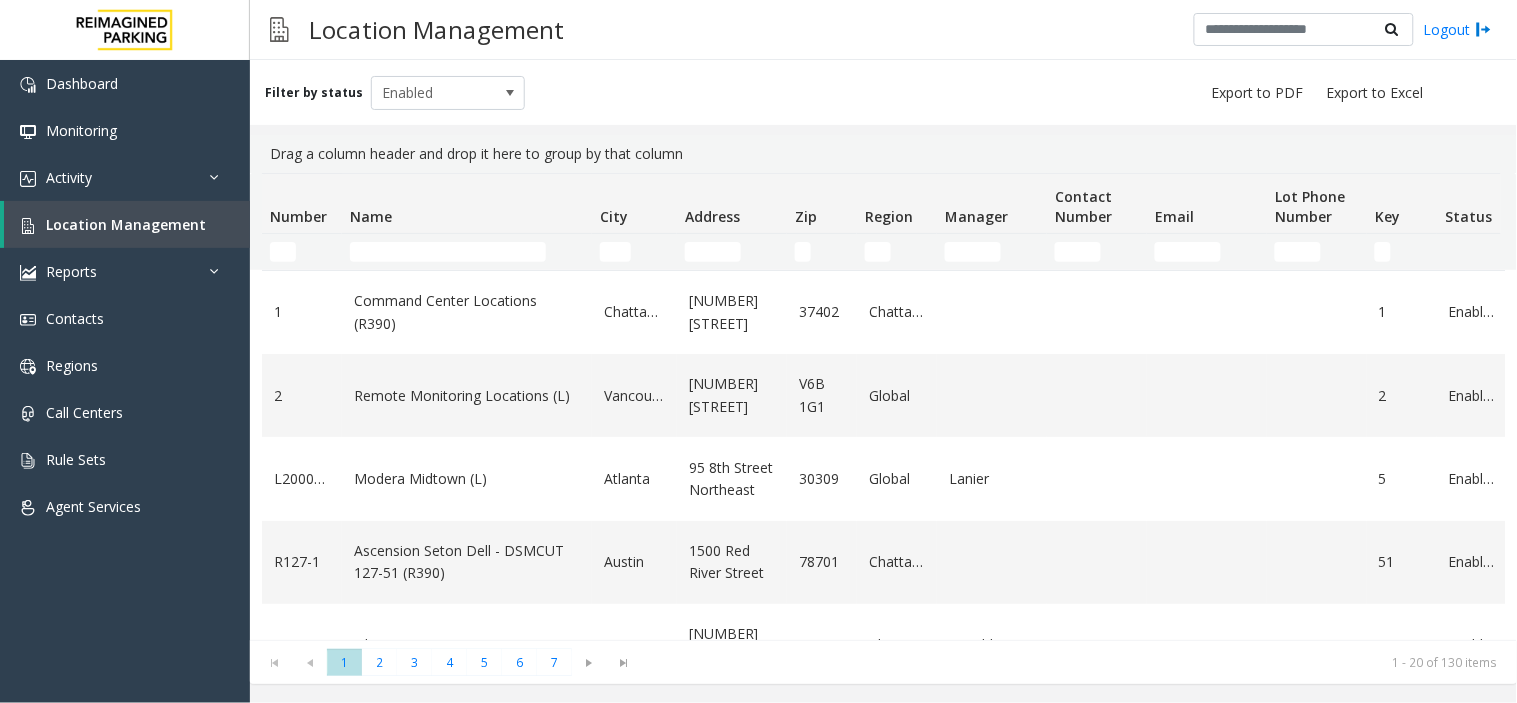 scroll, scrollTop: 0, scrollLeft: 123, axis: horizontal 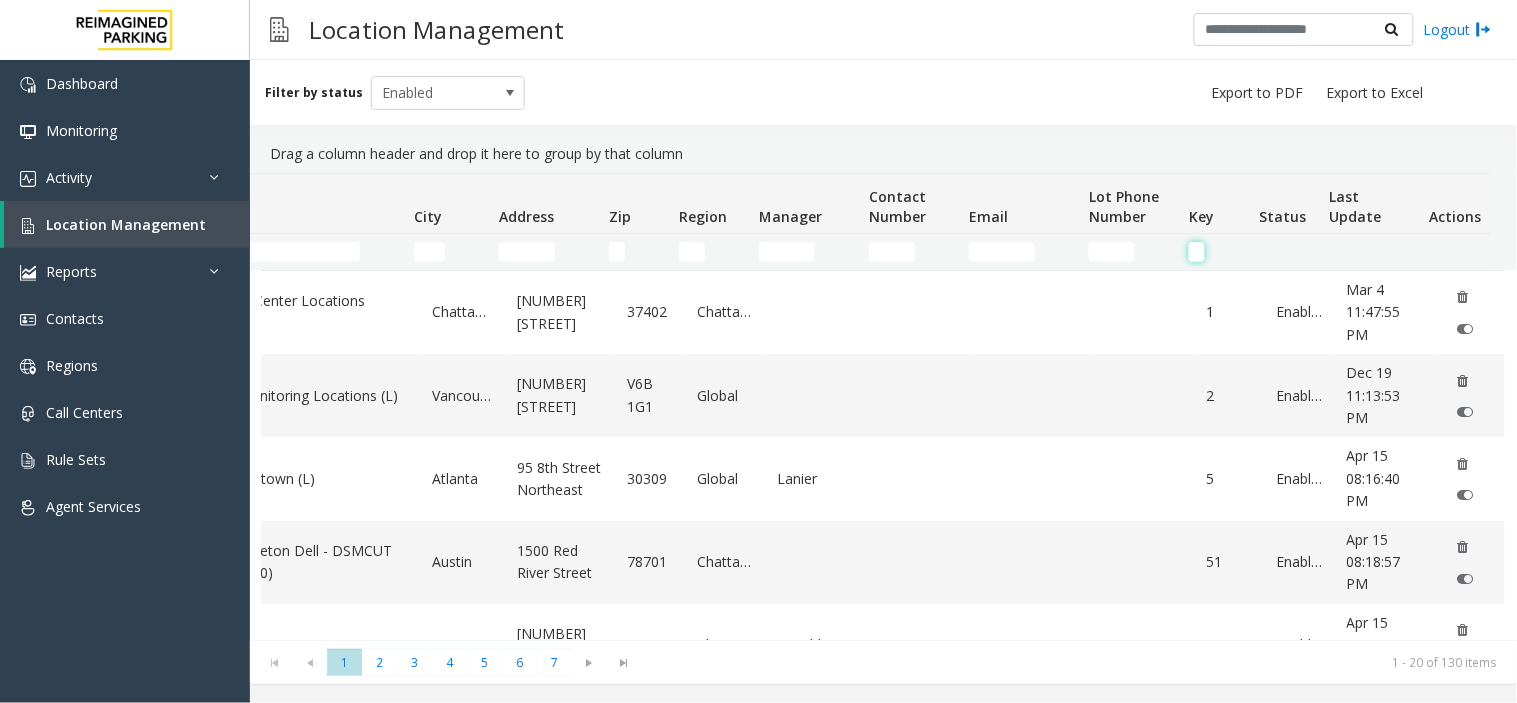 click 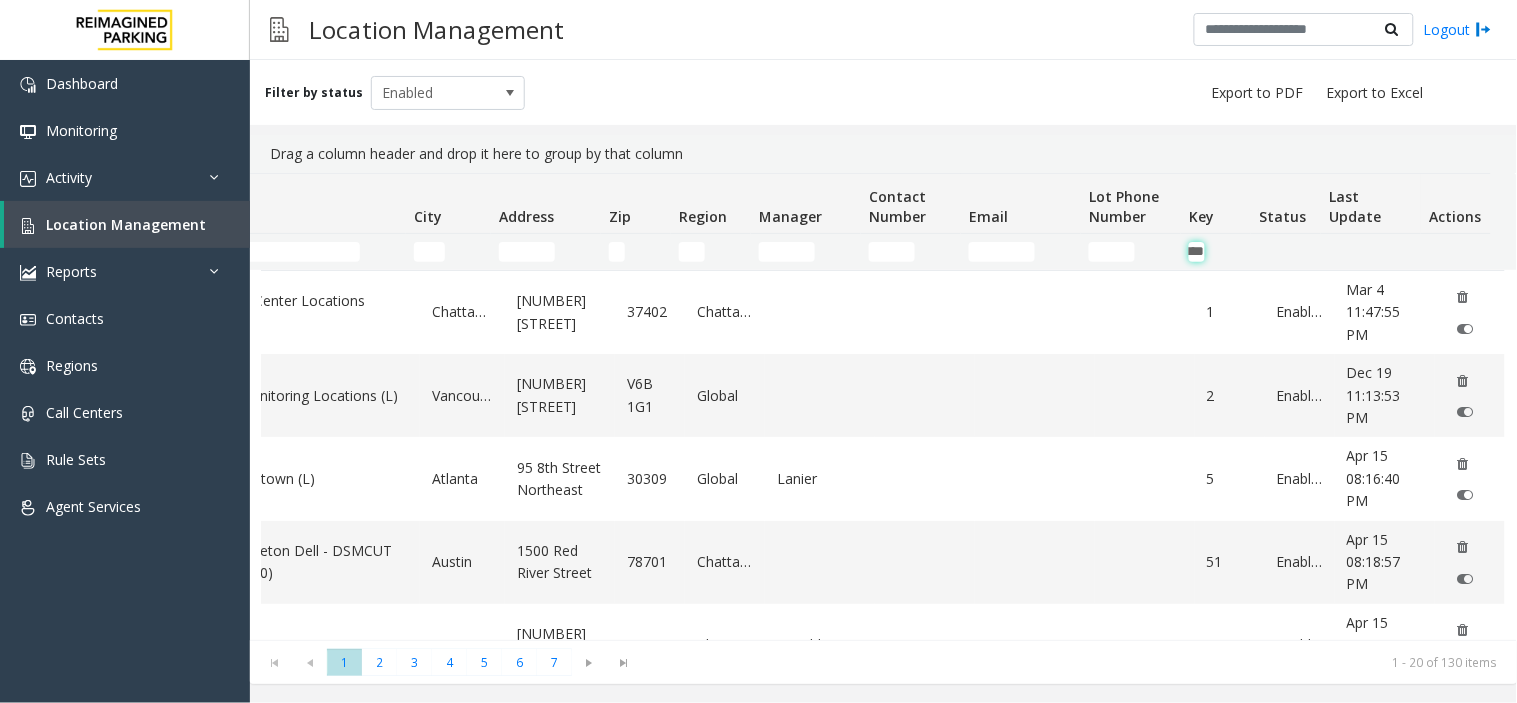 scroll, scrollTop: 0, scrollLeft: 27, axis: horizontal 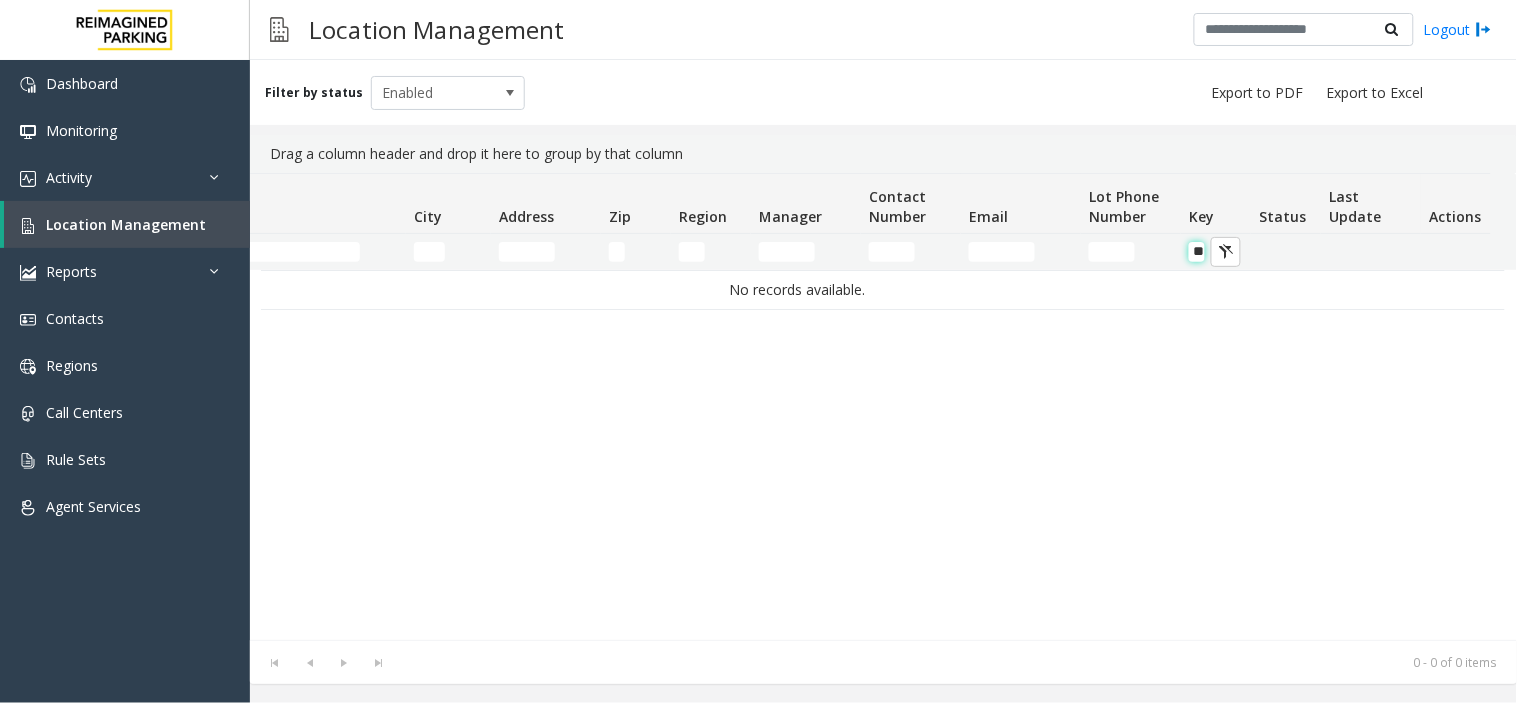 type on "*" 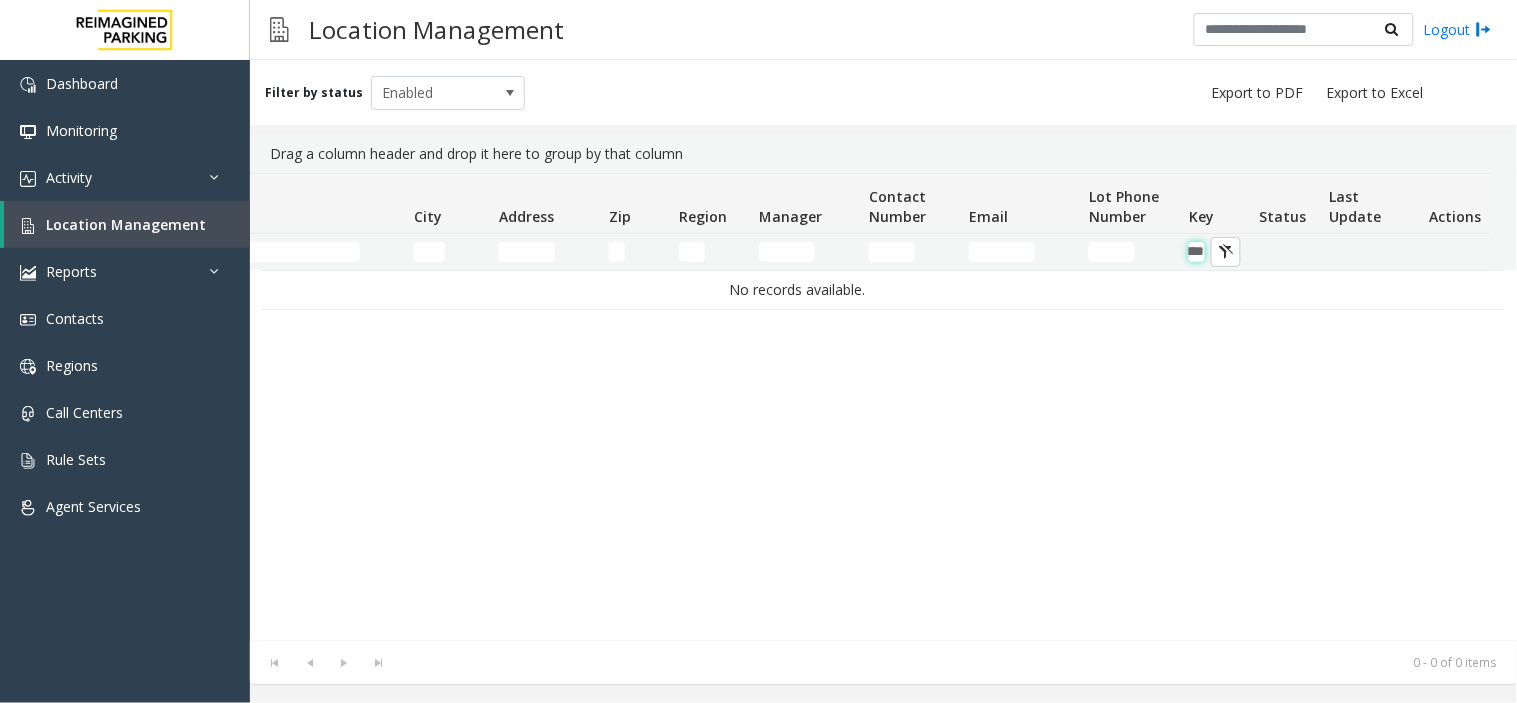 scroll, scrollTop: 0, scrollLeft: 24, axis: horizontal 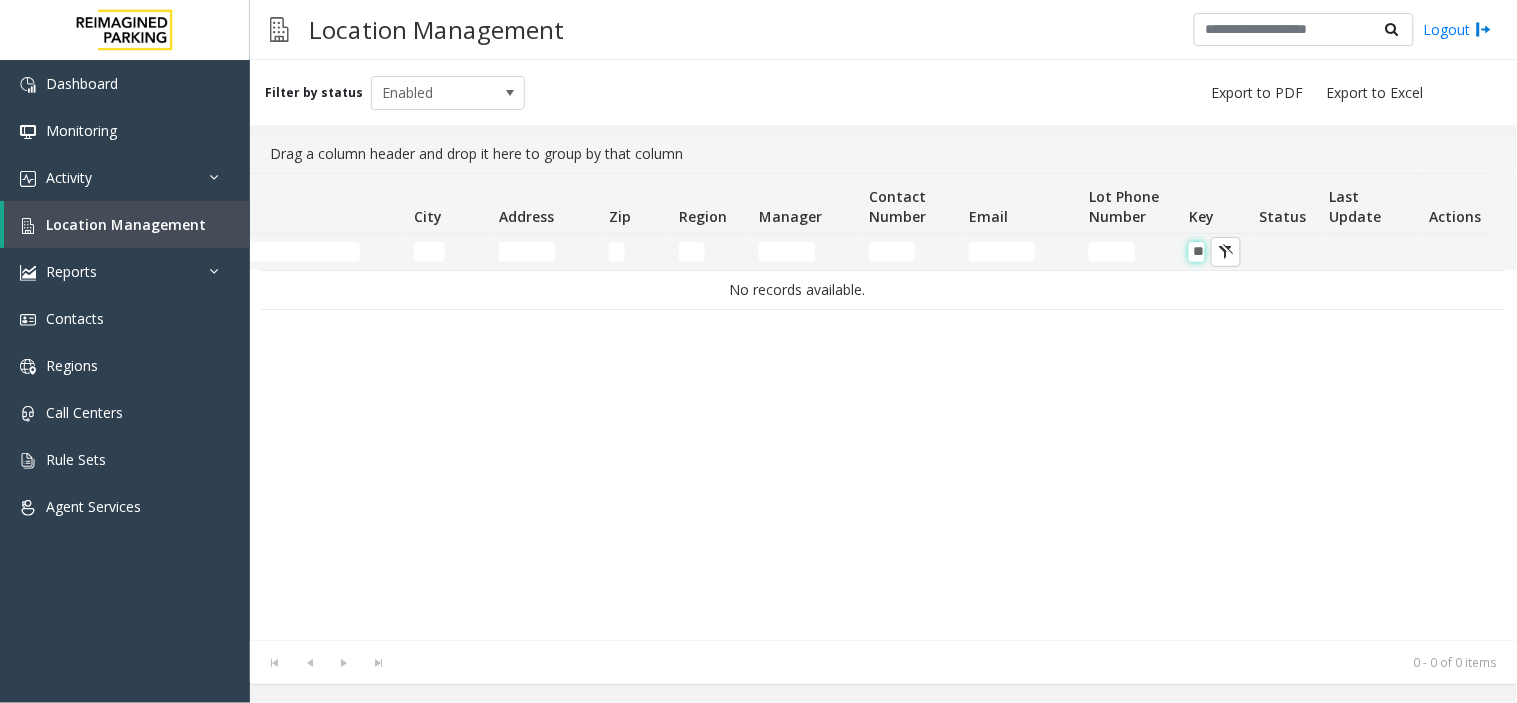type on "*" 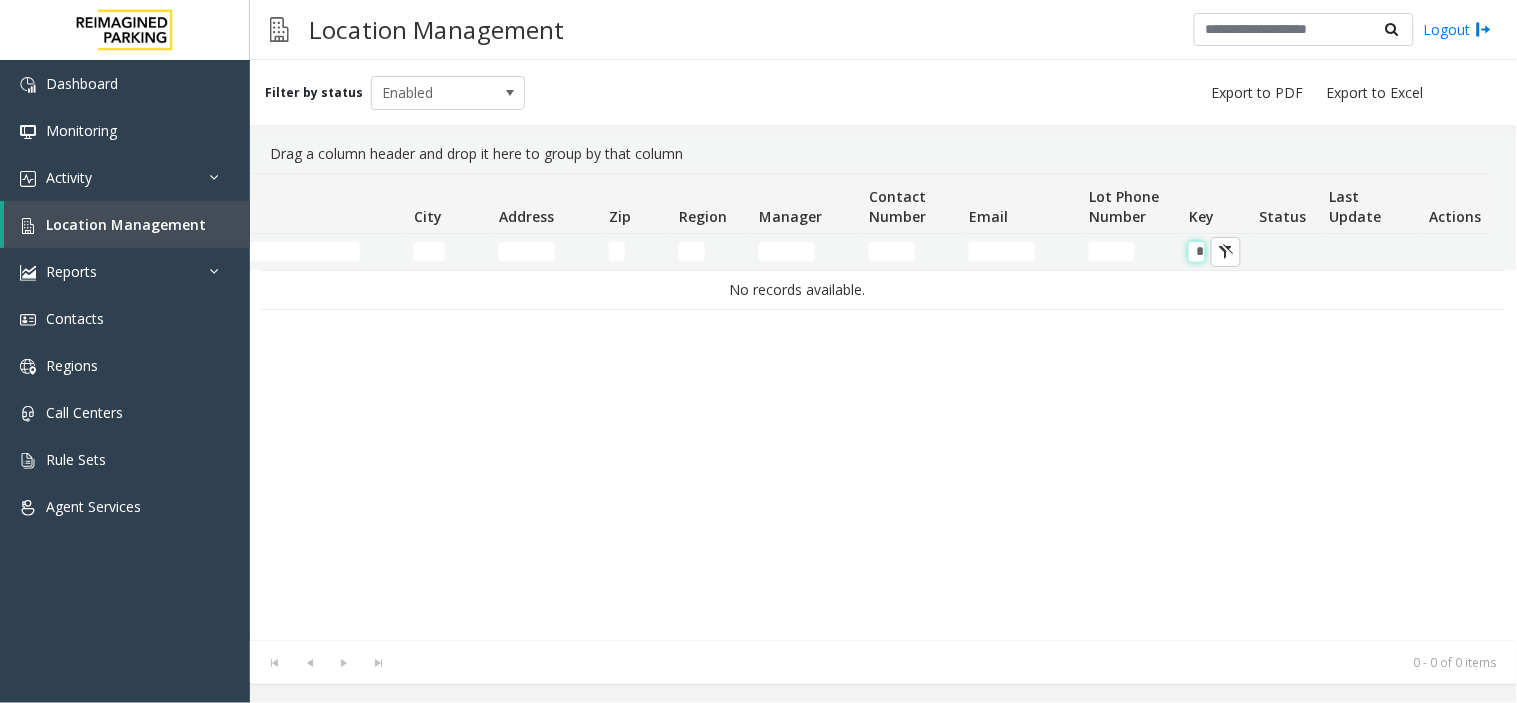 type 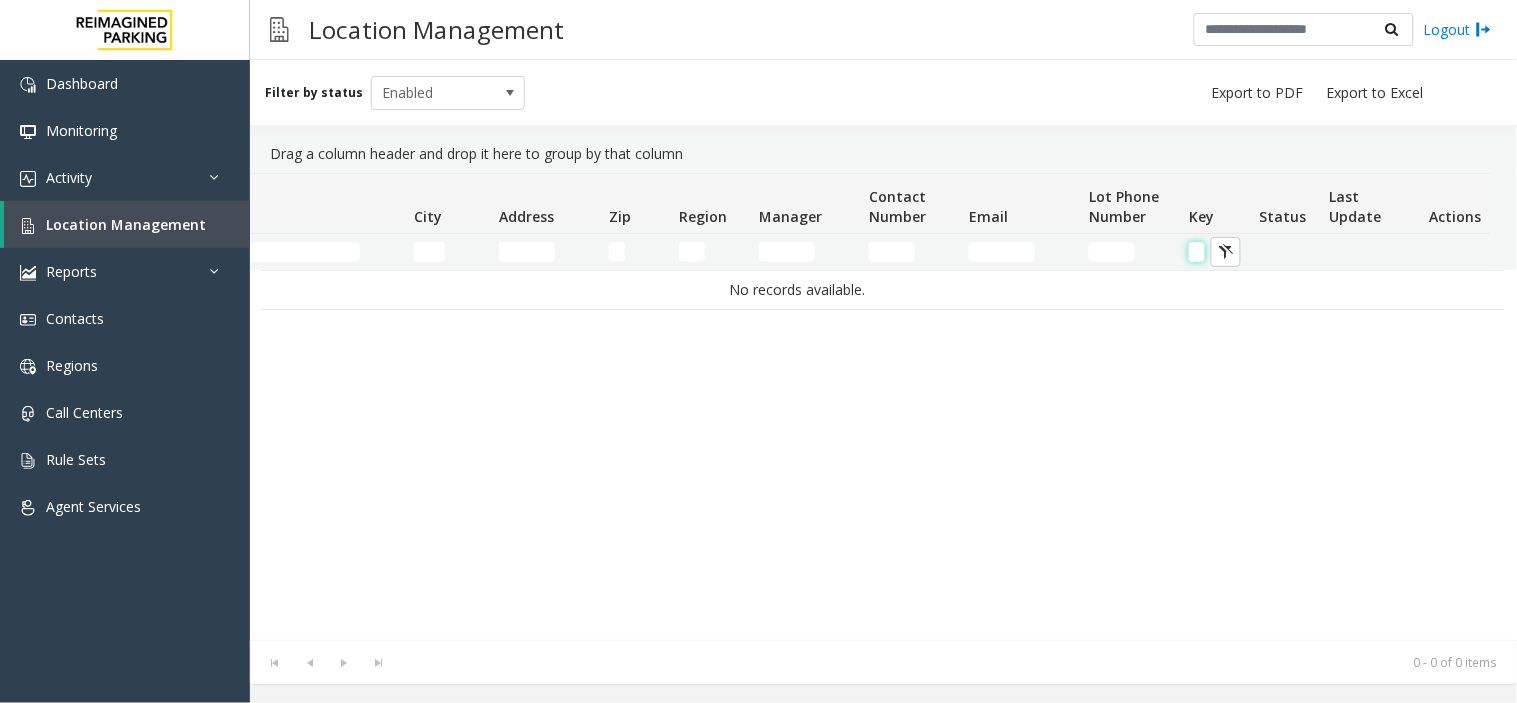 scroll, scrollTop: 0, scrollLeft: 0, axis: both 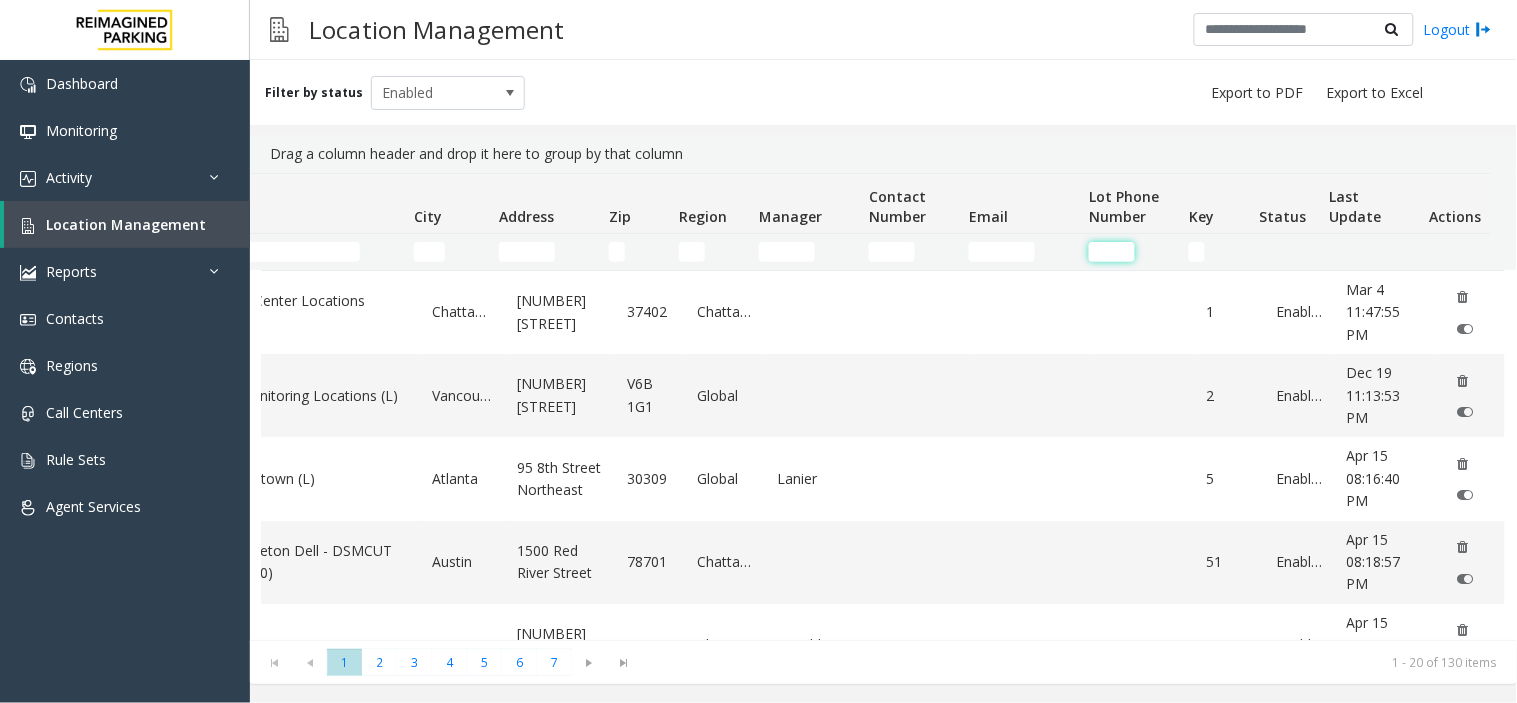 click 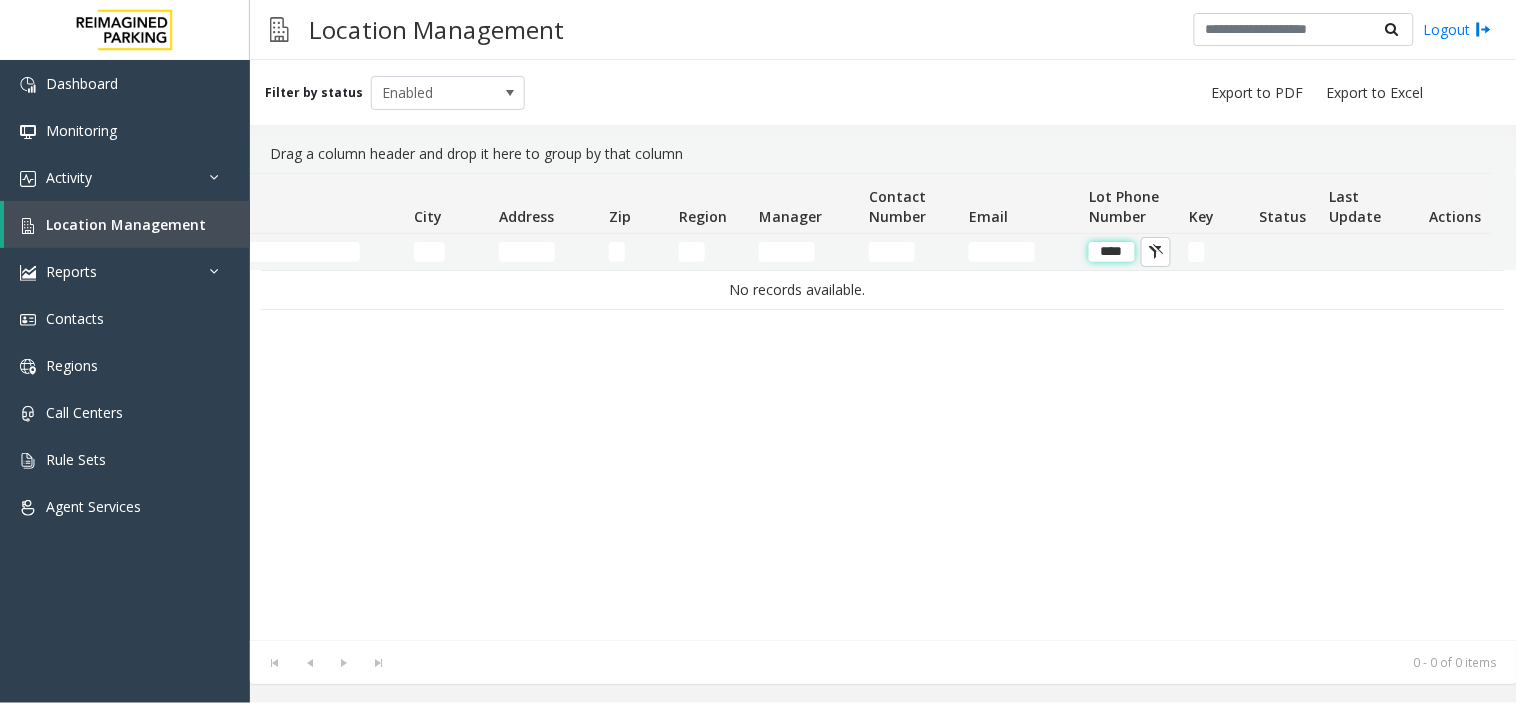 scroll, scrollTop: 0, scrollLeft: 0, axis: both 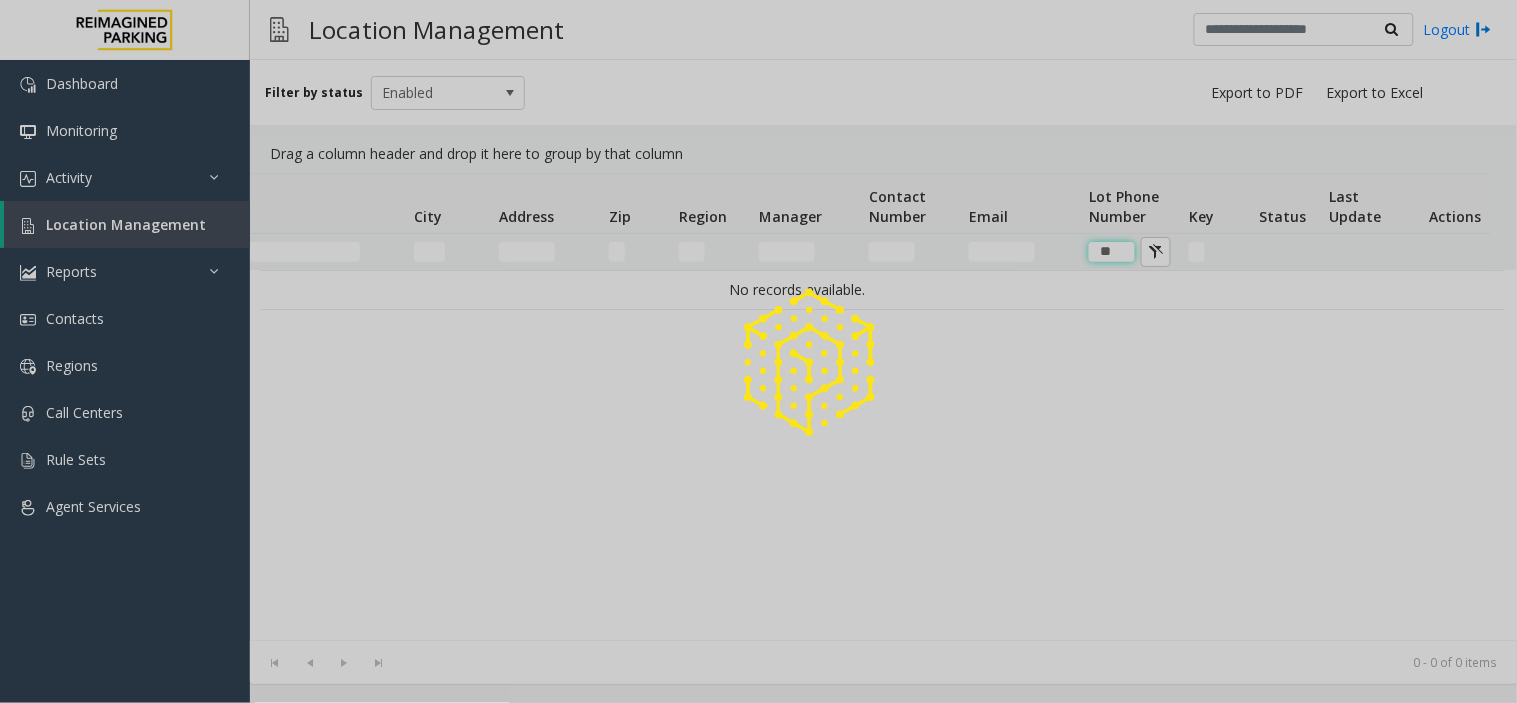 type on "*" 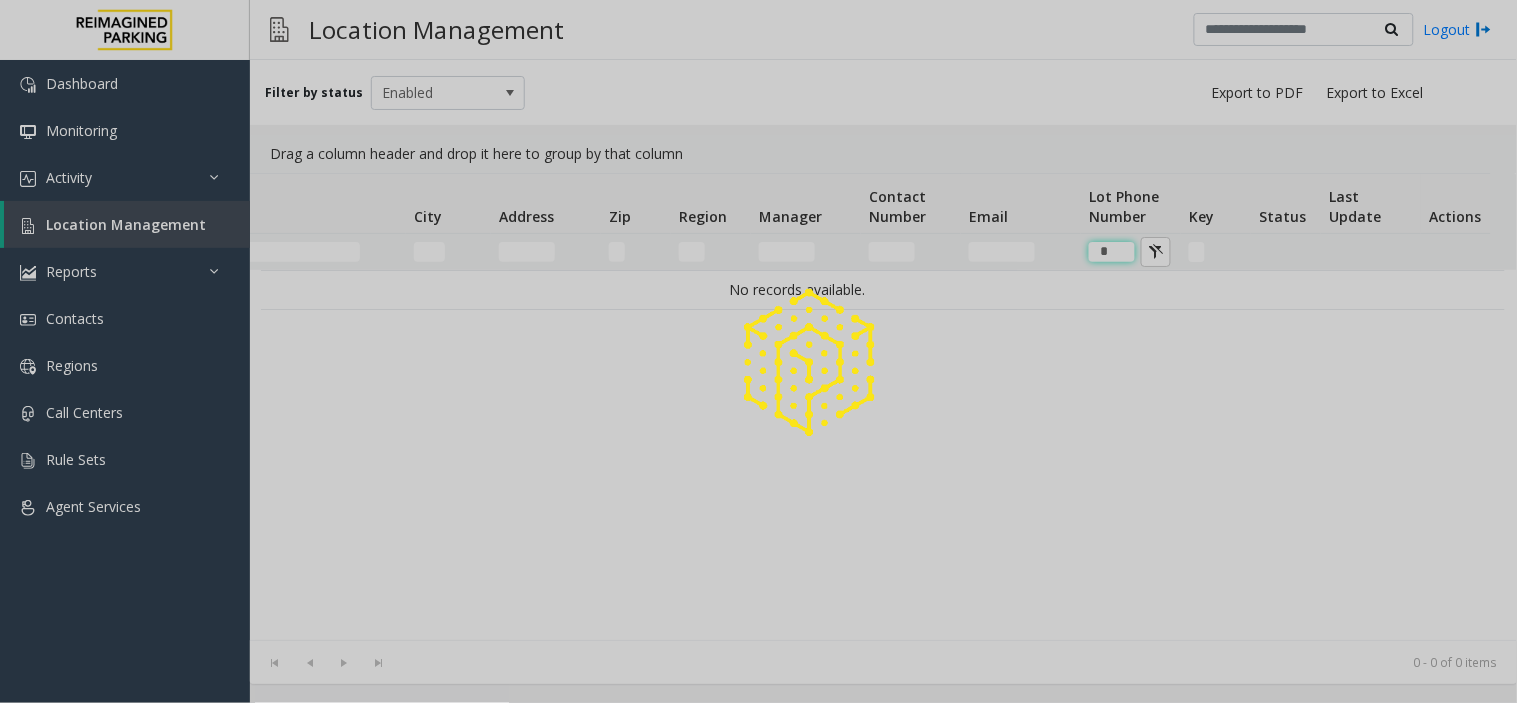 type 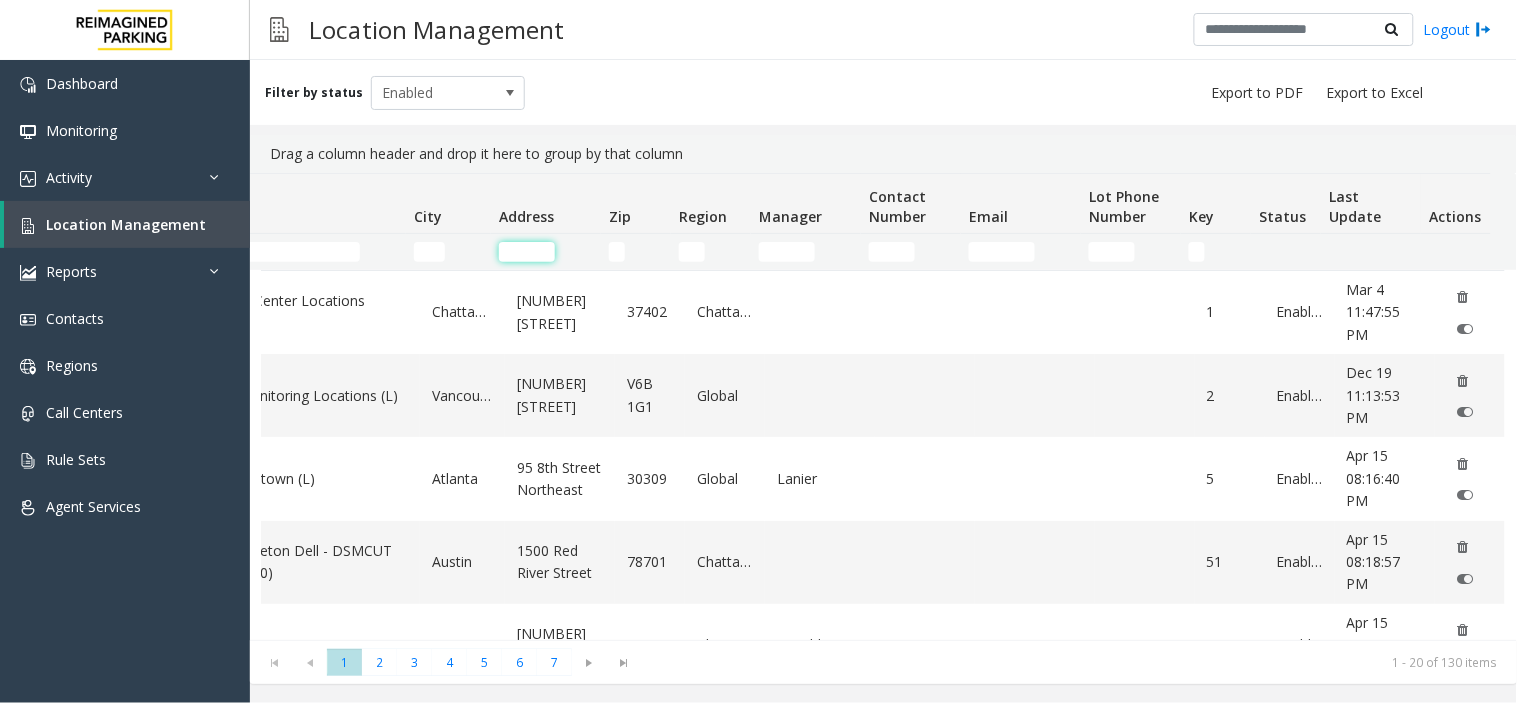 click 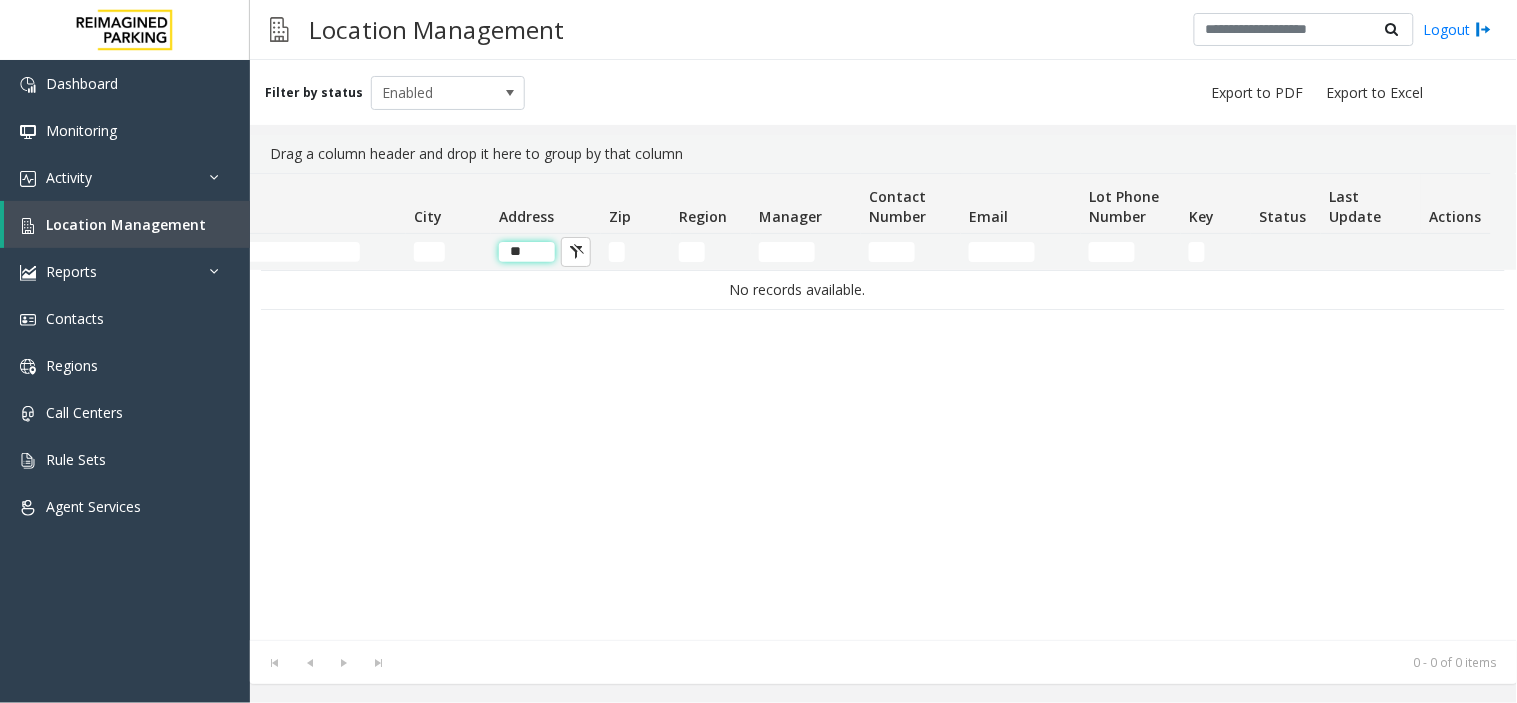 type on "*" 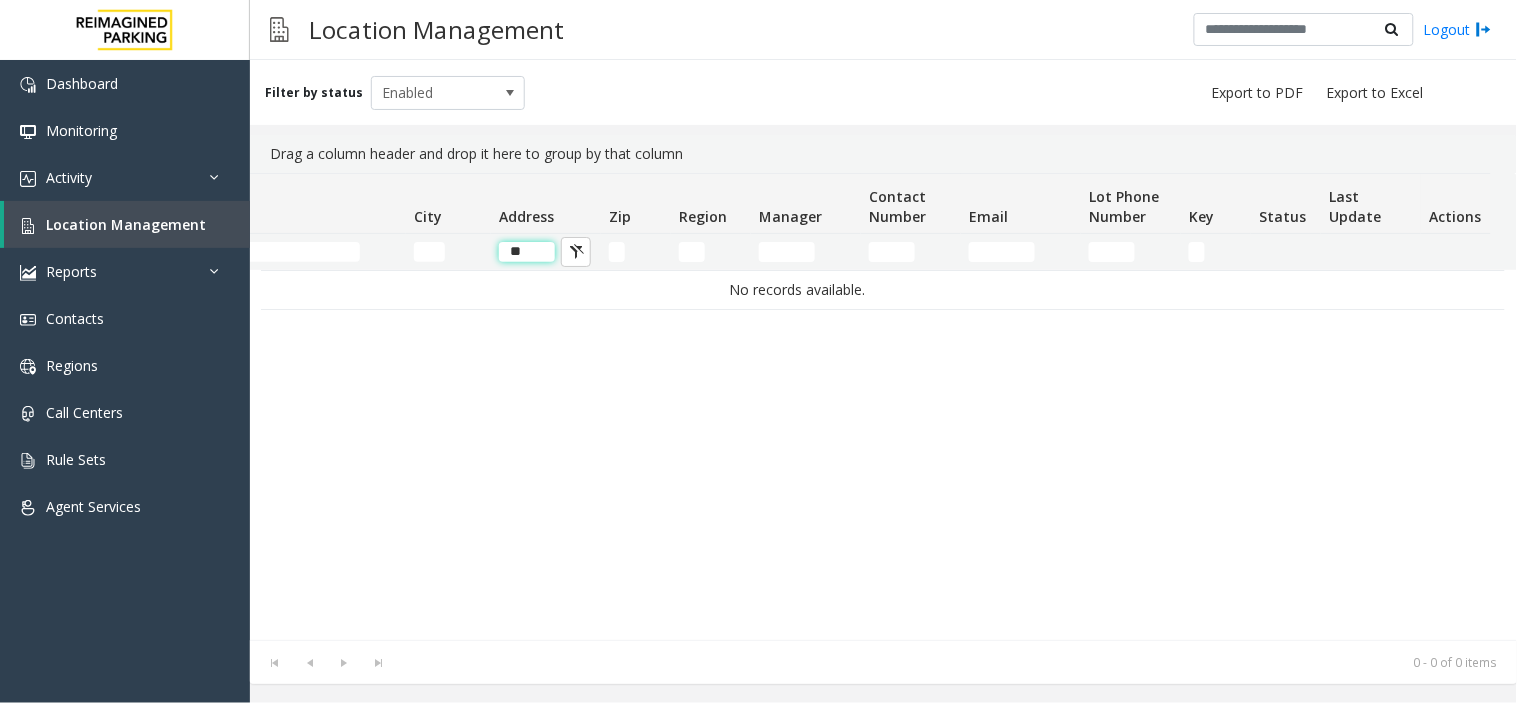 type on "*" 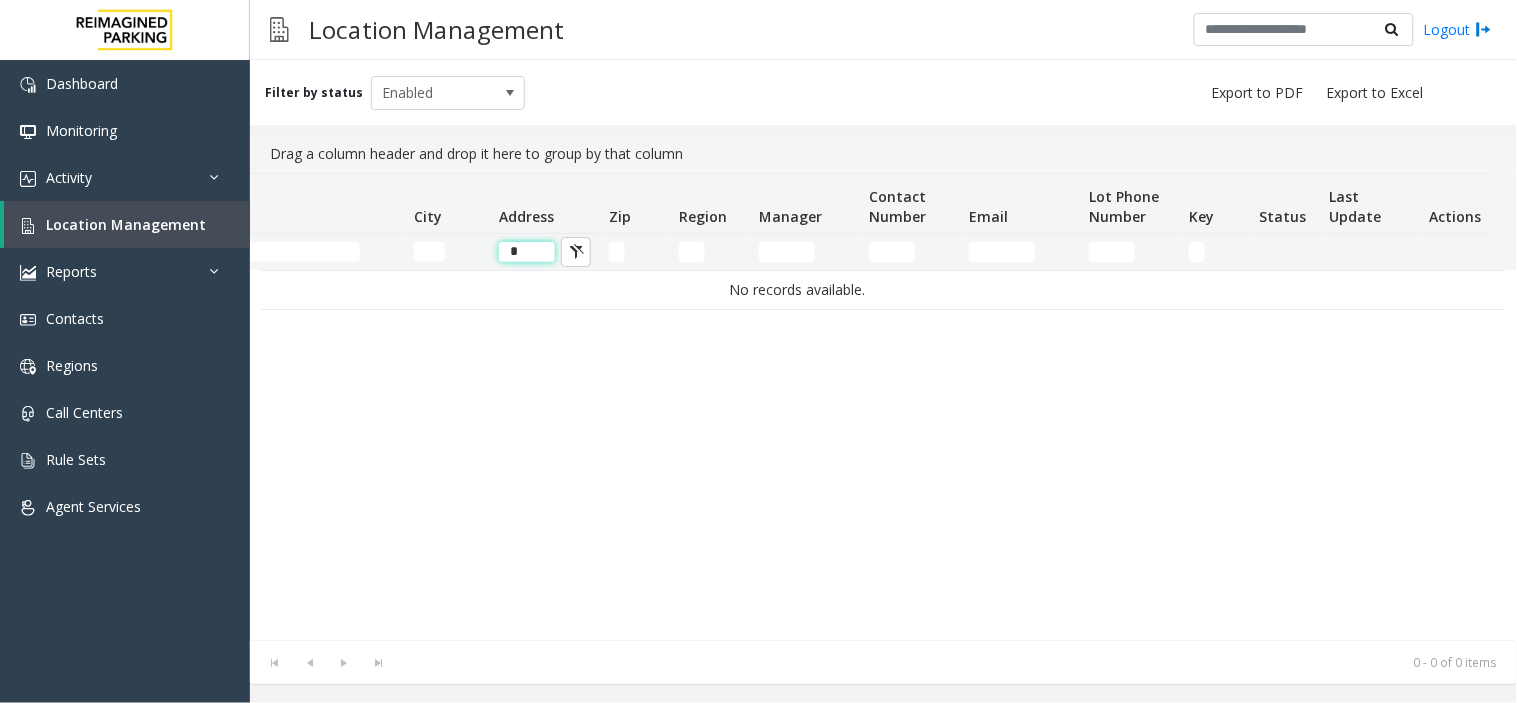 type 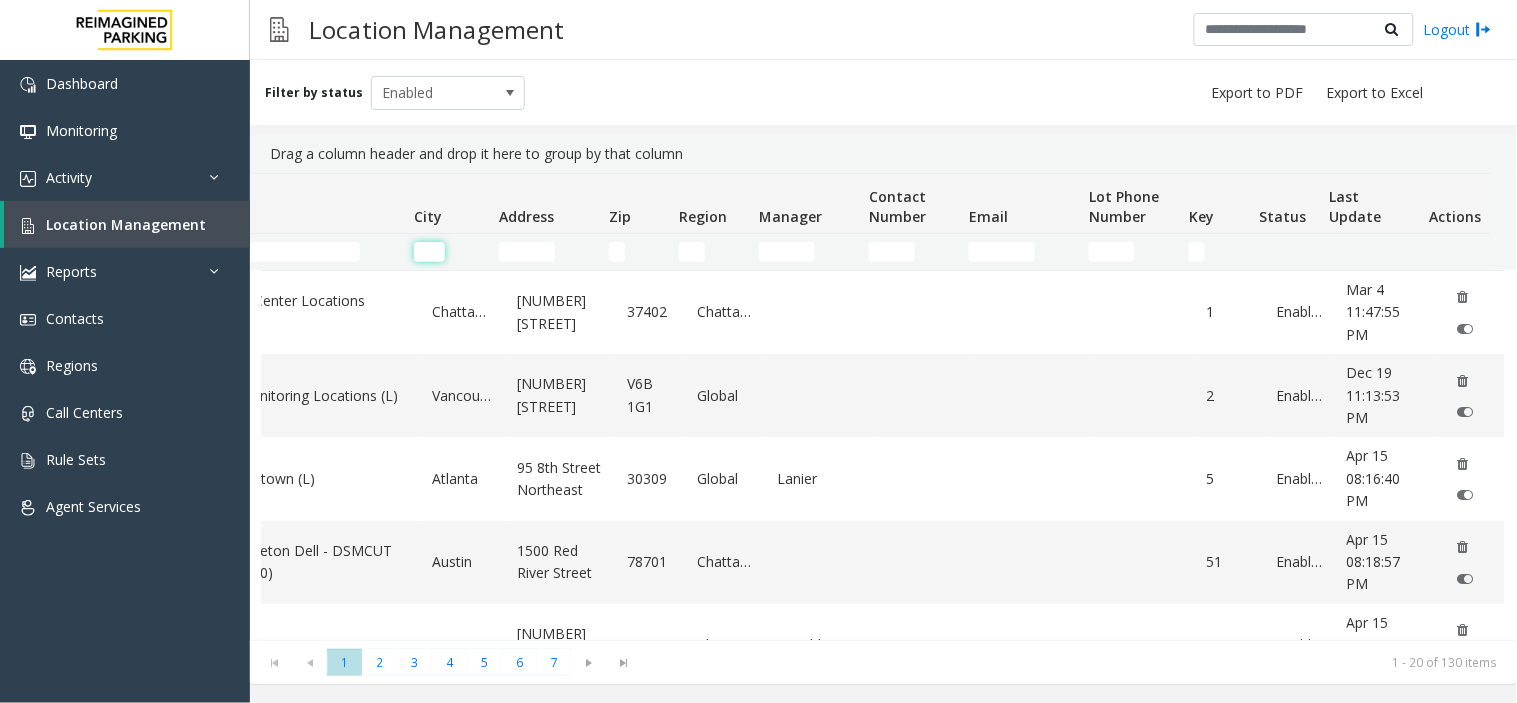 click 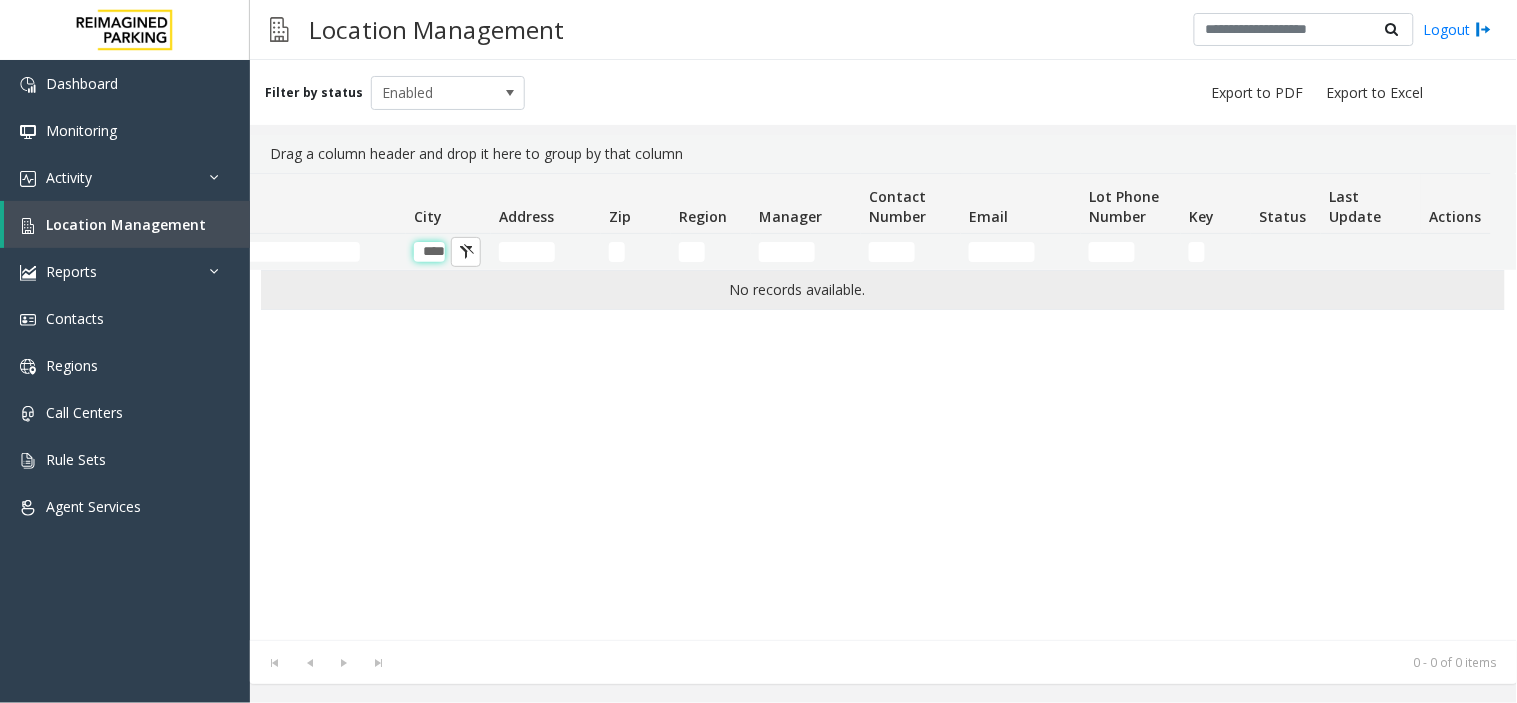 scroll, scrollTop: 0, scrollLeft: 8, axis: horizontal 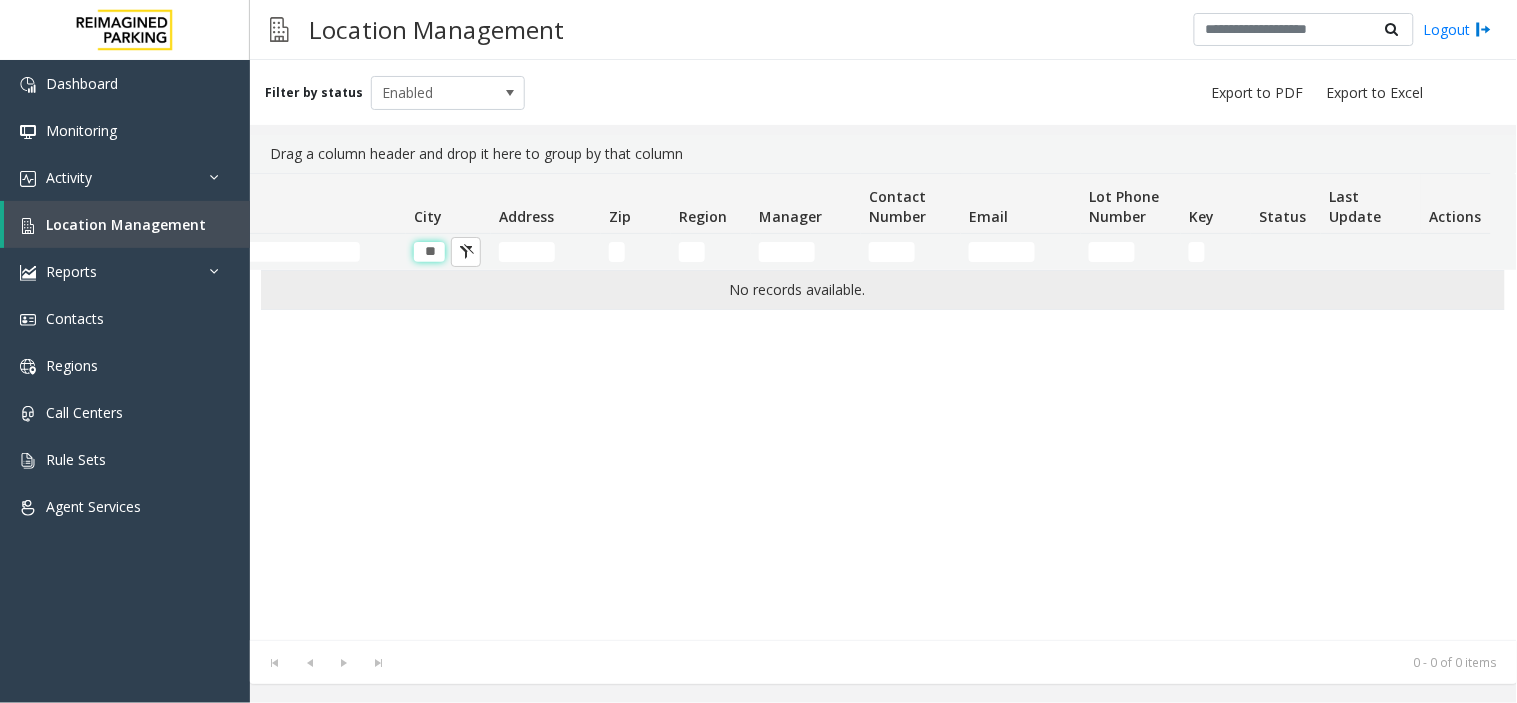 type on "*" 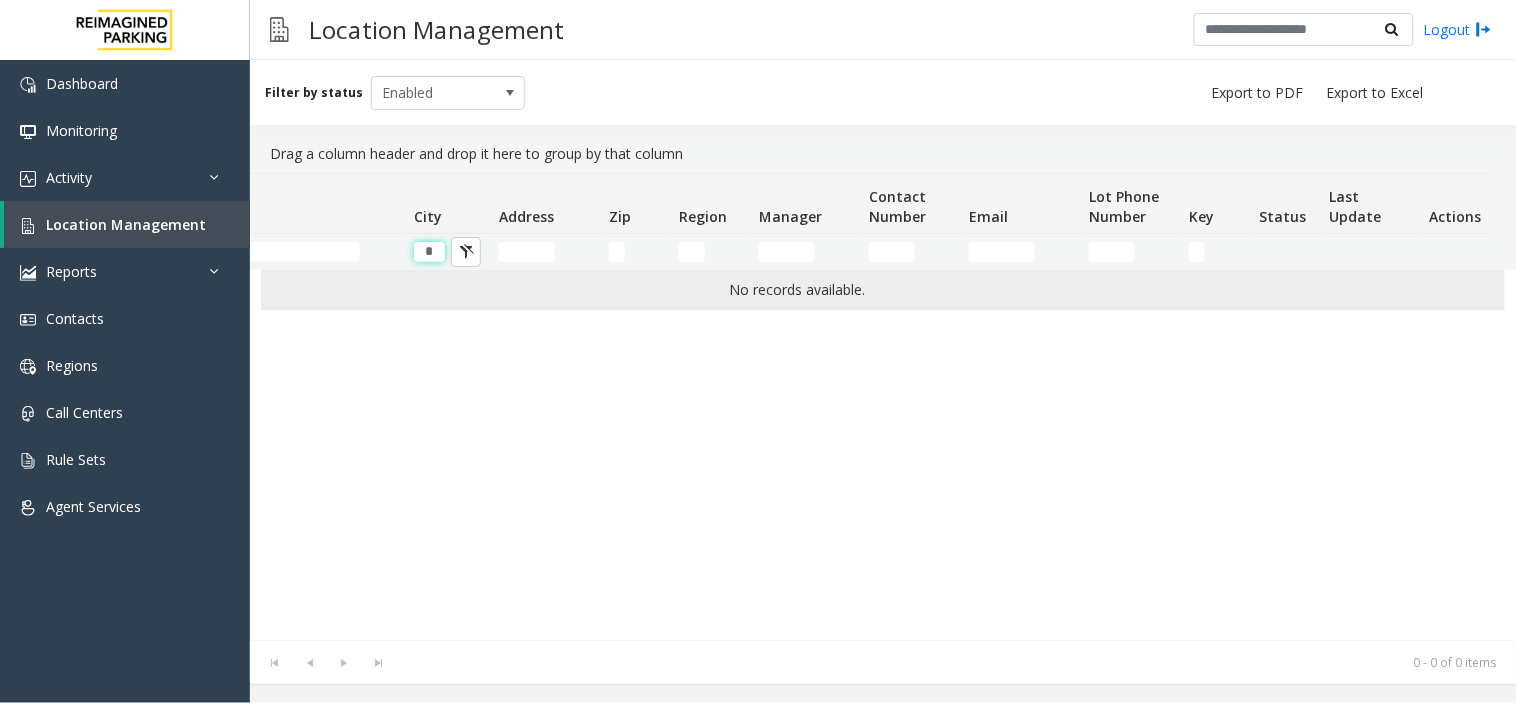 type 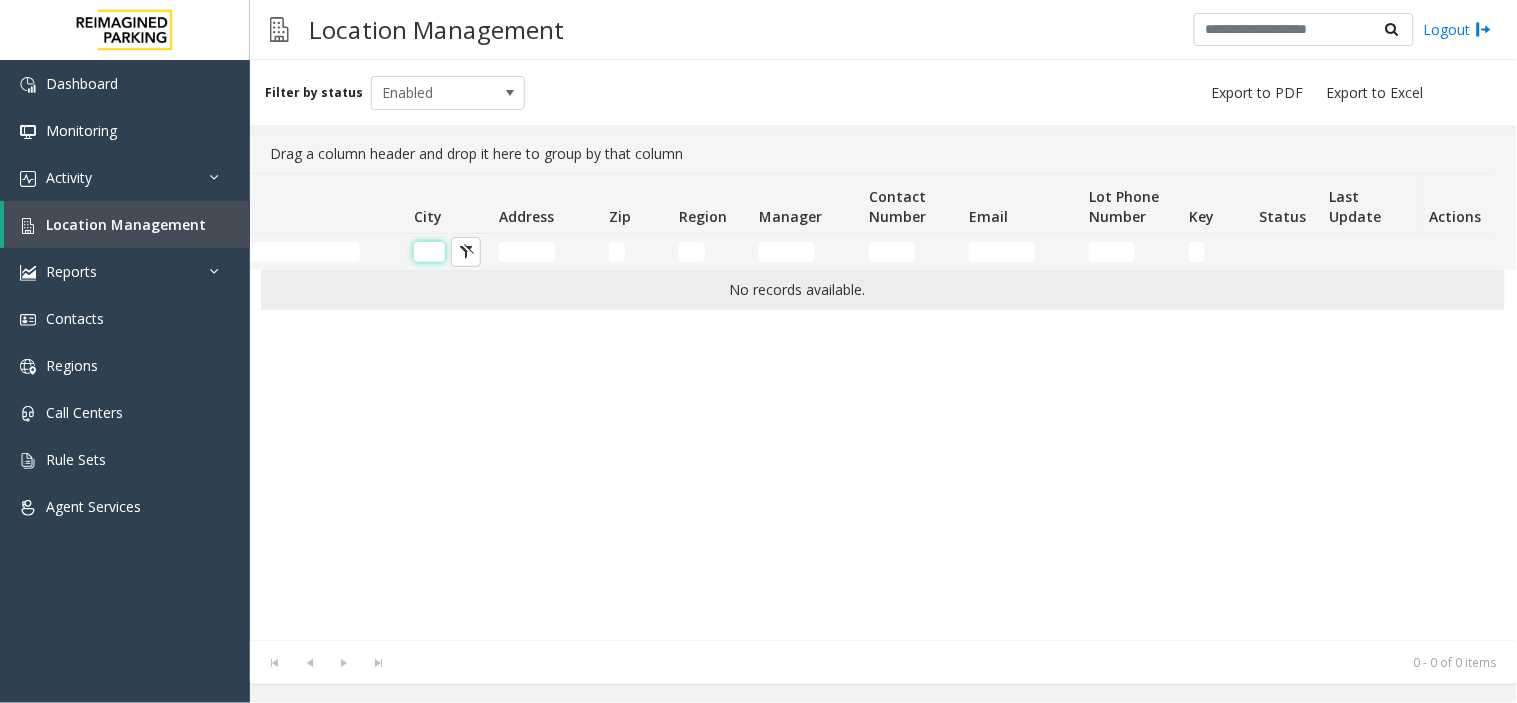 scroll, scrollTop: 0, scrollLeft: 0, axis: both 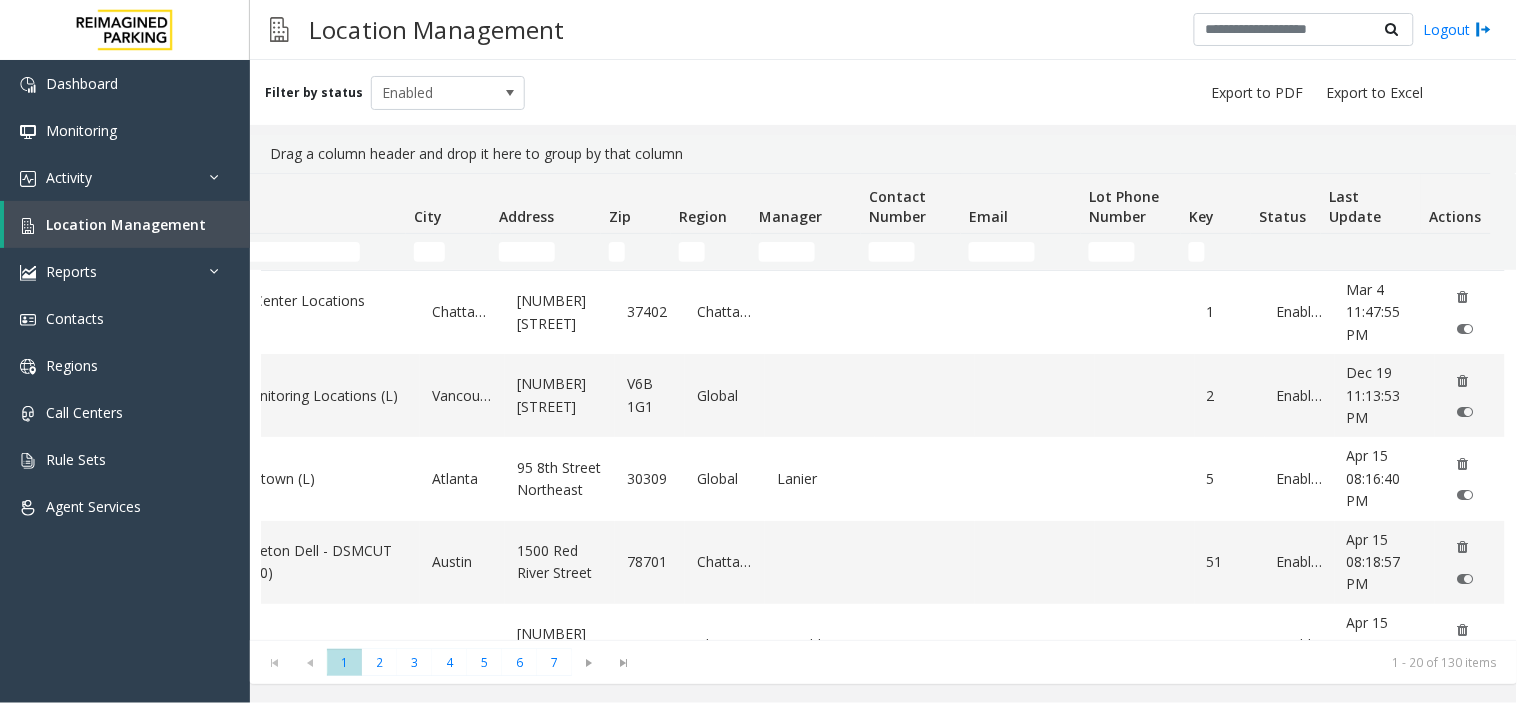 click 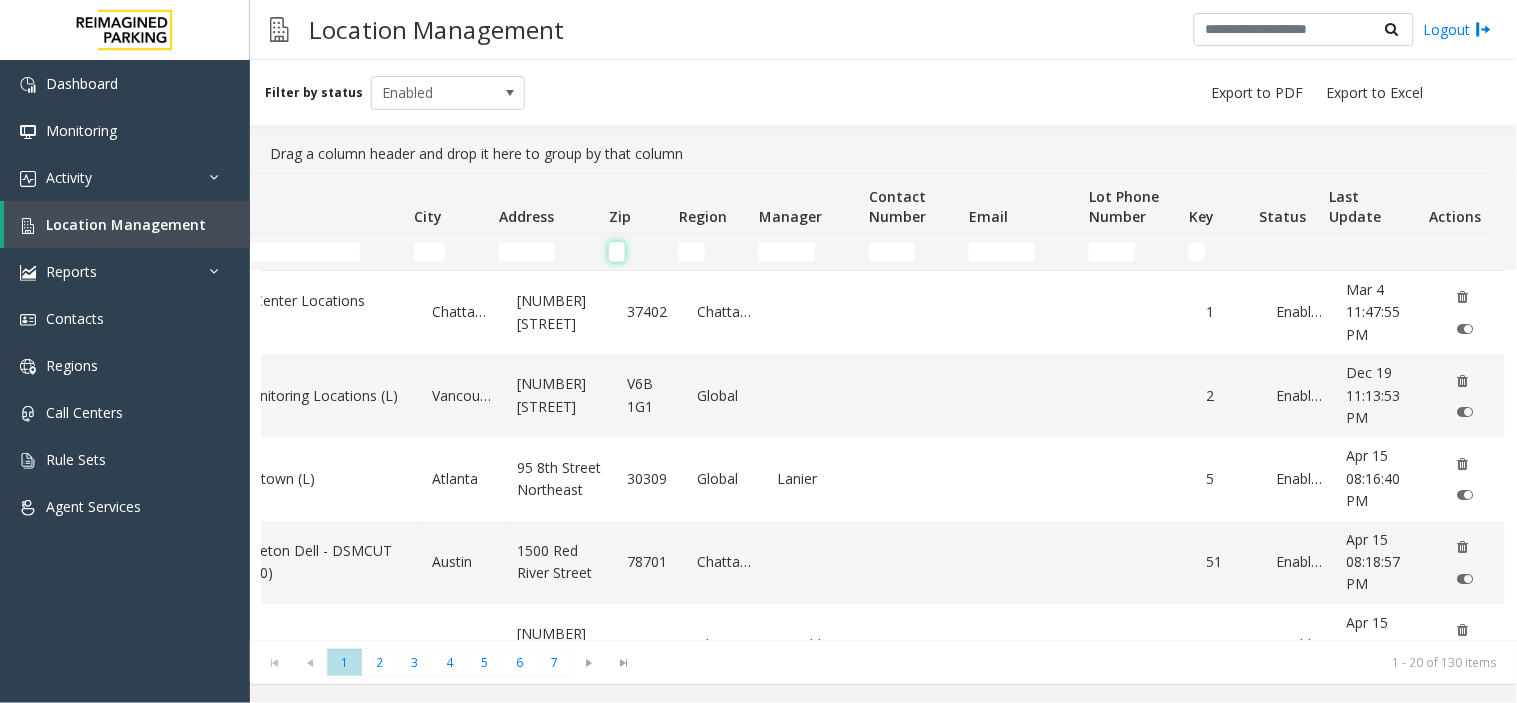 click 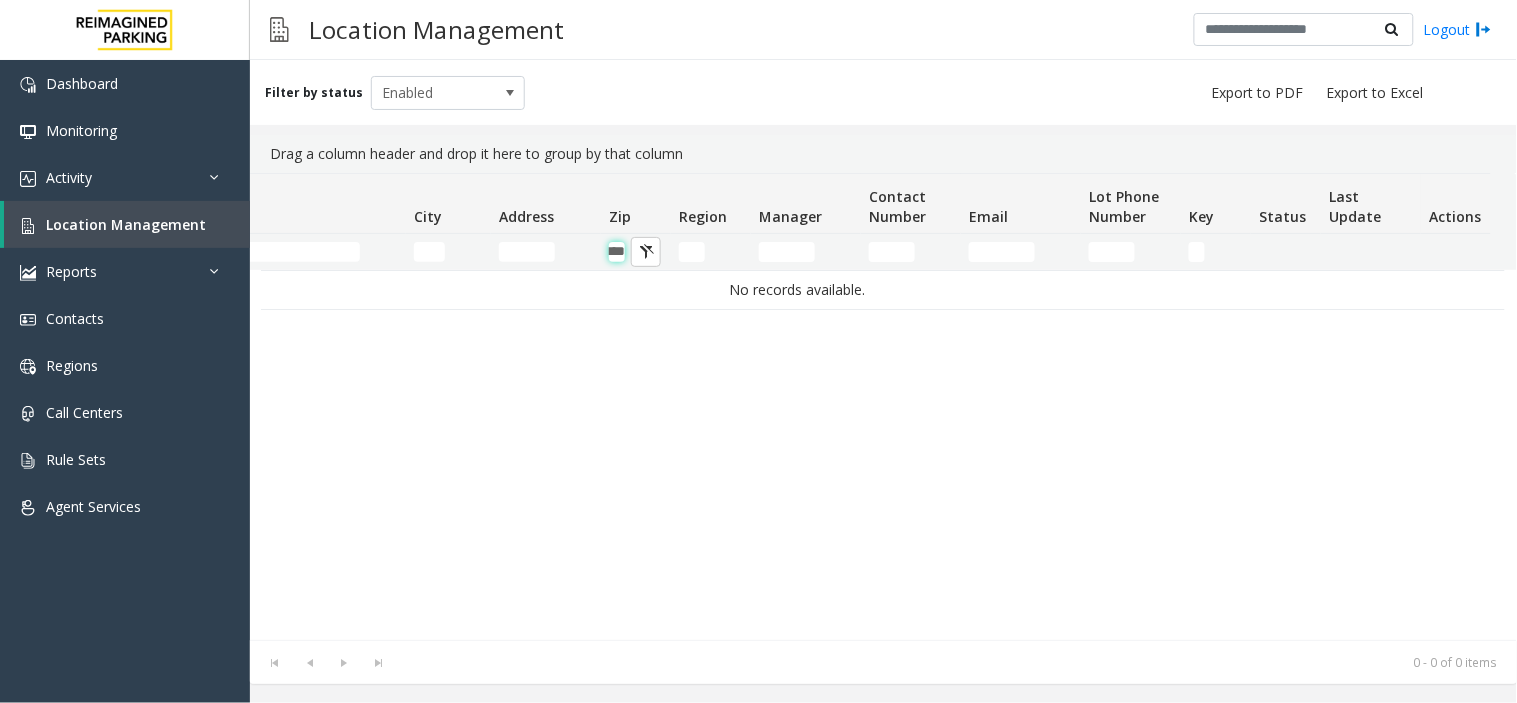 scroll, scrollTop: 0, scrollLeft: 24, axis: horizontal 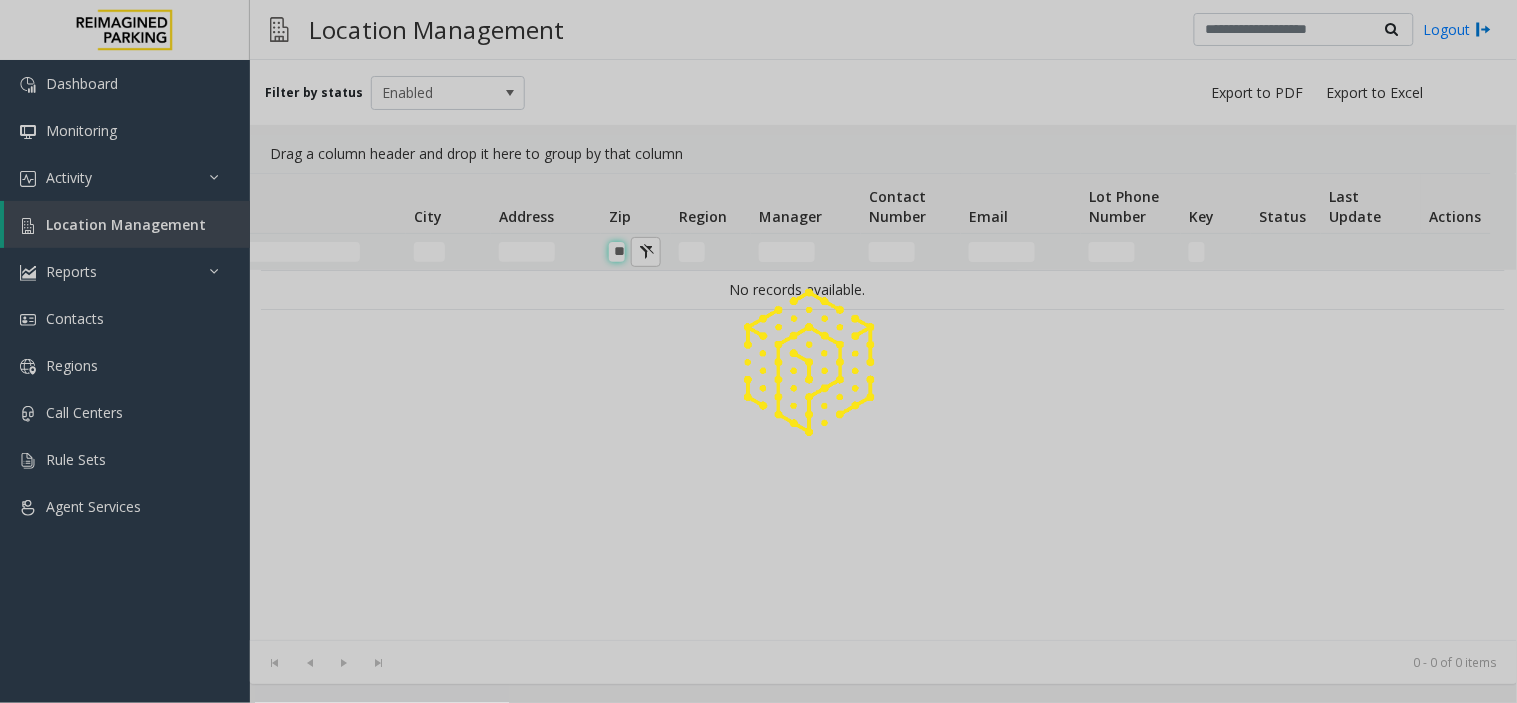 type on "*" 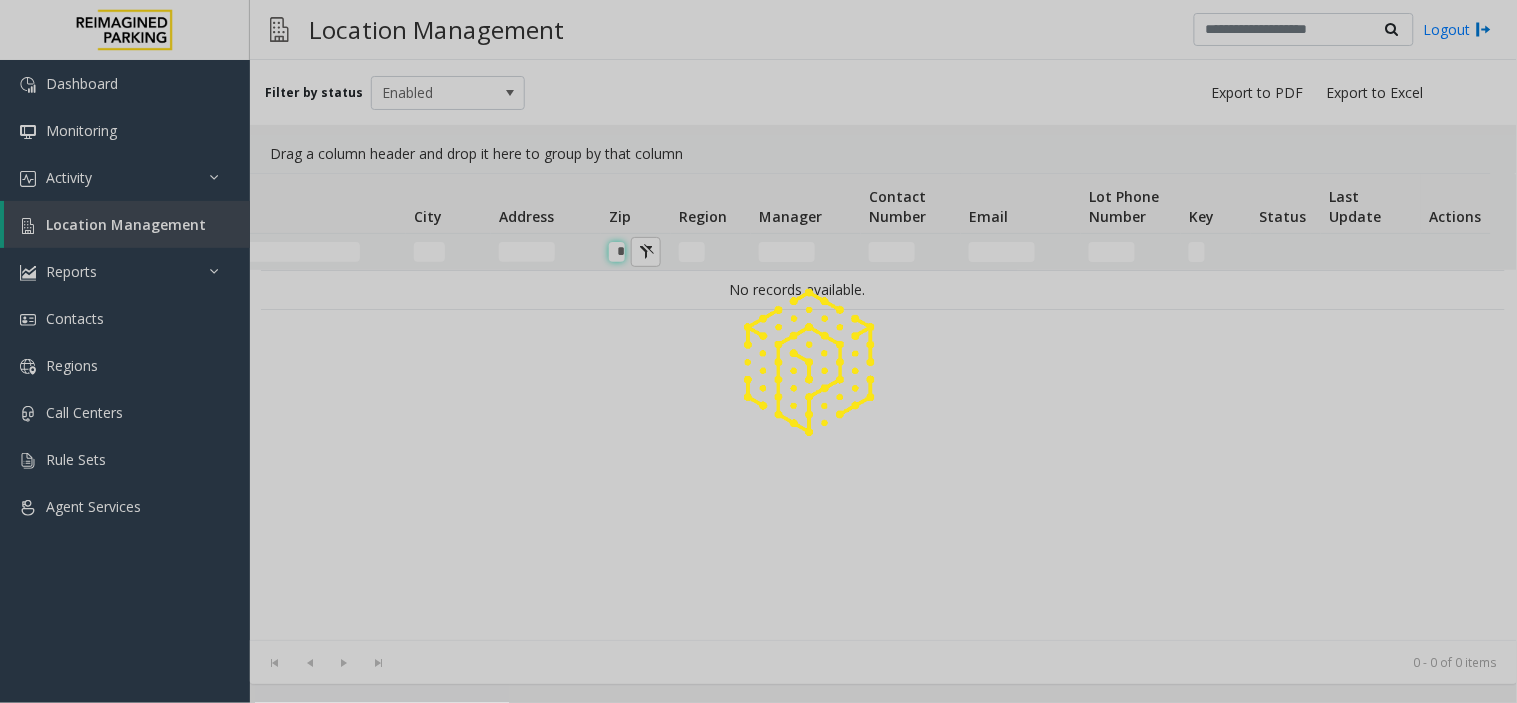type 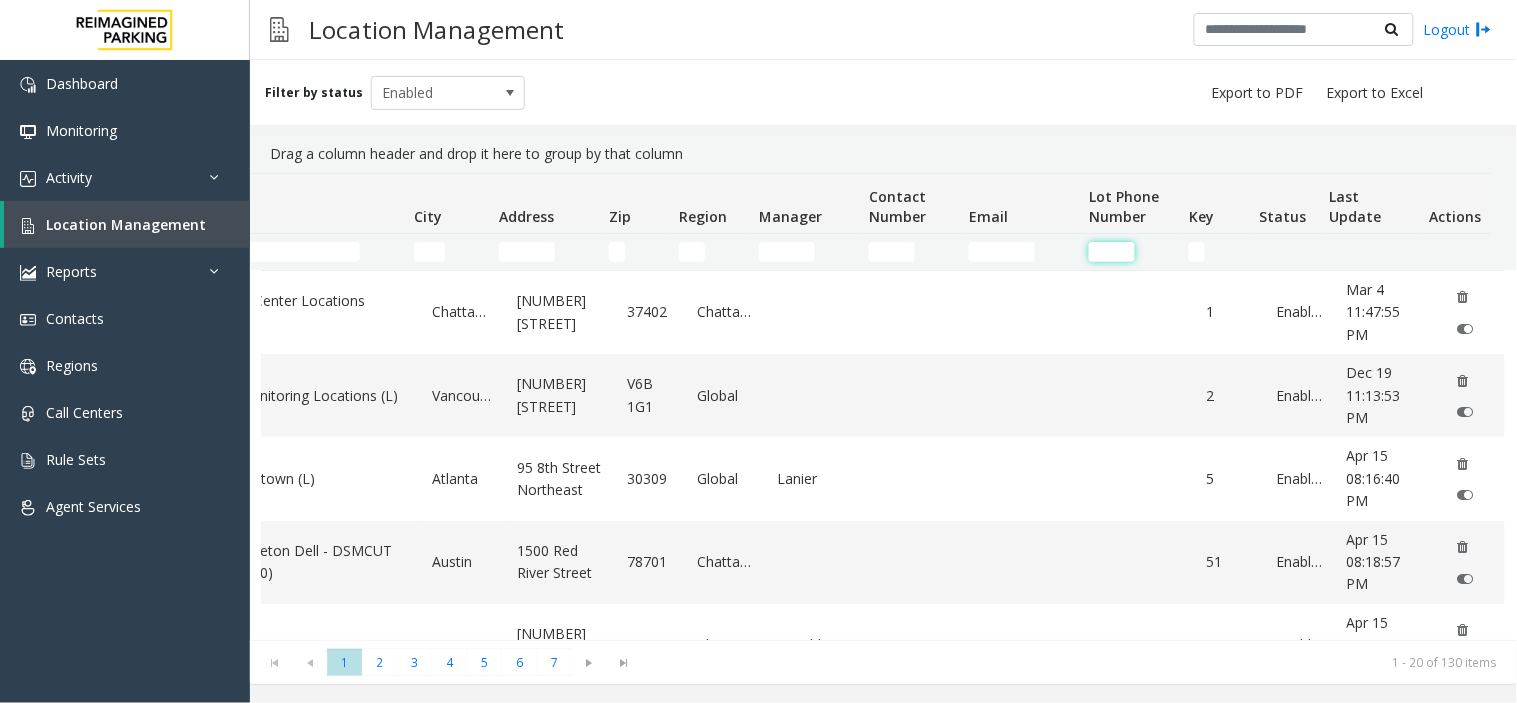 click 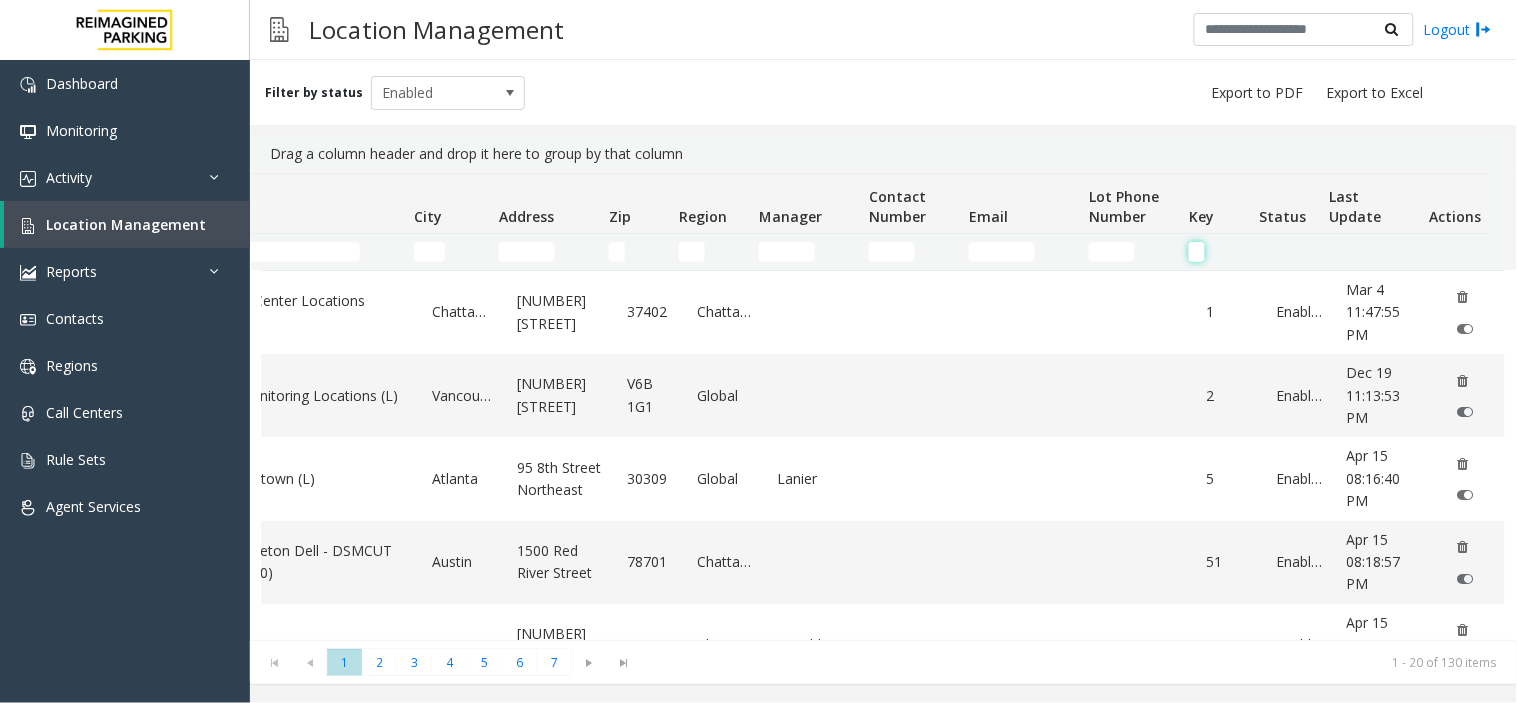 click 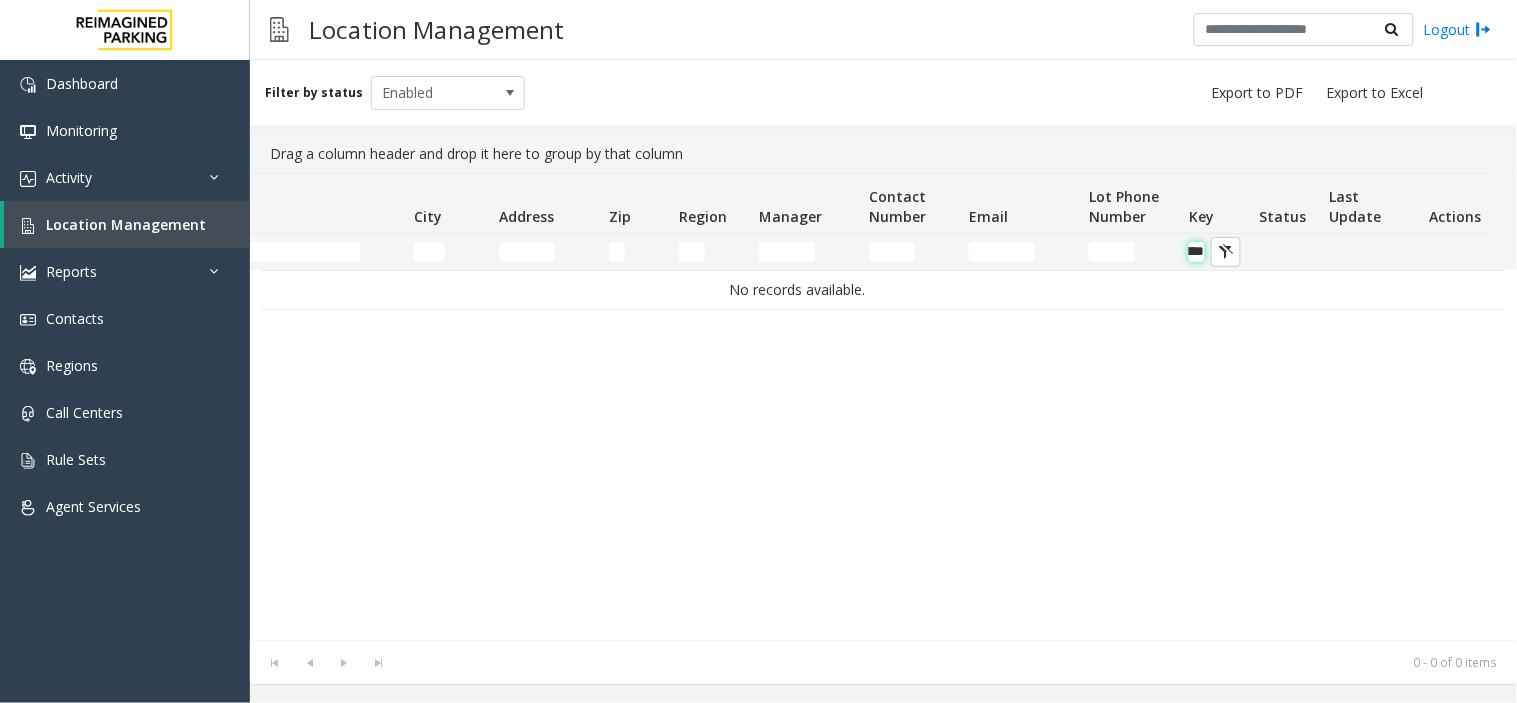 scroll, scrollTop: 0, scrollLeft: 31, axis: horizontal 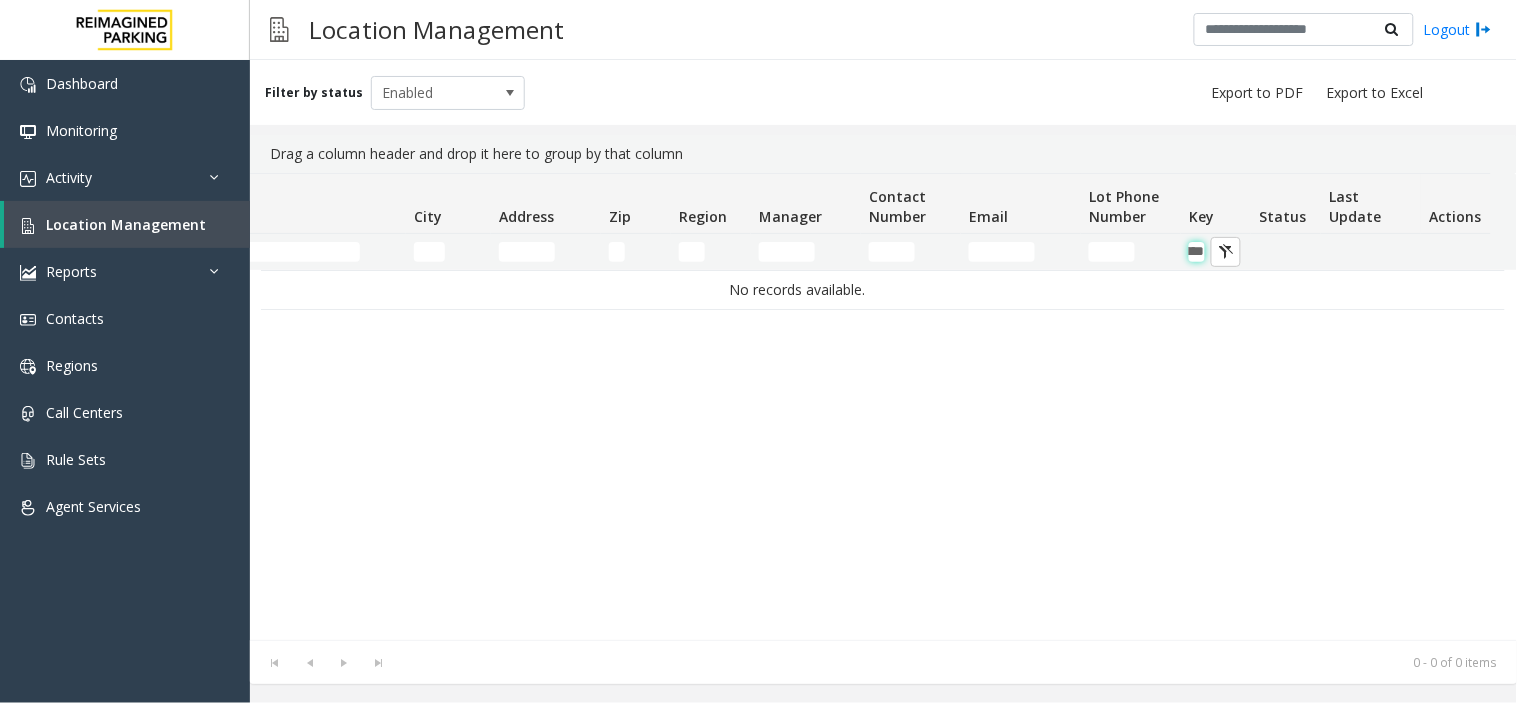 type on "*****" 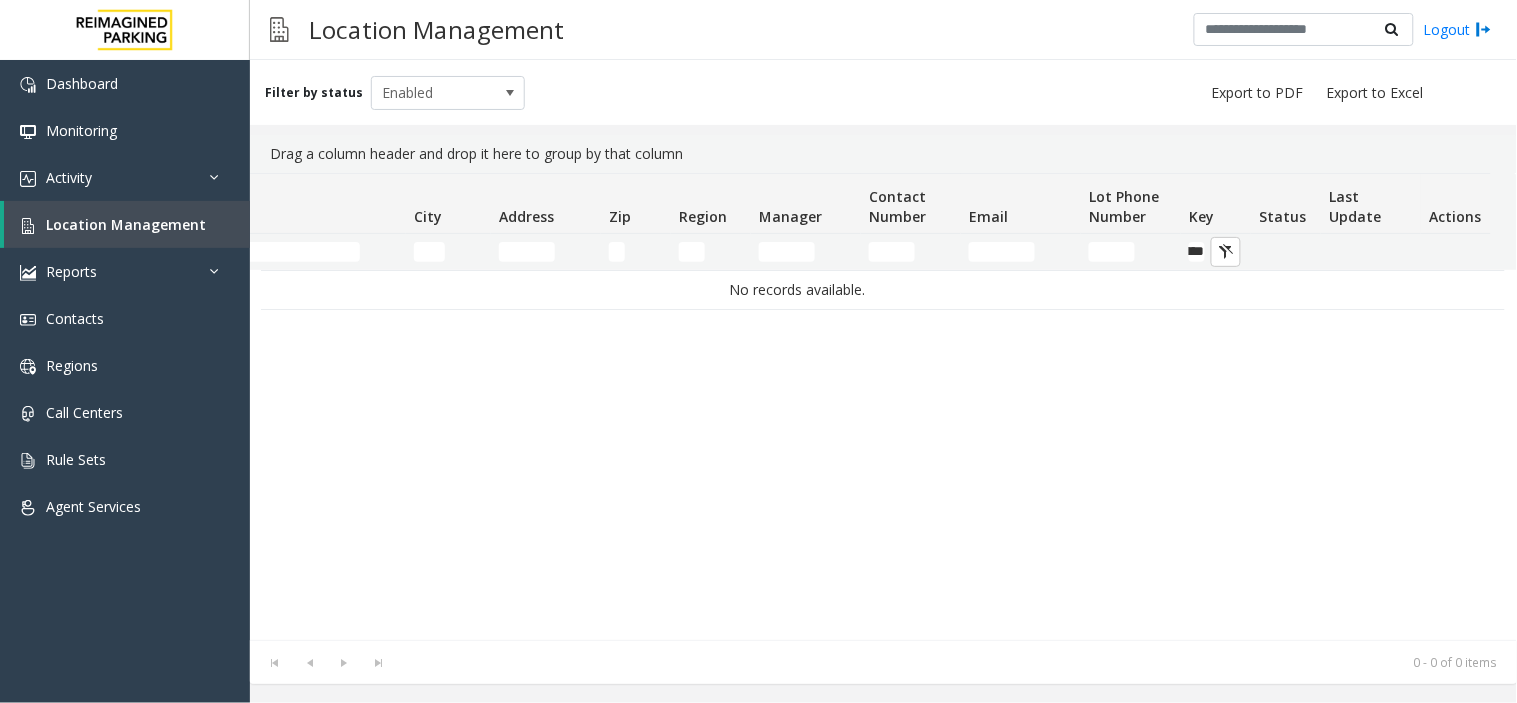 scroll, scrollTop: 0, scrollLeft: 0, axis: both 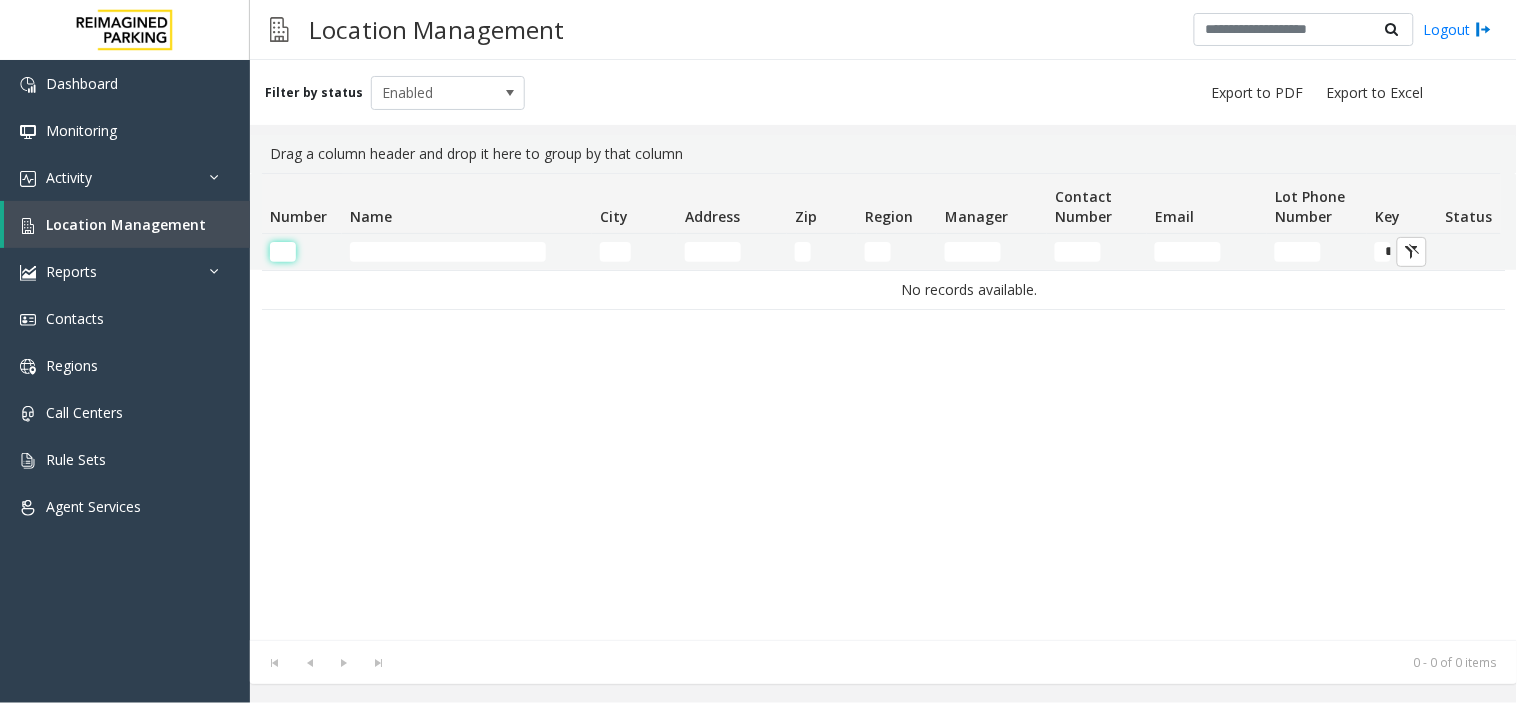 click 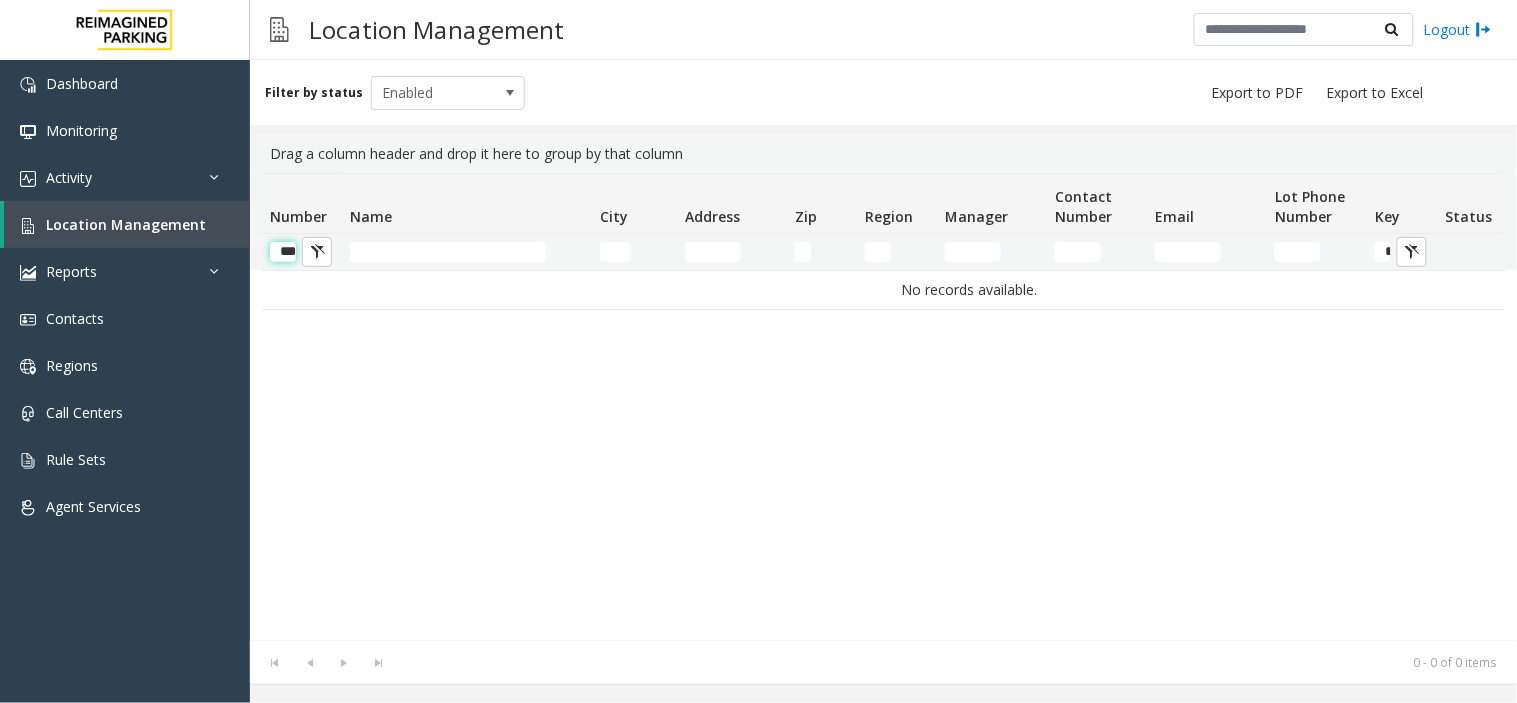 scroll, scrollTop: 0, scrollLeft: 10, axis: horizontal 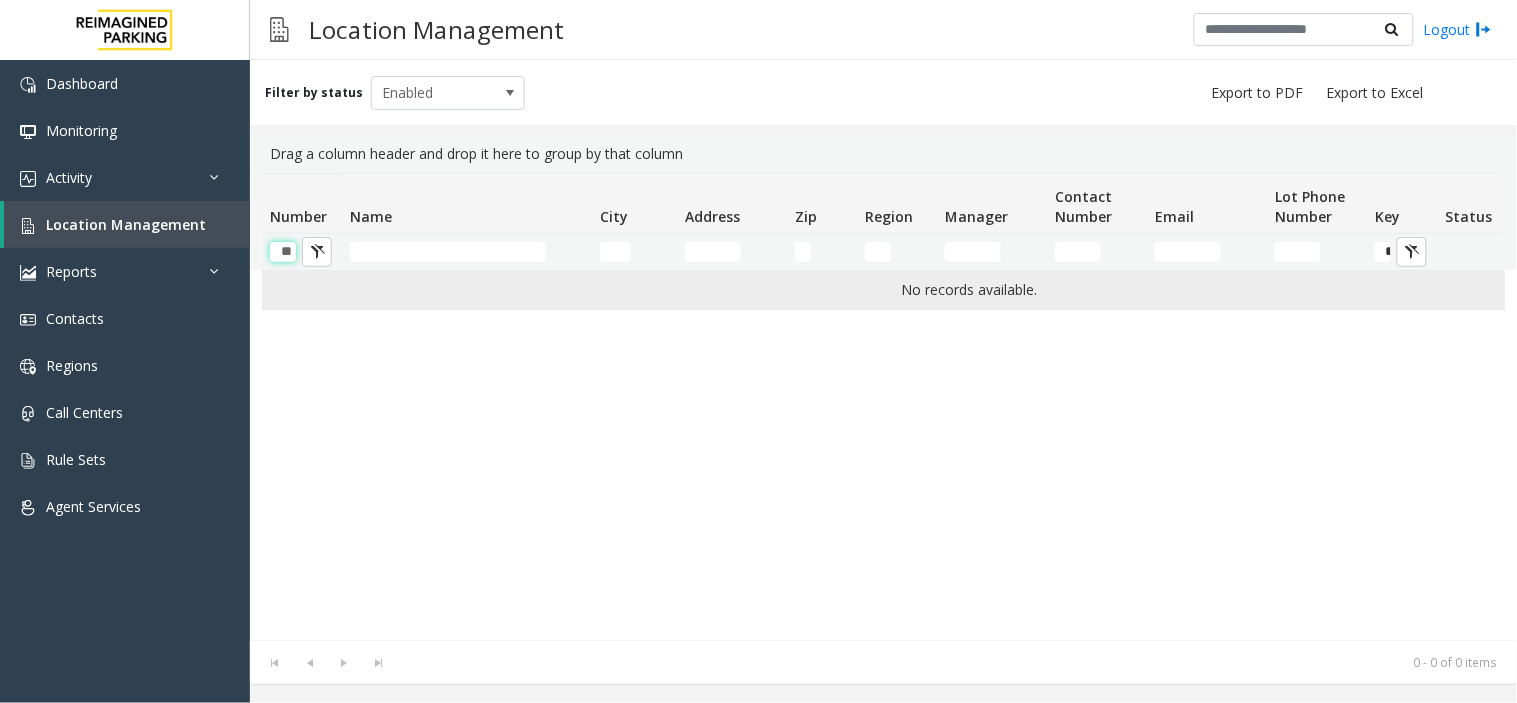 type on "*" 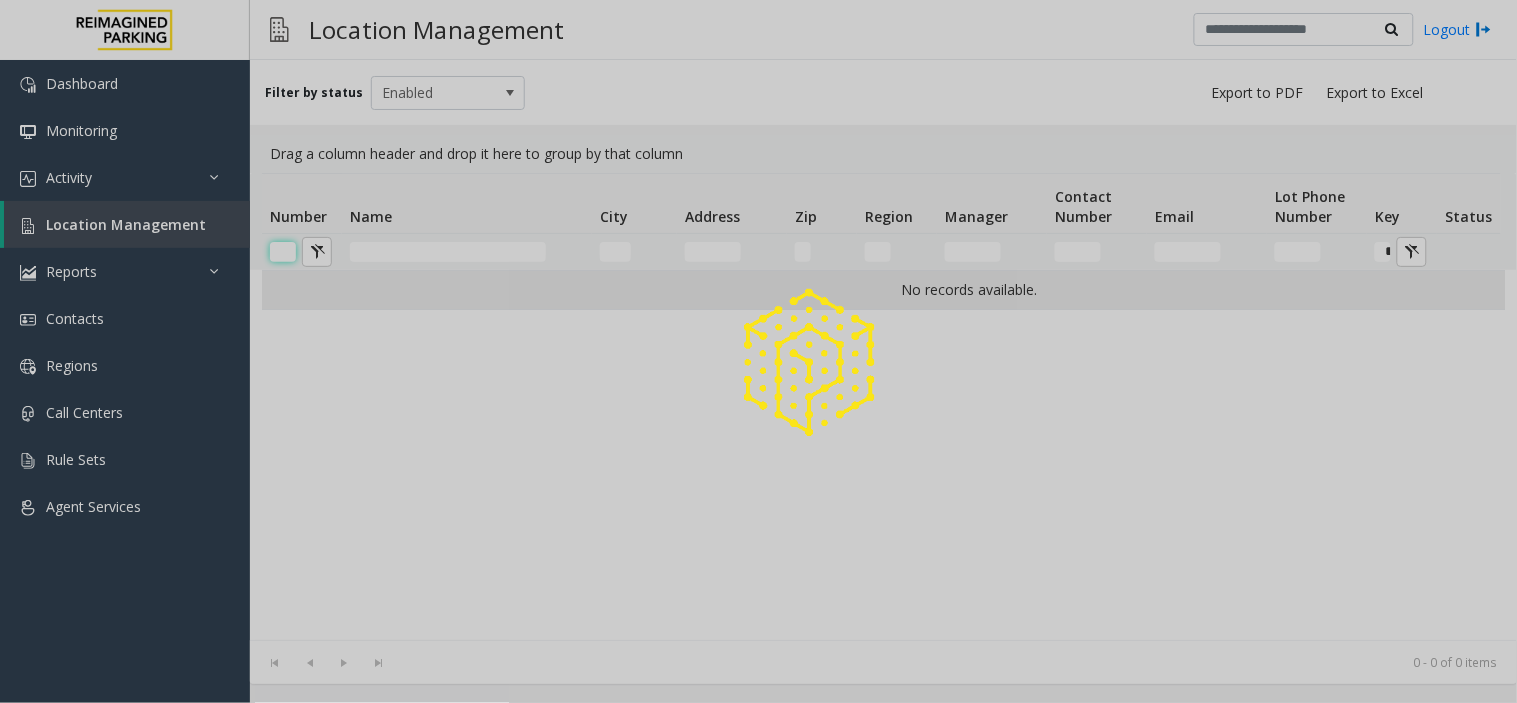 scroll, scrollTop: 0, scrollLeft: 0, axis: both 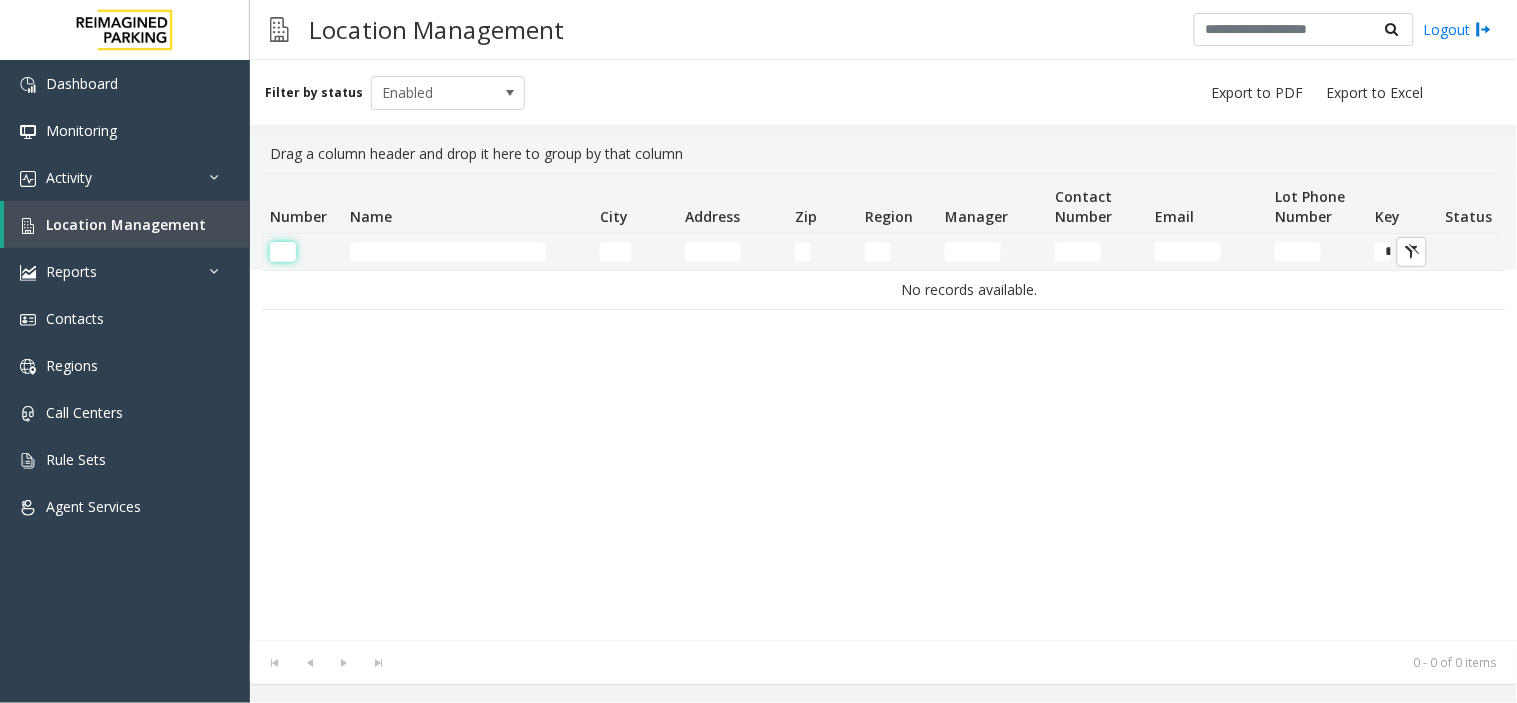type 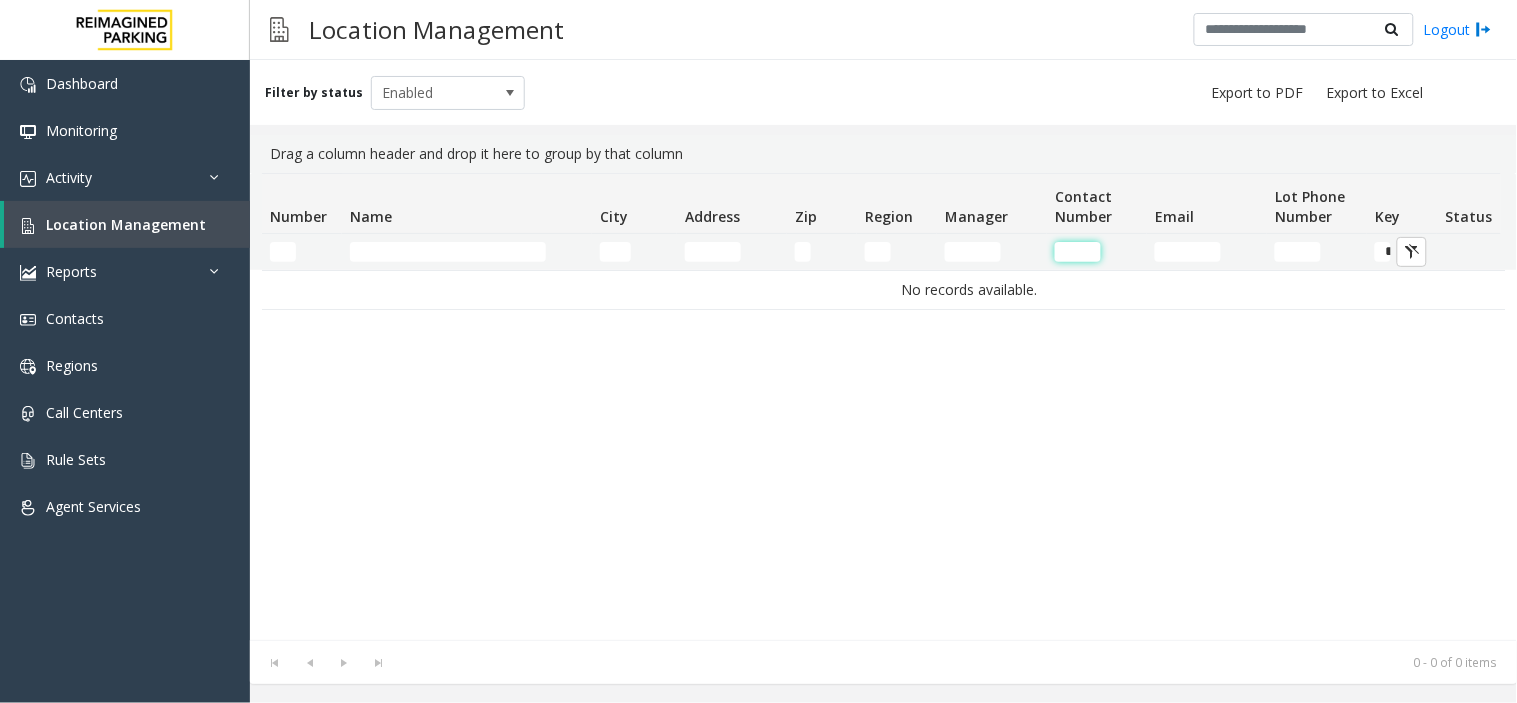 click 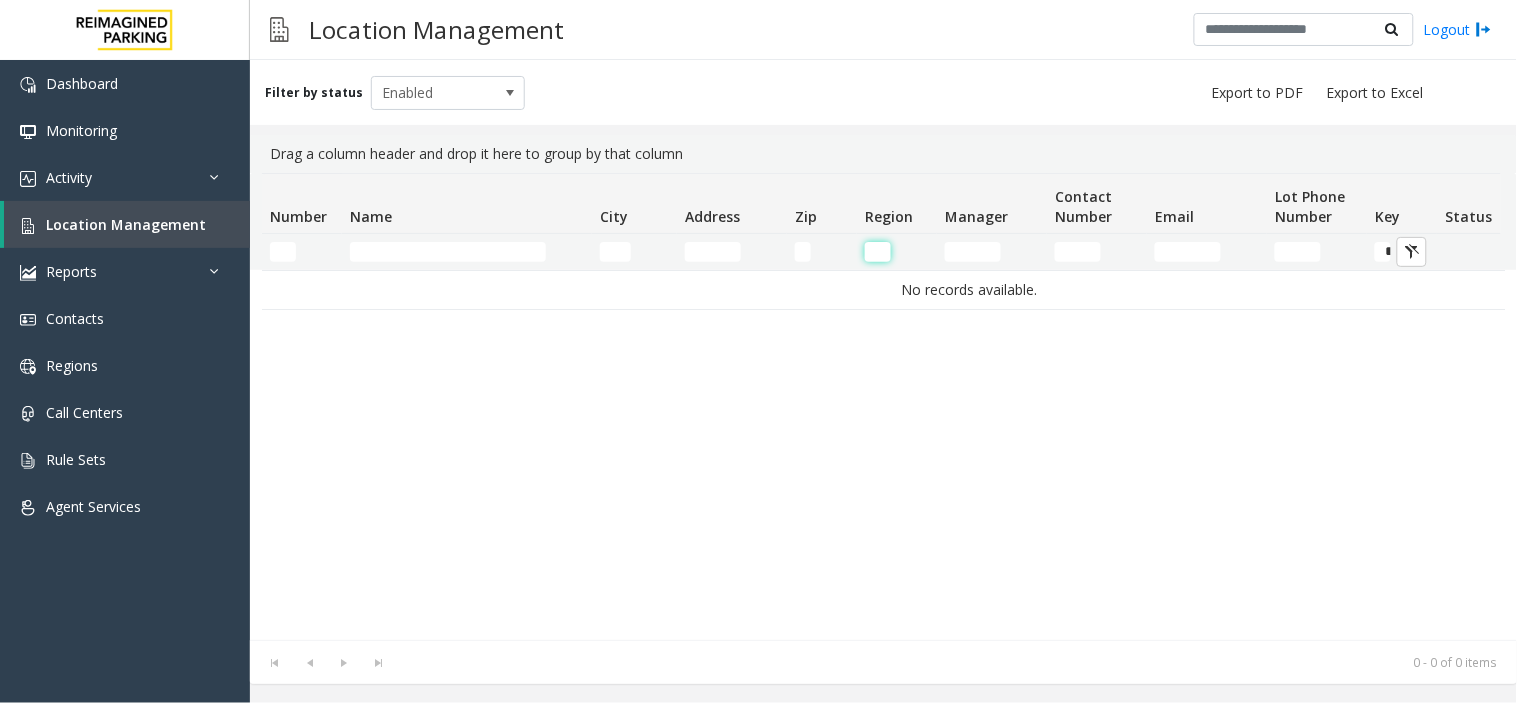click 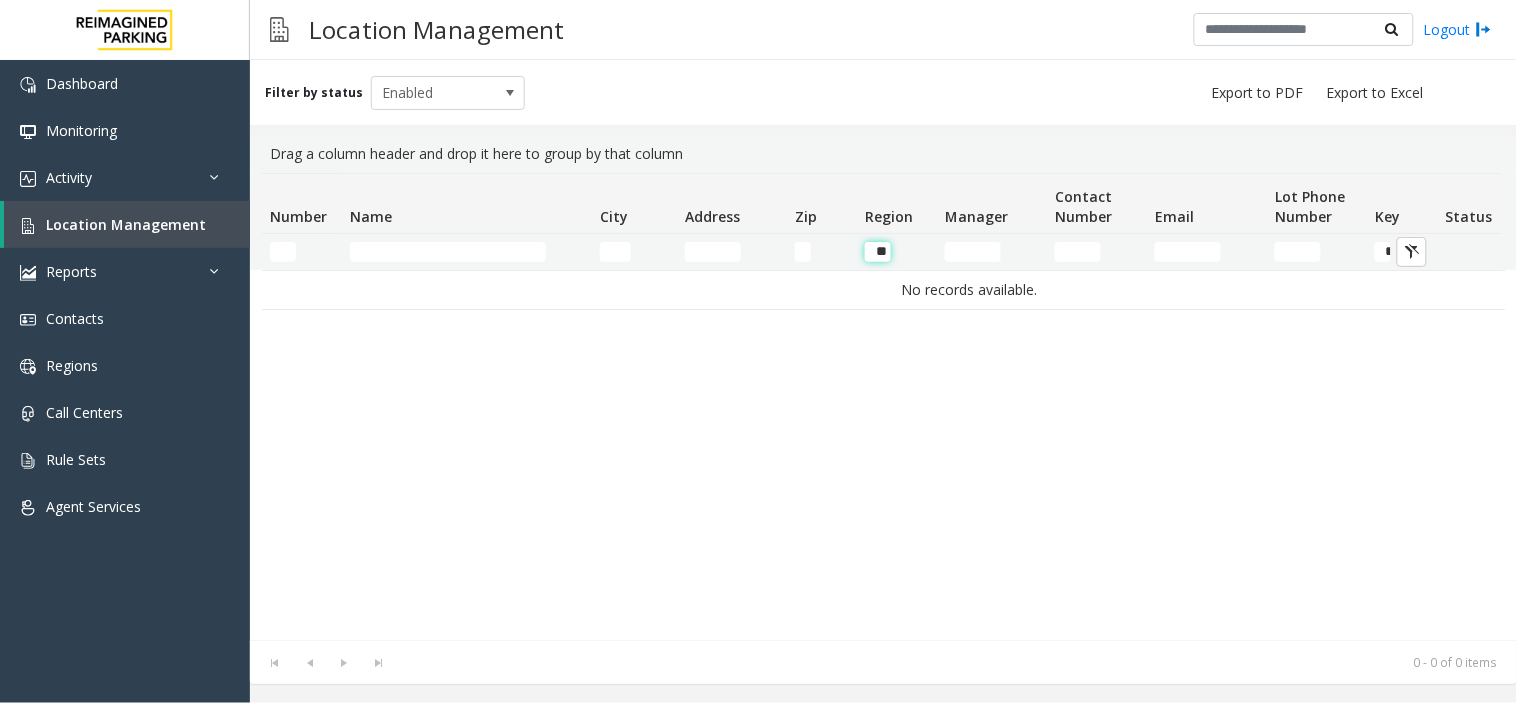 scroll, scrollTop: 0, scrollLeft: 2, axis: horizontal 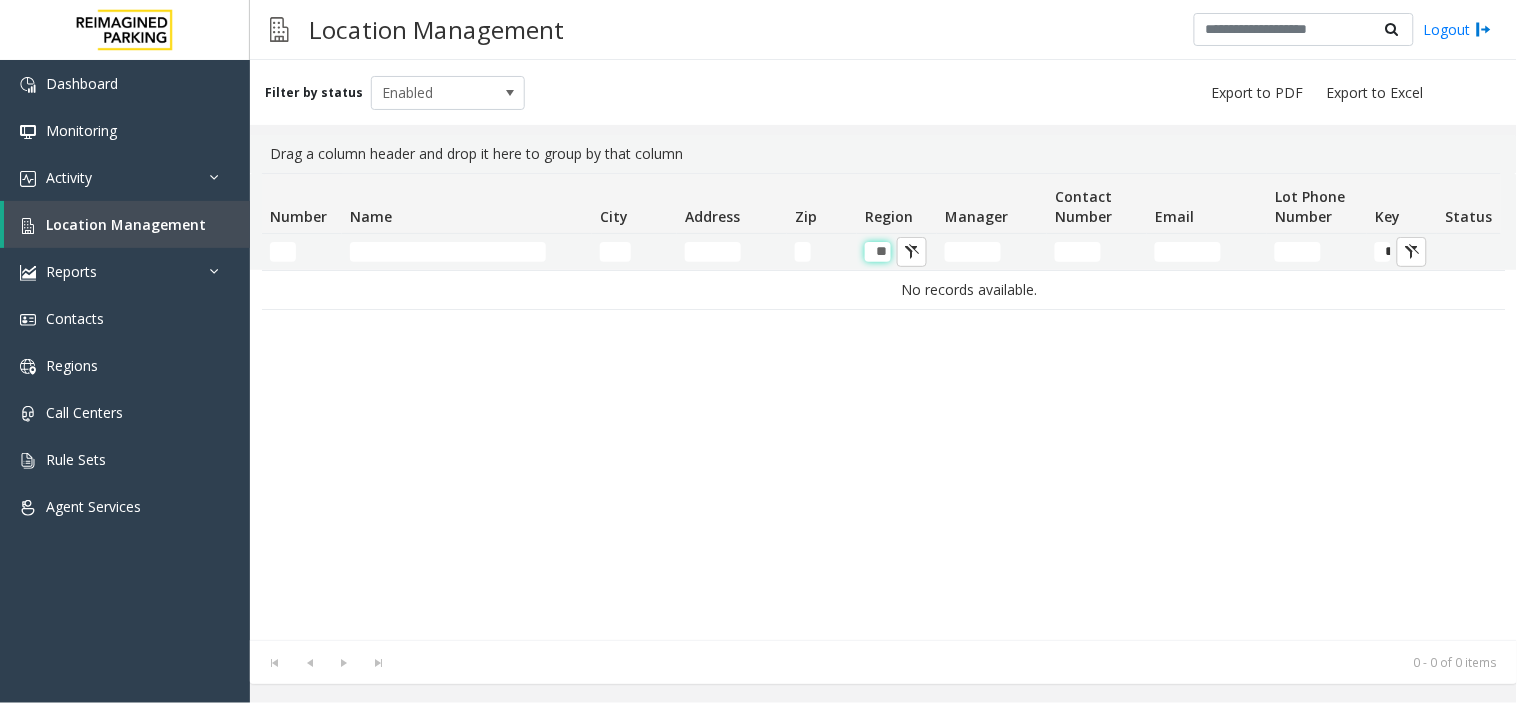 type on "*" 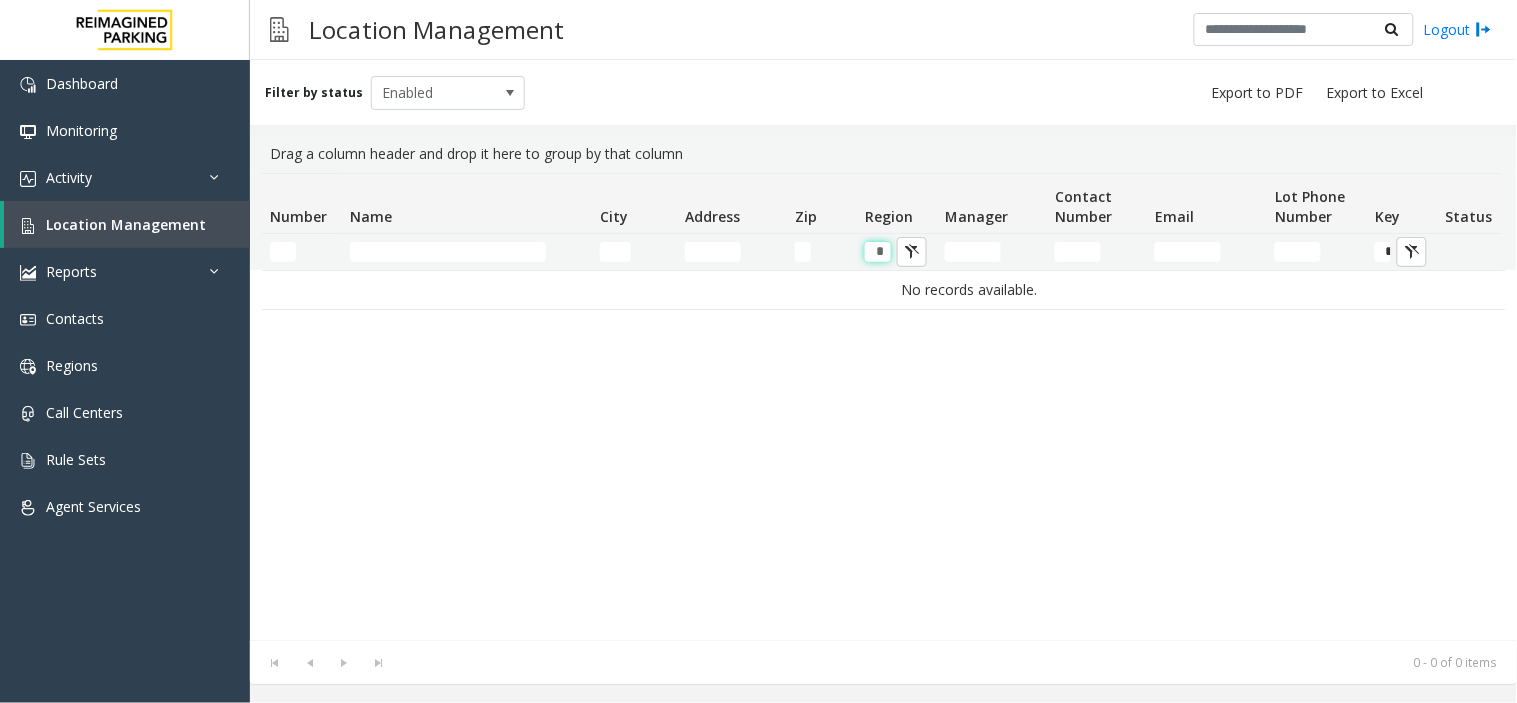 scroll, scrollTop: 0, scrollLeft: 0, axis: both 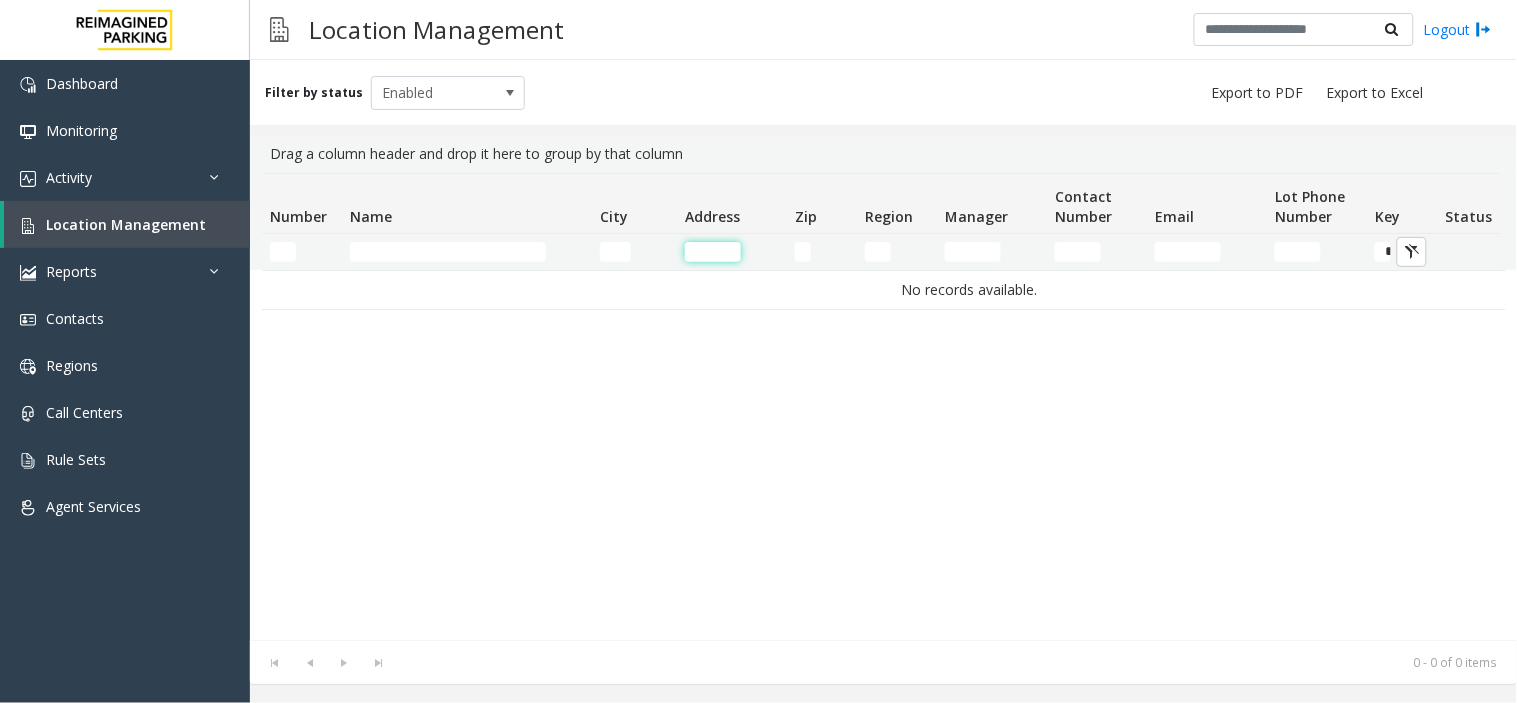 click 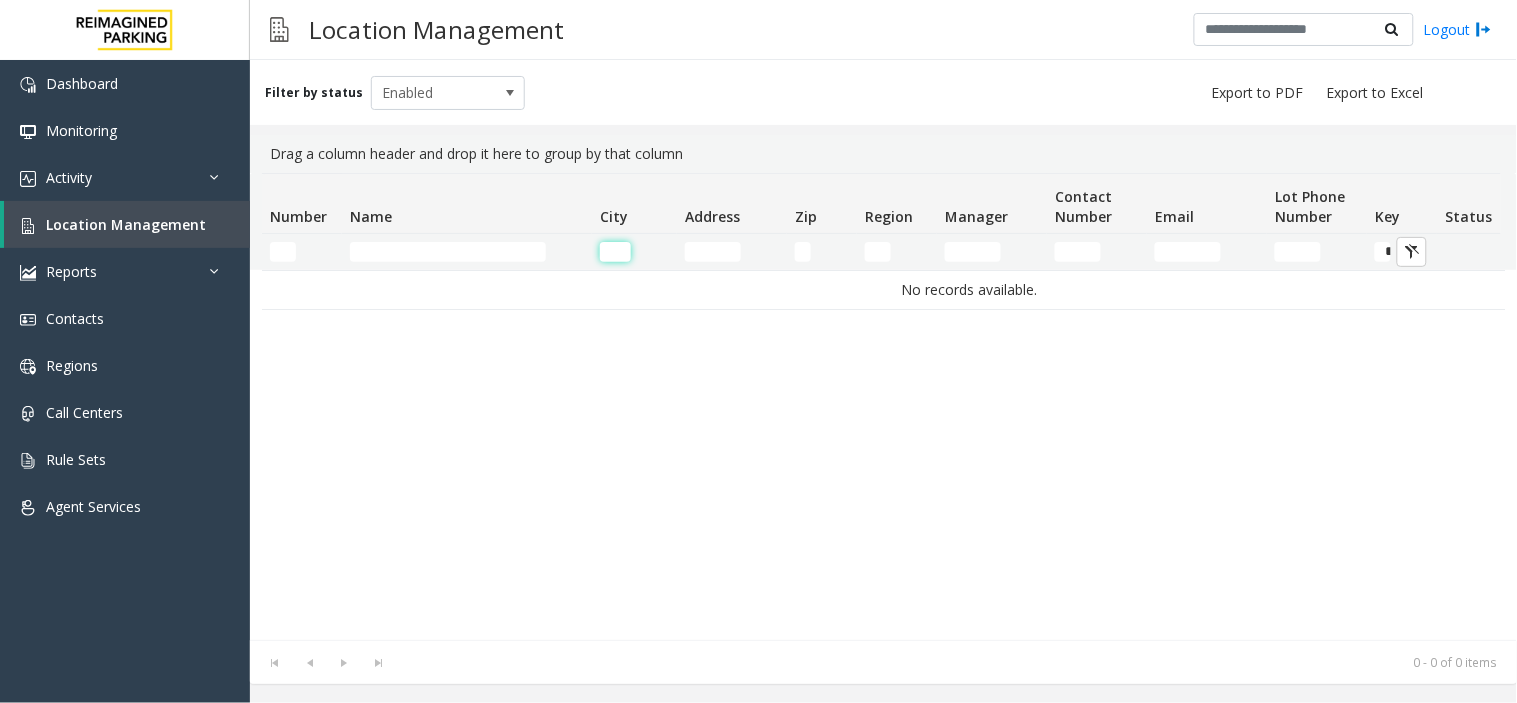 click 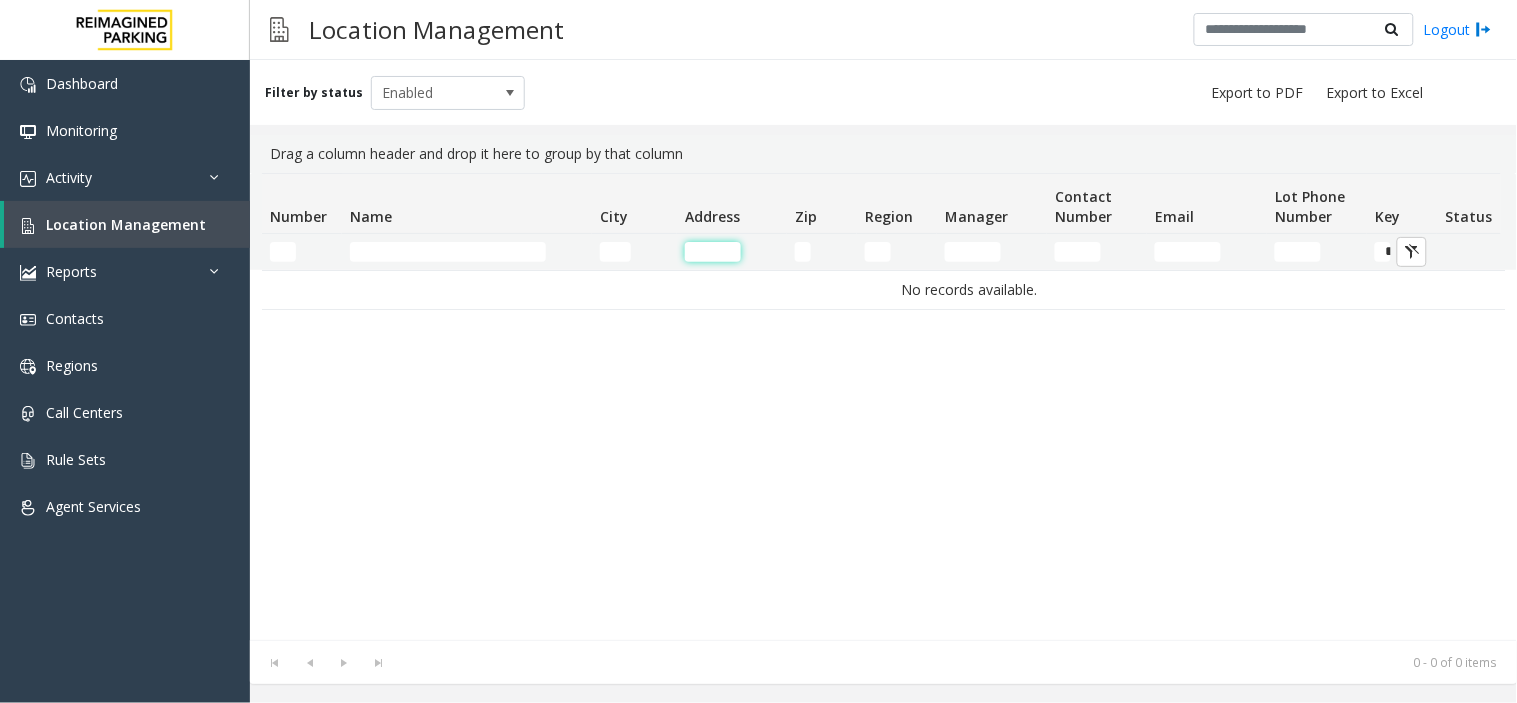 click 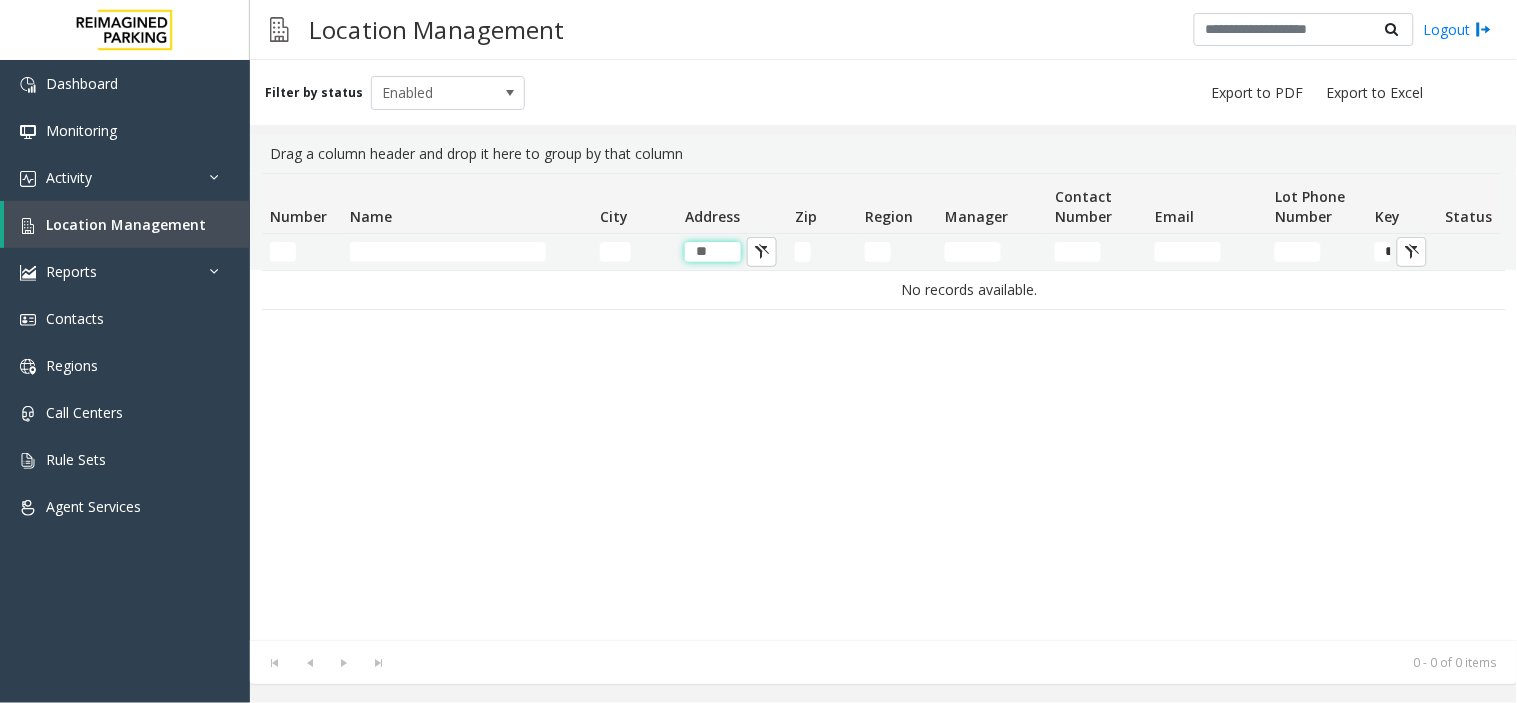 type on "*" 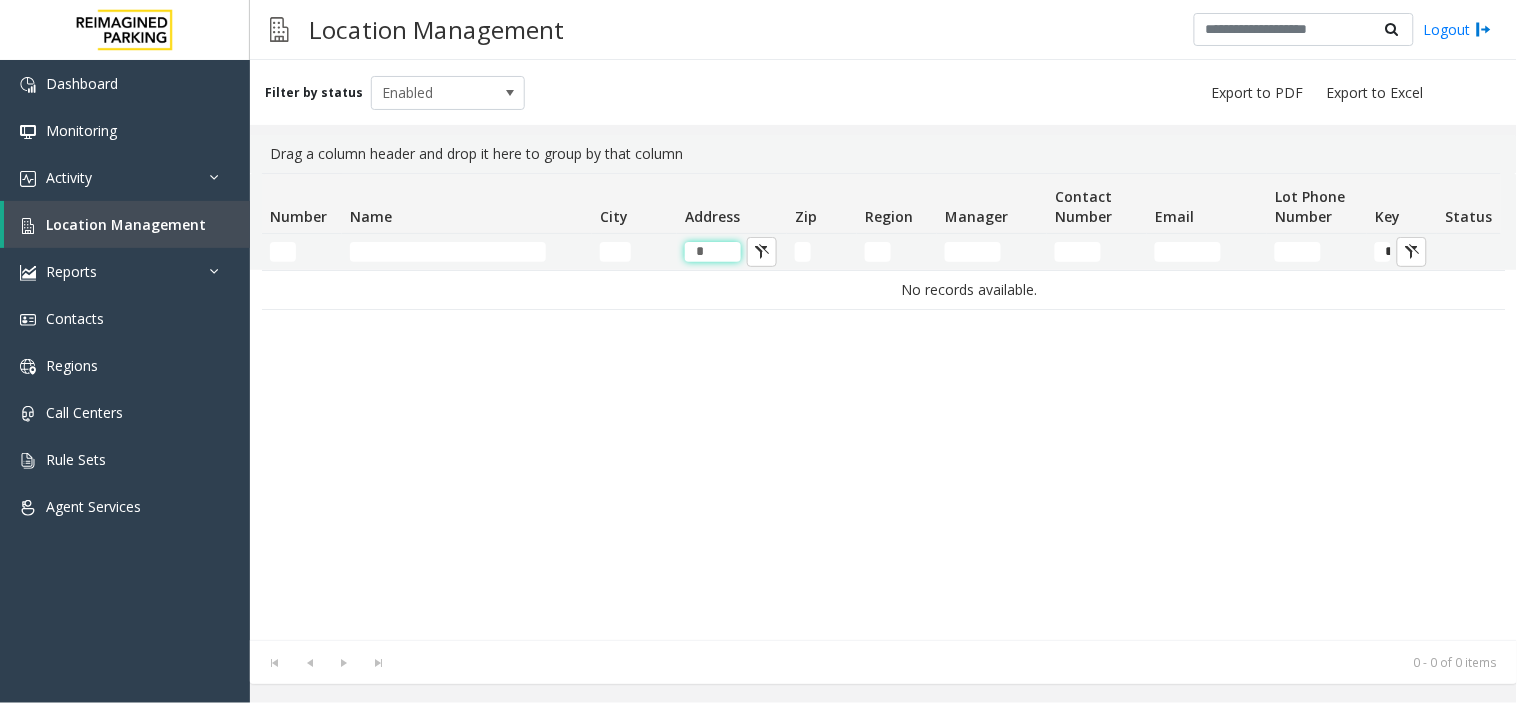 type 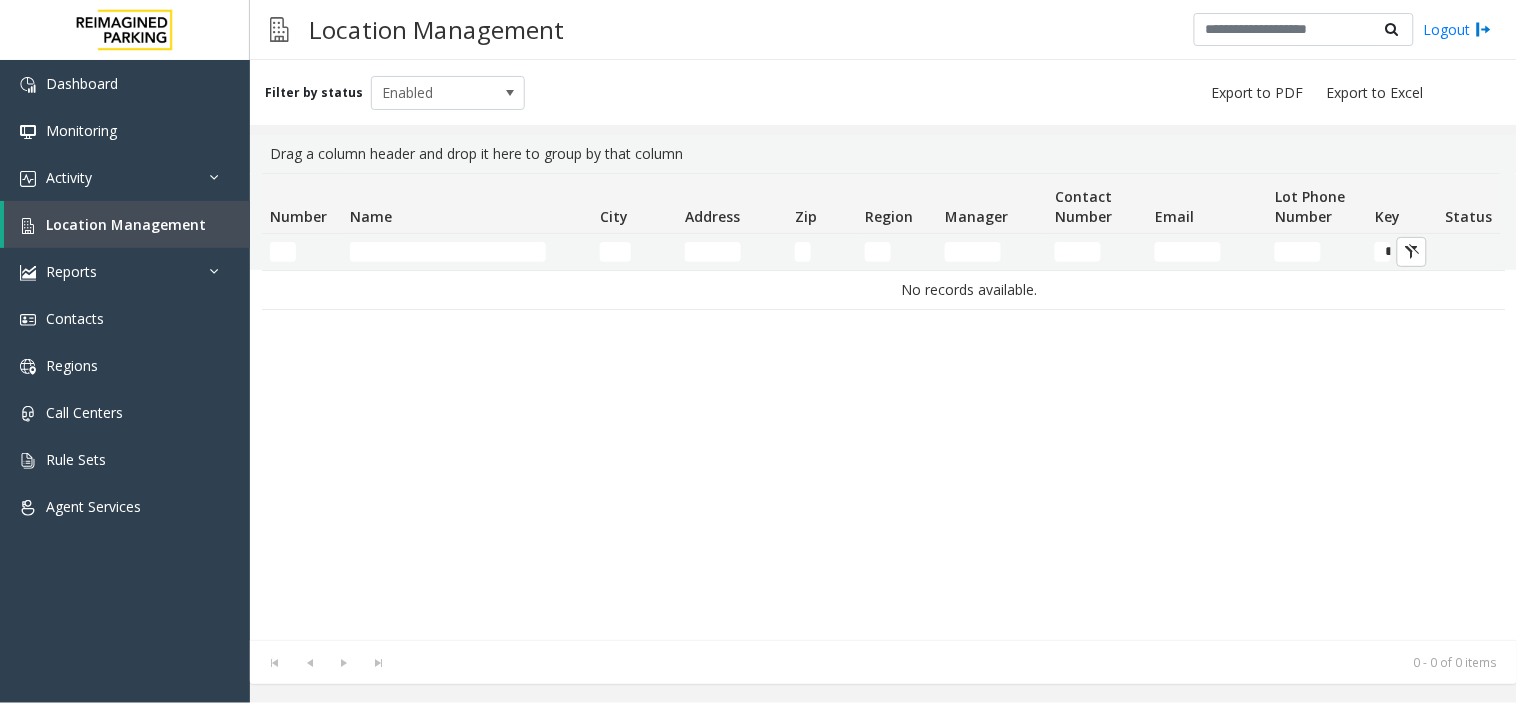 click 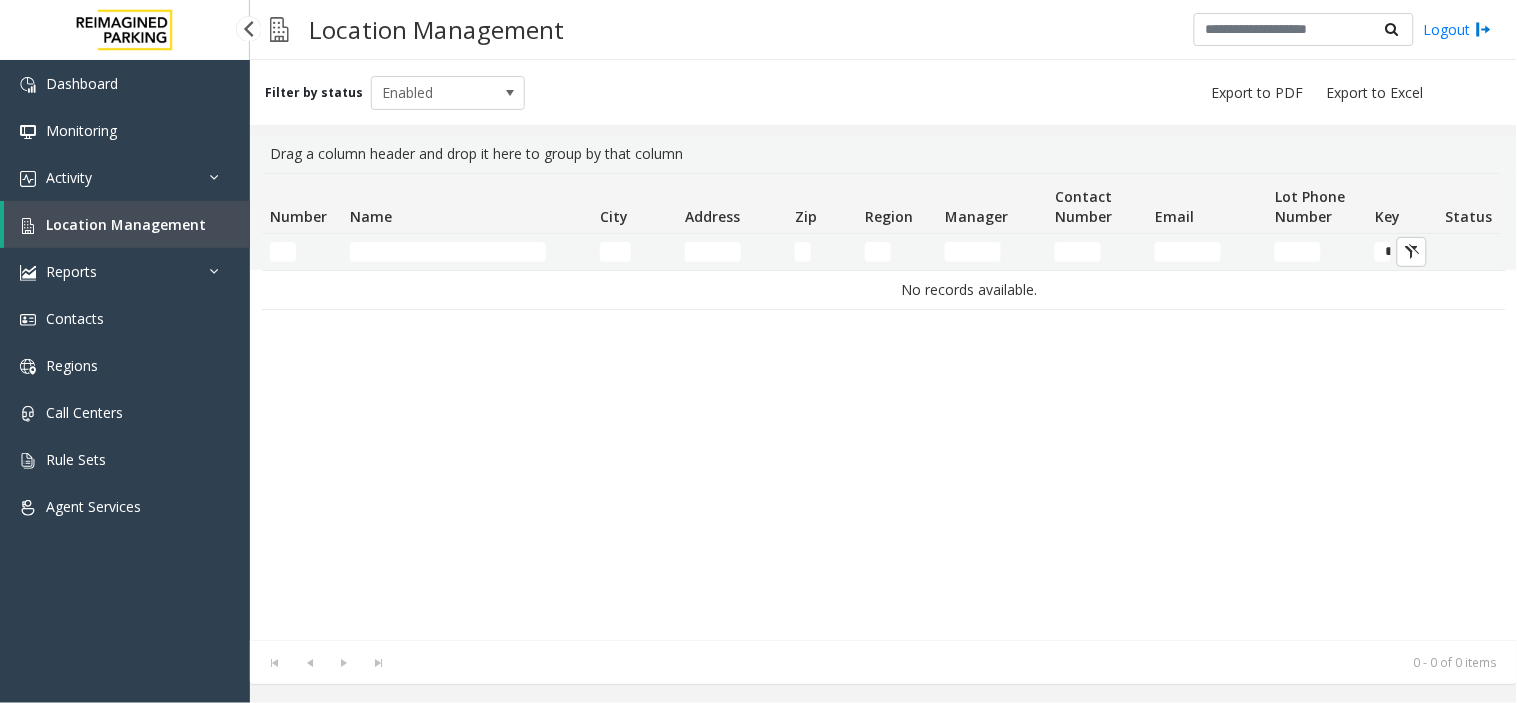 click on "Location Management" at bounding box center (126, 224) 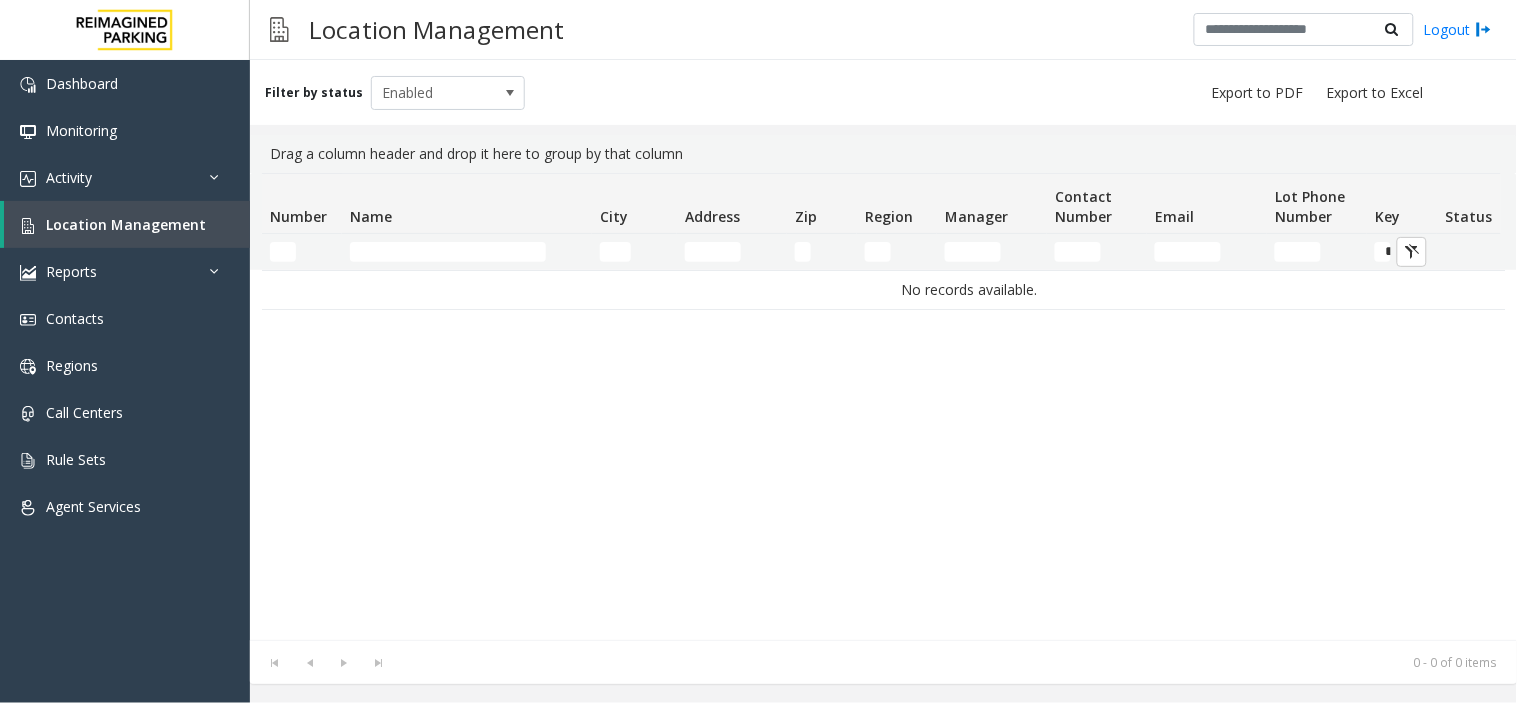 click 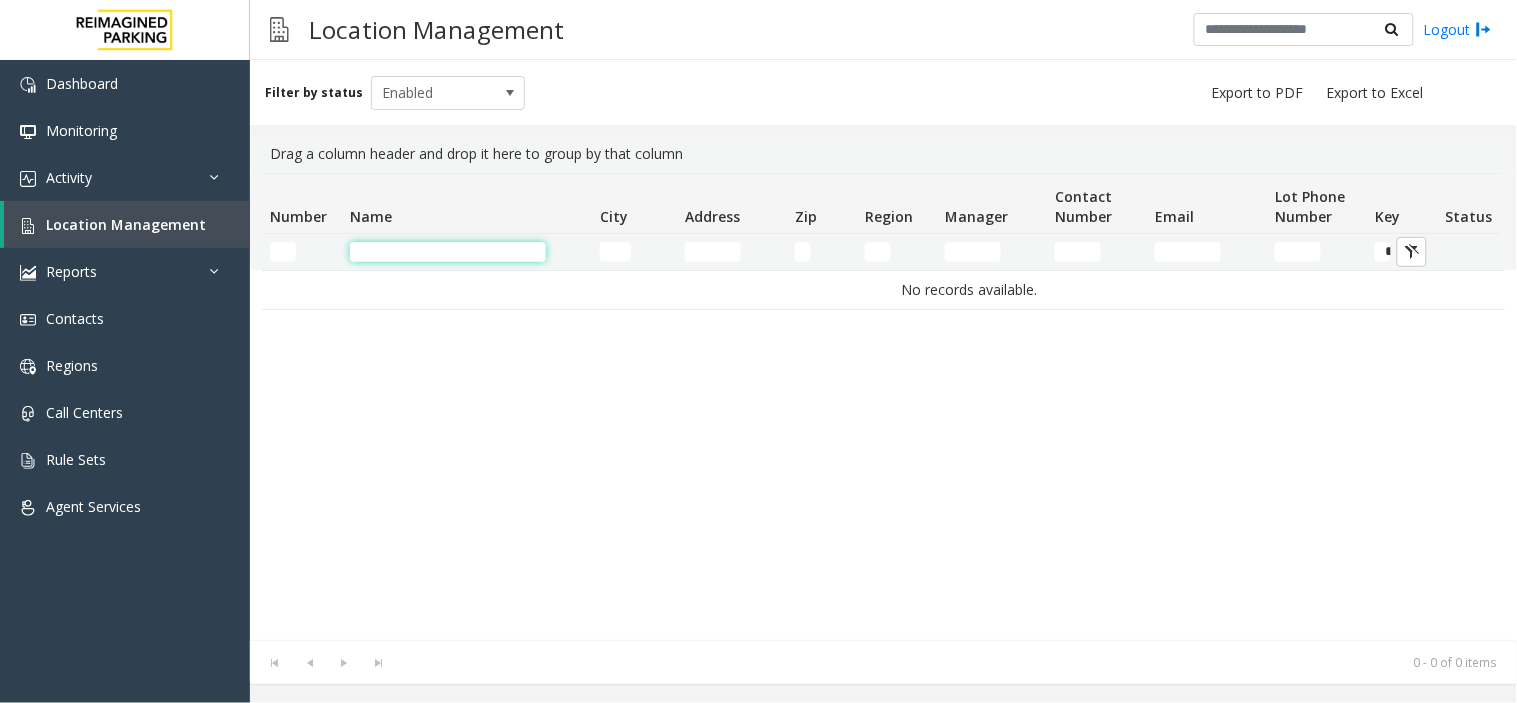 click 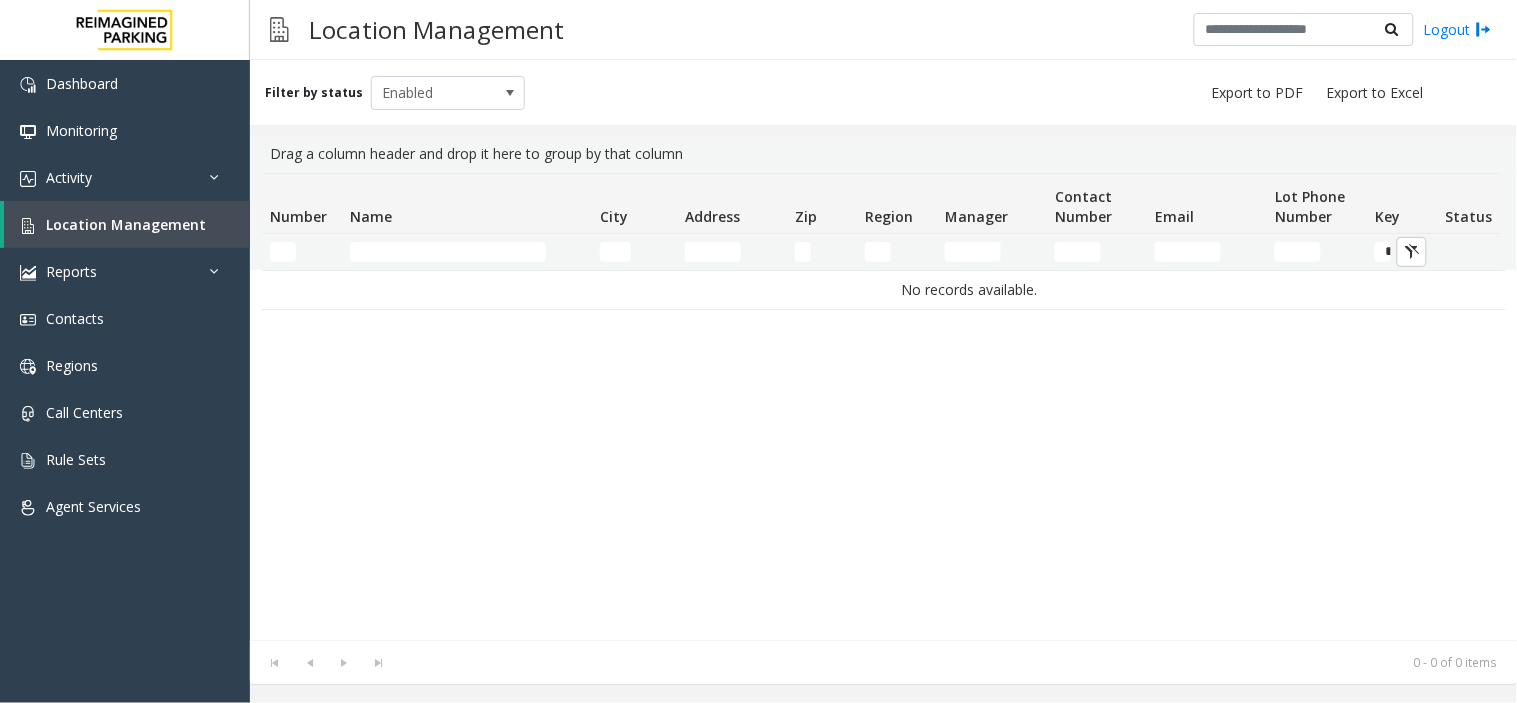 click 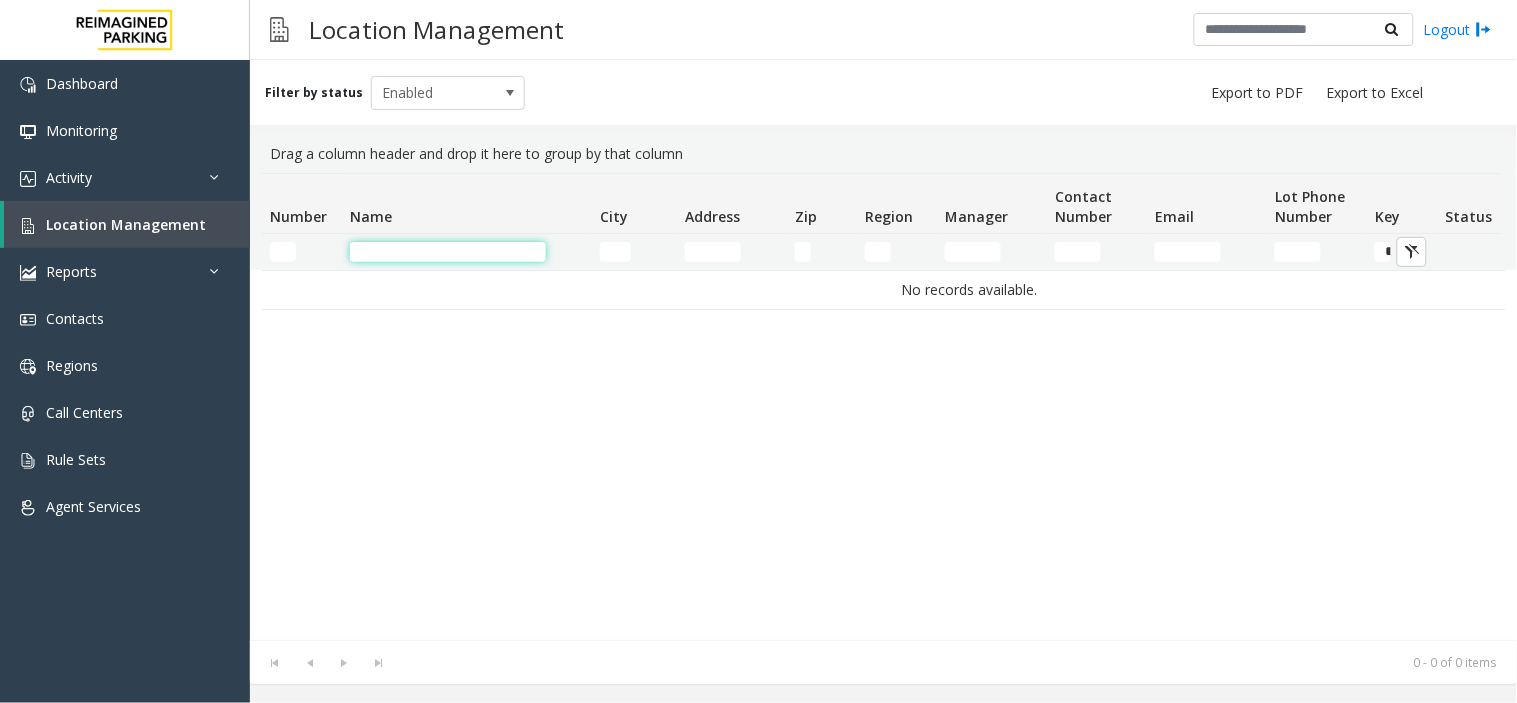 click 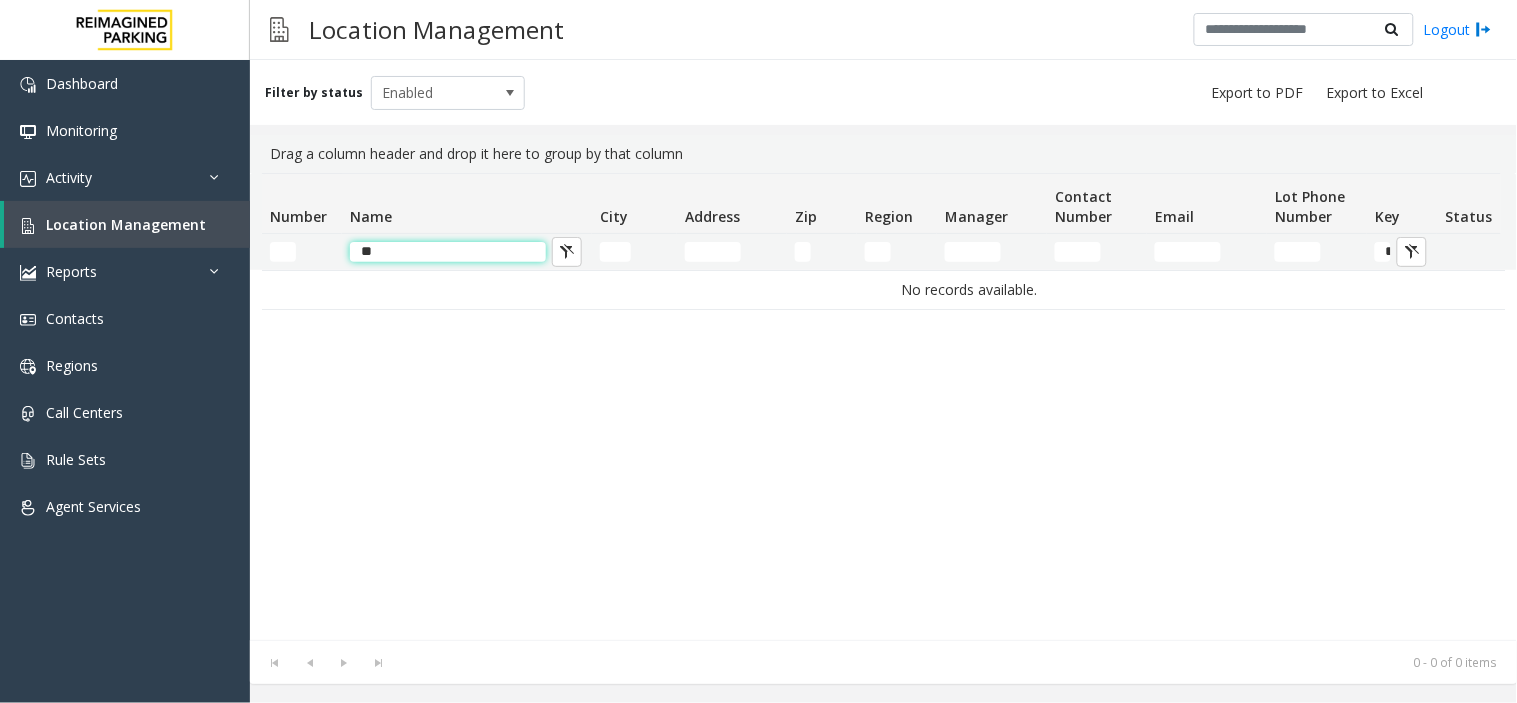 type on "*" 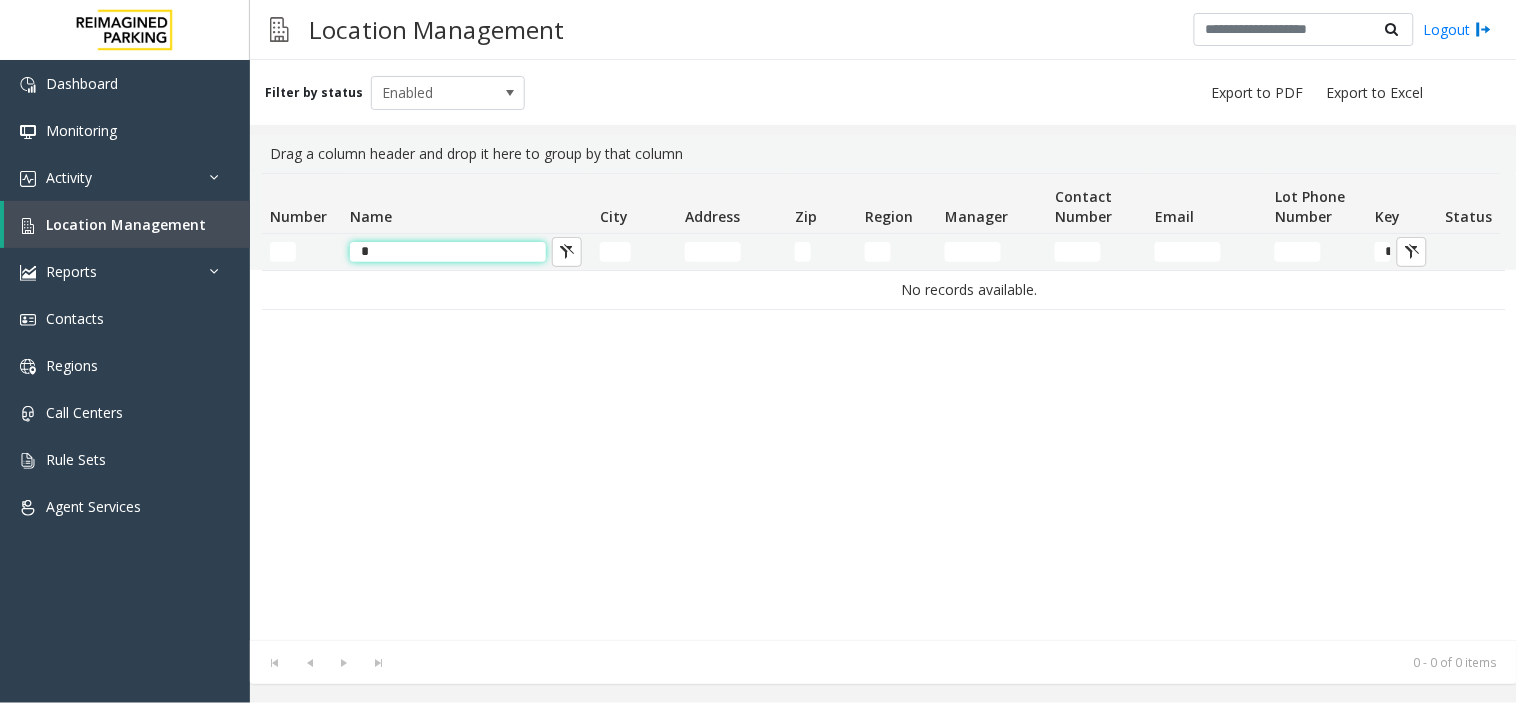 type 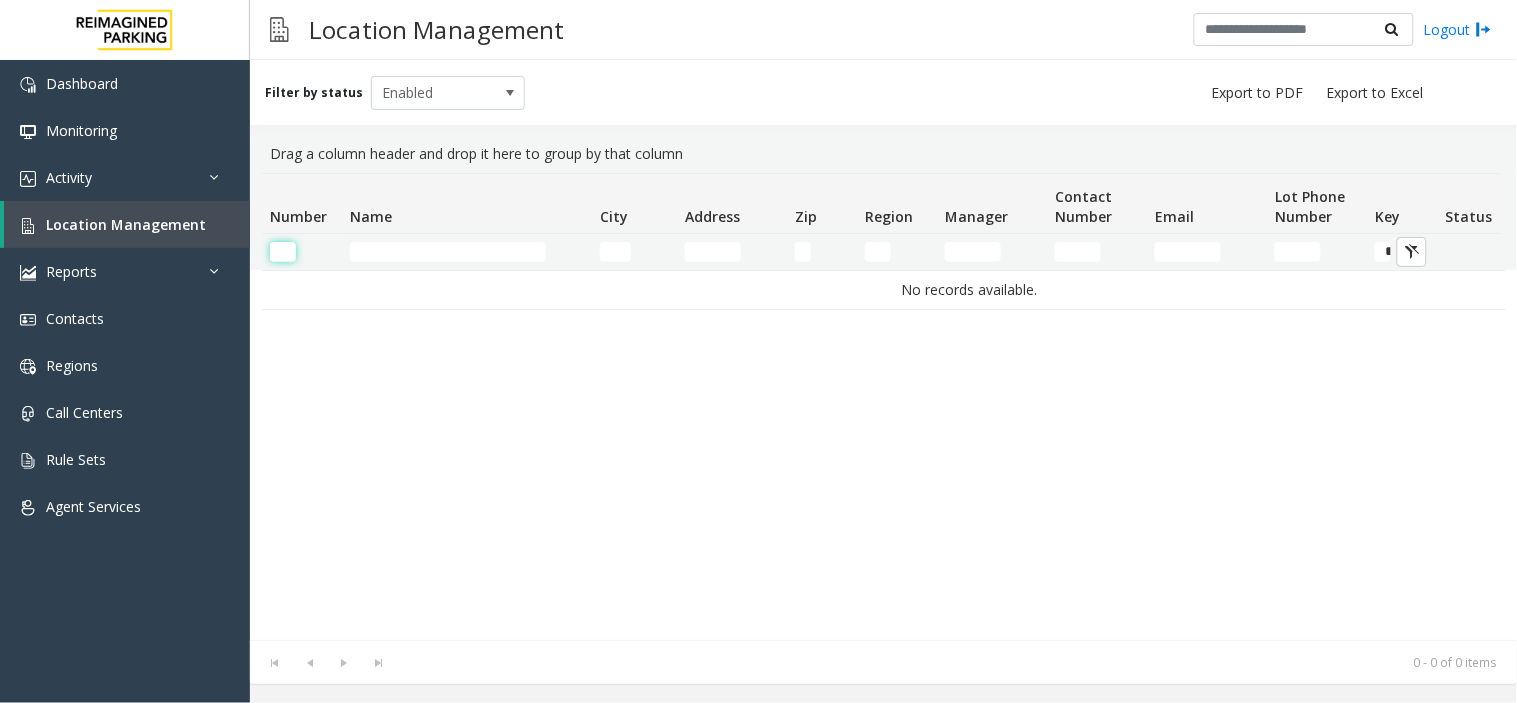 click 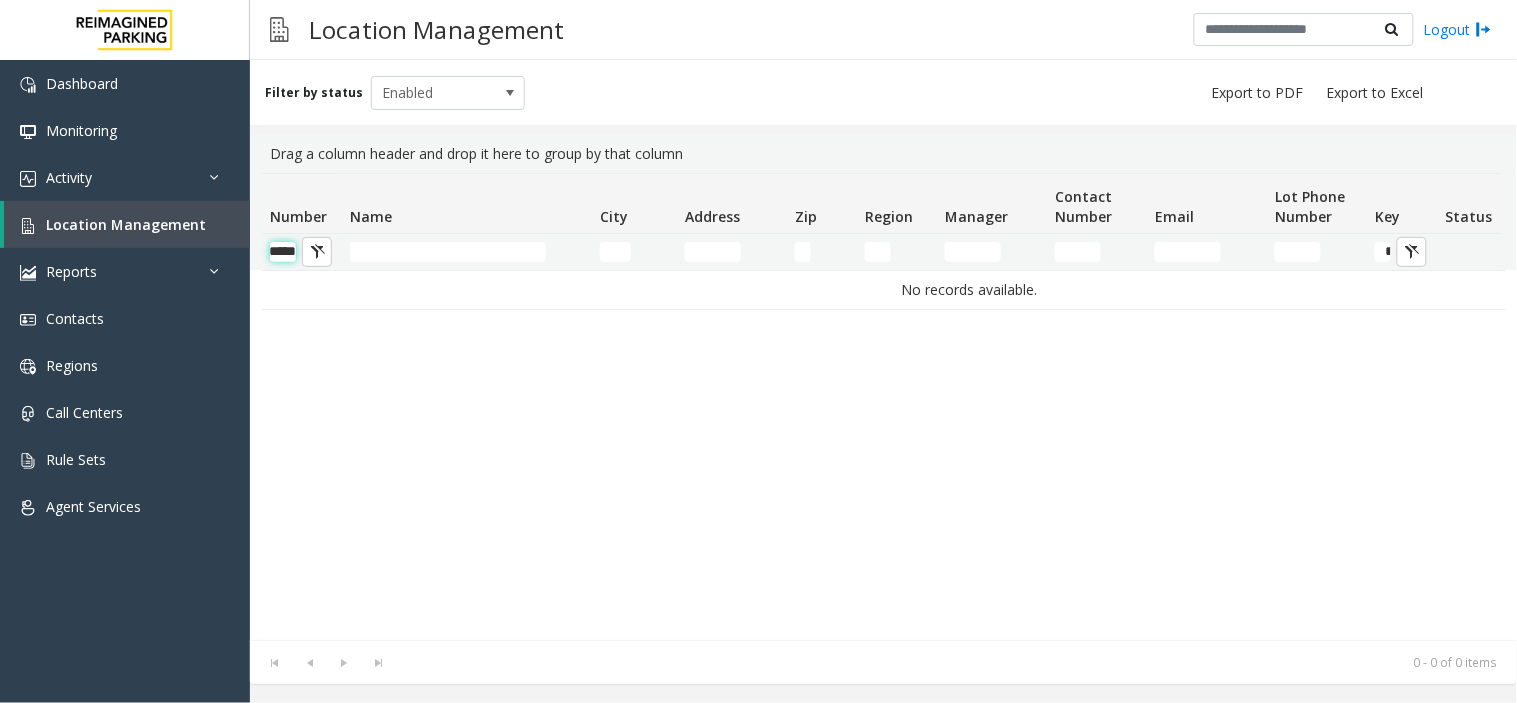 scroll, scrollTop: 0, scrollLeft: 21, axis: horizontal 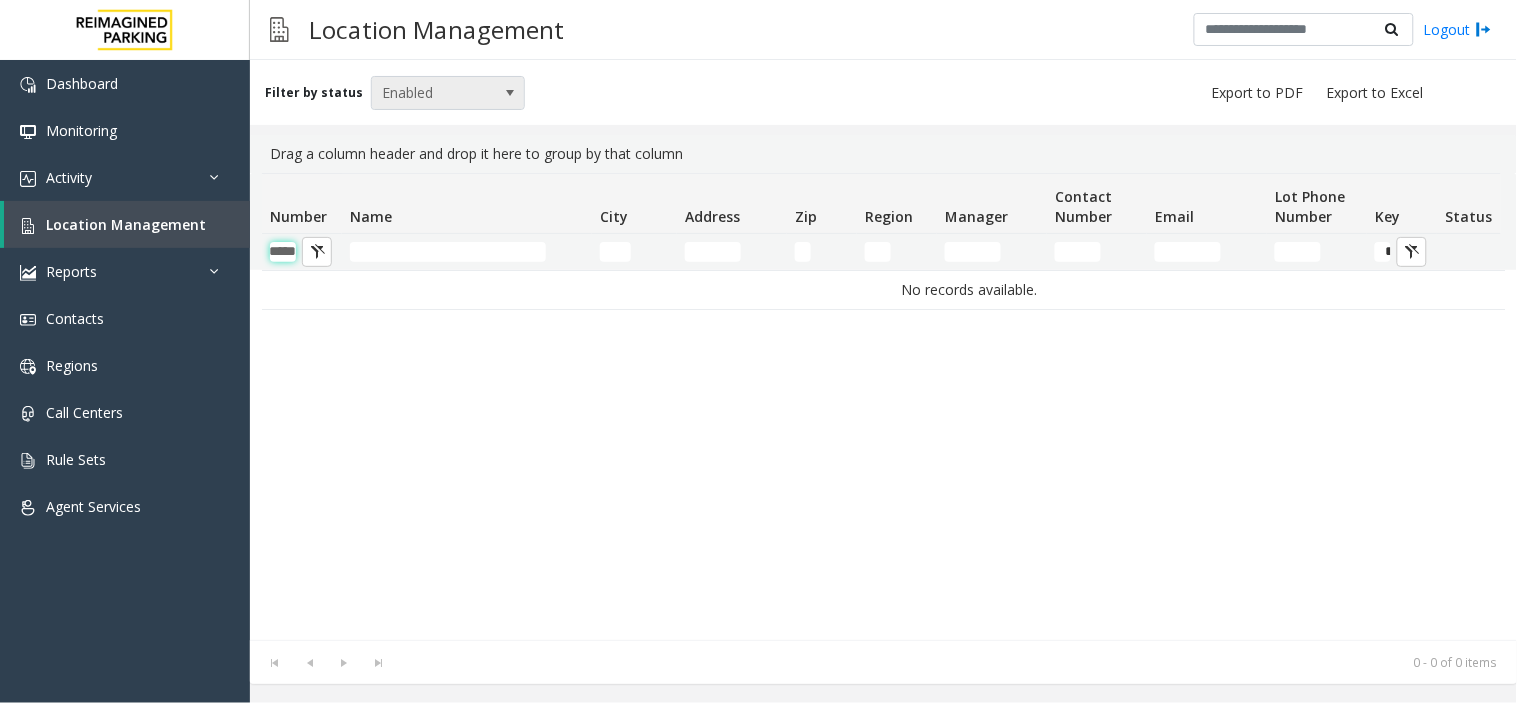 type on "*****" 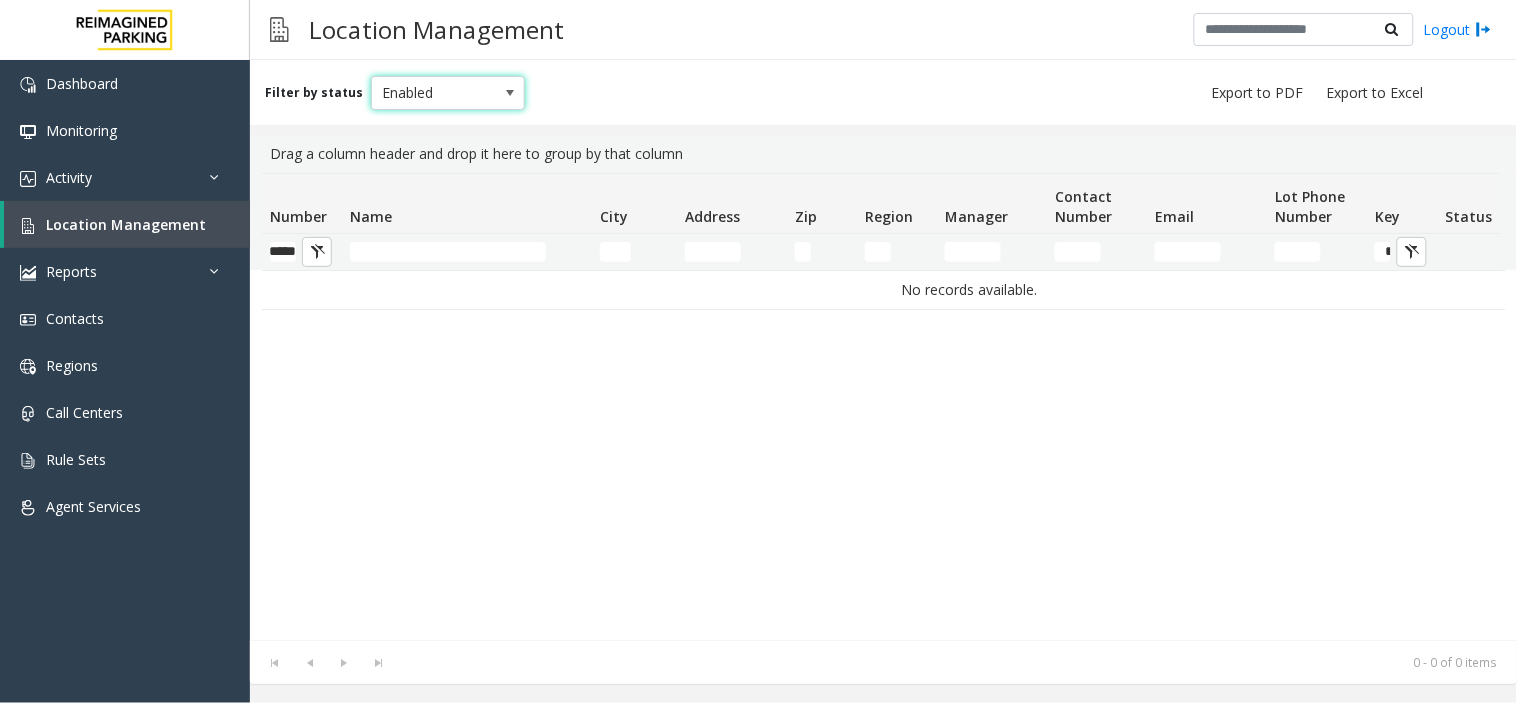 scroll, scrollTop: 0, scrollLeft: 0, axis: both 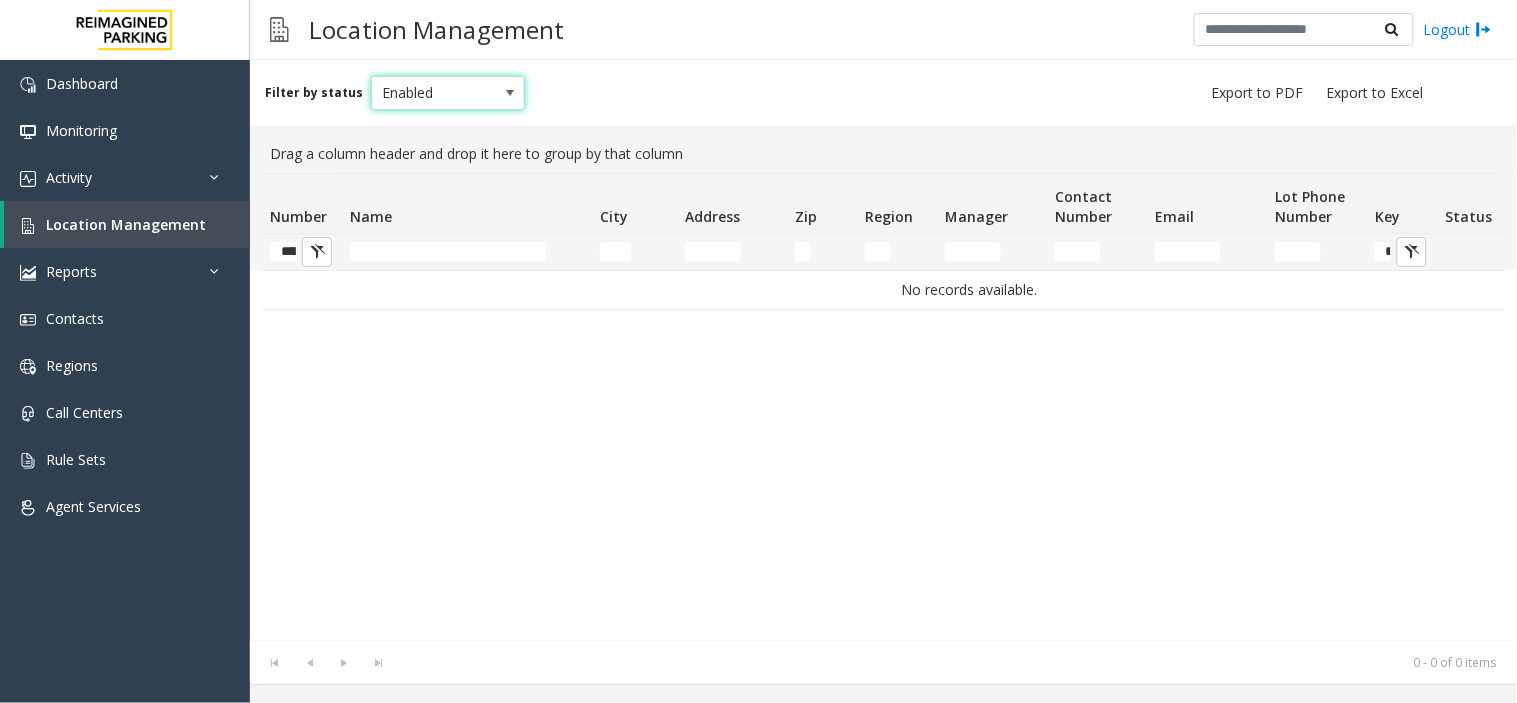 click on "Enabled" at bounding box center [433, 93] 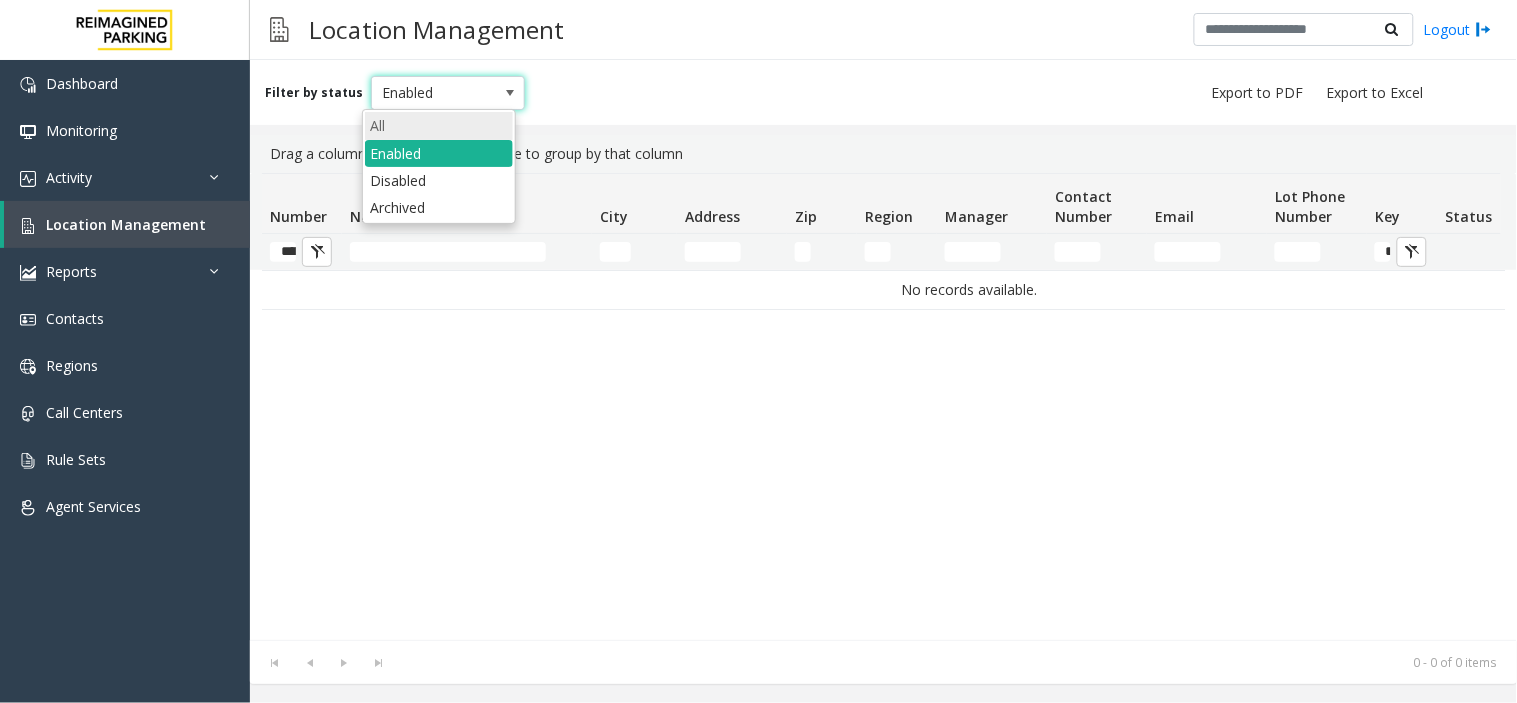 click on "All" at bounding box center [439, 125] 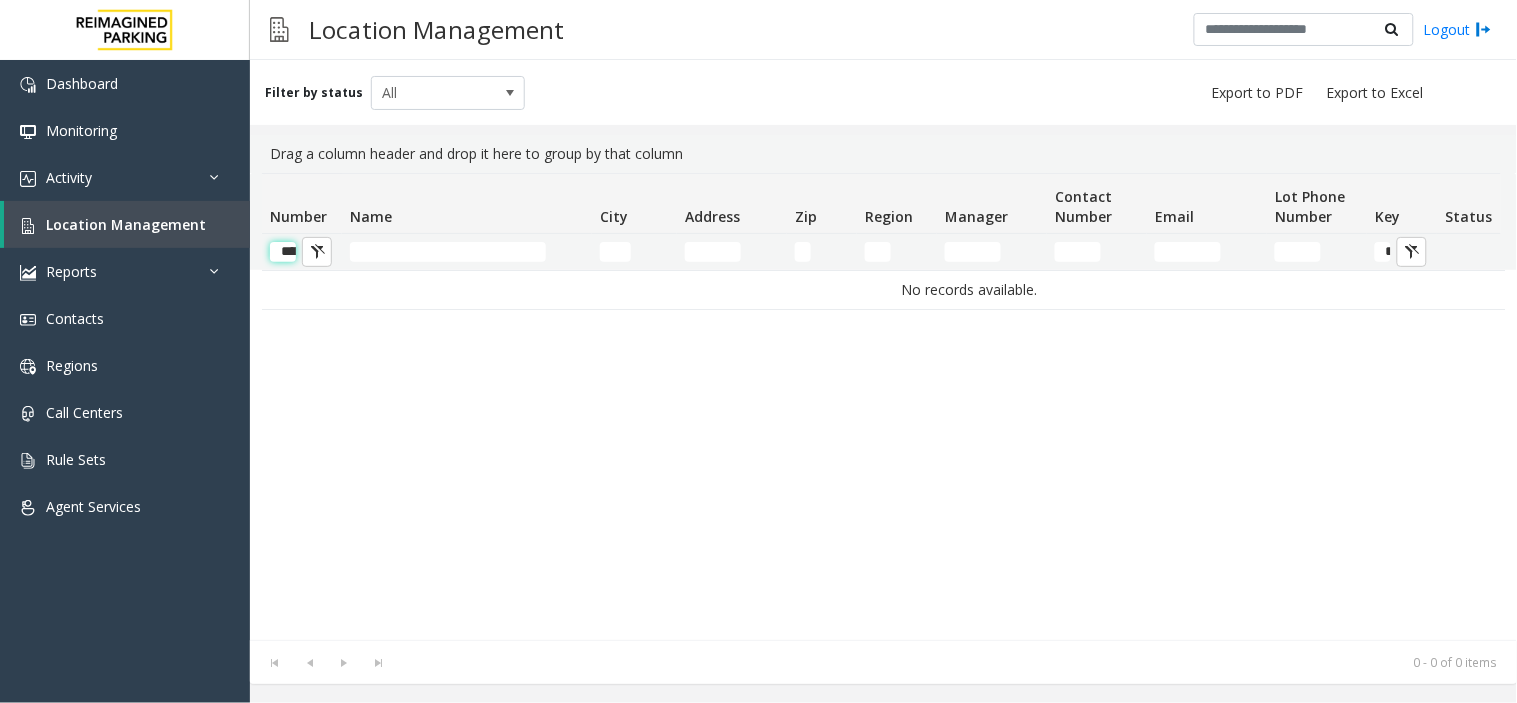 click on "*****" 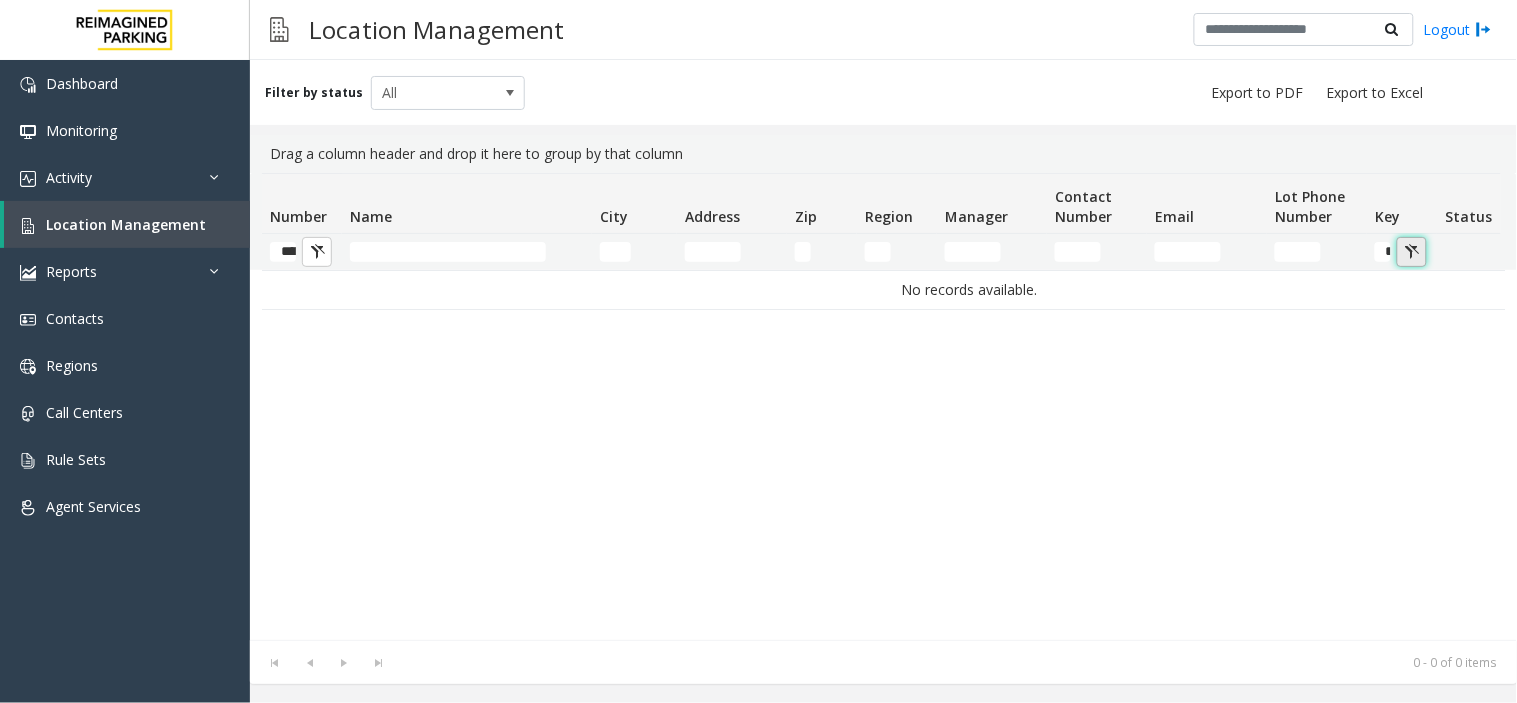 click 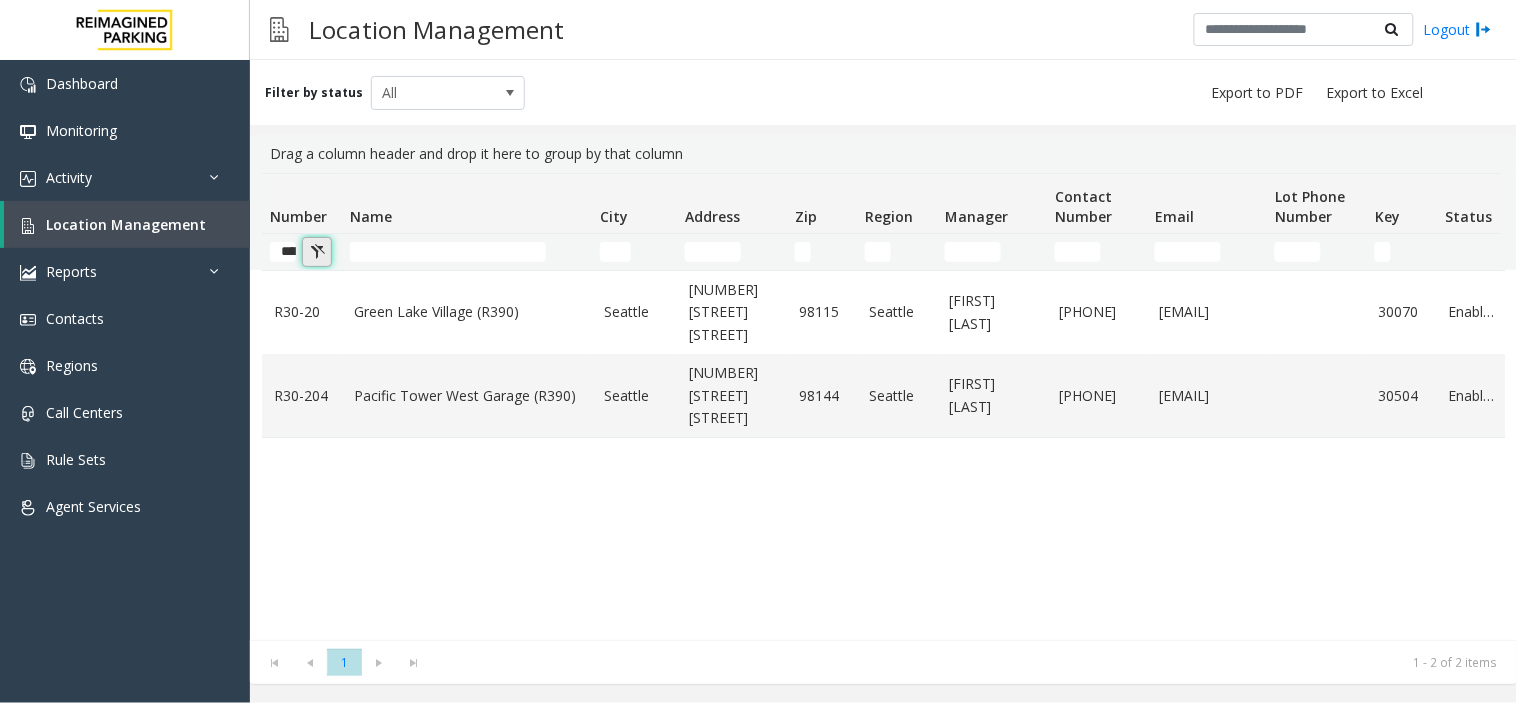 click 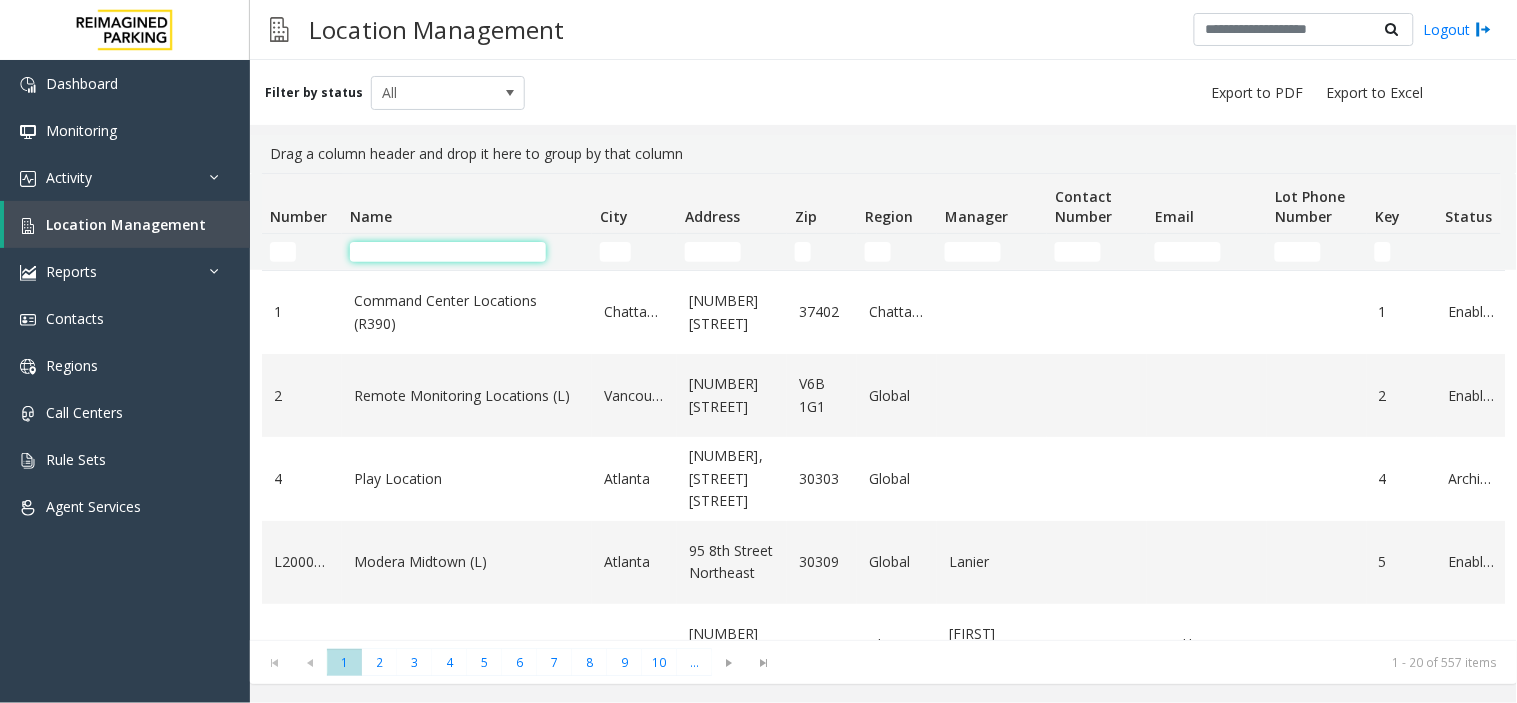 click 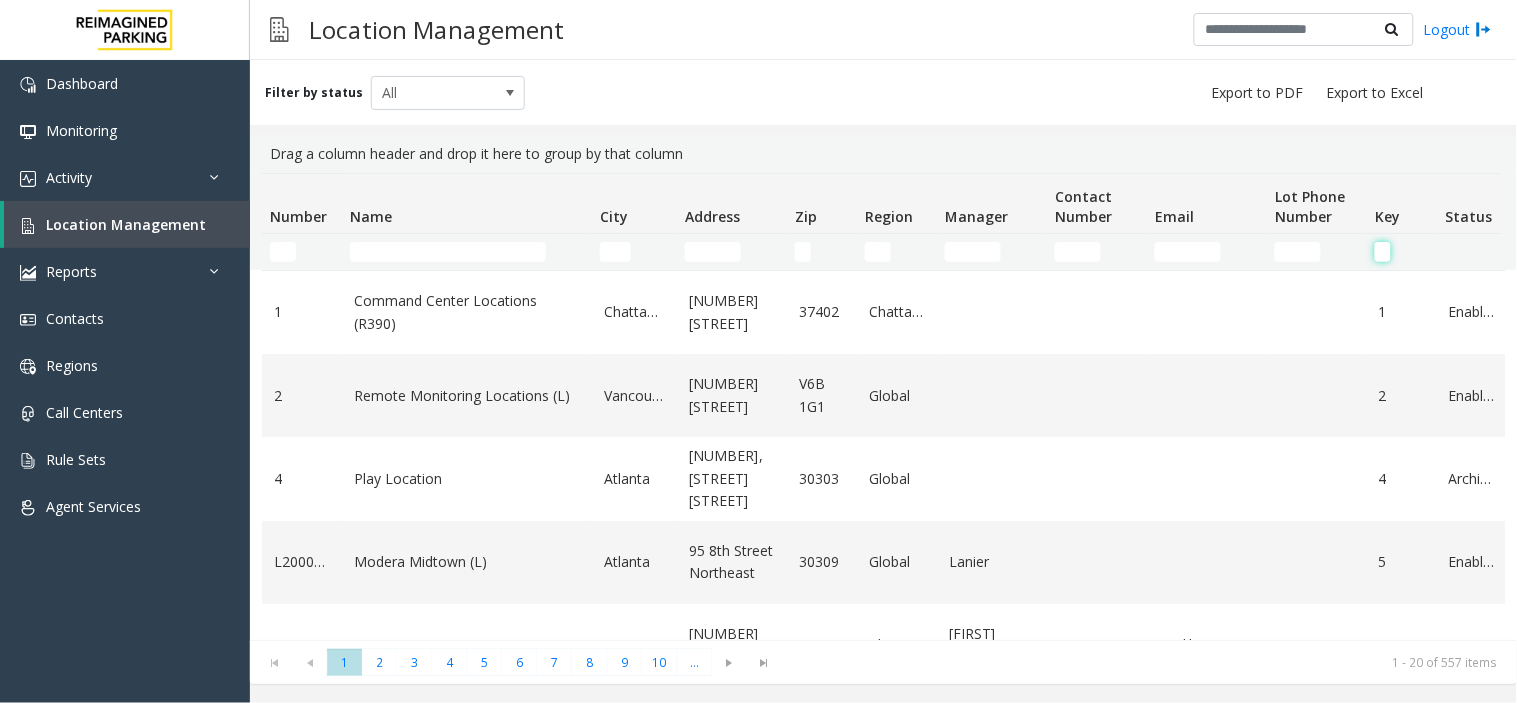 click 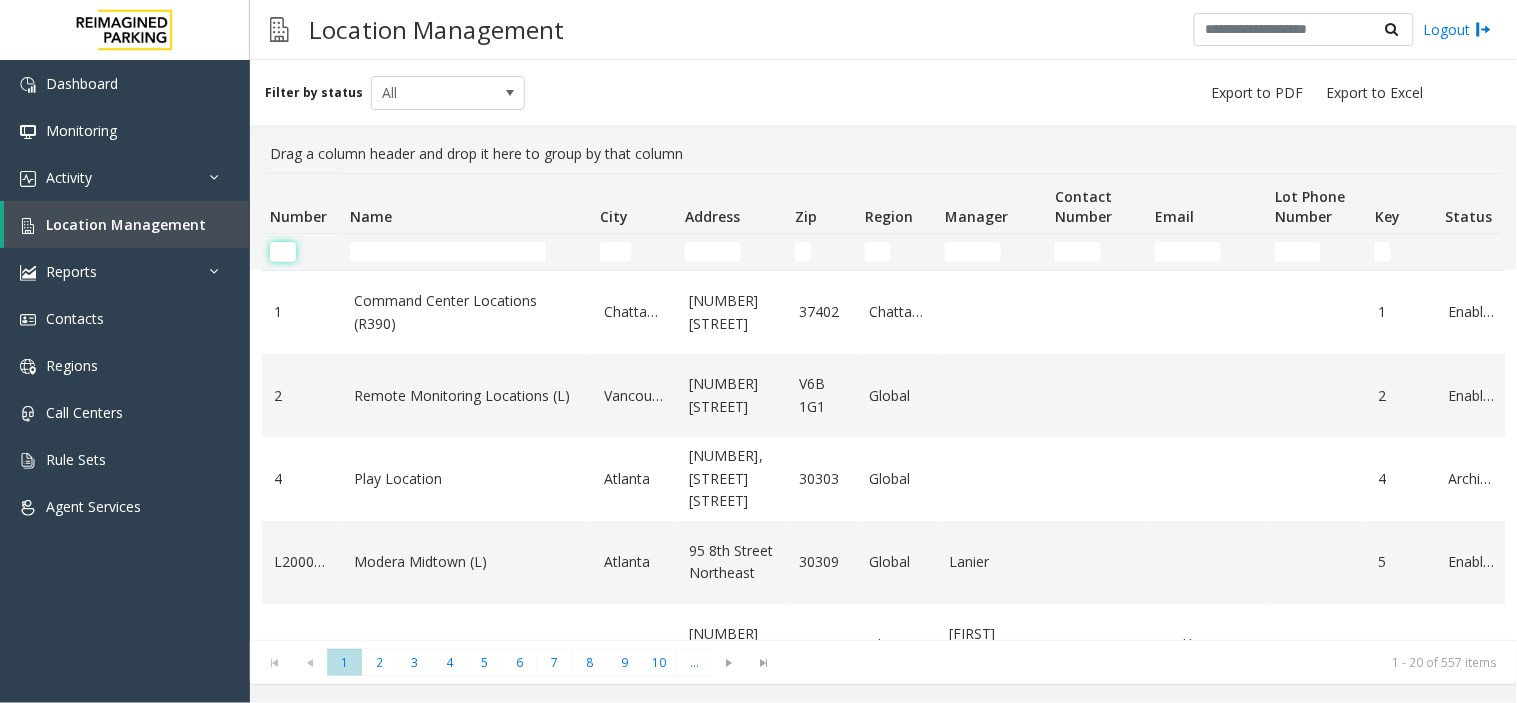 click 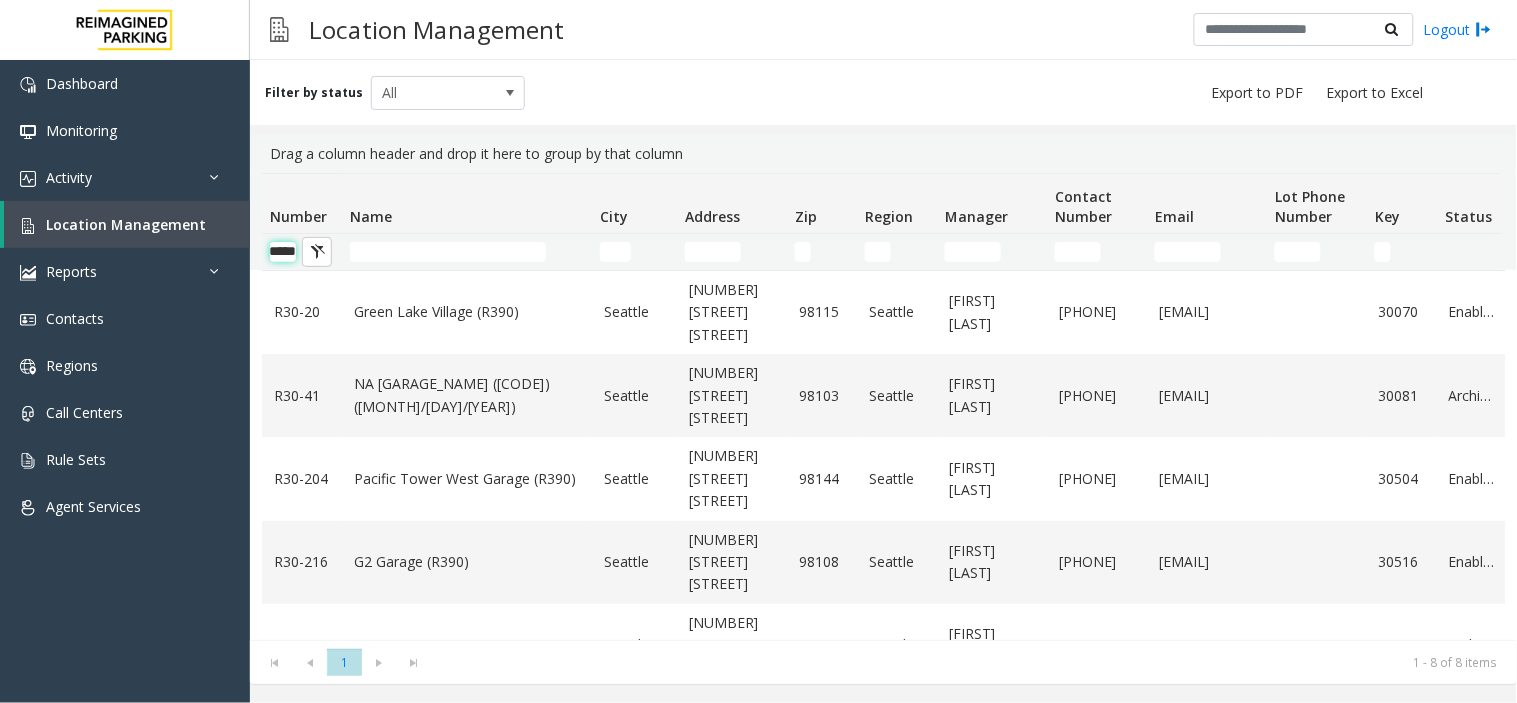 scroll, scrollTop: 0, scrollLeft: 21, axis: horizontal 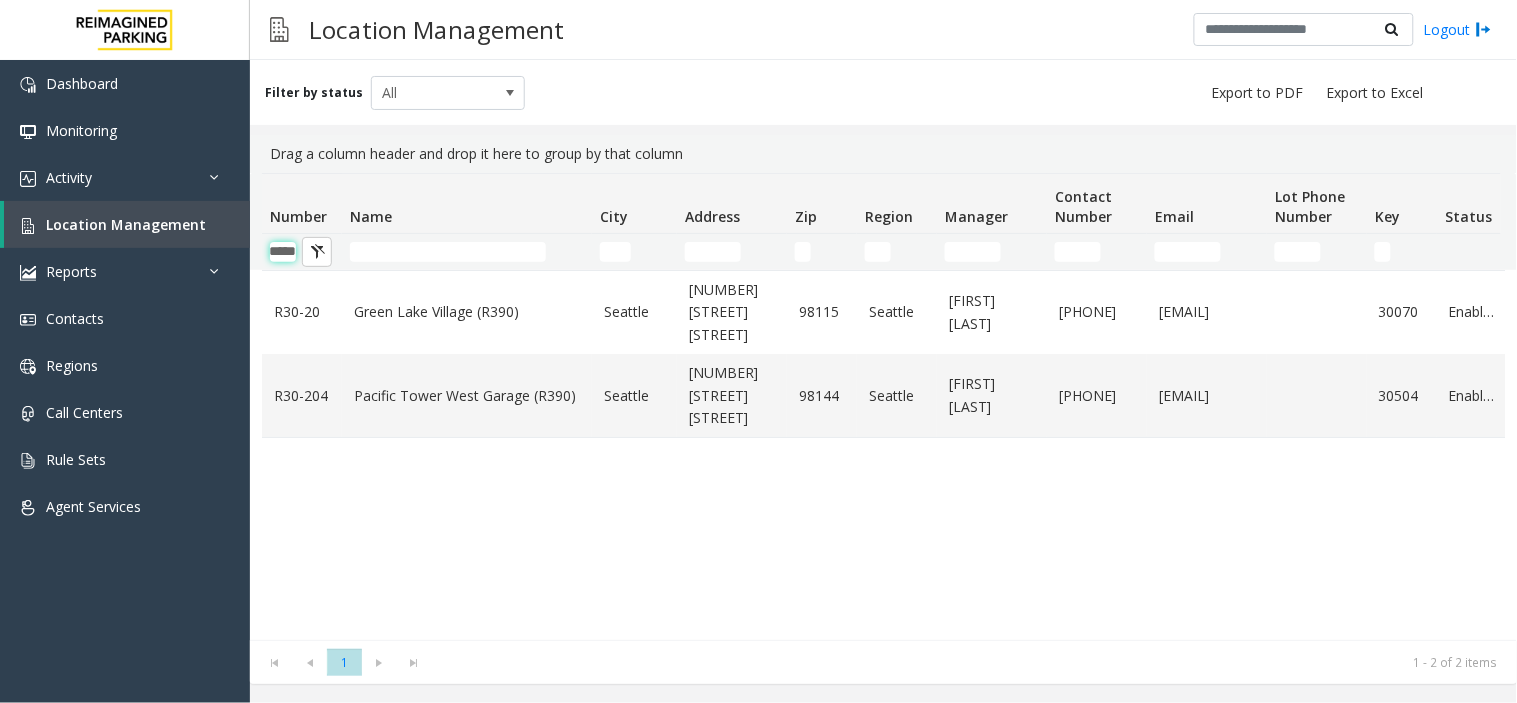 type on "*****" 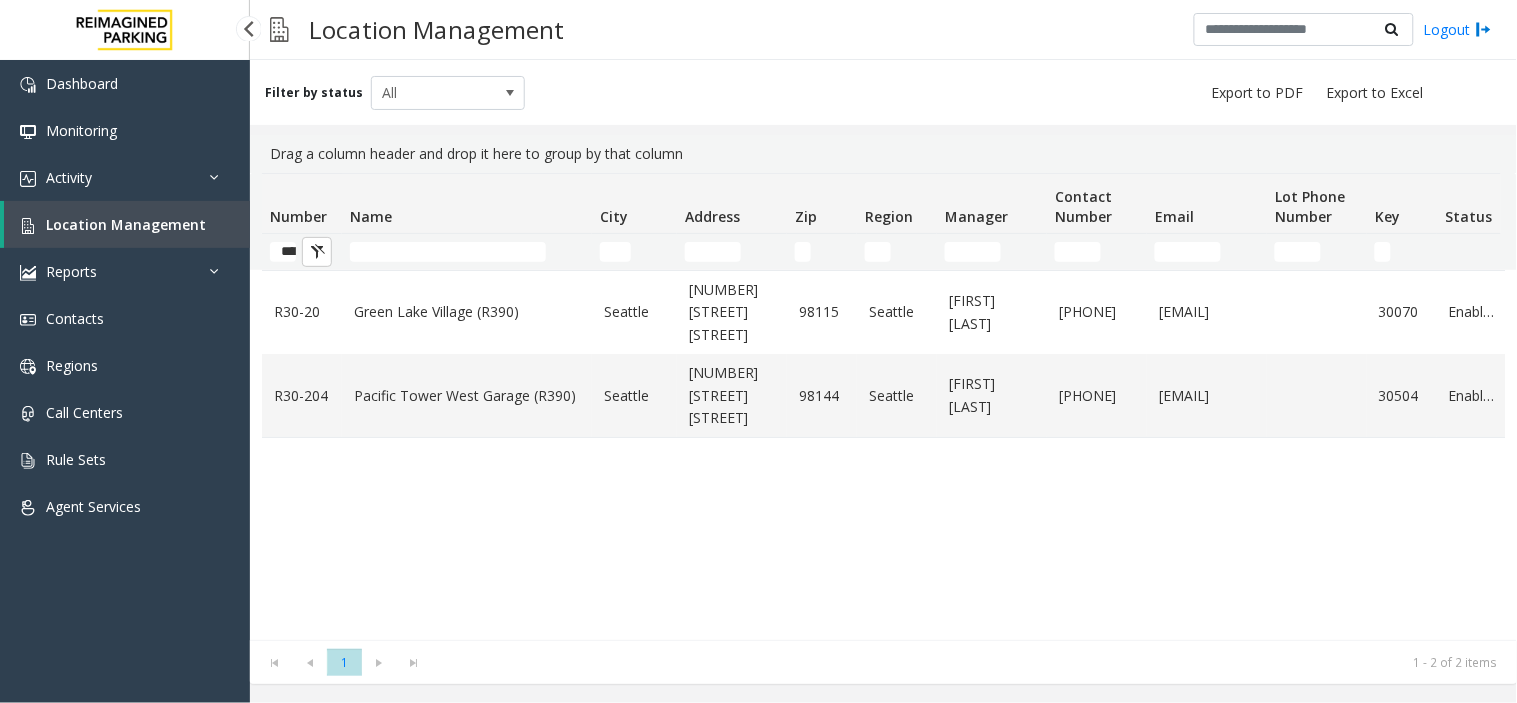 click at bounding box center (248, 28) 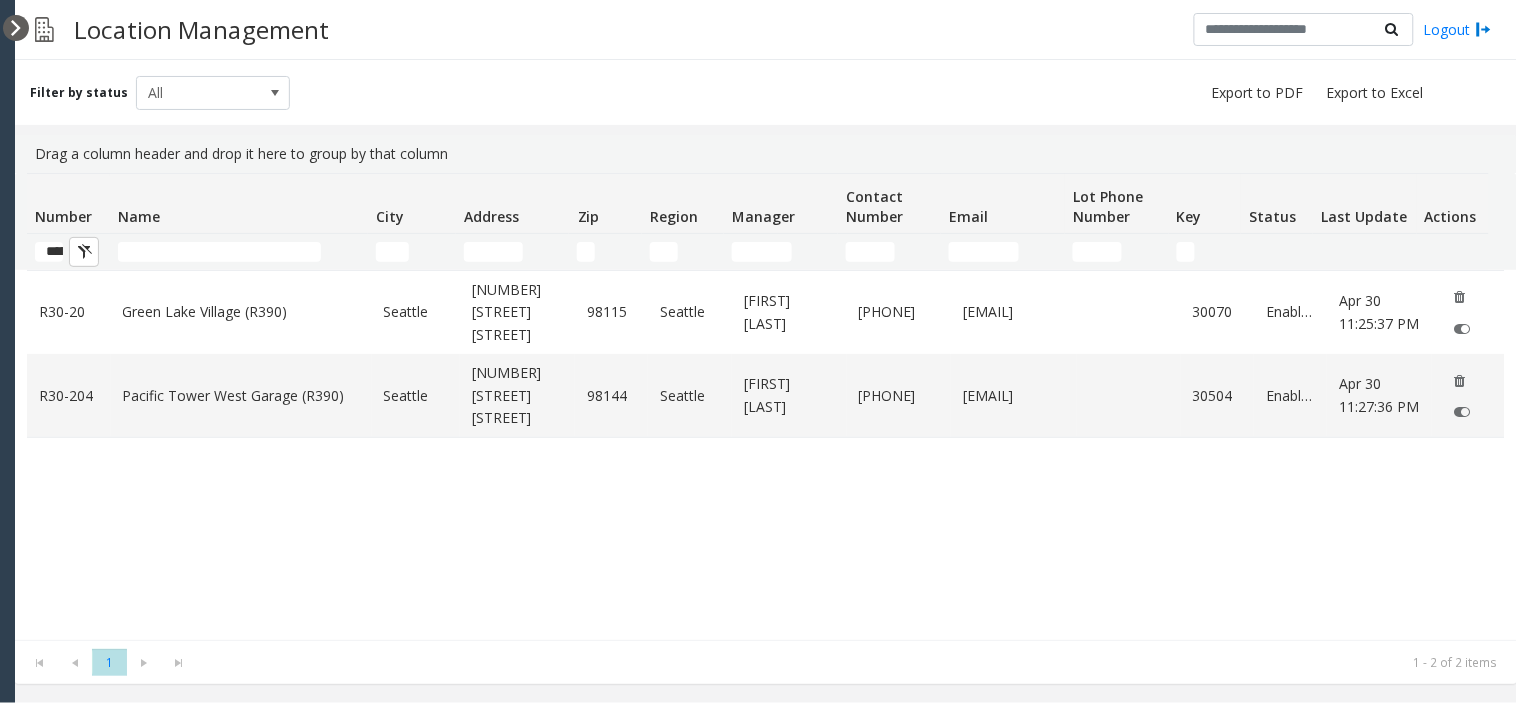 click at bounding box center (16, 28) 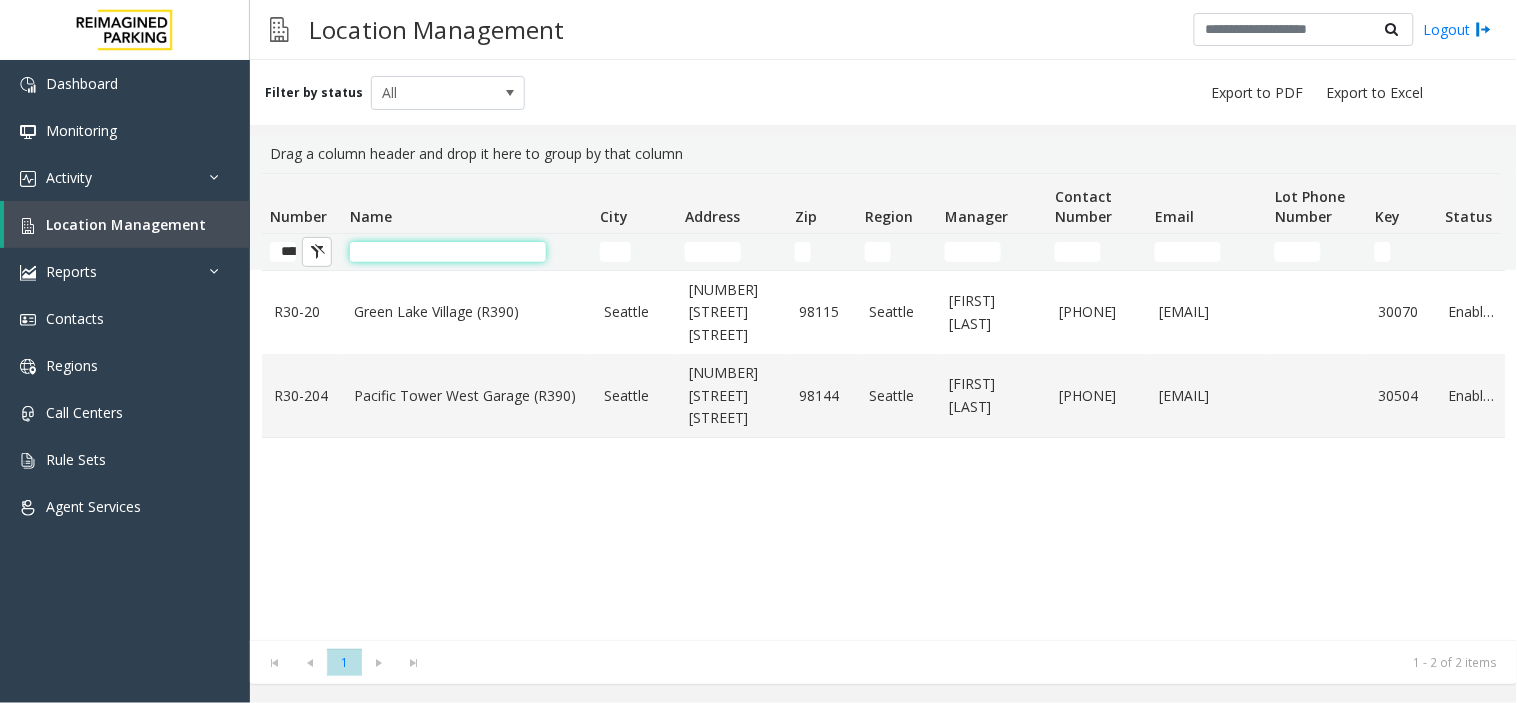 click 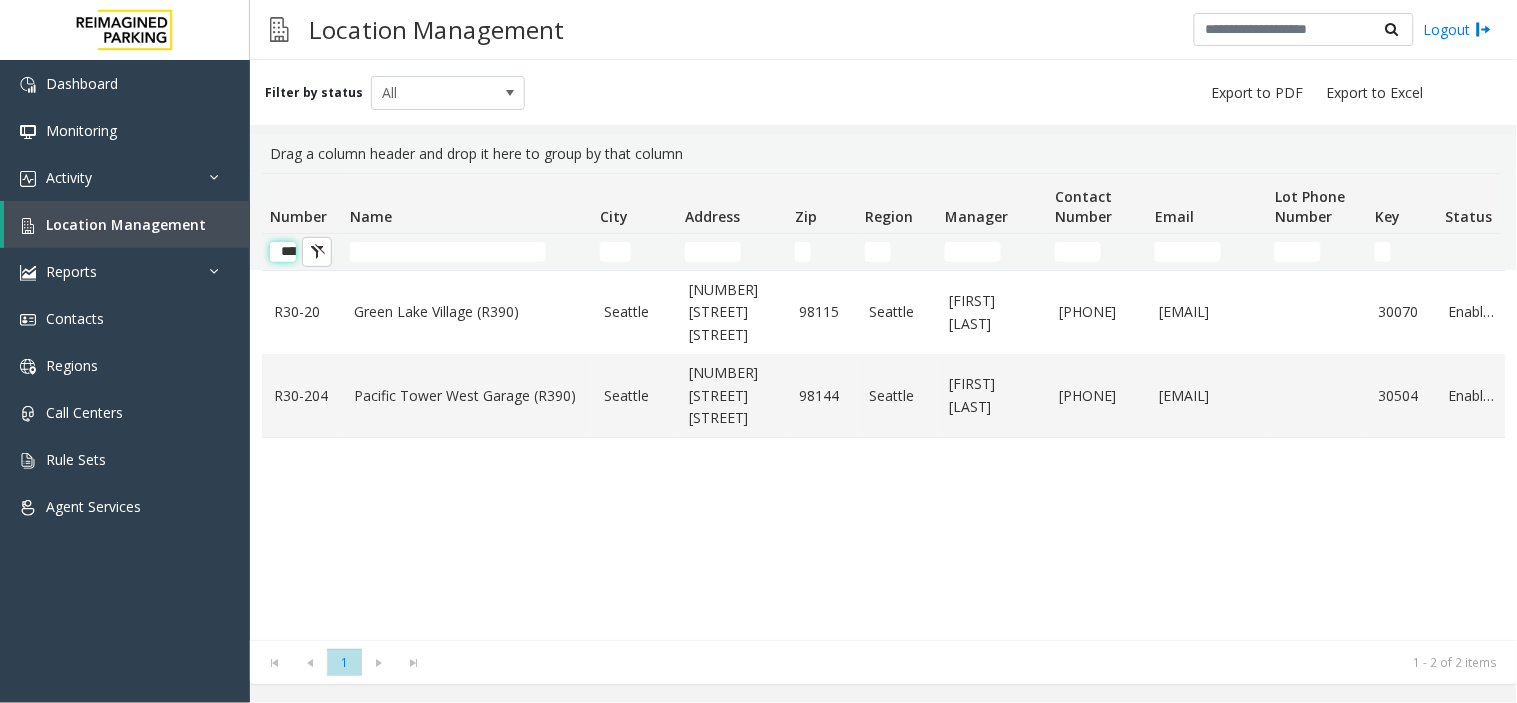 click on "*****" 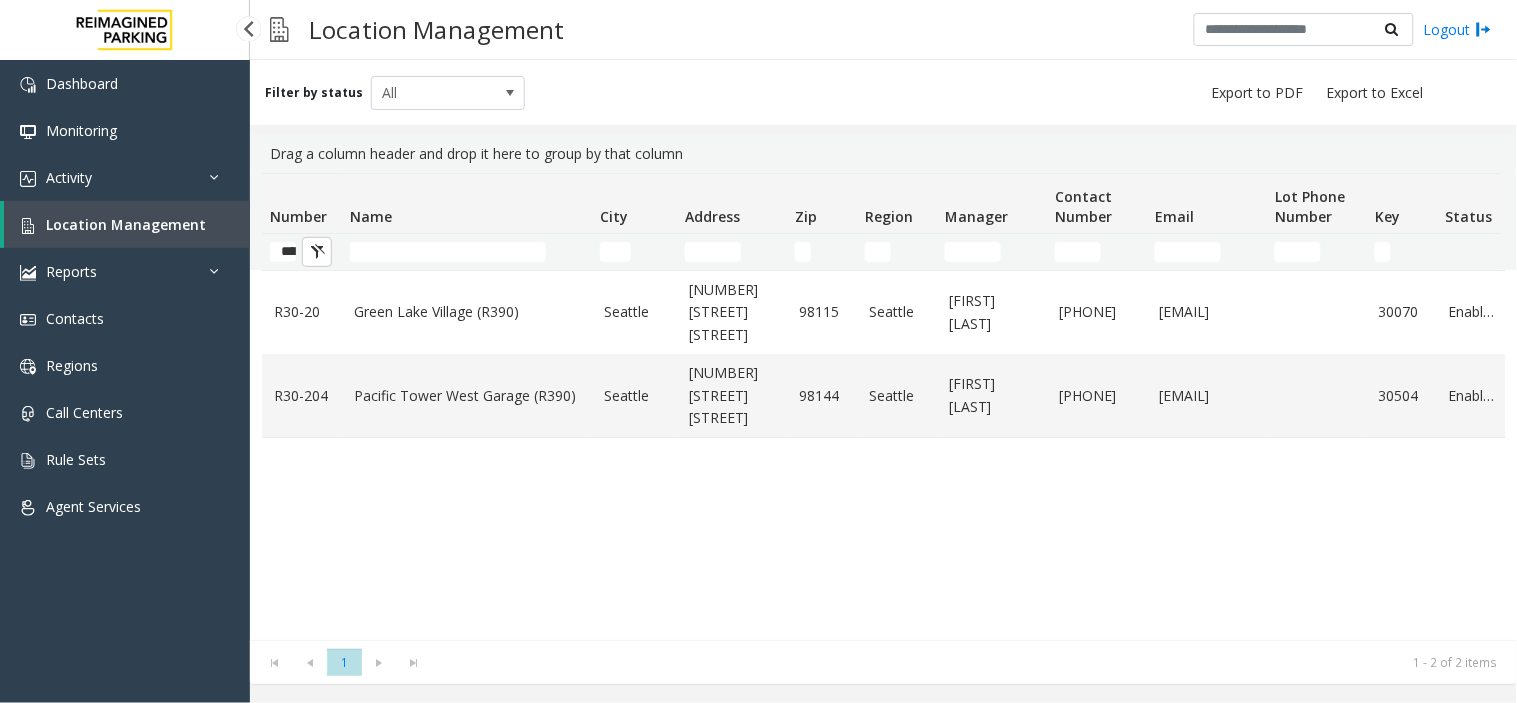 click on "Location Management" at bounding box center [126, 224] 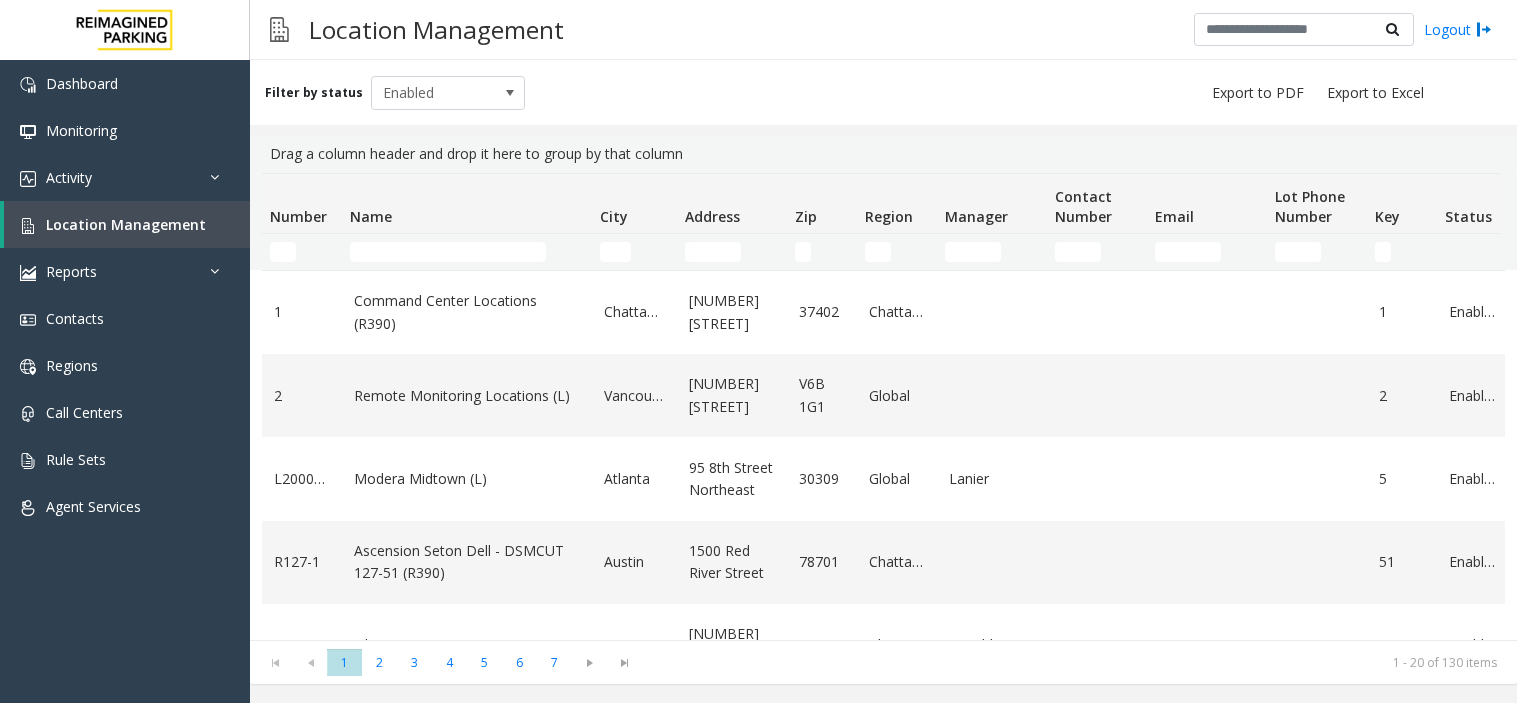 scroll, scrollTop: 0, scrollLeft: 0, axis: both 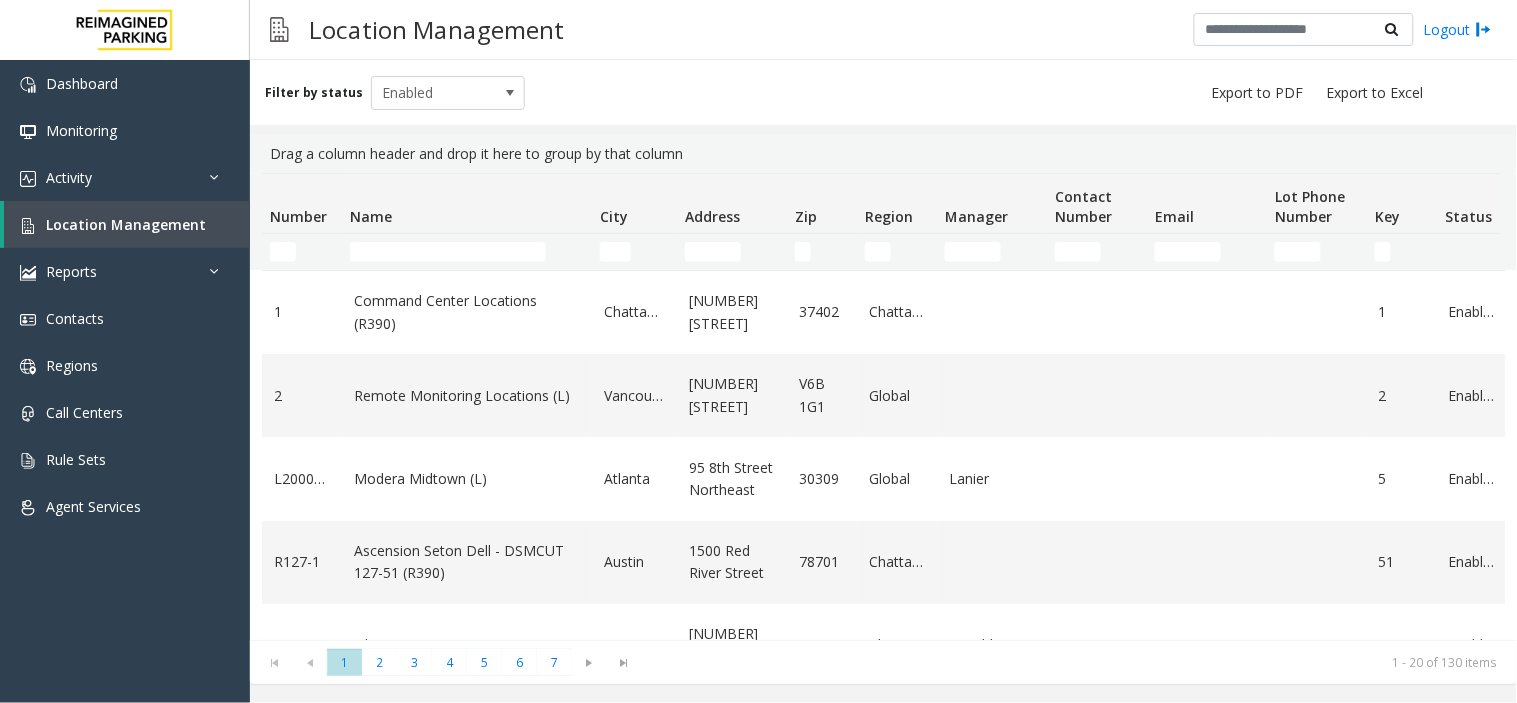 click 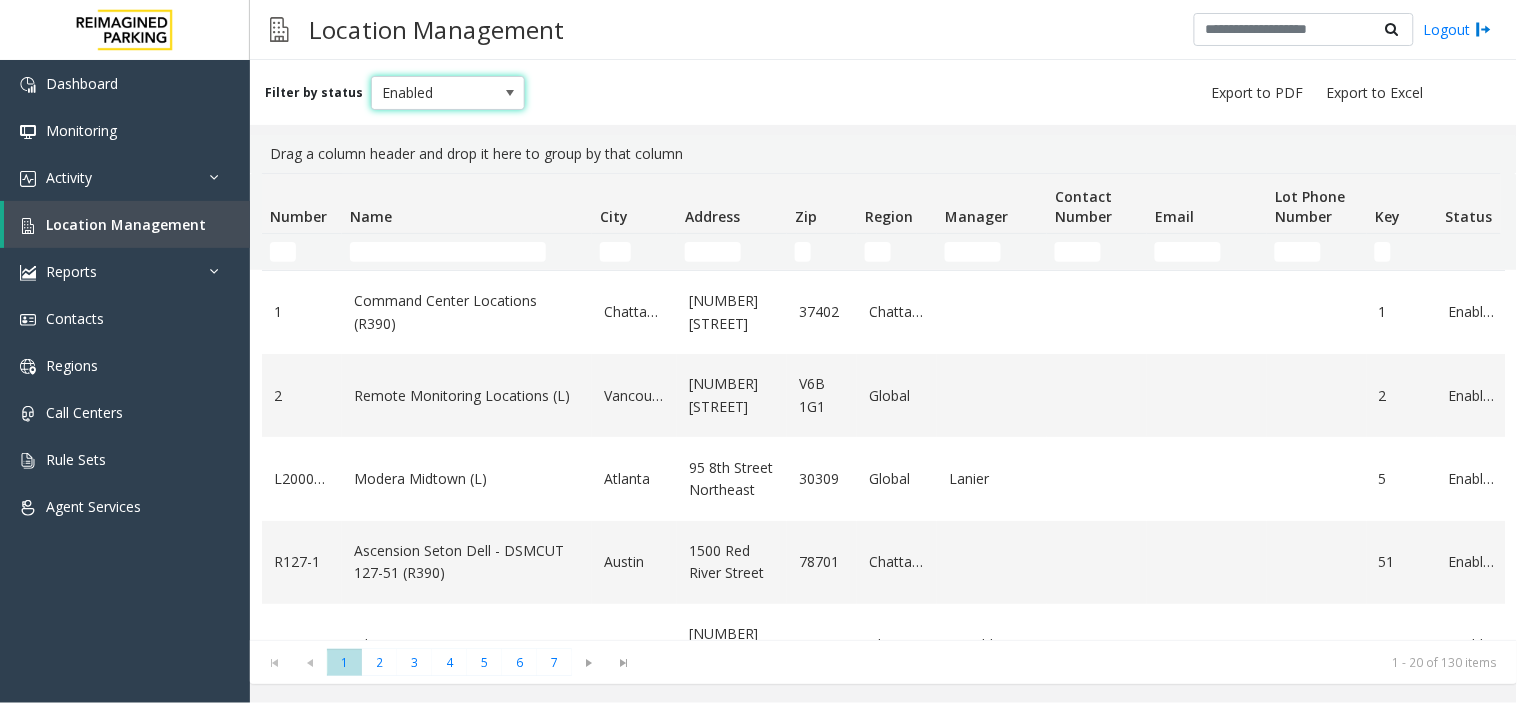 click on "Enabled" at bounding box center [433, 93] 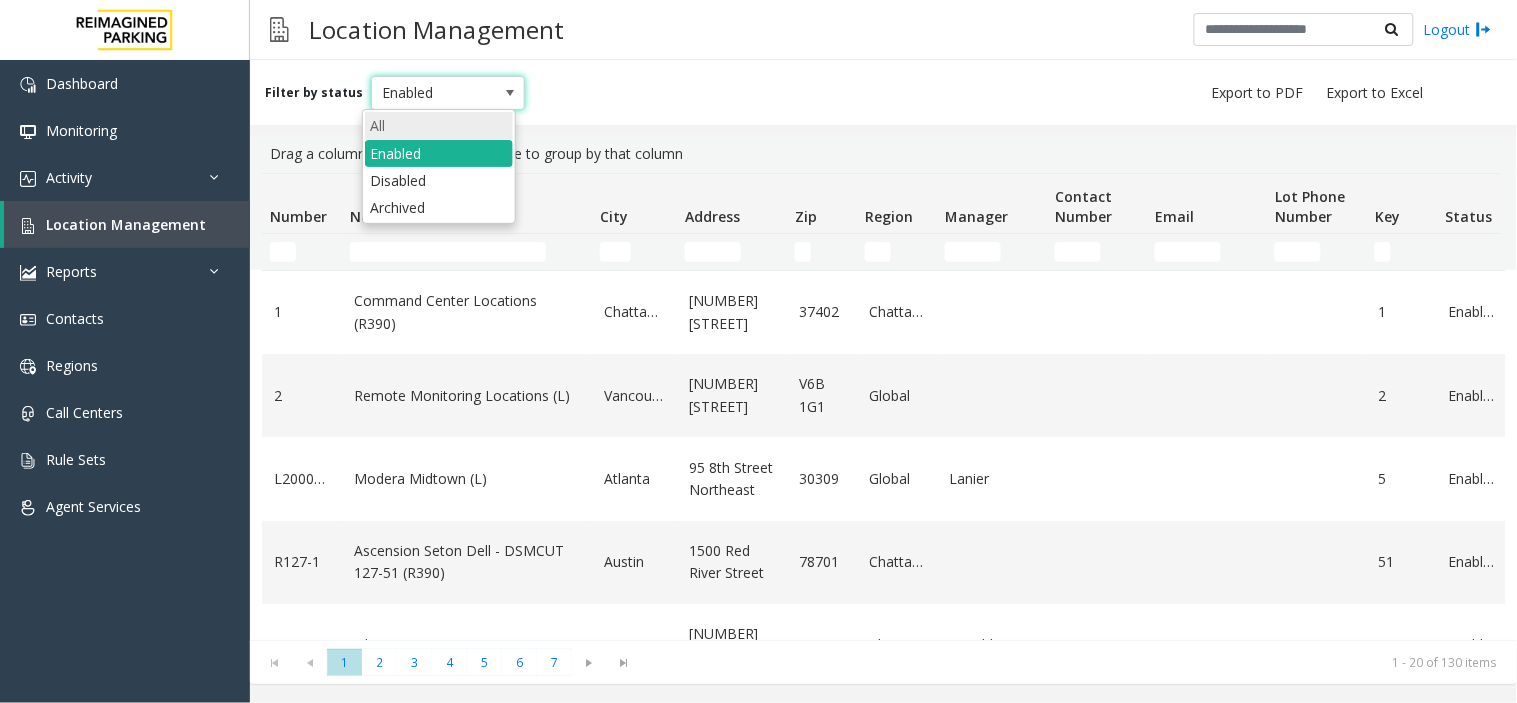 click on "All" at bounding box center (439, 125) 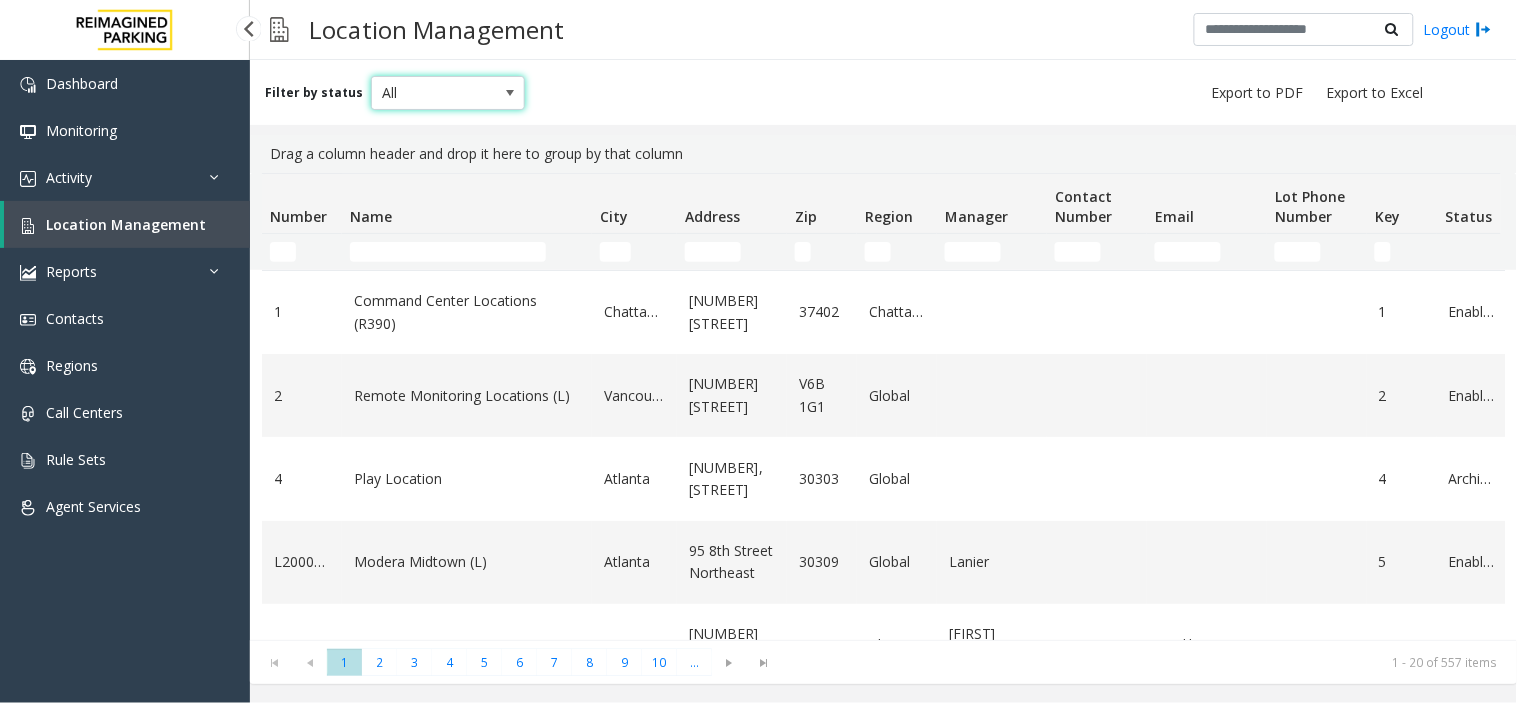 click on "Location Management" at bounding box center (127, 224) 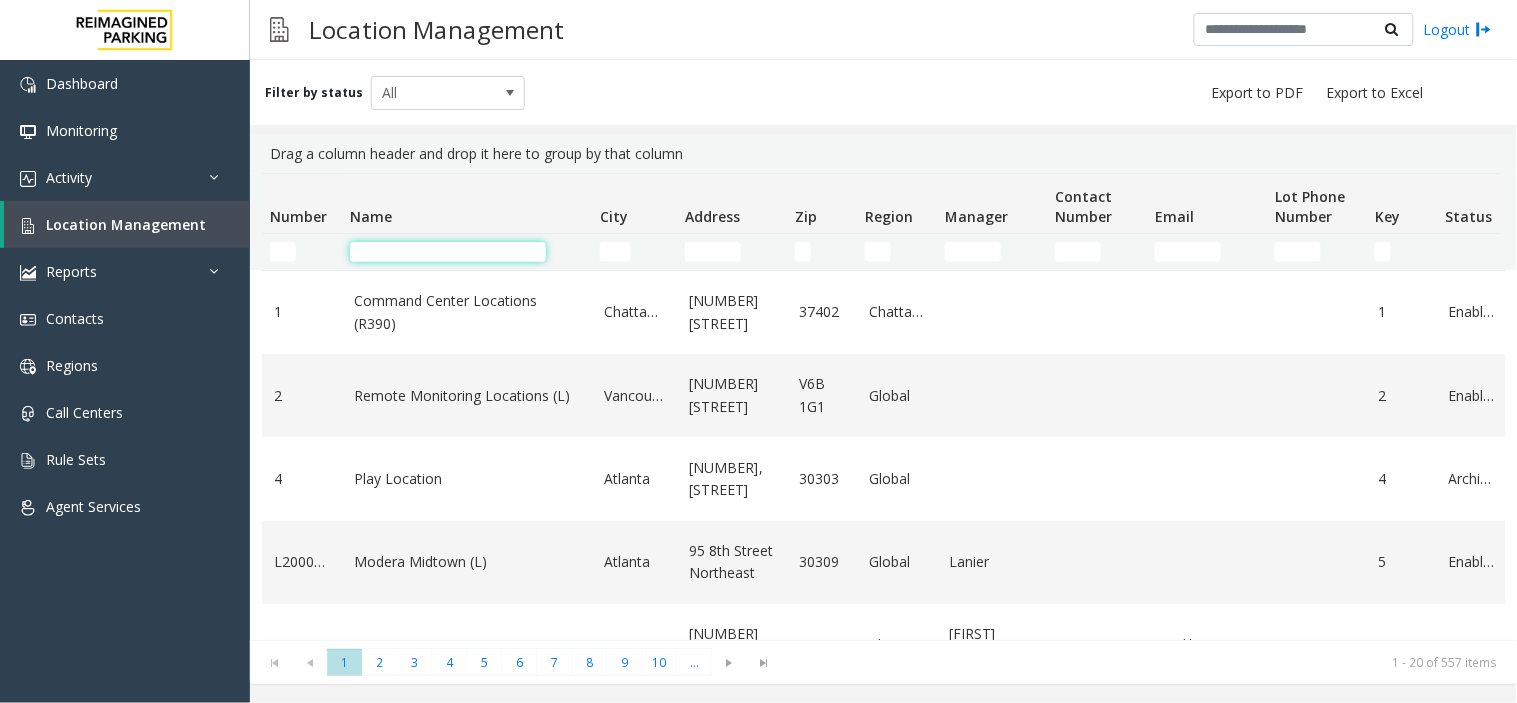 click 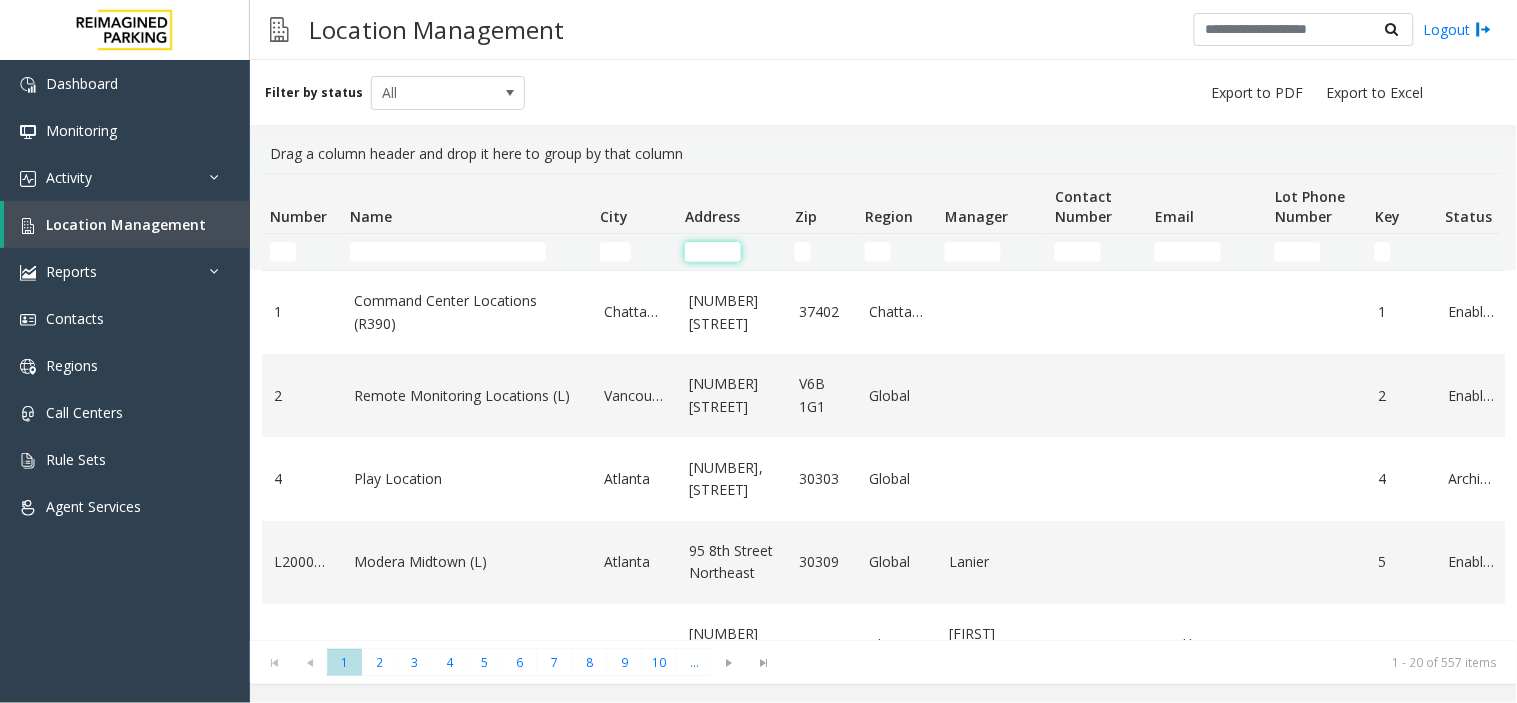 click 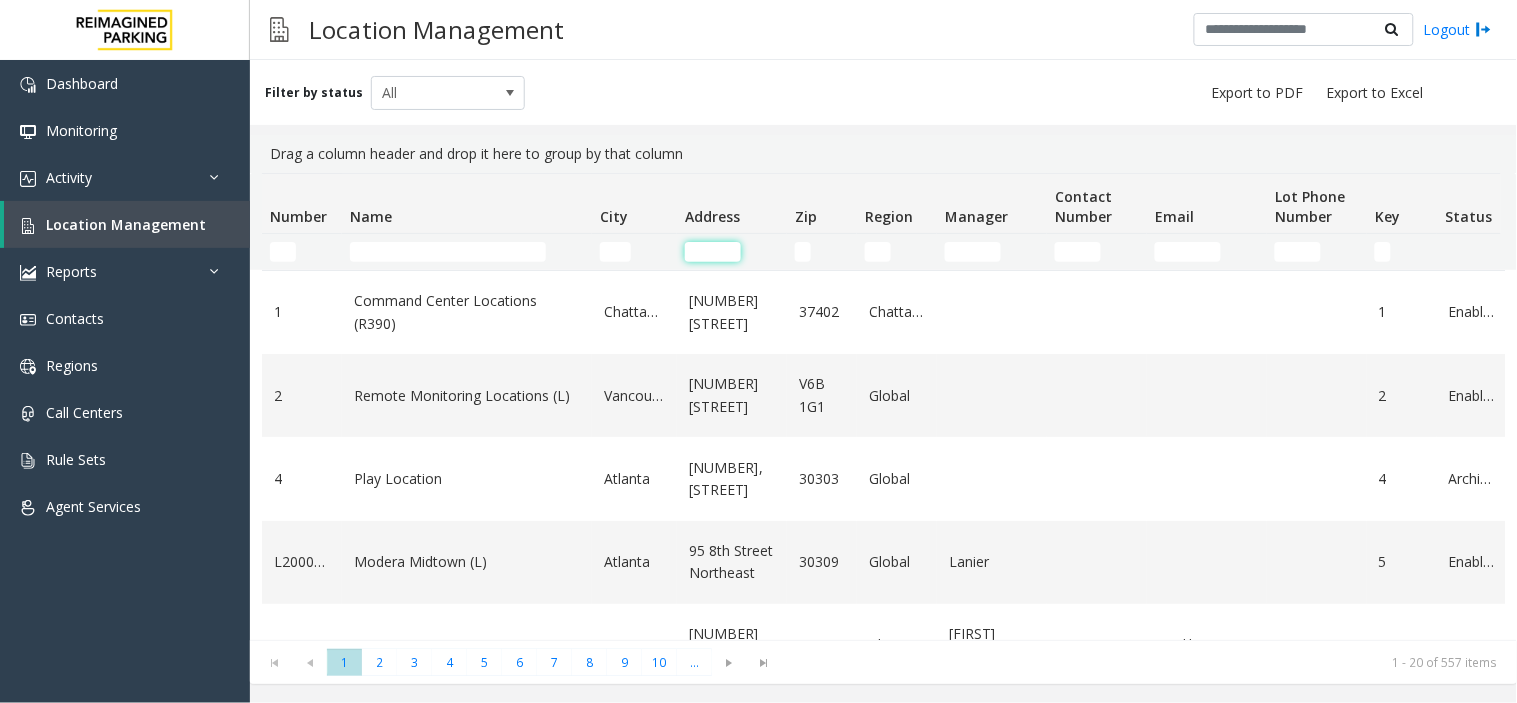 click 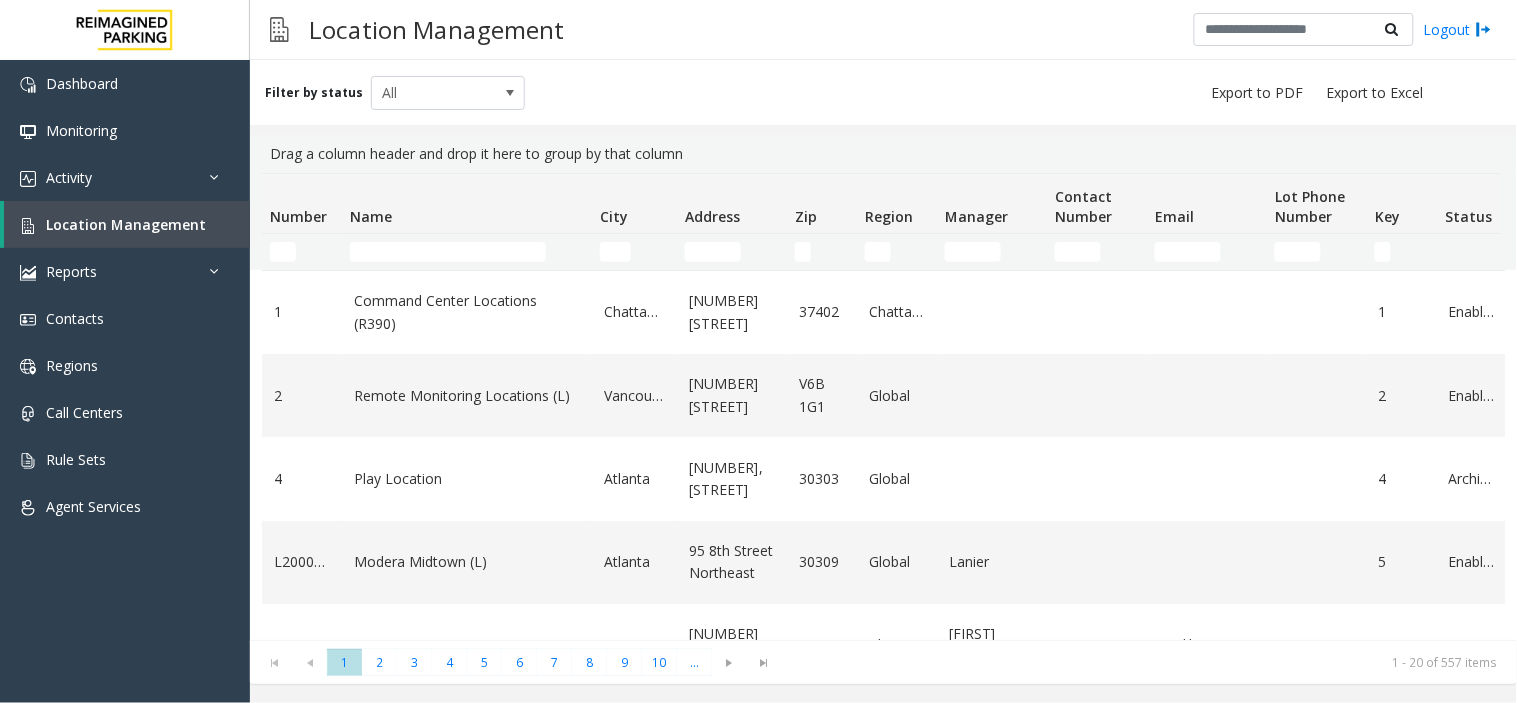 click 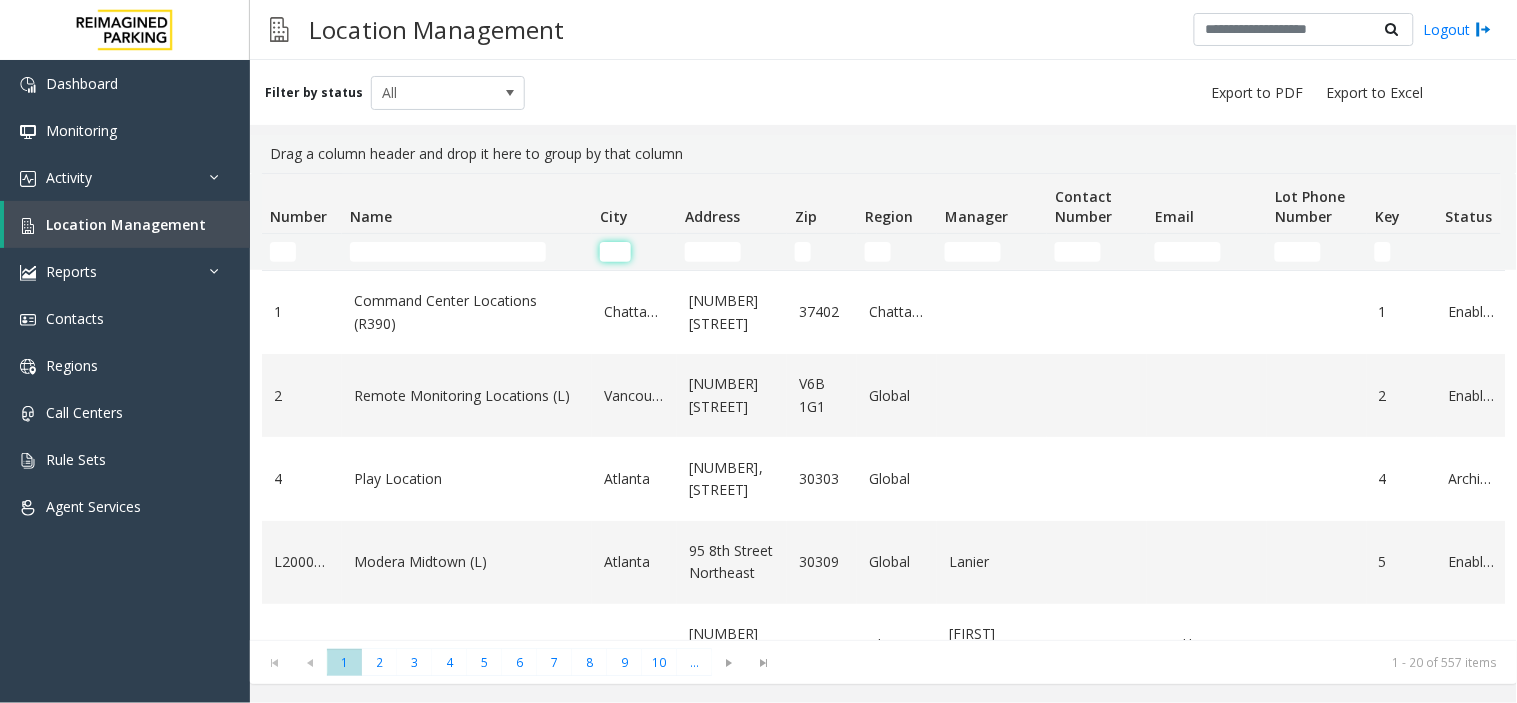 click 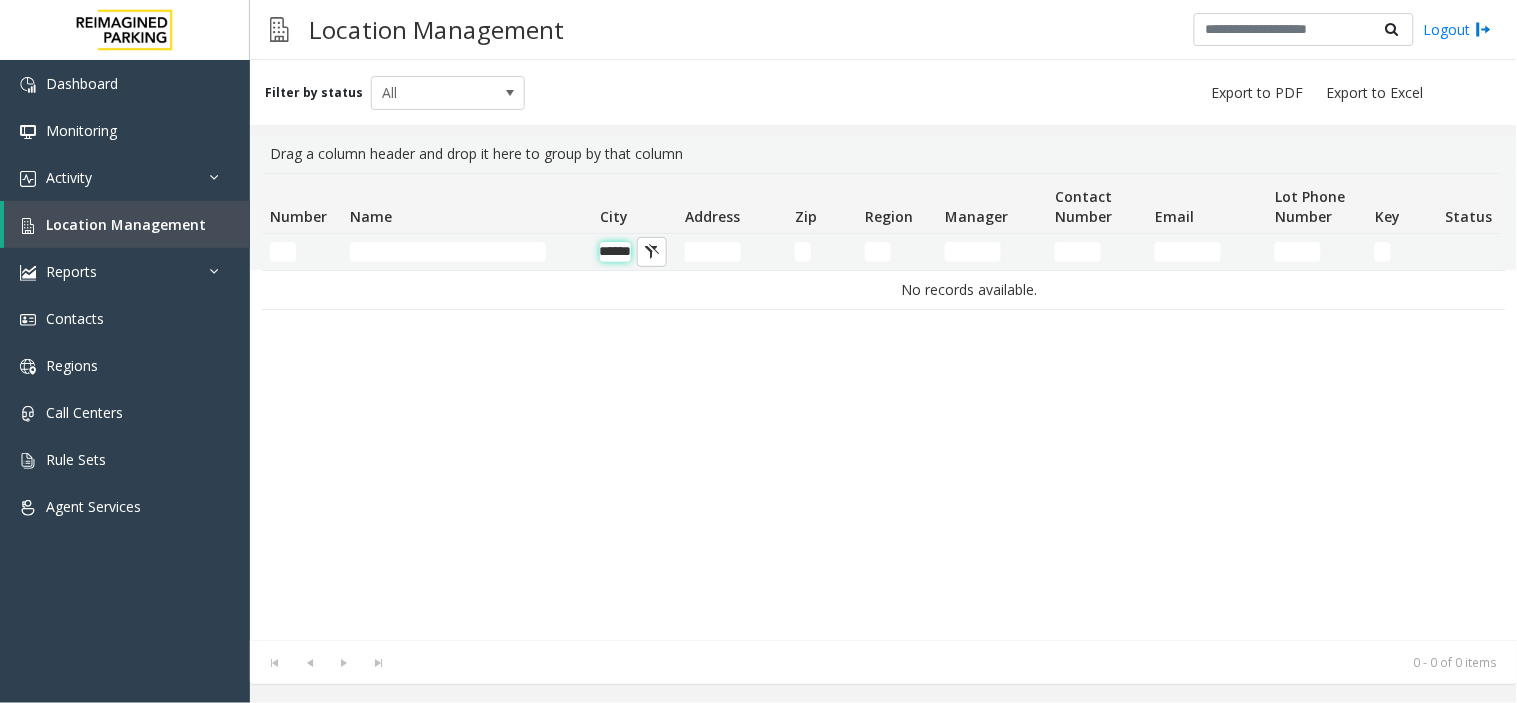 scroll, scrollTop: 0, scrollLeft: 18, axis: horizontal 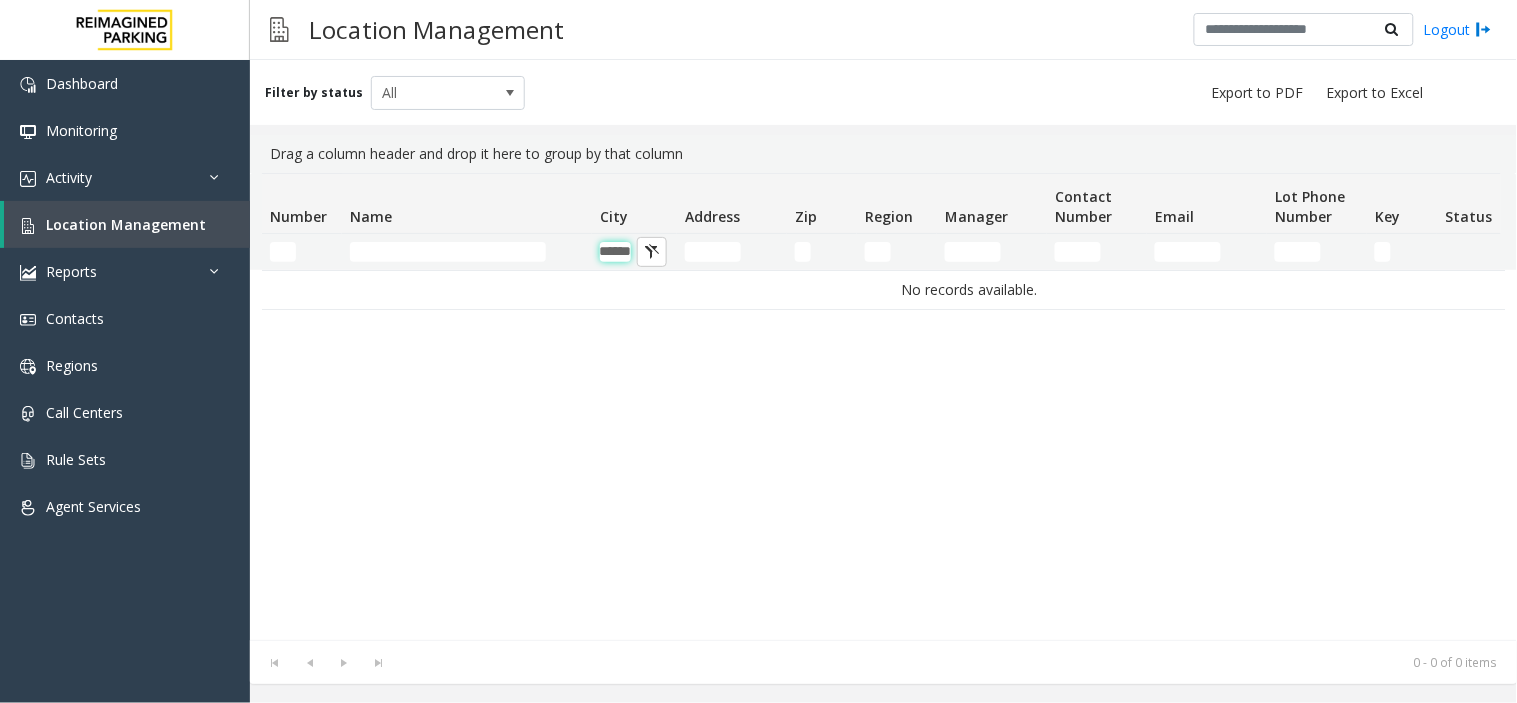 type on "******" 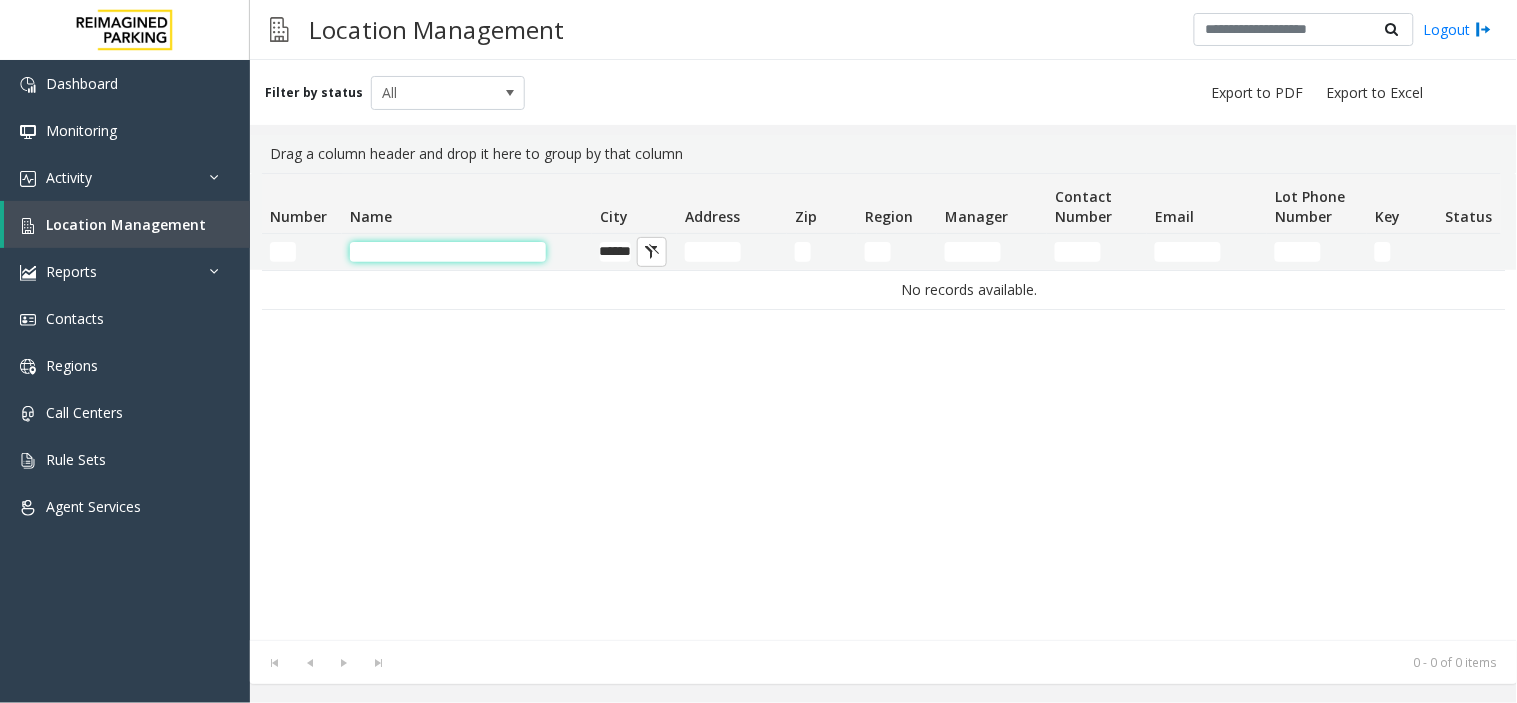 scroll, scrollTop: 0, scrollLeft: 0, axis: both 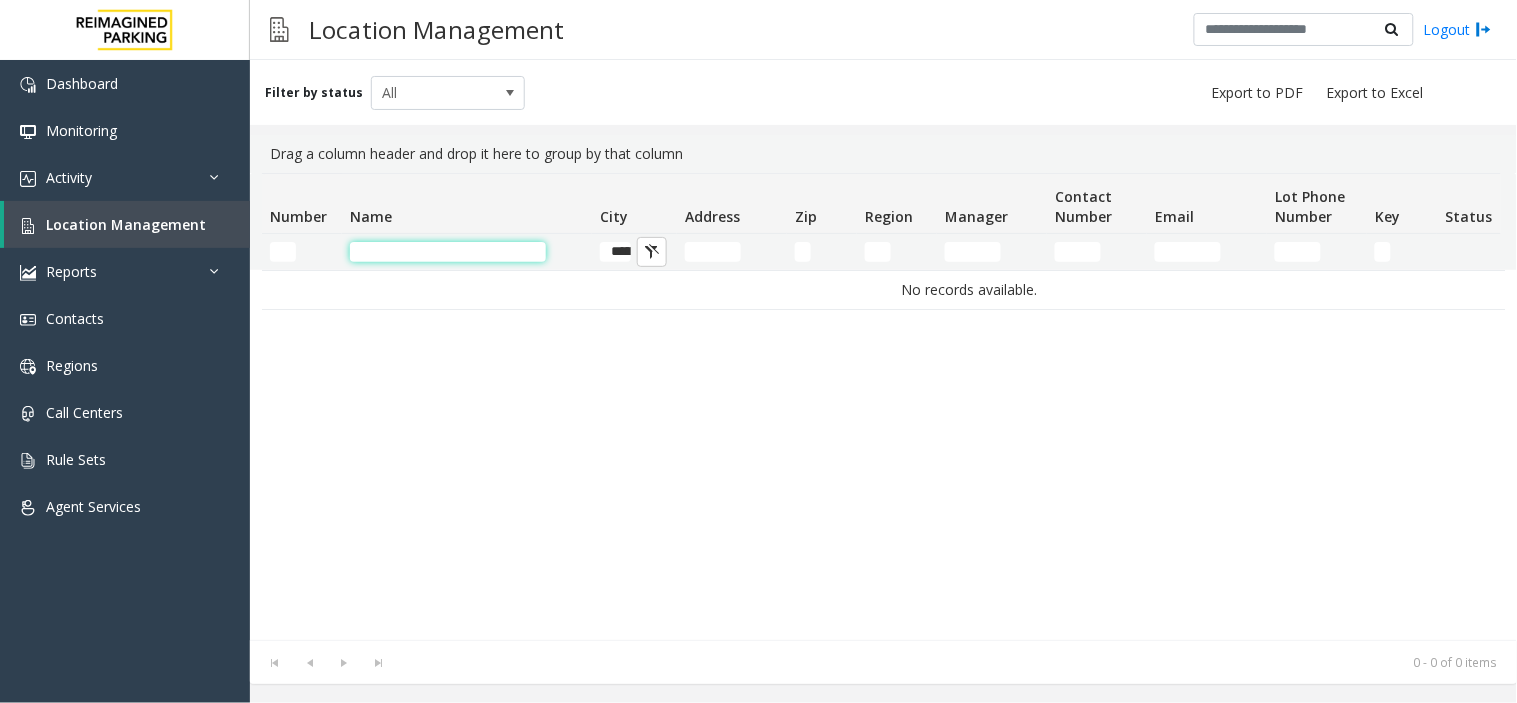 click 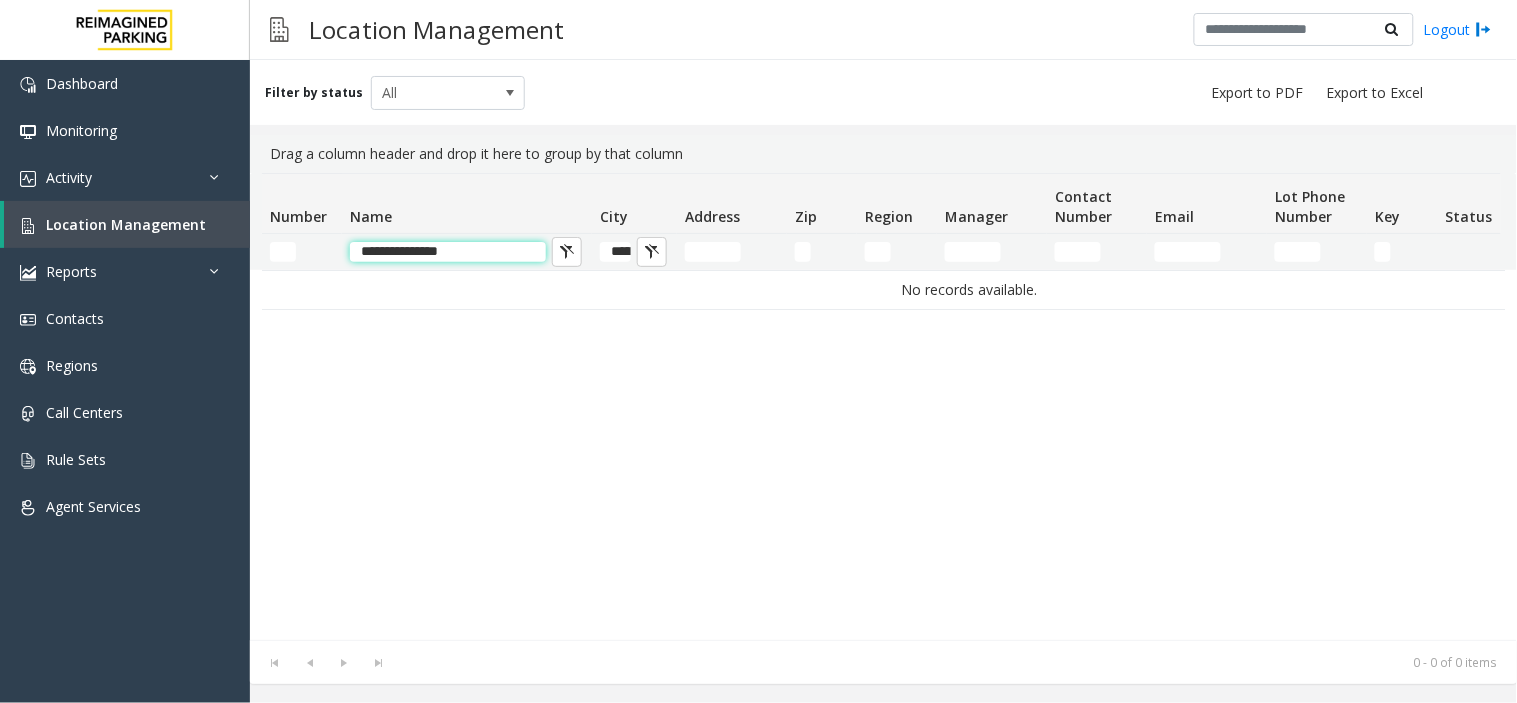 click on "**********" 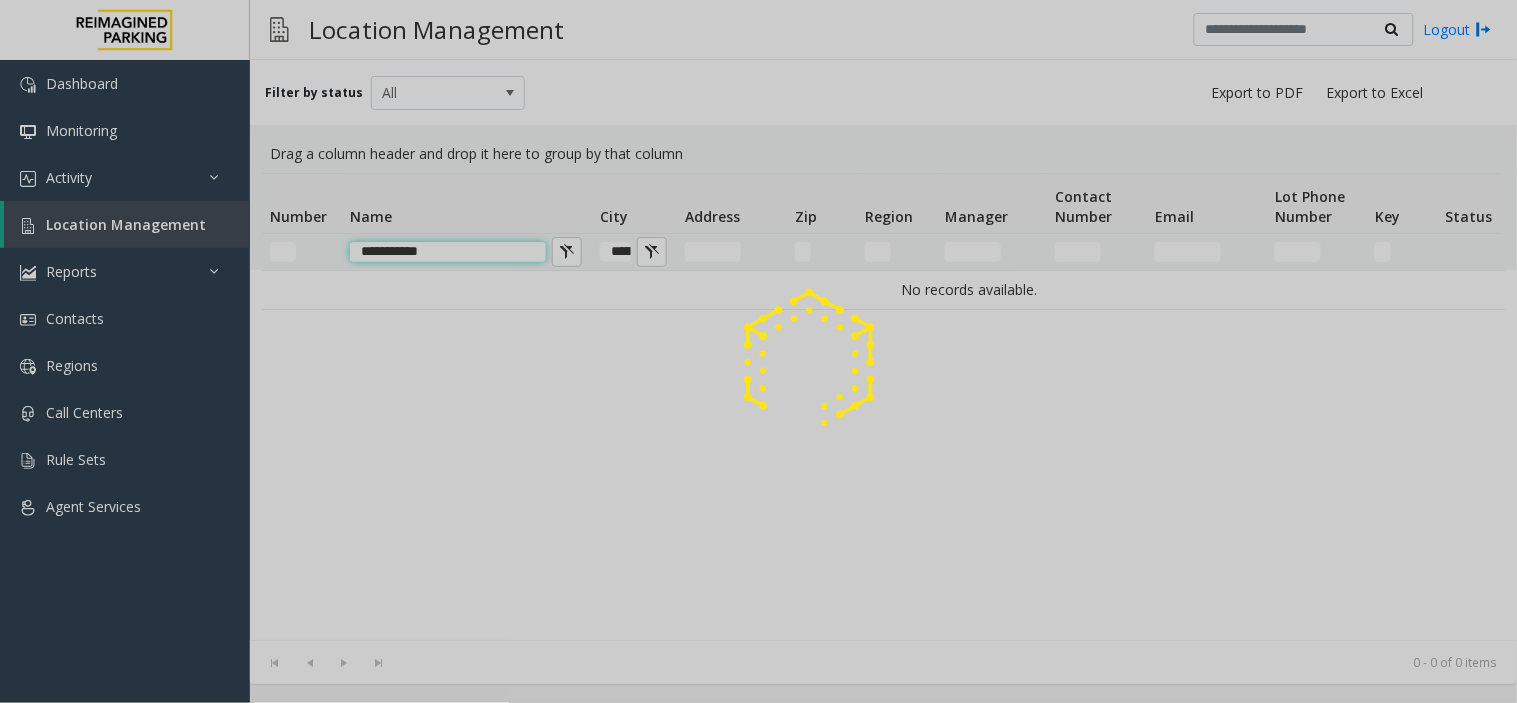 click on "**********" 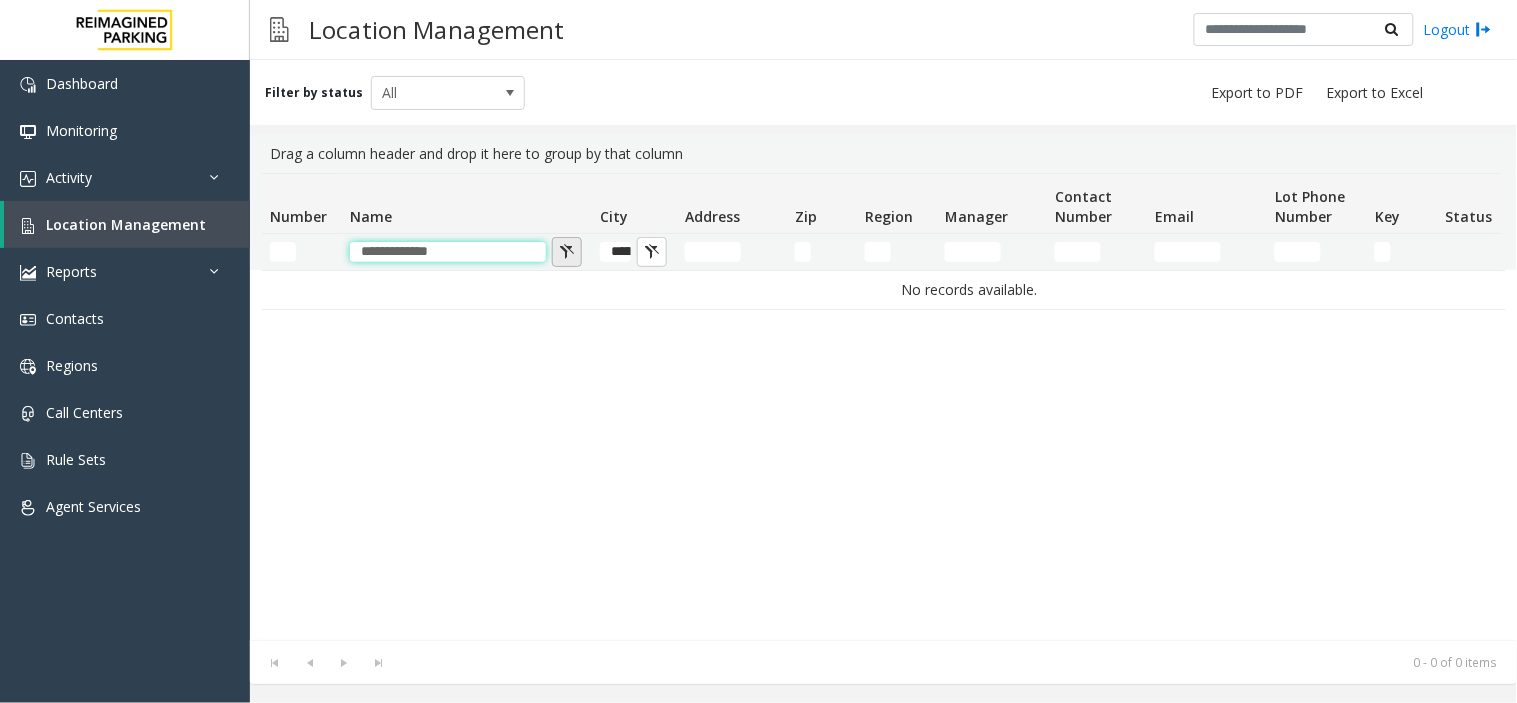 type on "**********" 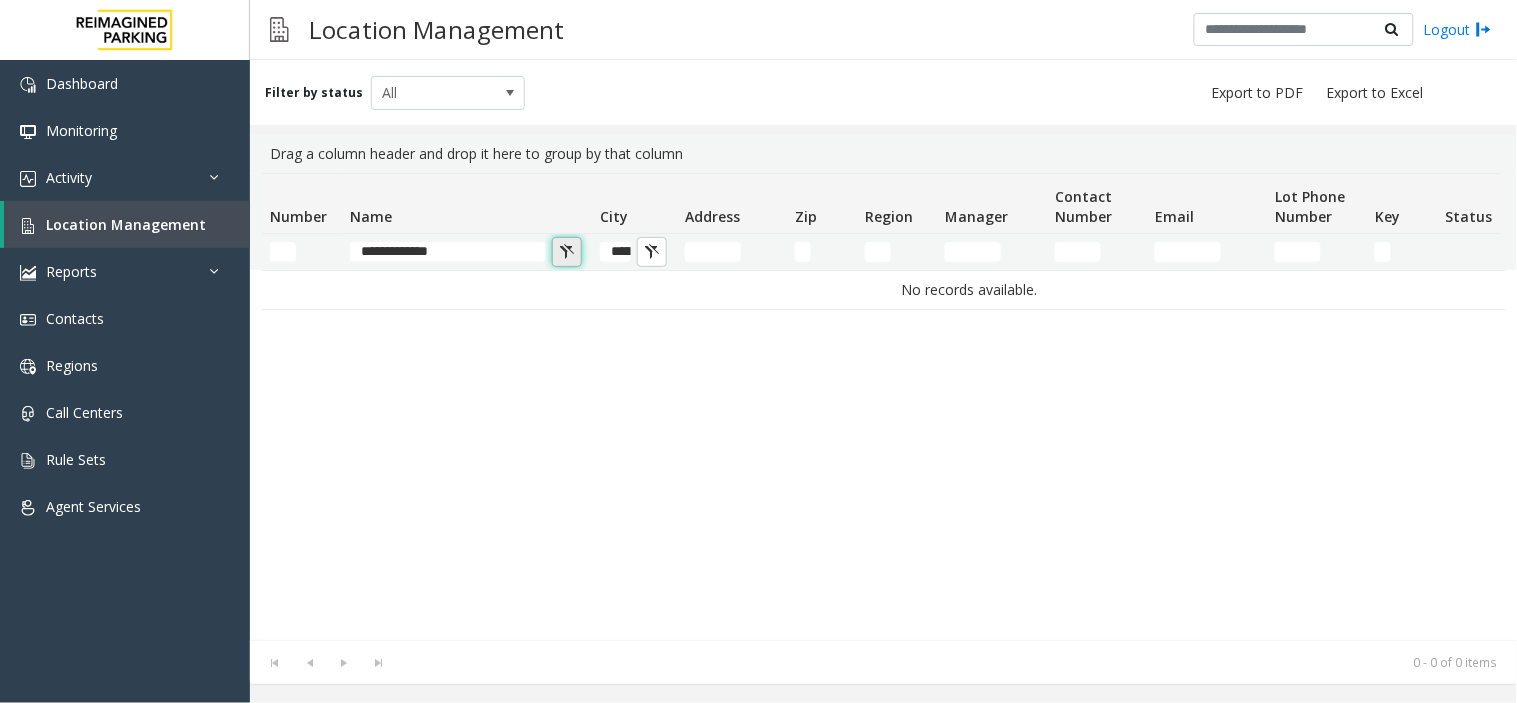 click 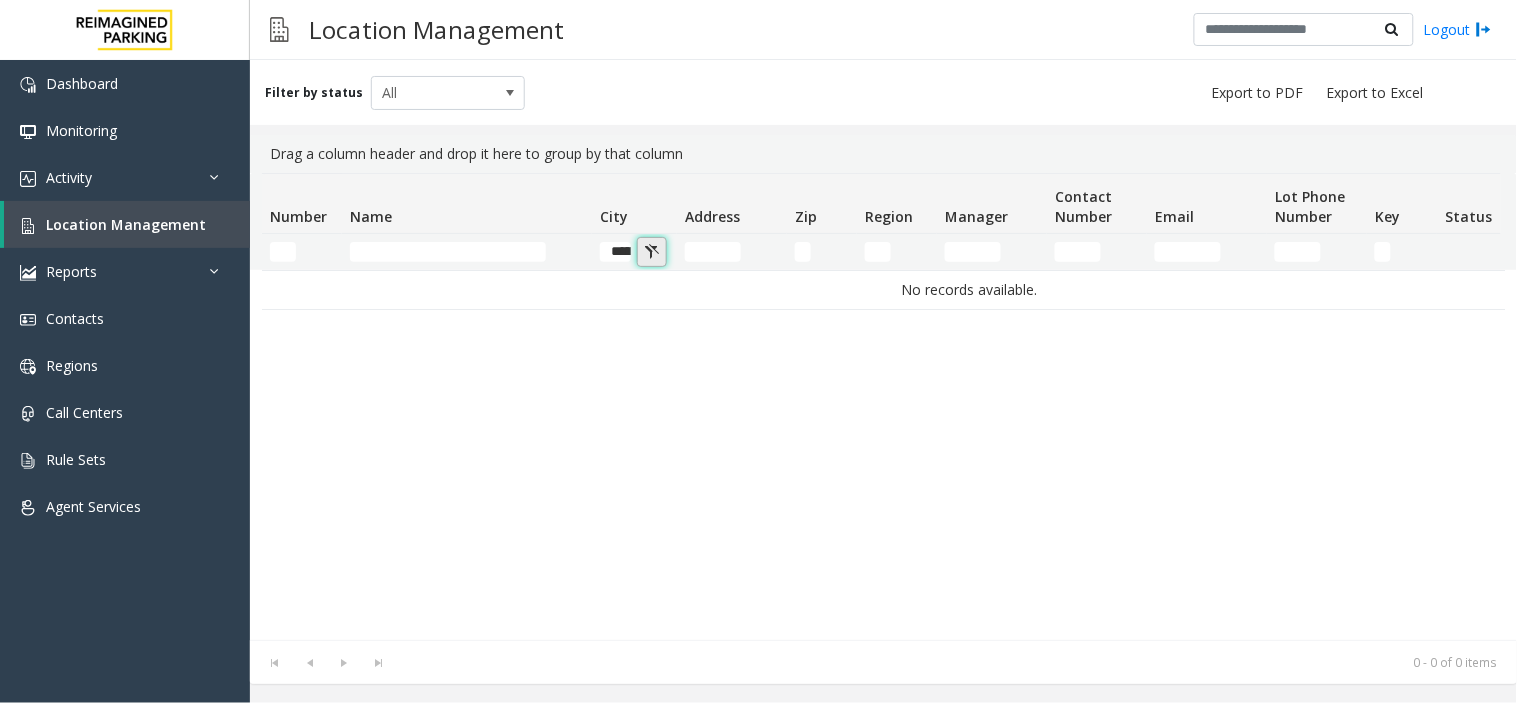 click 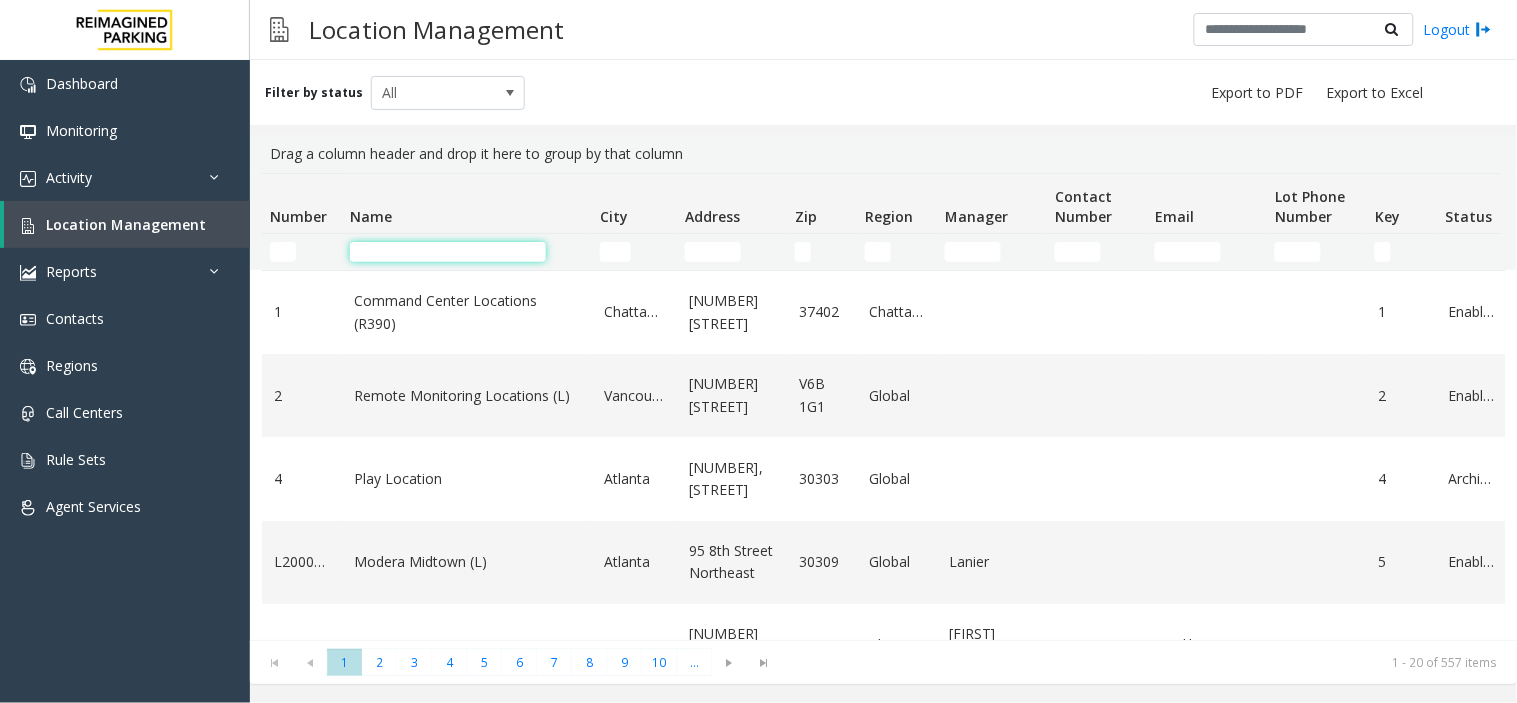 click 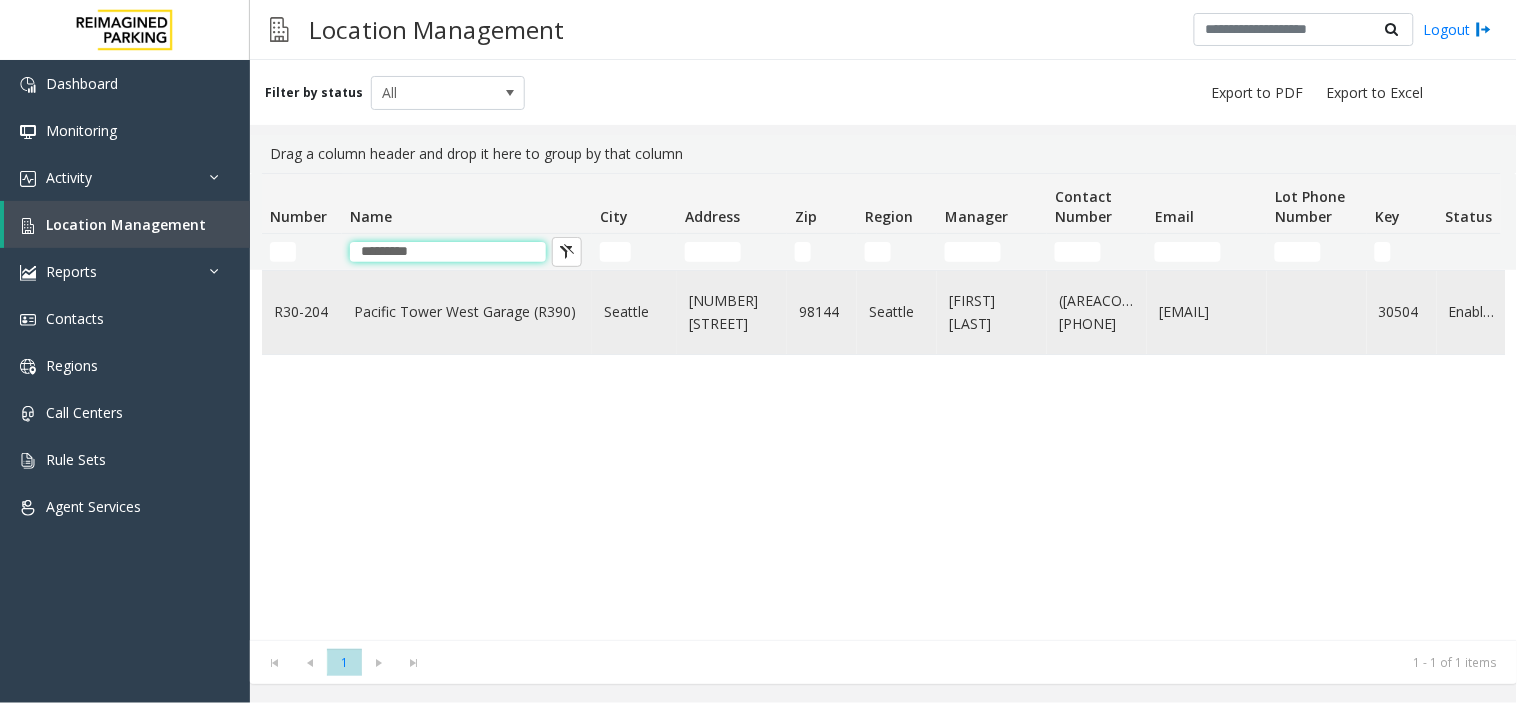 type on "*********" 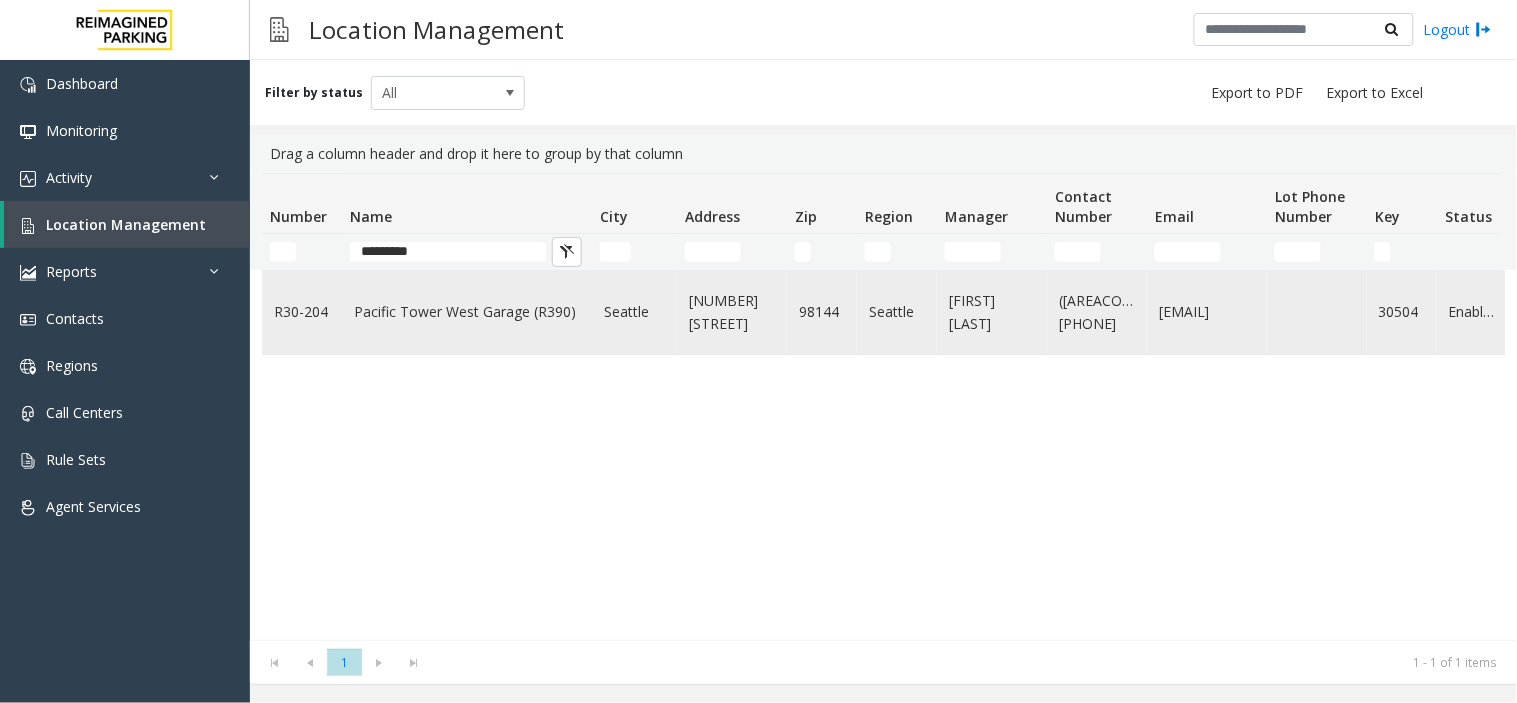 click on "Pacific Tower West Garage (R390)" 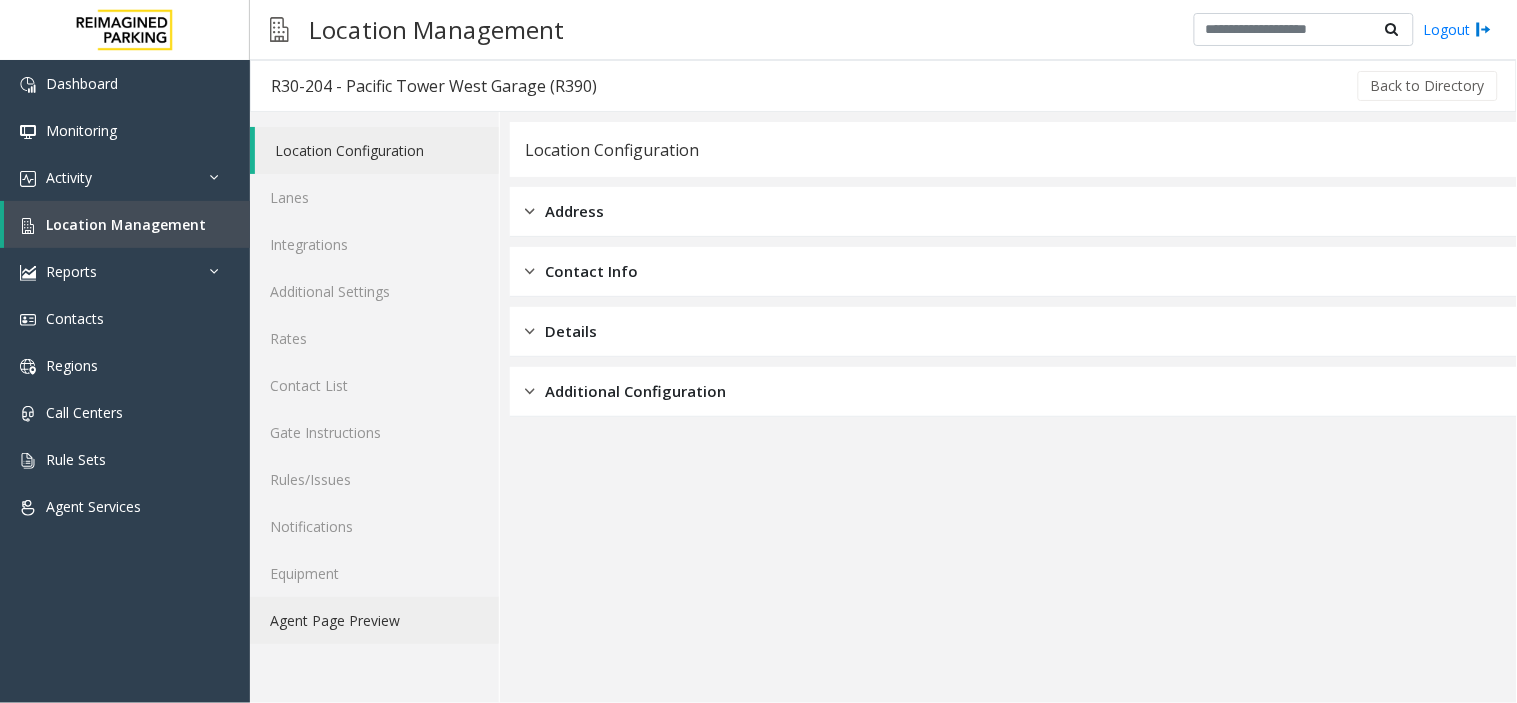 click on "Agent Page Preview" 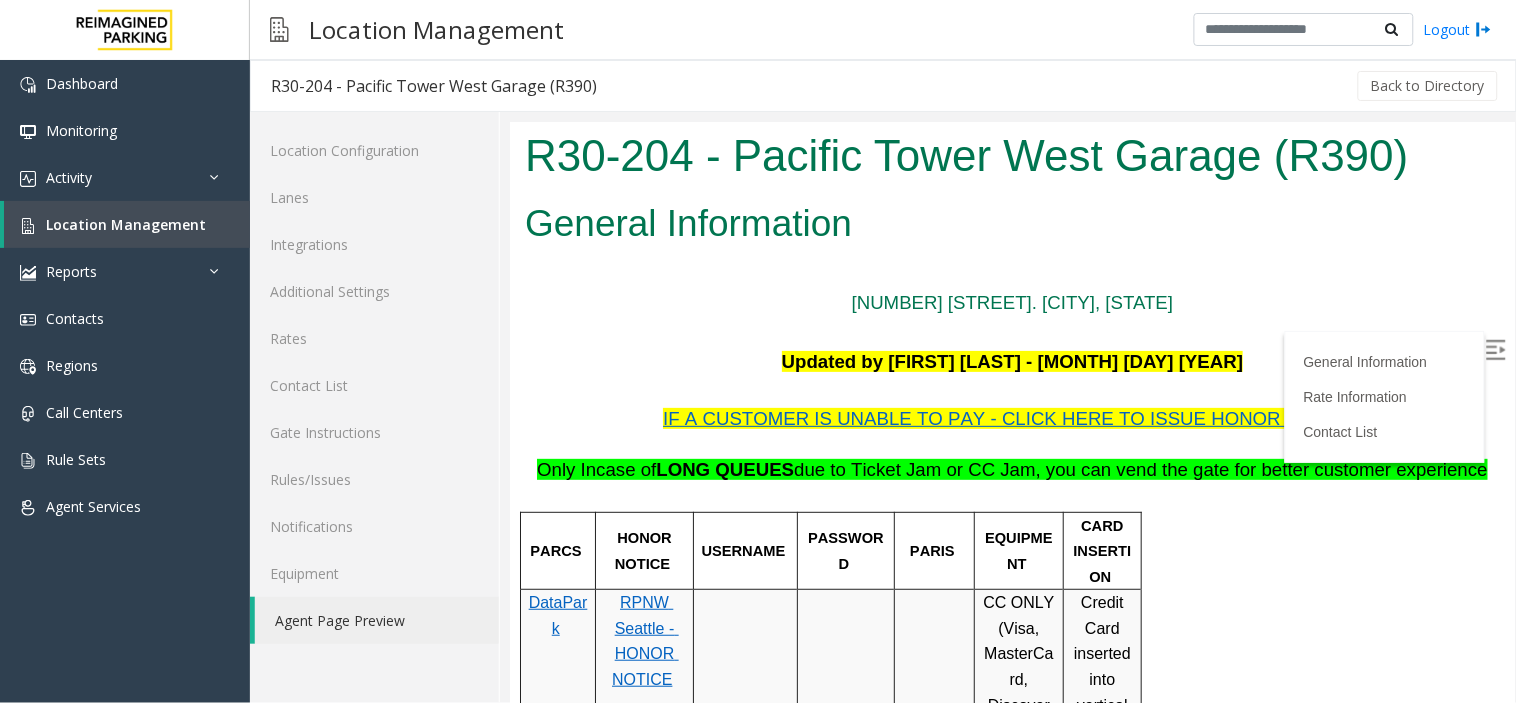 scroll, scrollTop: 0, scrollLeft: 0, axis: both 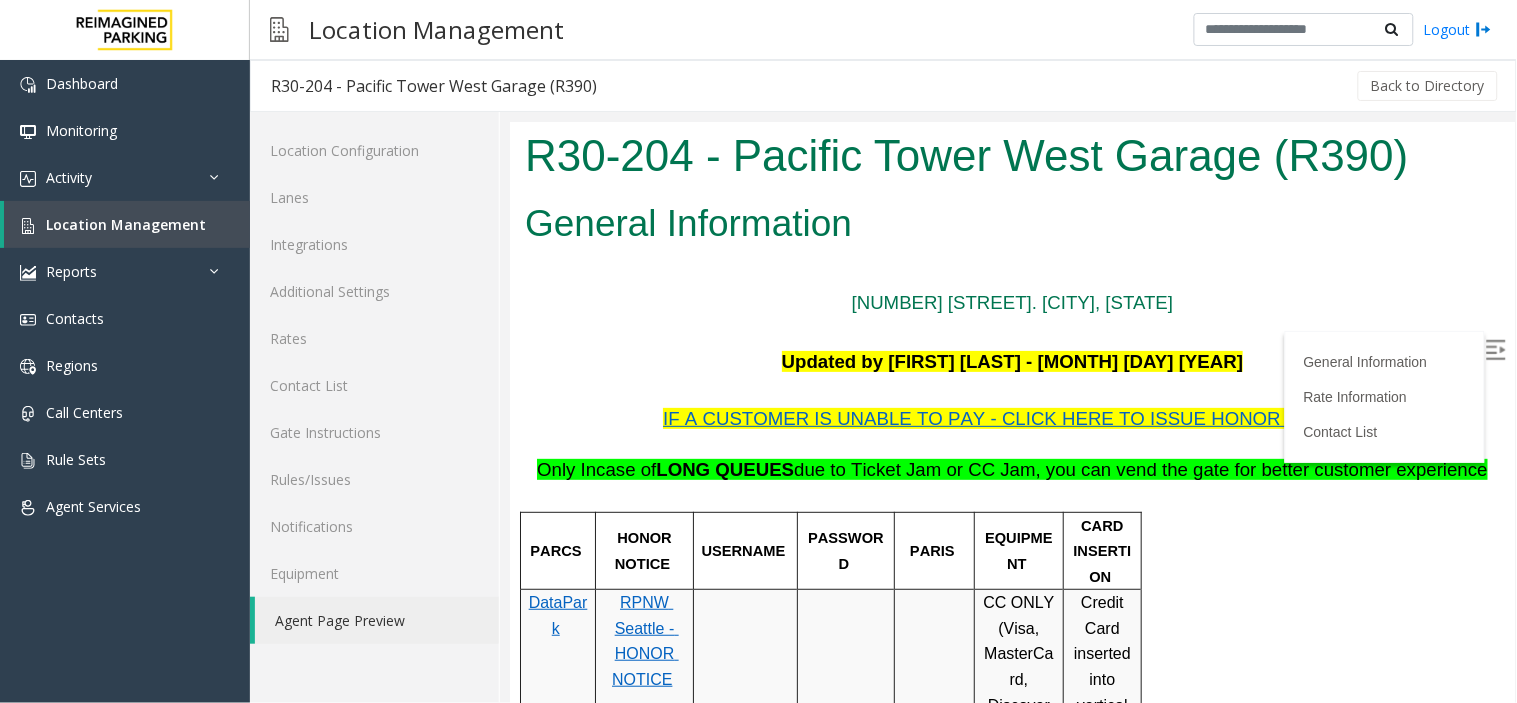 click on "General Information" at bounding box center [1011, 223] 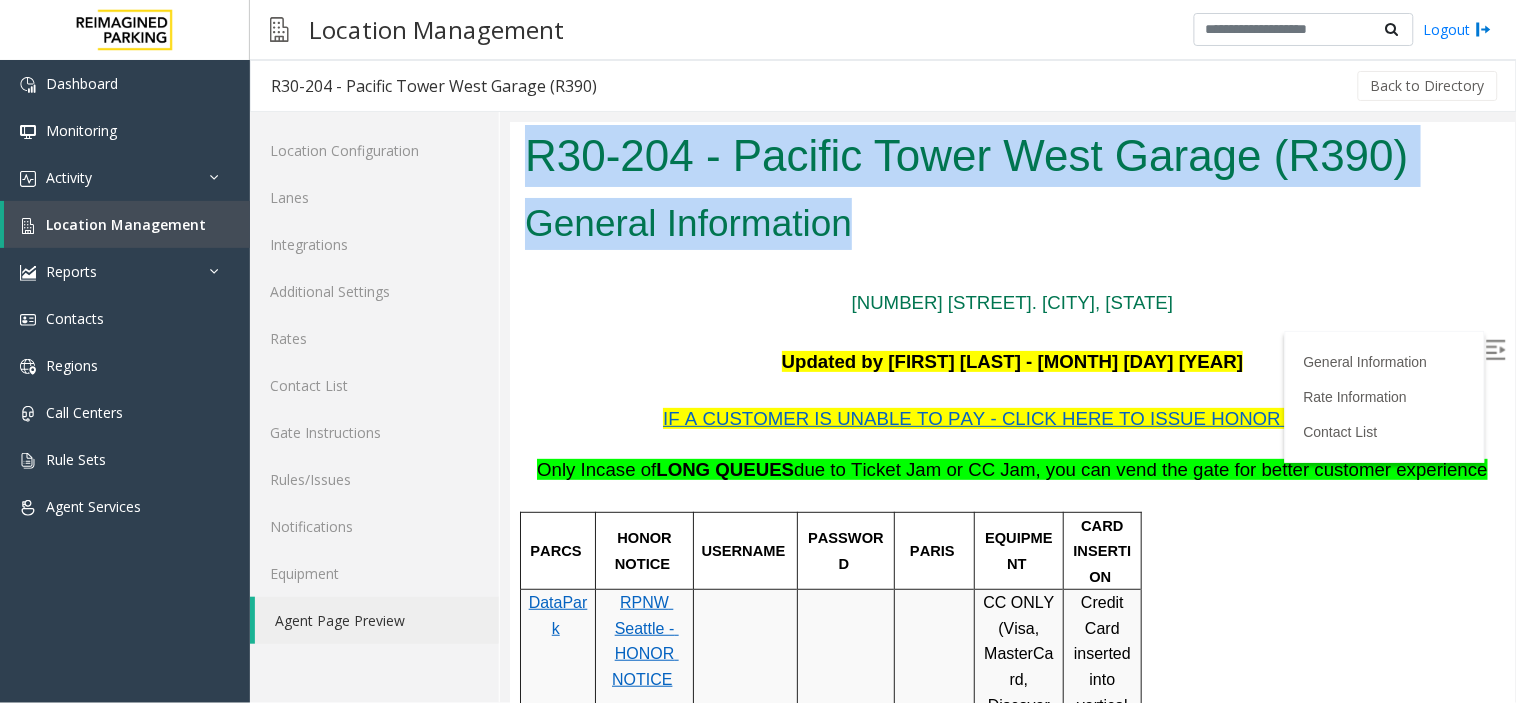 drag, startPoint x: 1490, startPoint y: 274, endPoint x: 1497, endPoint y: 306, distance: 32.75668 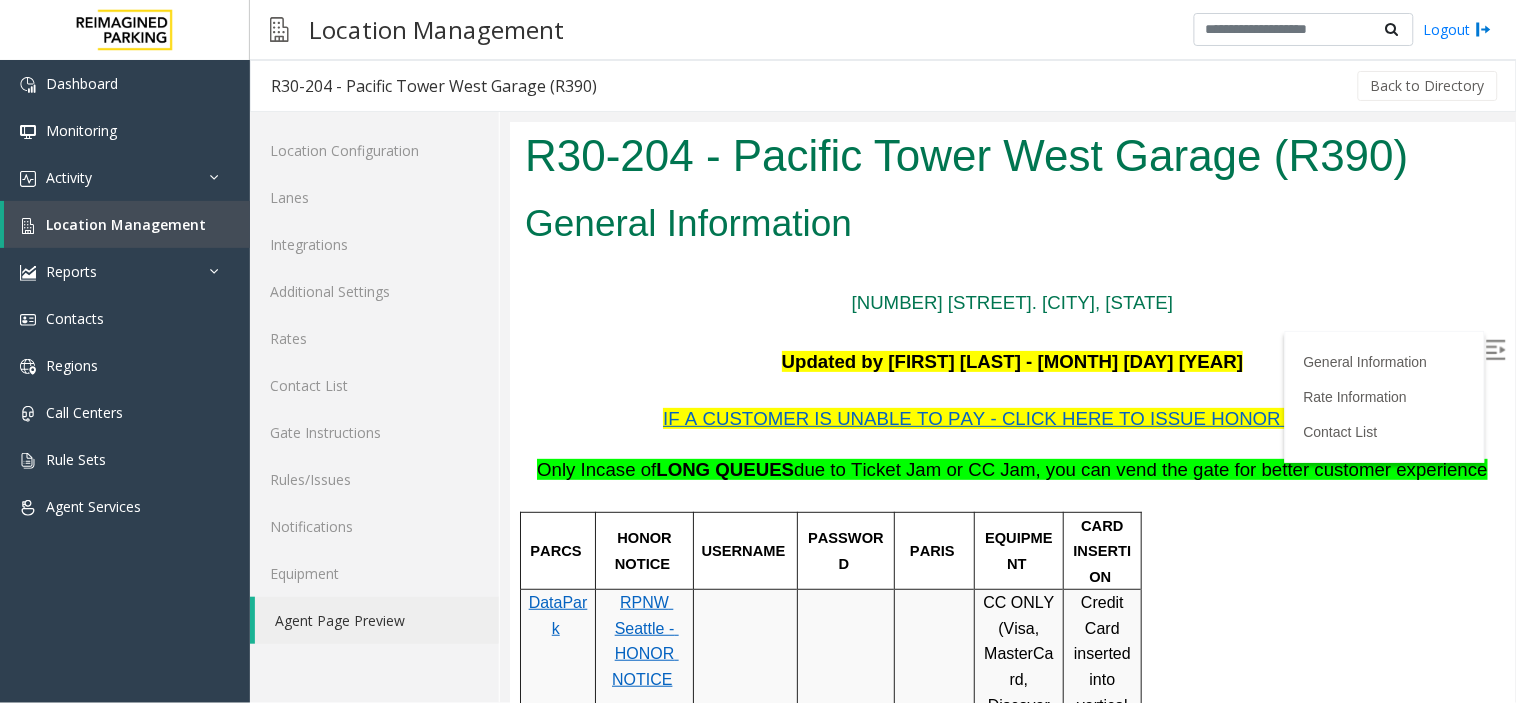 drag, startPoint x: 1373, startPoint y: 283, endPoint x: 1416, endPoint y: 301, distance: 46.615448 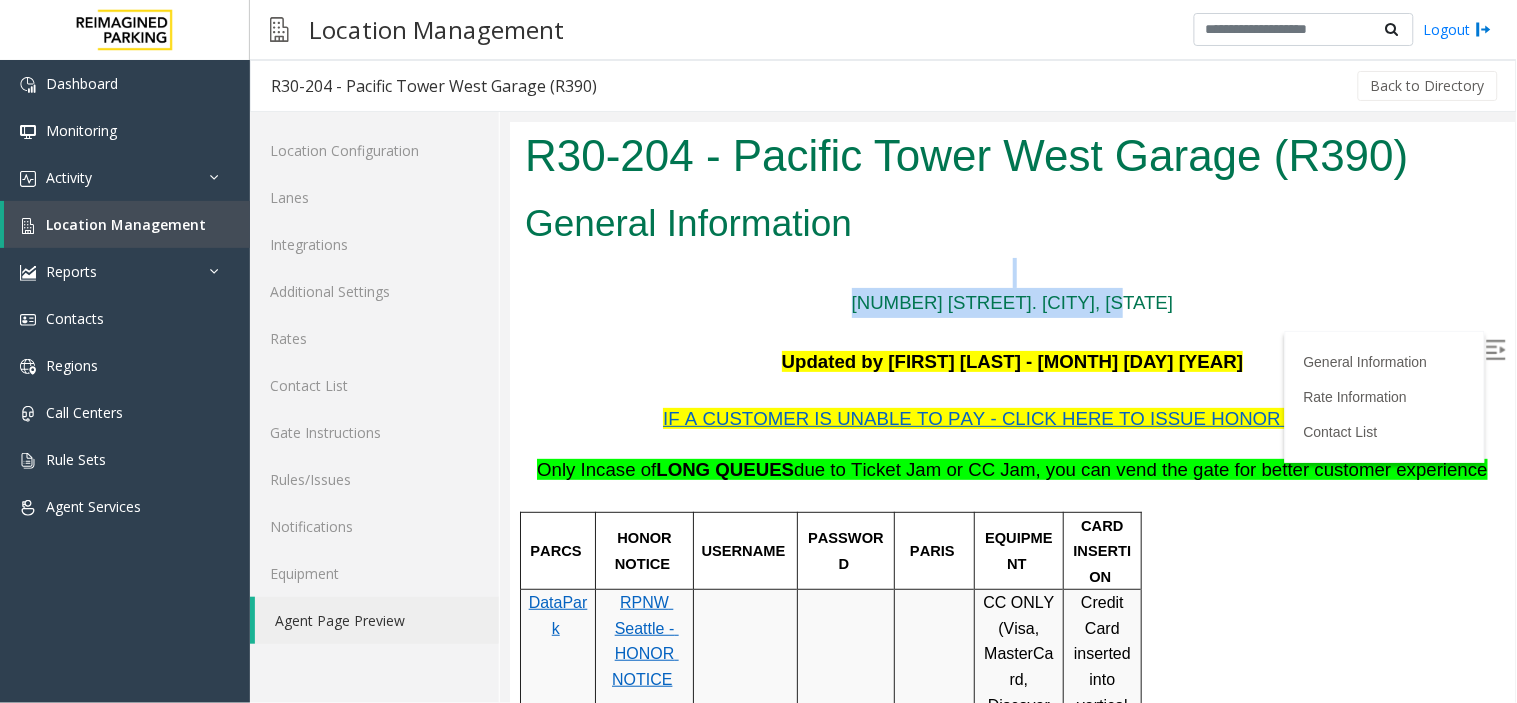 click at bounding box center [1495, 349] 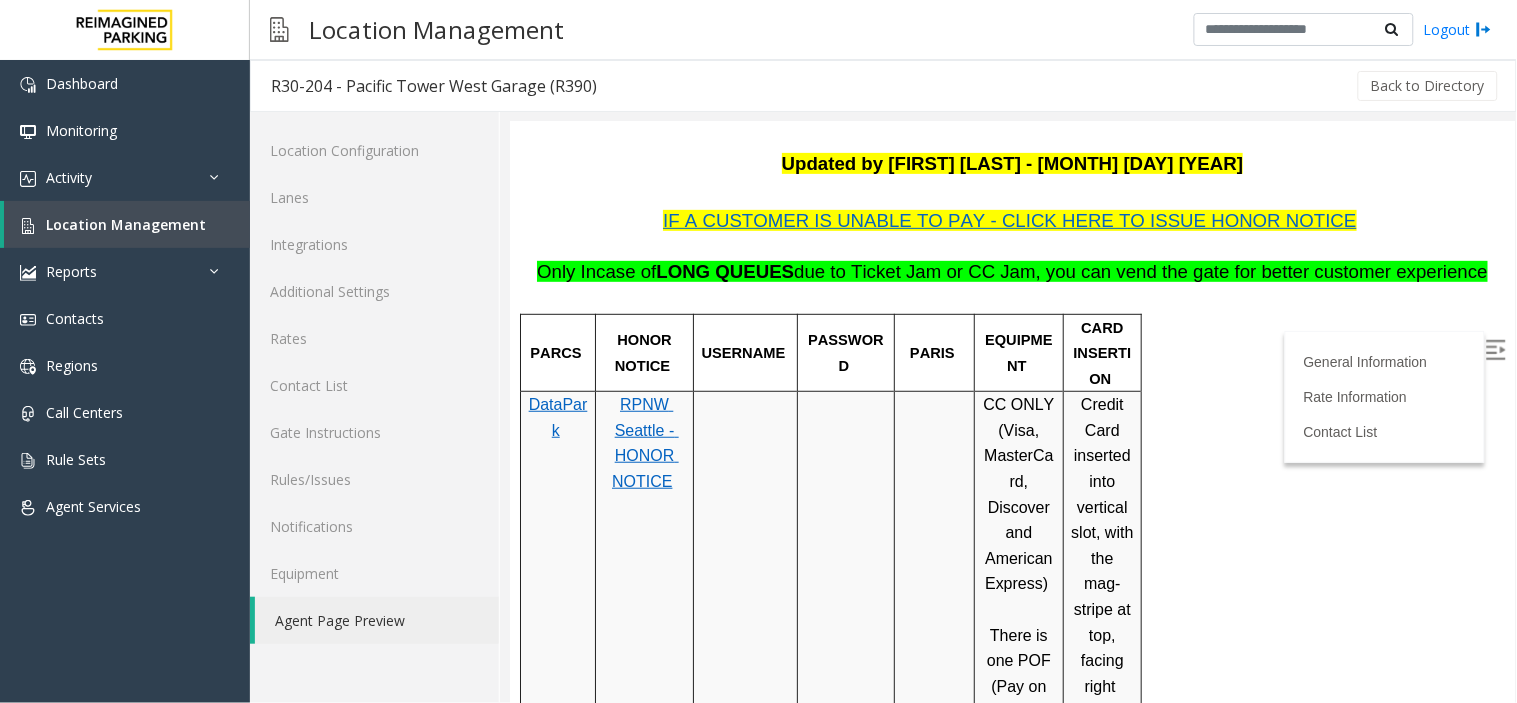 scroll, scrollTop: 117, scrollLeft: 0, axis: vertical 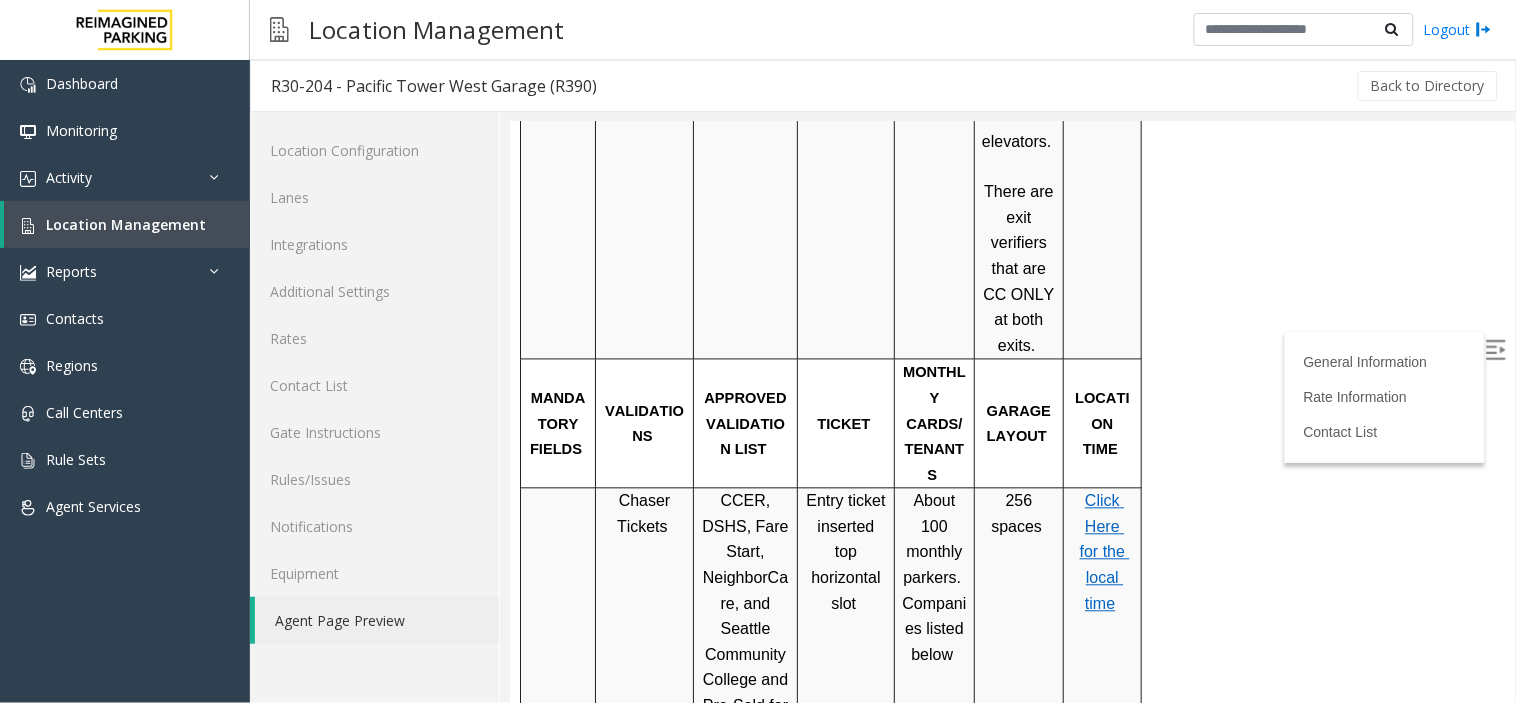 click at bounding box center [1497, 351] 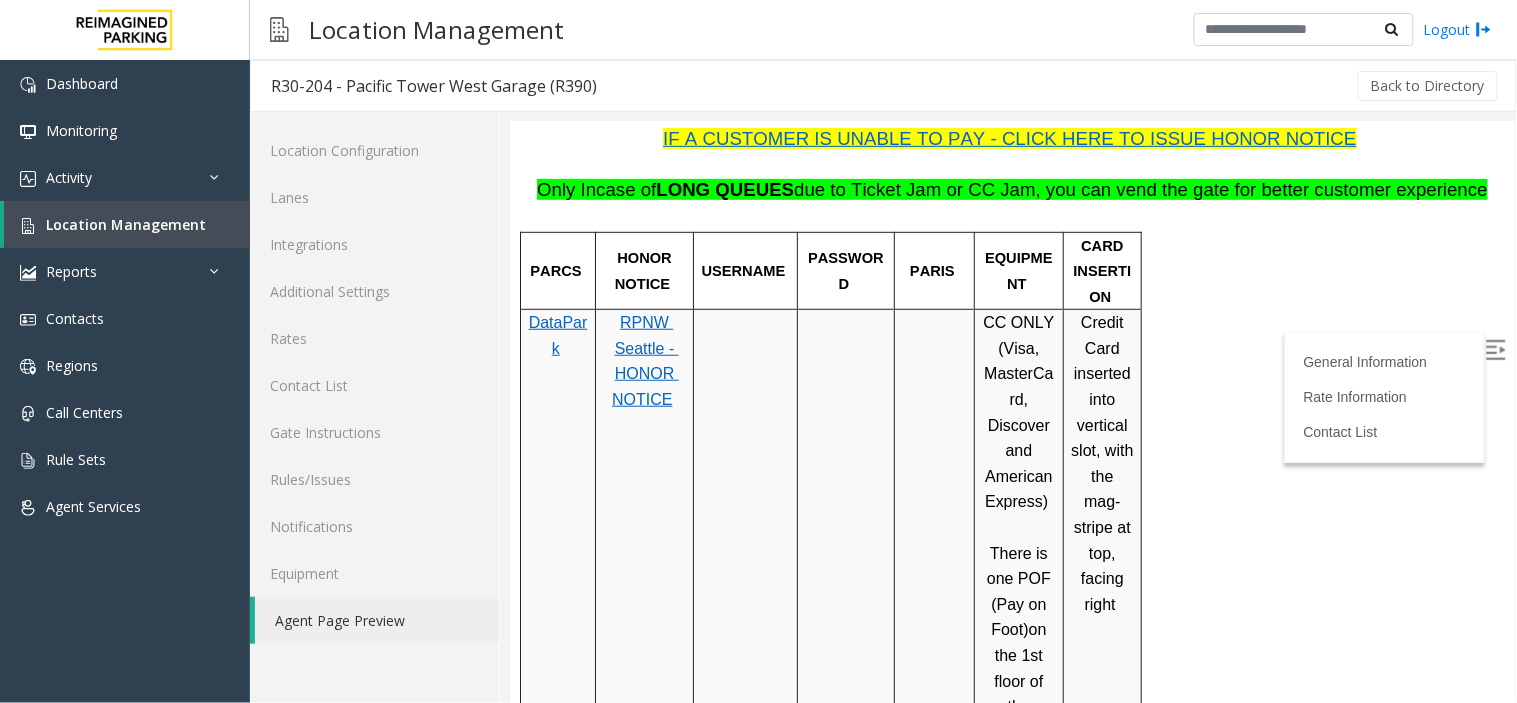 scroll, scrollTop: 287, scrollLeft: 0, axis: vertical 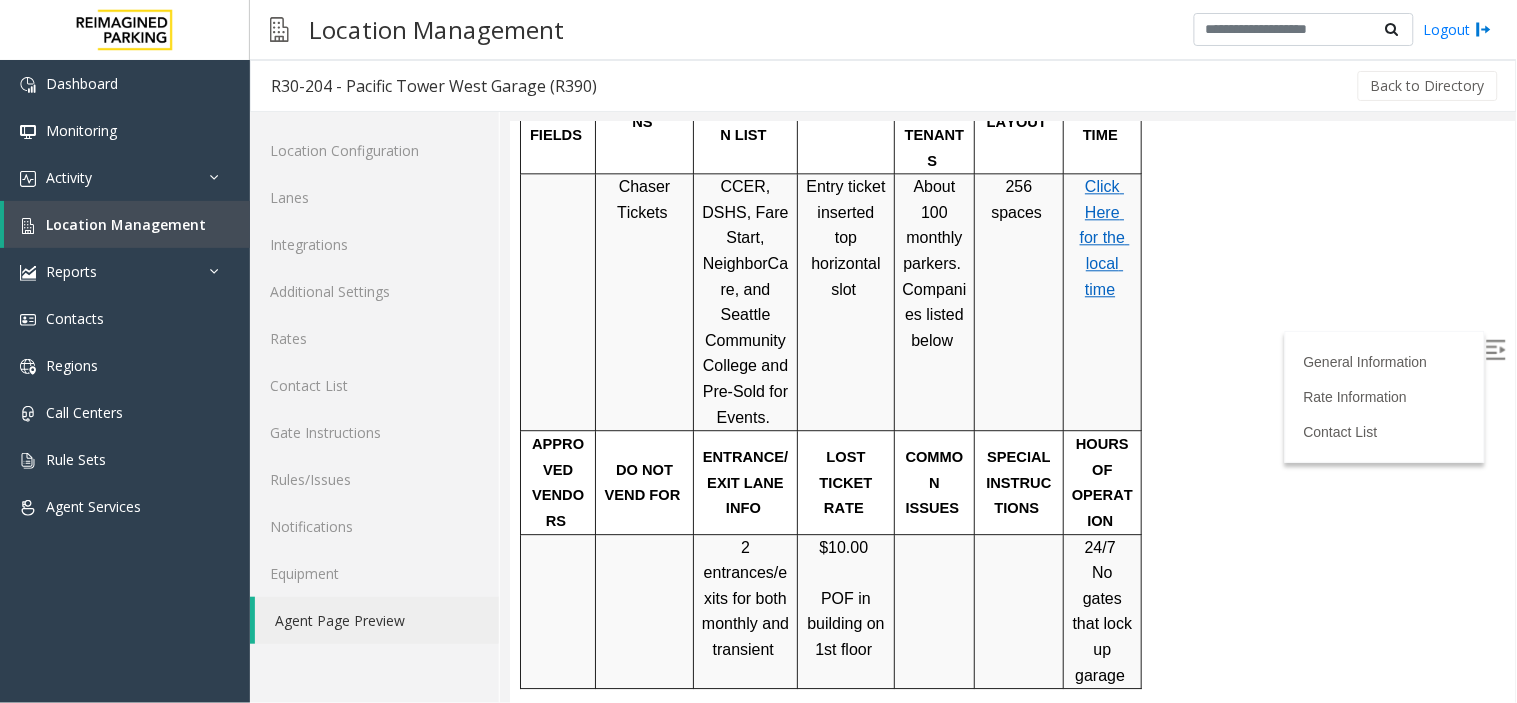 drag, startPoint x: 1495, startPoint y: 445, endPoint x: 1484, endPoint y: 387, distance: 59.03389 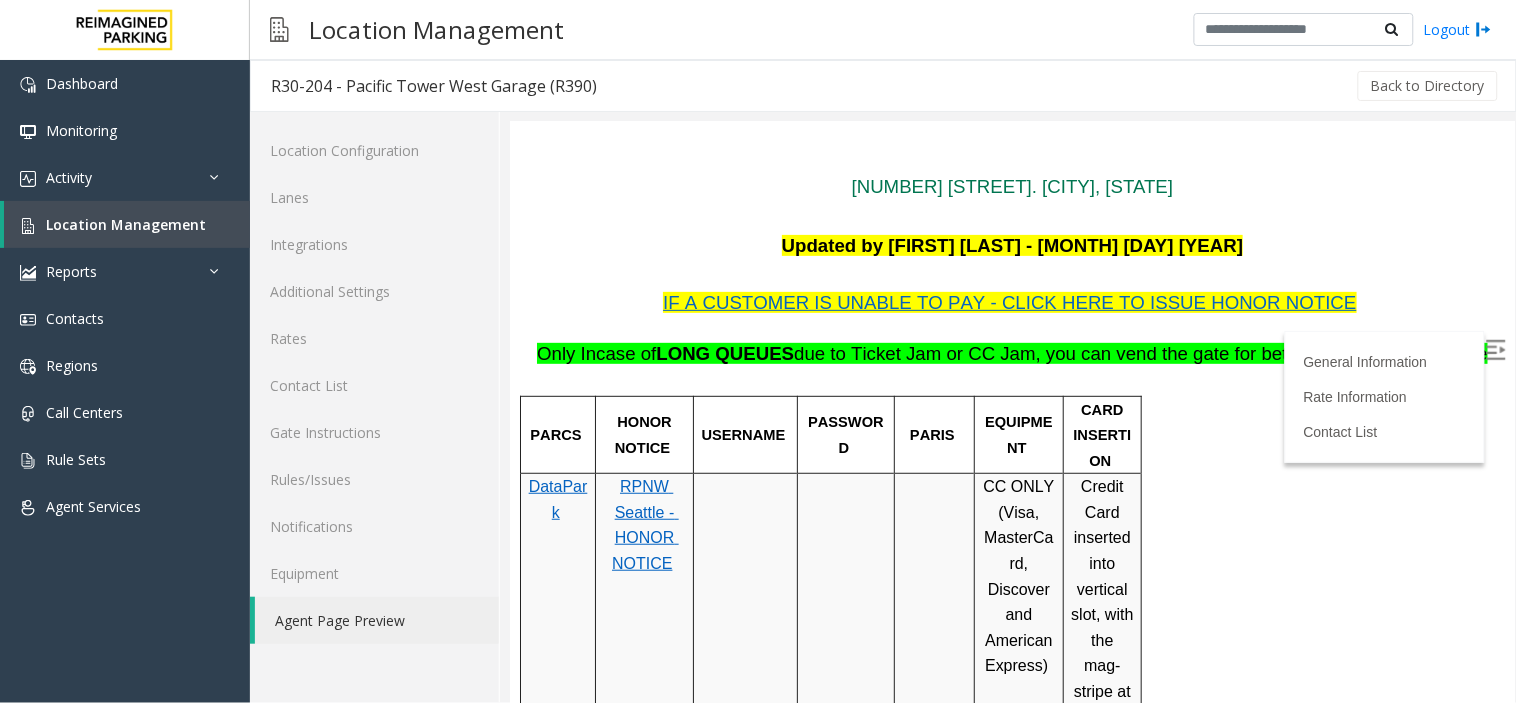 scroll, scrollTop: 43, scrollLeft: 0, axis: vertical 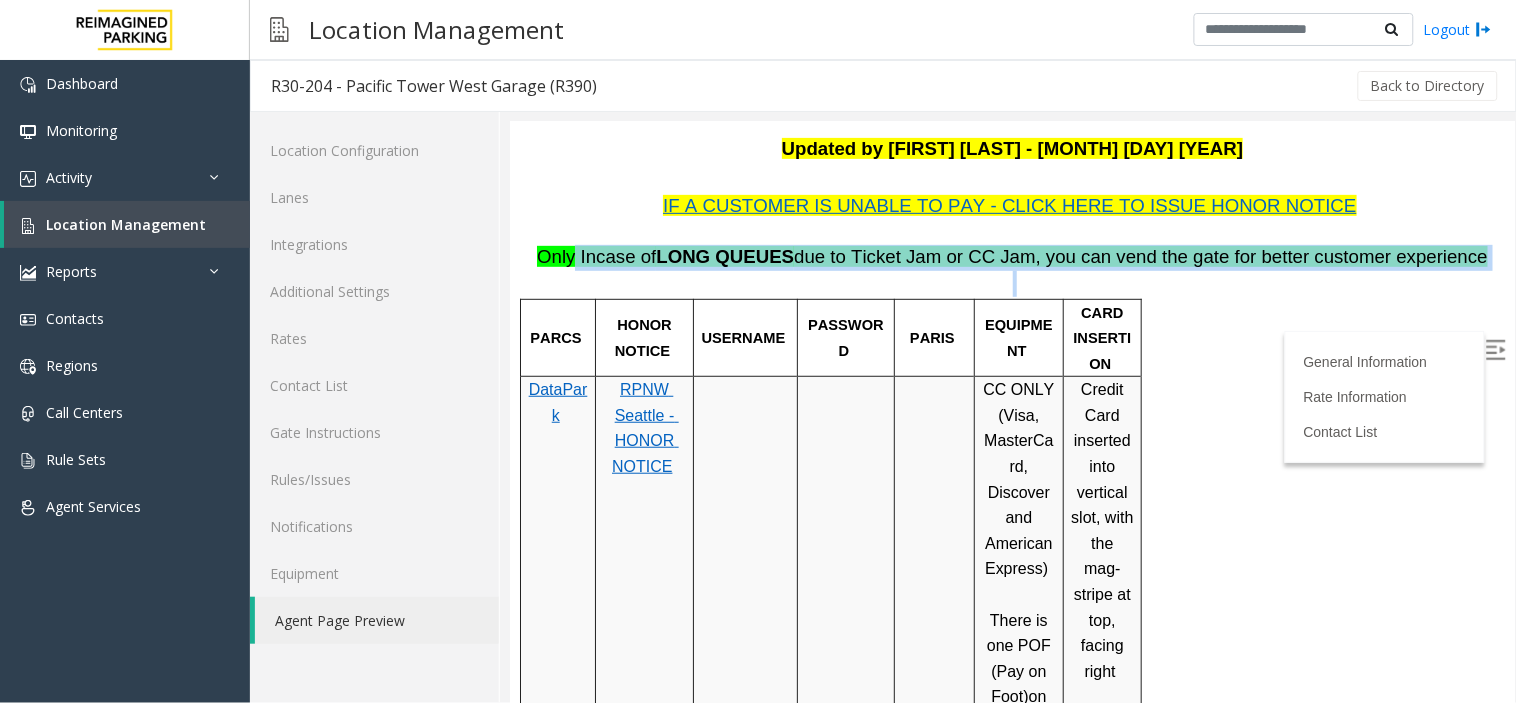 drag, startPoint x: 605, startPoint y: 258, endPoint x: 899, endPoint y: 272, distance: 294.33313 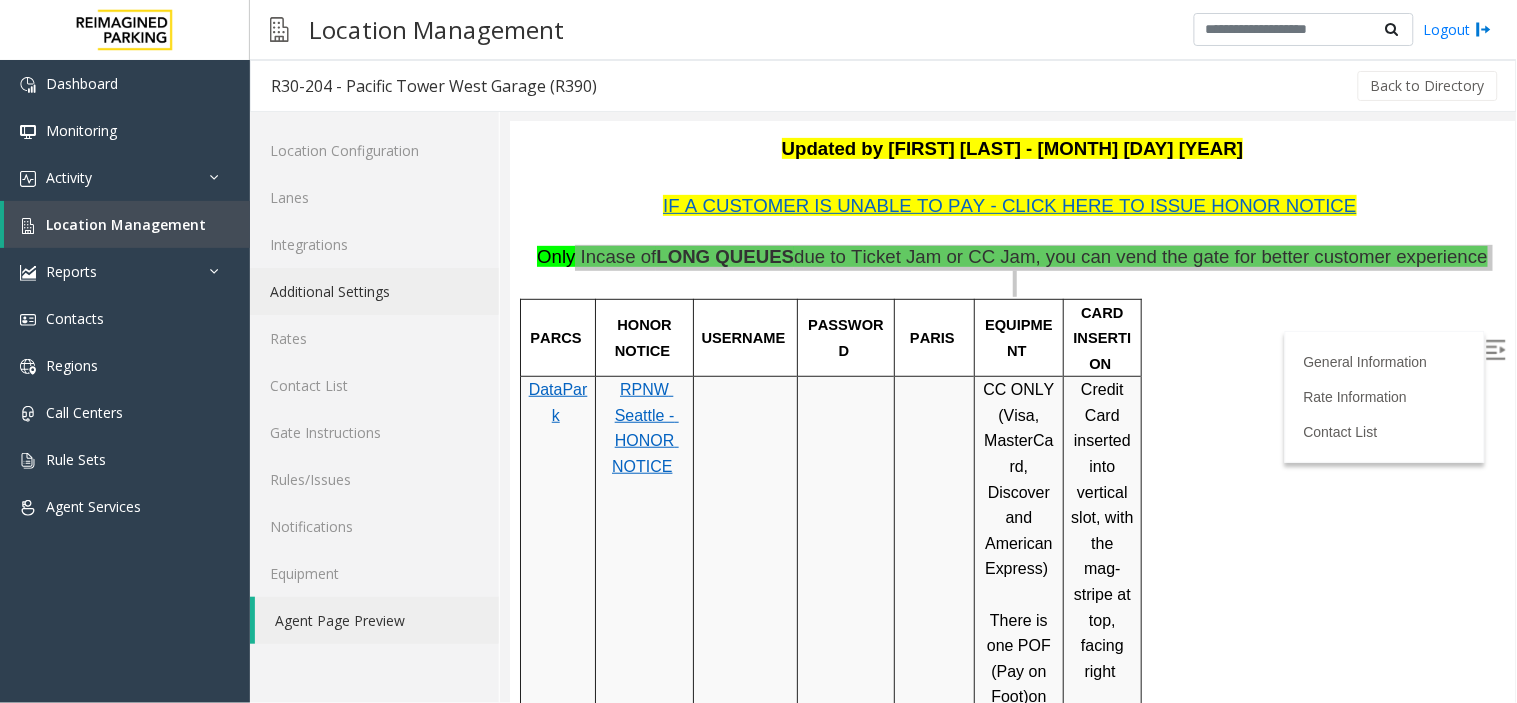 click on "Additional Settings" 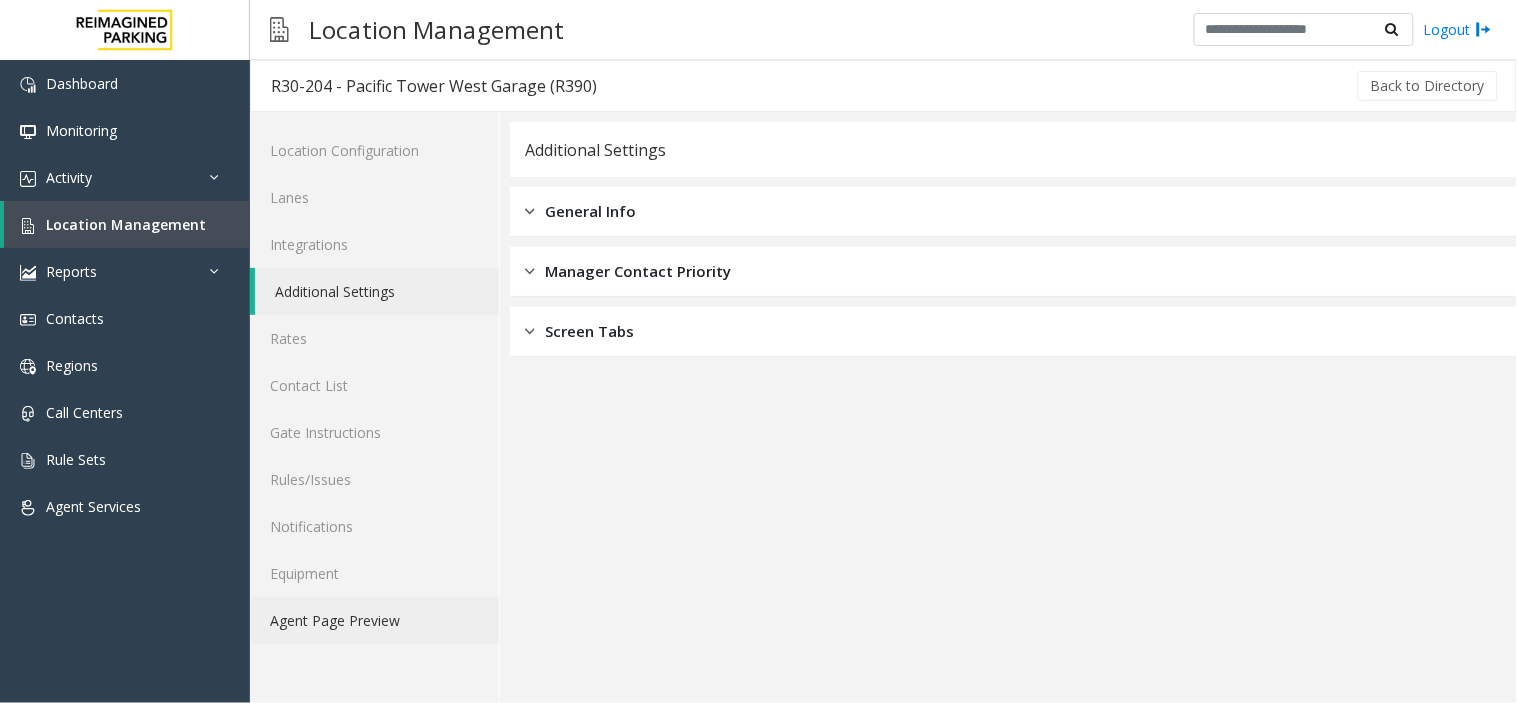 click on "Agent Page Preview" 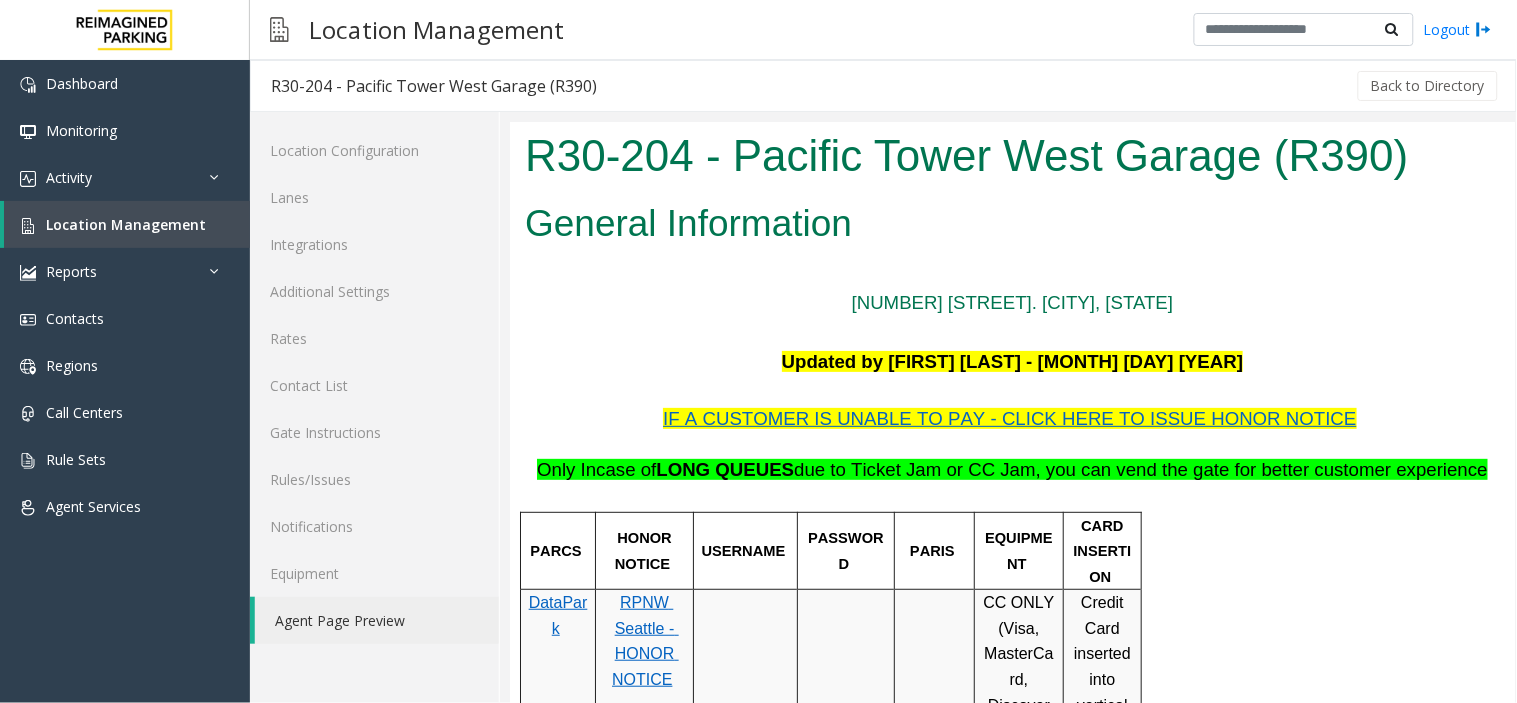 scroll, scrollTop: 0, scrollLeft: 0, axis: both 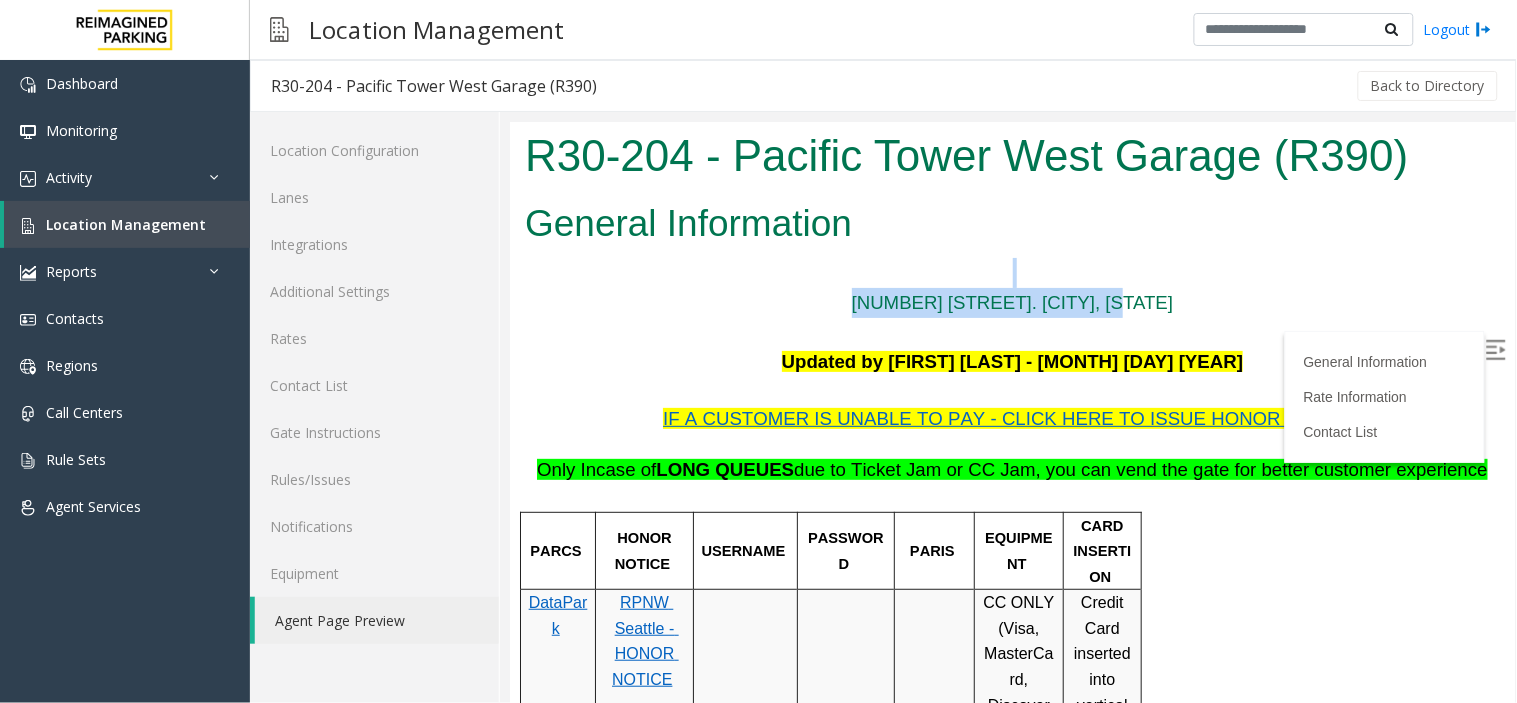drag, startPoint x: 1492, startPoint y: 253, endPoint x: 1489, endPoint y: 289, distance: 36.124783 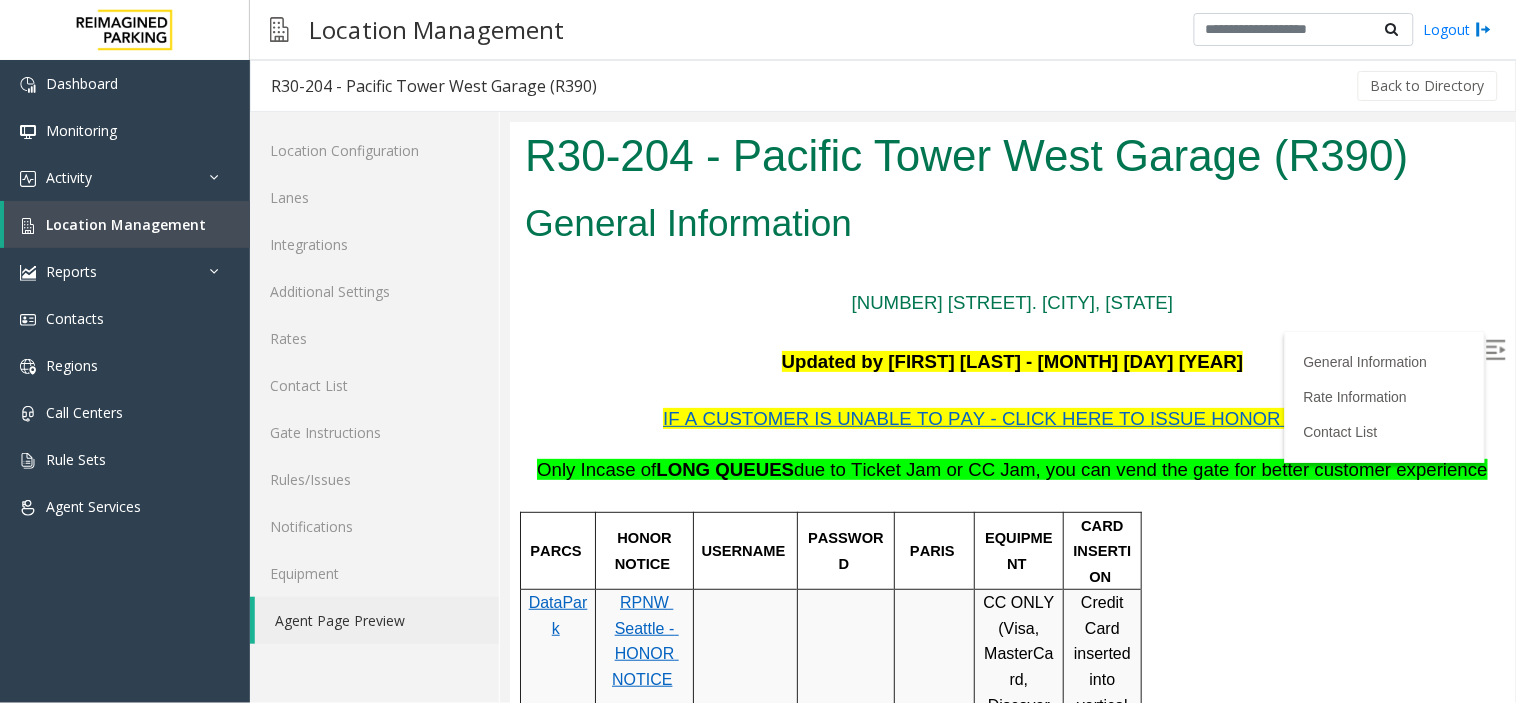 drag, startPoint x: 1495, startPoint y: 245, endPoint x: 1495, endPoint y: 264, distance: 19 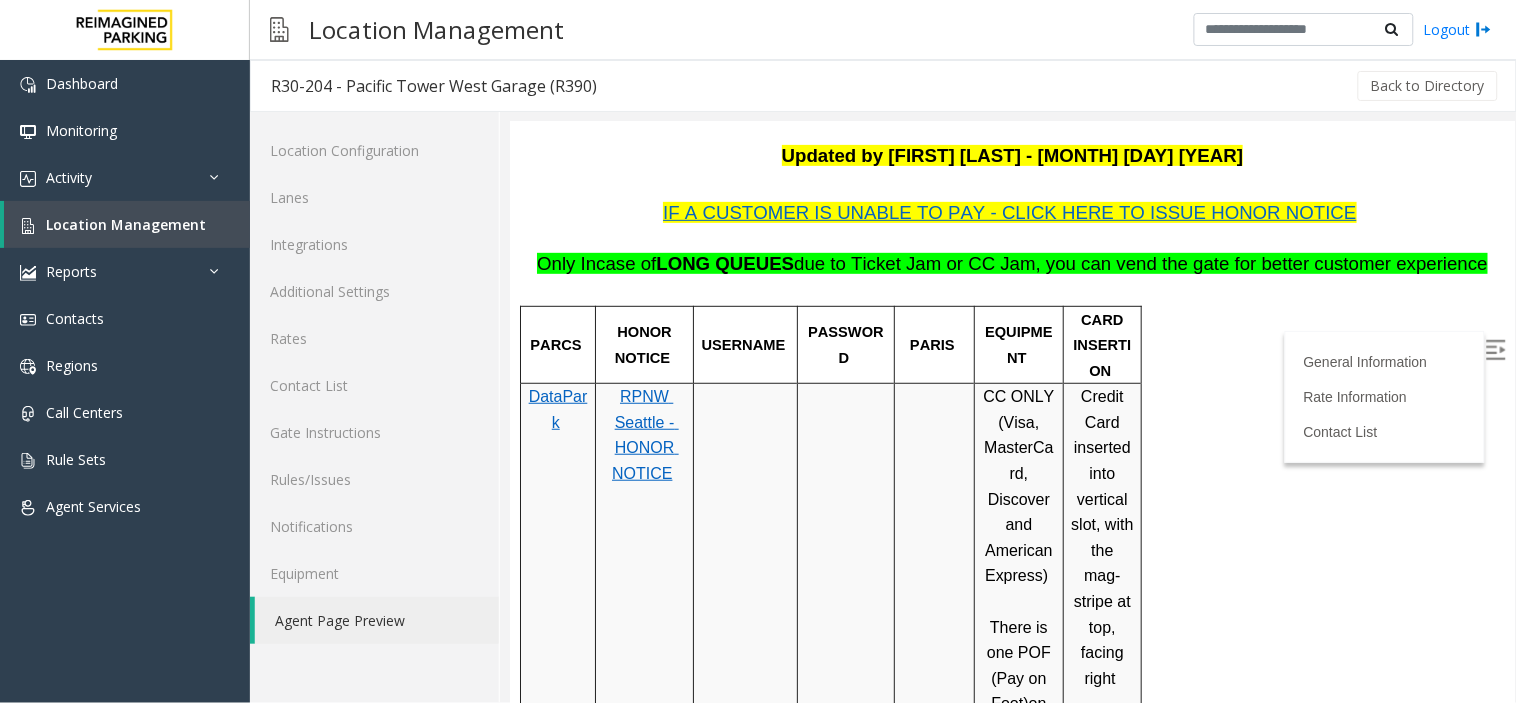 scroll, scrollTop: 235, scrollLeft: 0, axis: vertical 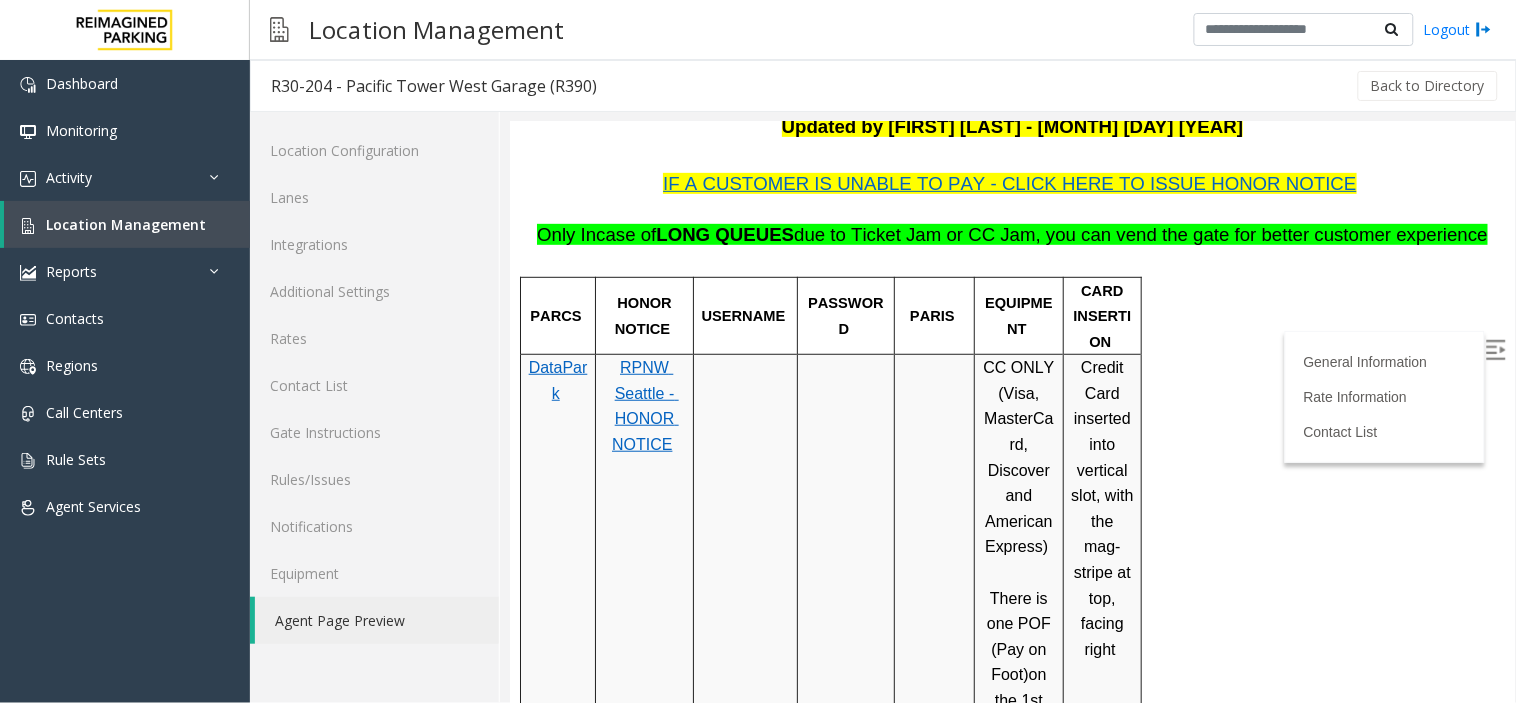 click on "RPNW Seattle - HONOR NOTICE" at bounding box center [644, 405] 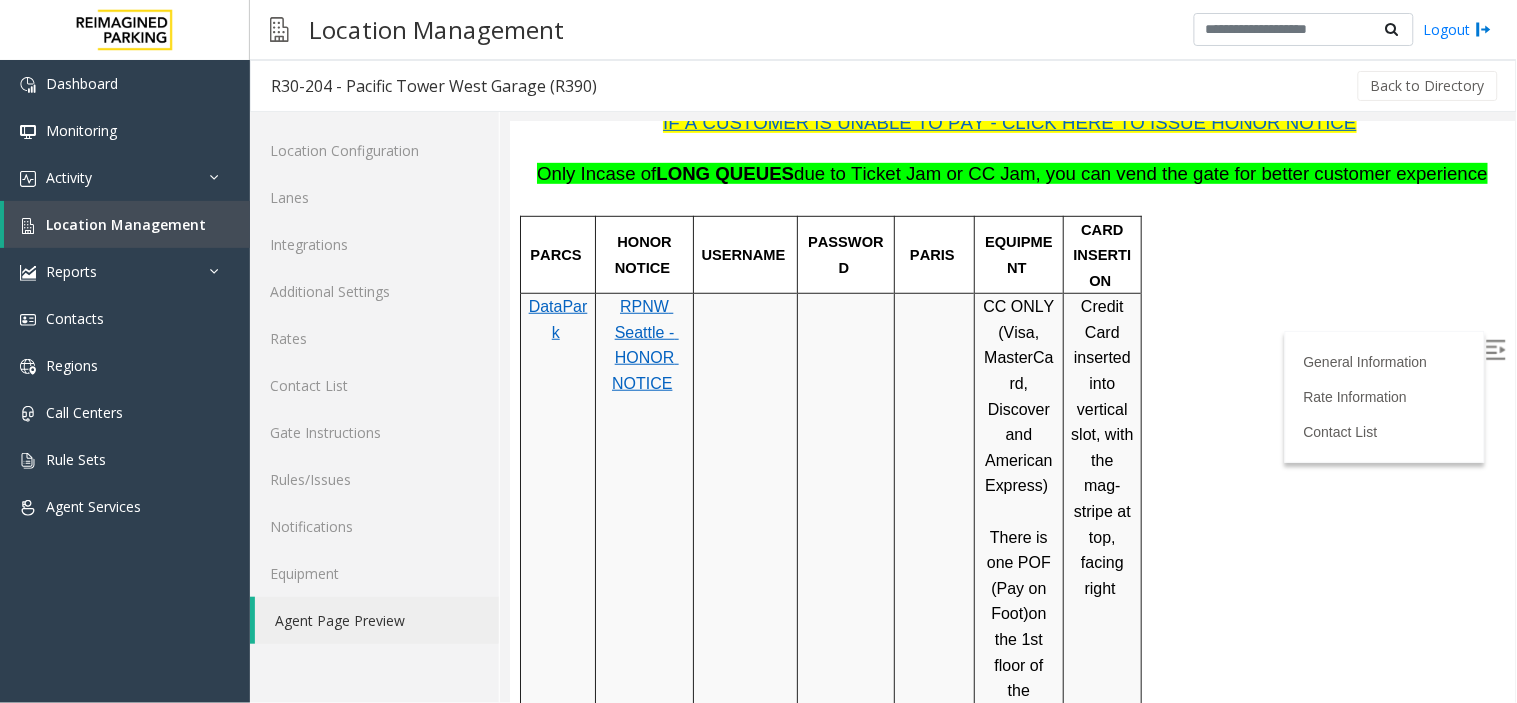 scroll, scrollTop: 235, scrollLeft: 0, axis: vertical 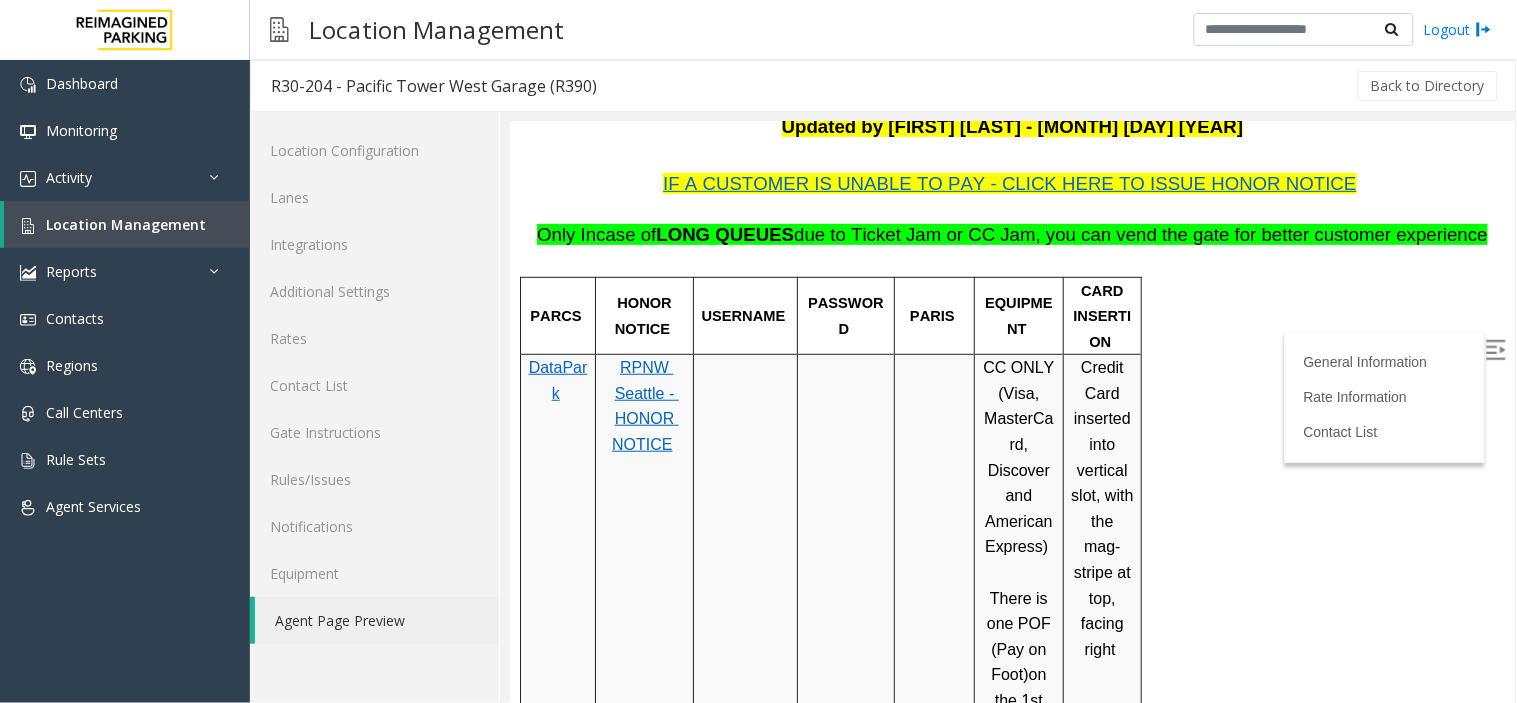 click on "PARCS   HONOR NOTICE   USERNAME   PASSWORD   PARIS   EQUIPMENT   CARD INSERTION   DataPark   RPNW Seattle - HONOR NOTICE         CC ONLY ( Visa, MasterCard, Discover and American Express)     There is one POF (Pay on Foot)  on the 1st floor of the building near the elevators.     There are exit verifiers that are CC ONLY at both exits.    Credit Card inserted into vertical slot, with the mag-stripe at top, facing right   MANDATORY FIELDS   VALIDATIONS   APPROVED VALIDATION LIST   TICKET   MONTHLY CARDS/TENANTS   GARAGE LAYOUT   LOCATION TIME     Chaser Tickets   CCER, DSHS, Fare Start, NeighborCare , and Seattle Community College and Pre-Sold for Events.    Entry ticket inserted top horizontal slot   About 100 monthly parkers.   Companies listed below   256 spaces   Click Here for the local time   APPROVED VENDORS   DO NOT VEND FOR   ENTRANCE/EXIT LANE INFO   LOST TICKET RATE   COMMON ISSUES   SPECIAL INSTRUCTIONS   HOURS OF OPERATION         $10.00" at bounding box center (1009, 983) 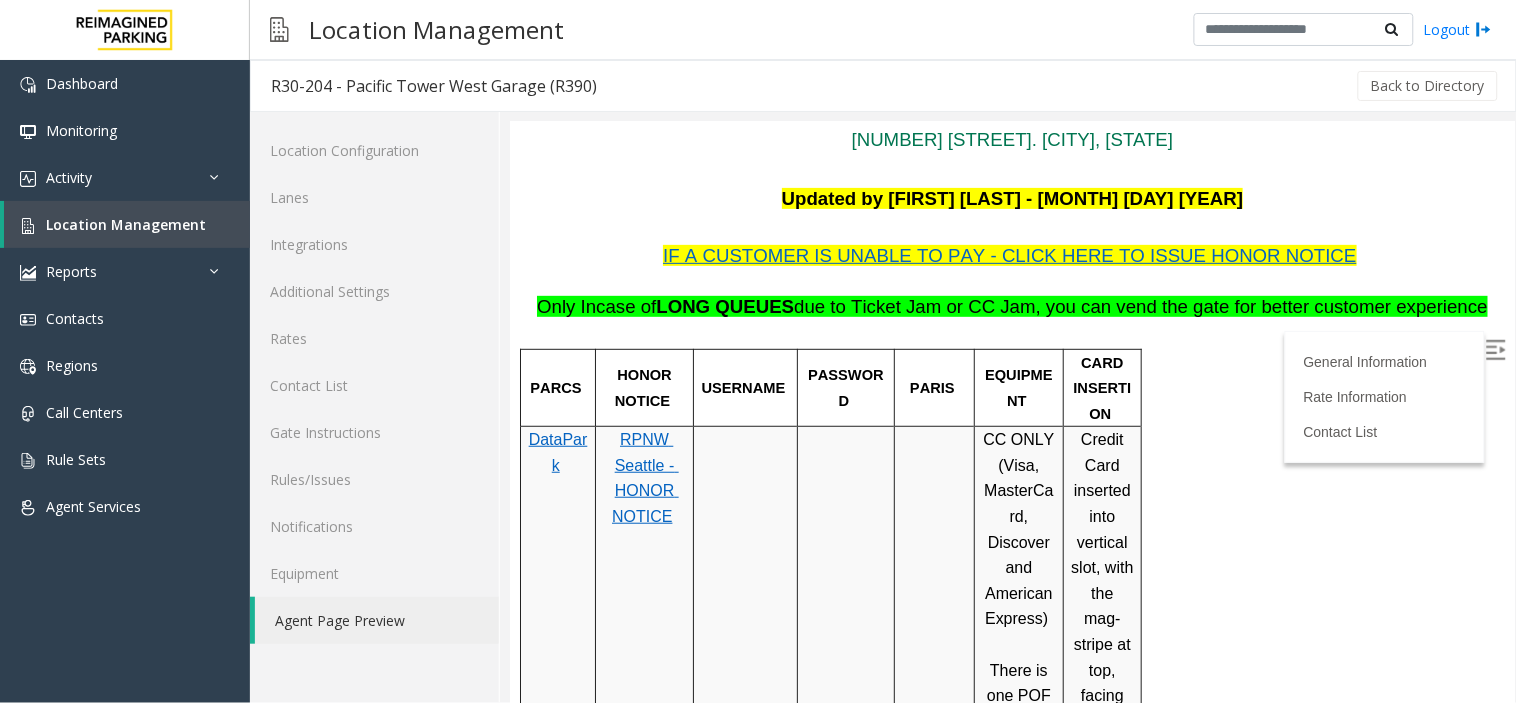 scroll, scrollTop: 124, scrollLeft: 0, axis: vertical 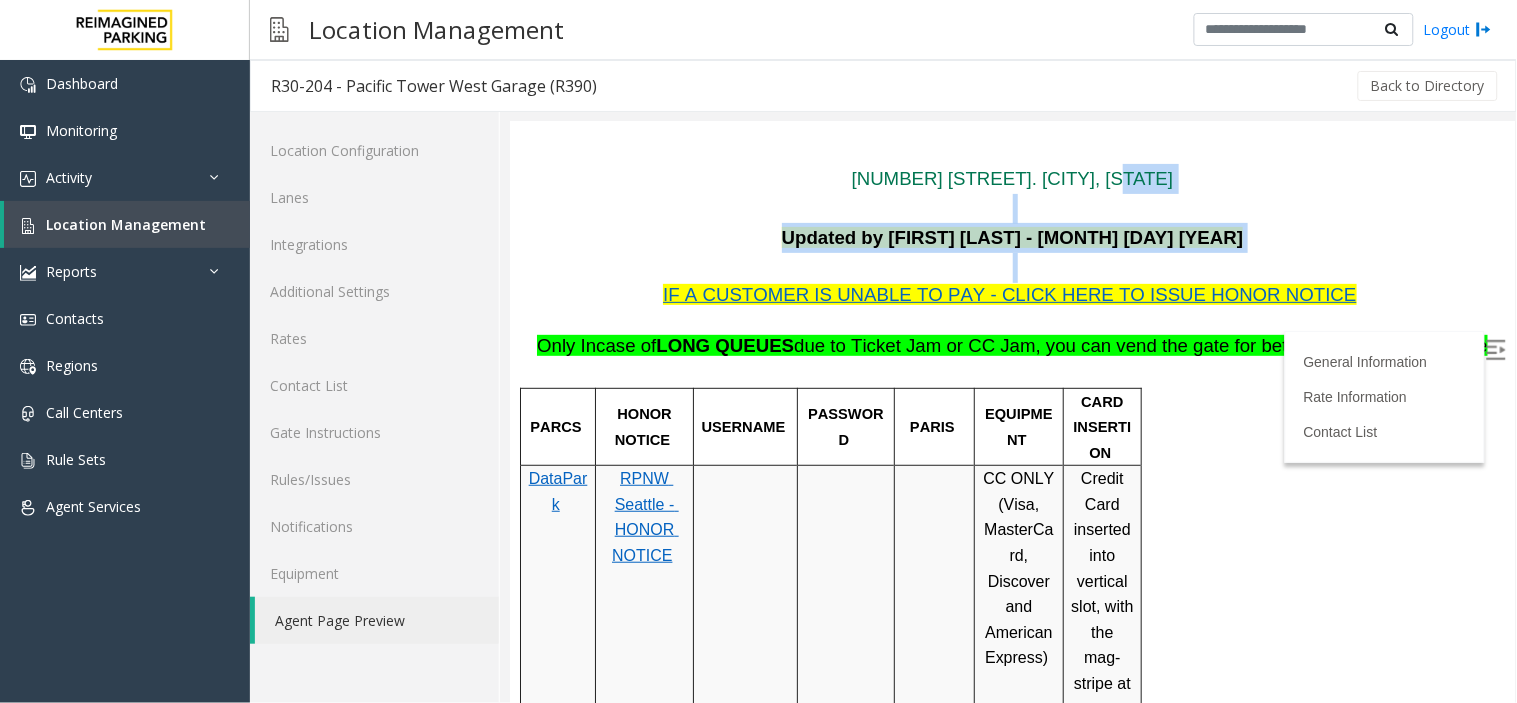 drag, startPoint x: 1475, startPoint y: 185, endPoint x: 1490, endPoint y: 254, distance: 70.61161 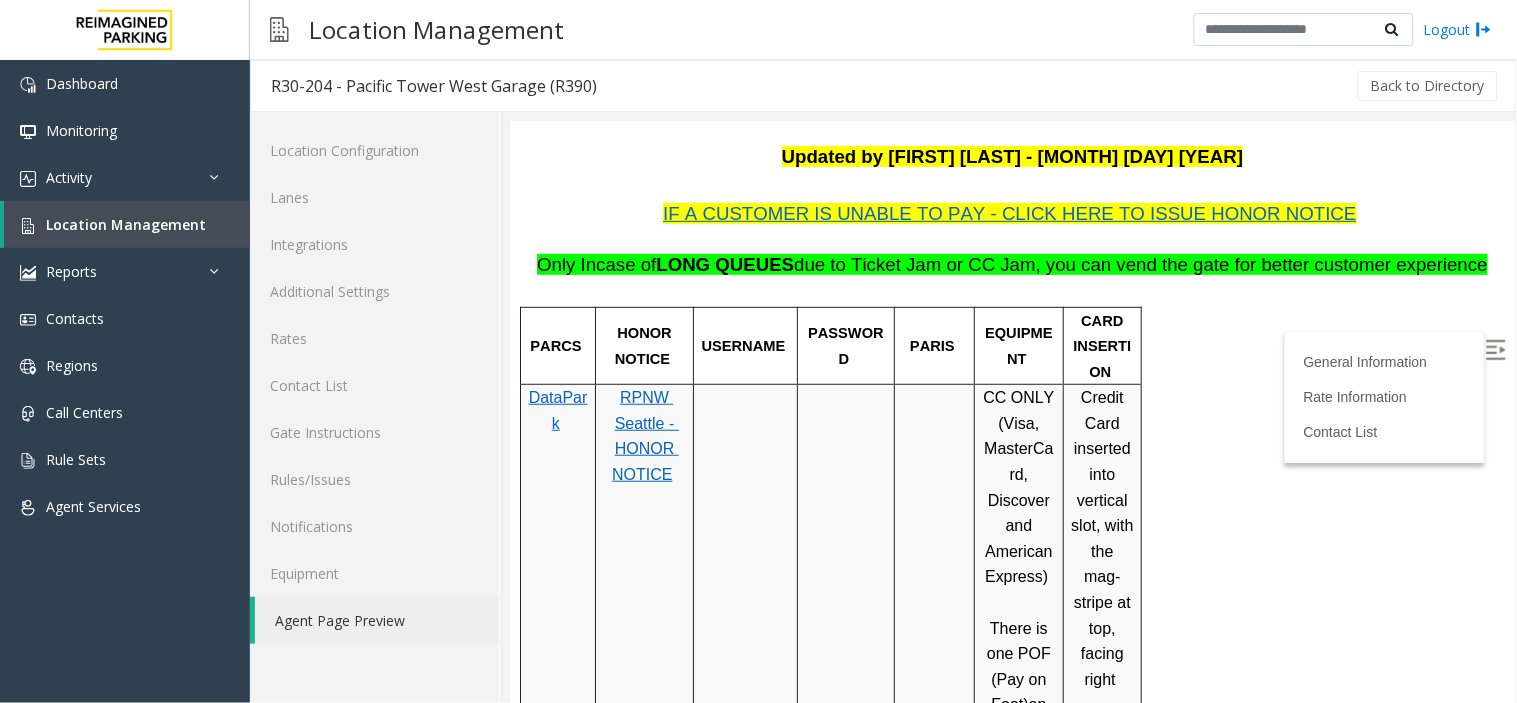 scroll, scrollTop: 168, scrollLeft: 0, axis: vertical 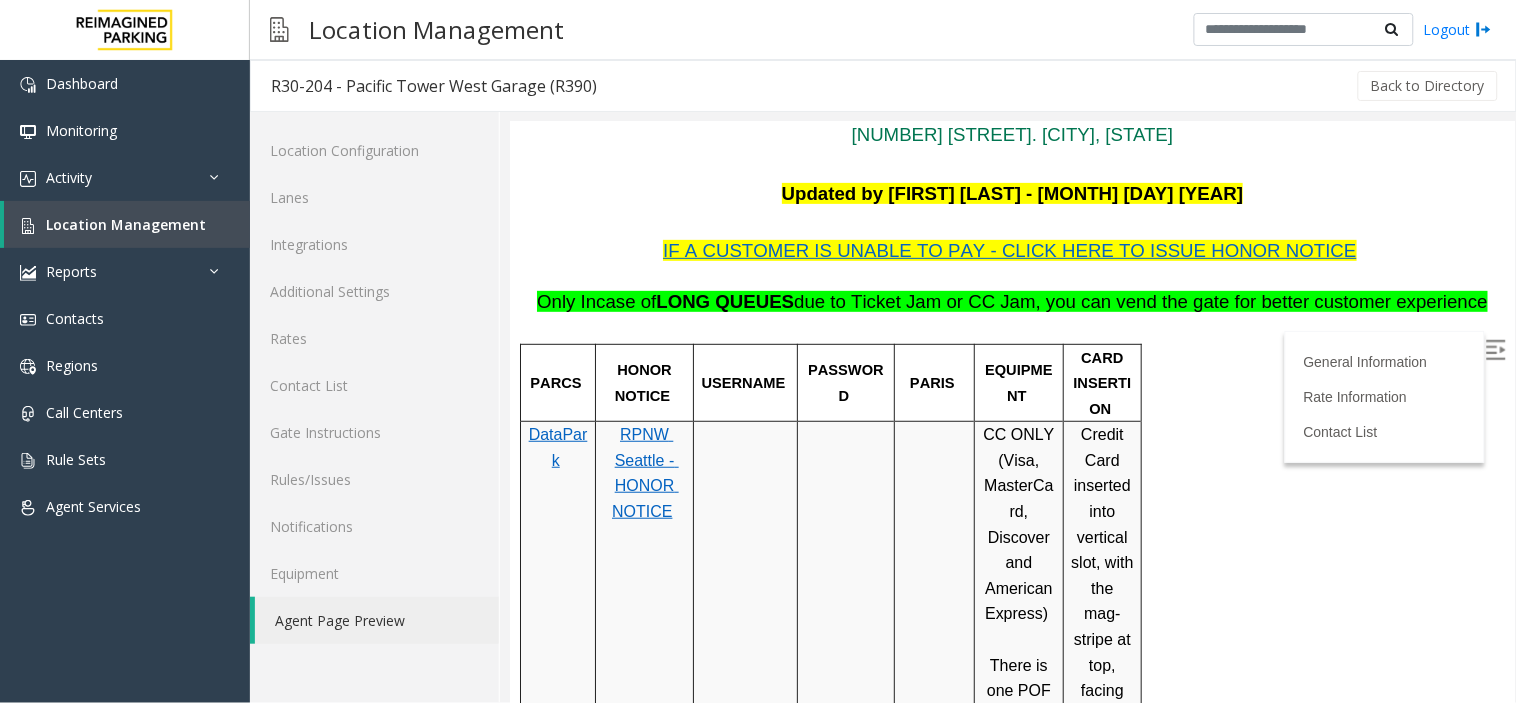drag, startPoint x: 562, startPoint y: 263, endPoint x: 590, endPoint y: 278, distance: 31.764761 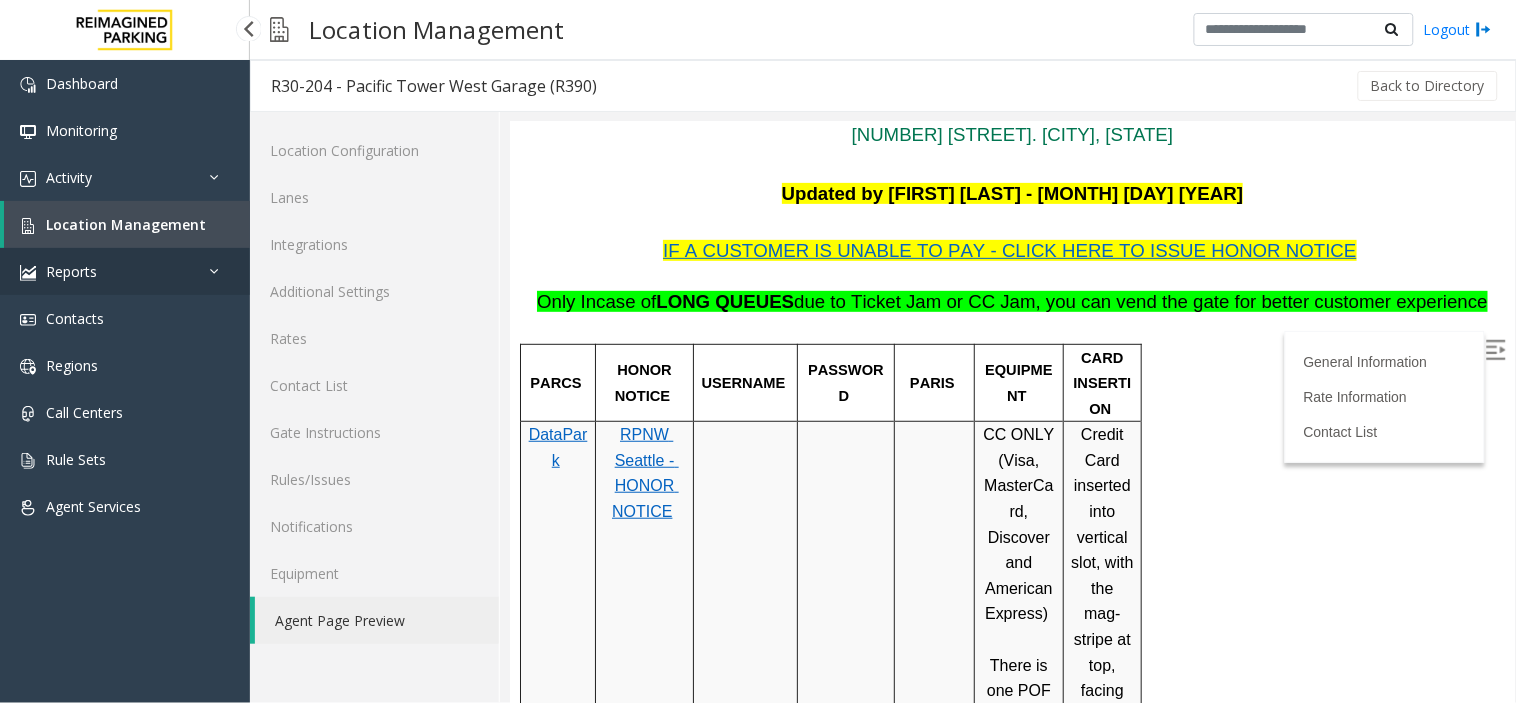 click on "Reports" at bounding box center [125, 271] 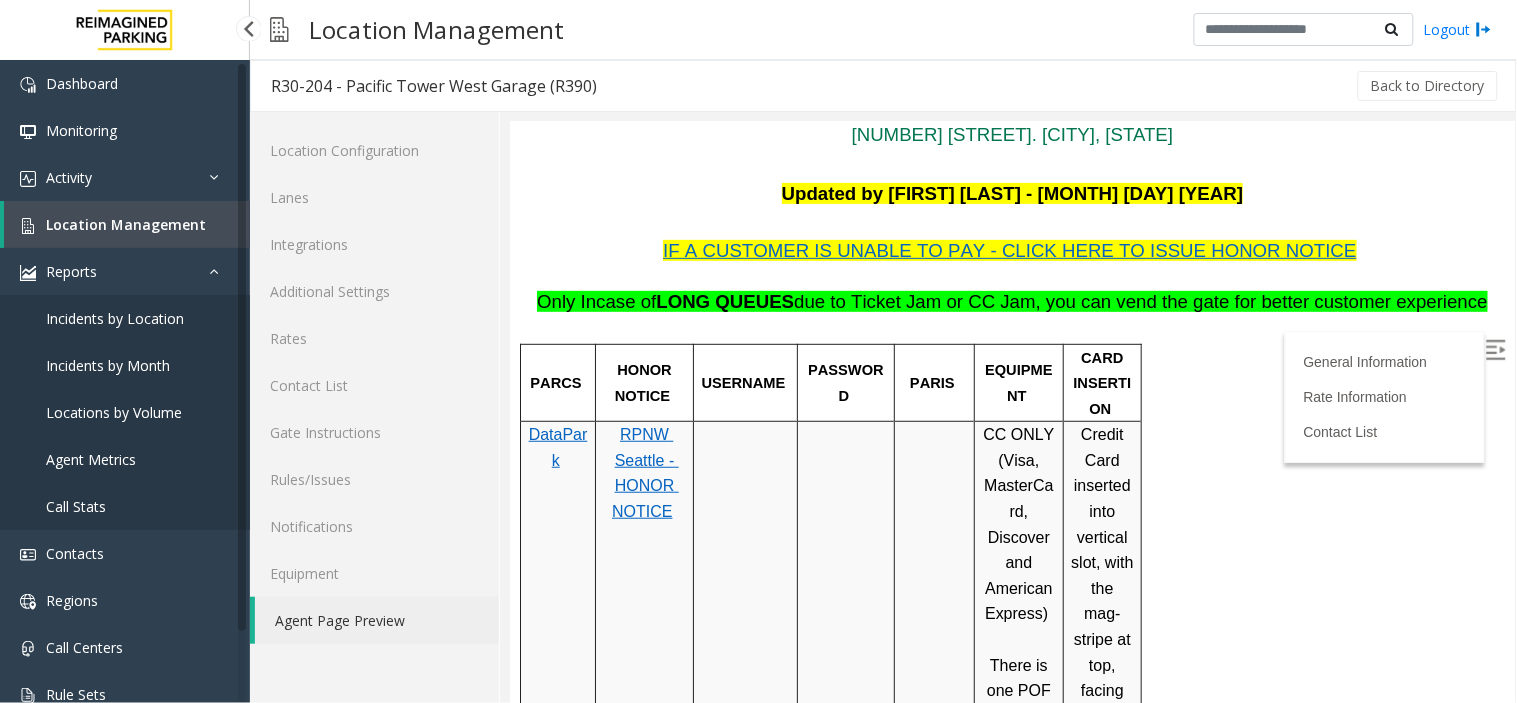 click on "Location Management" at bounding box center [127, 224] 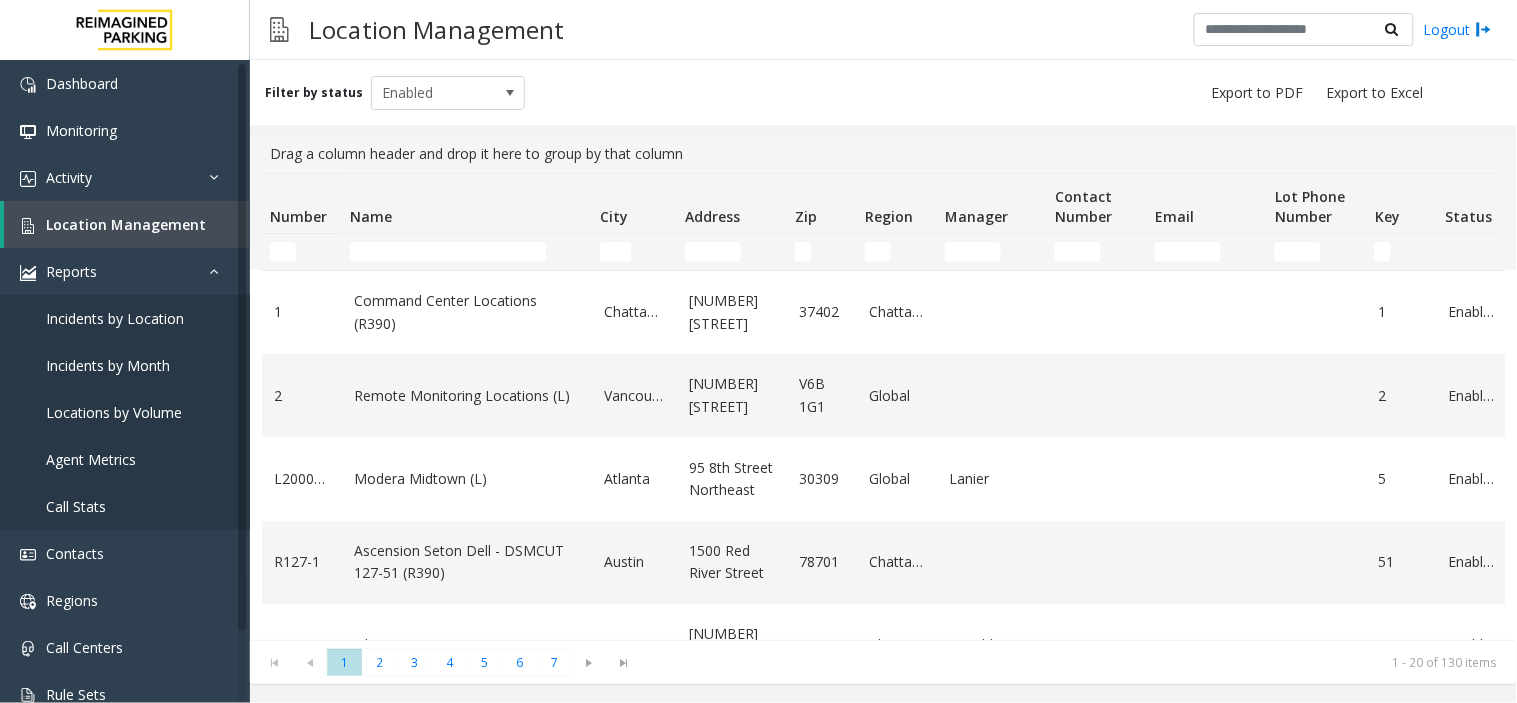 click on "Number Name City Address Zip Region Manager Contact Number Email Lot Phone Number Key Status Last Update Actions" 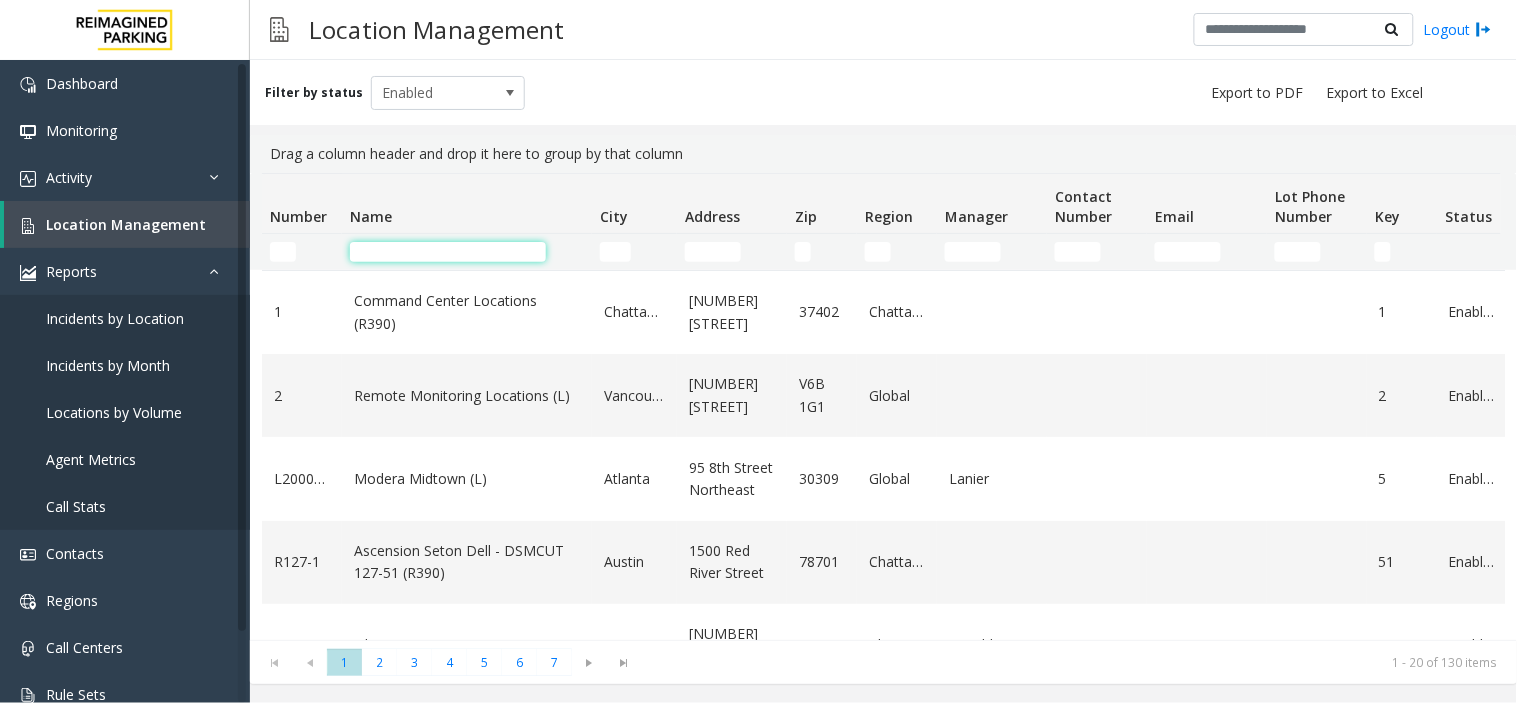 click 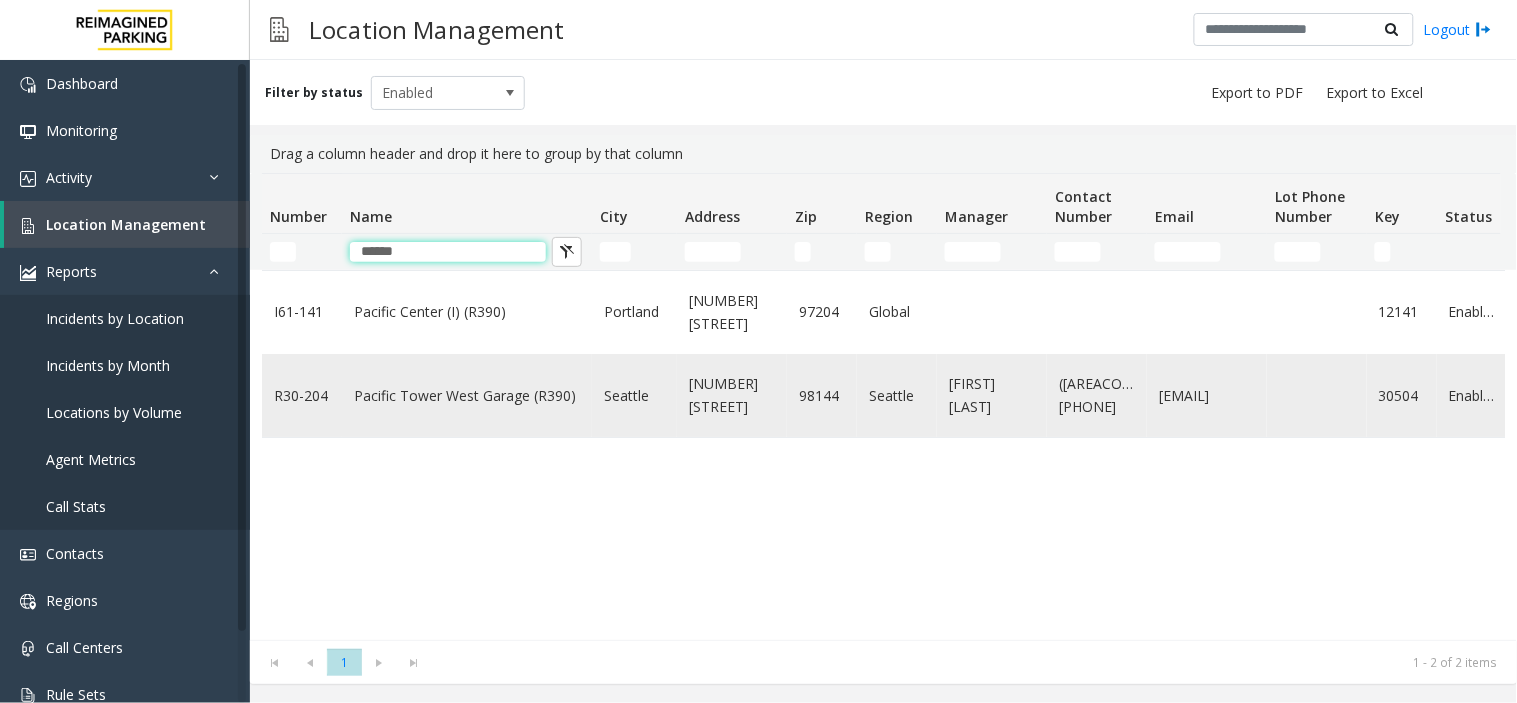 type on "******" 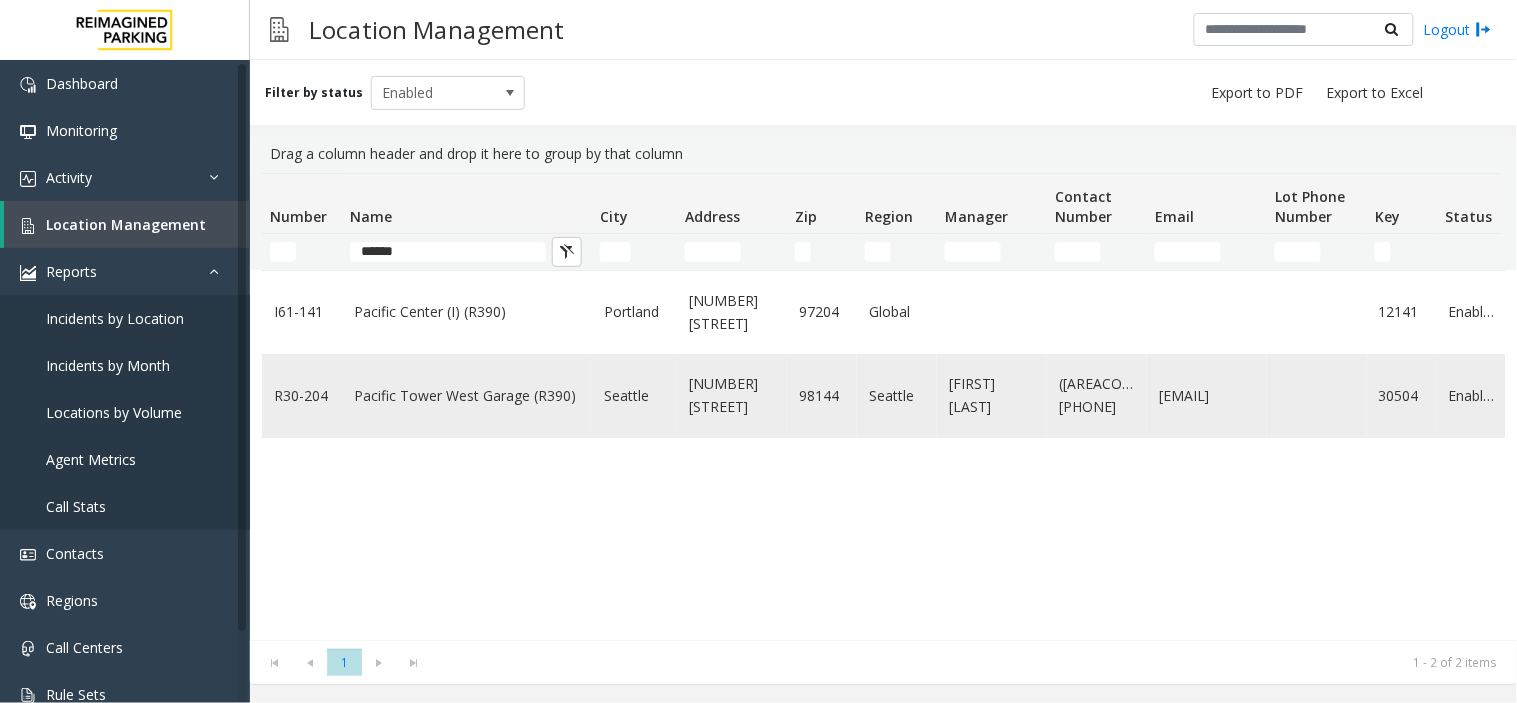 click on "Pacific Tower West Garage (R390)" 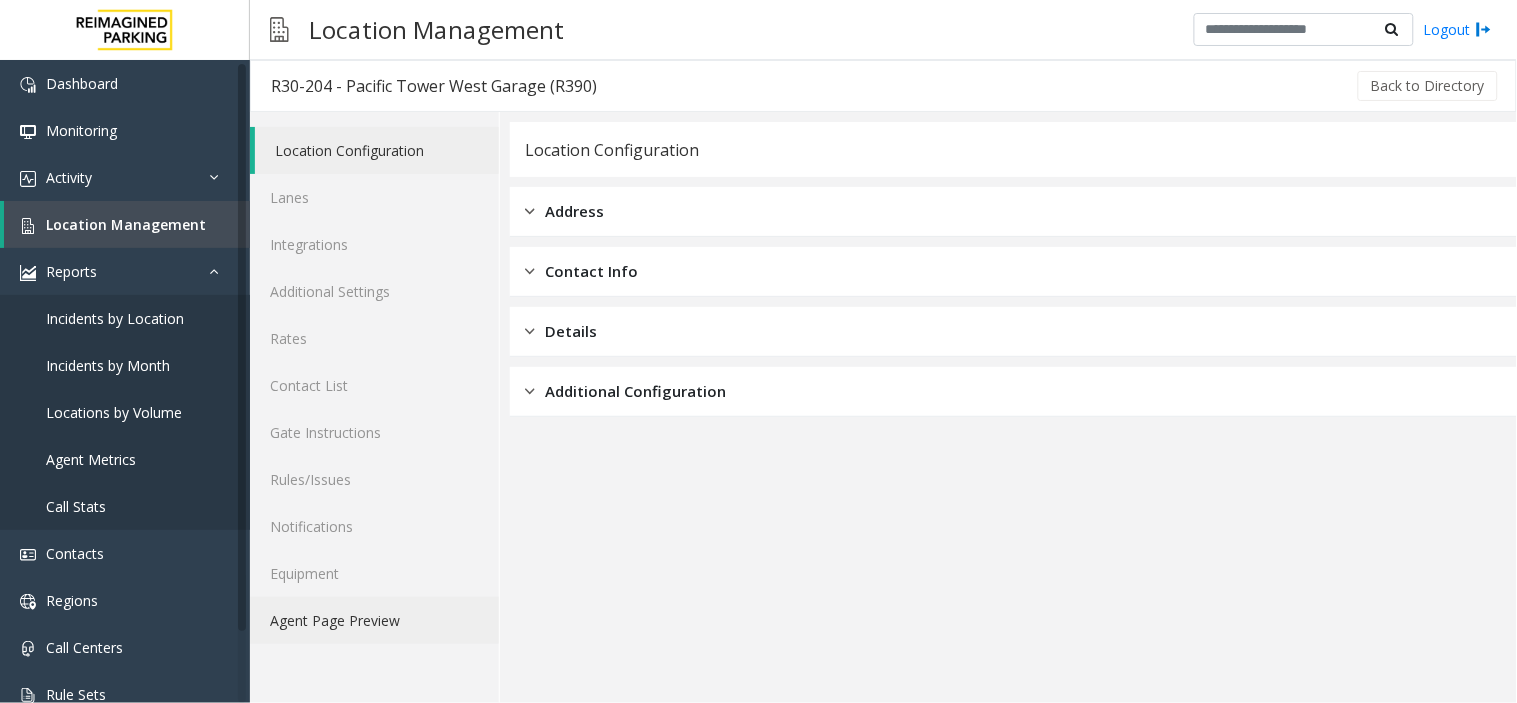 click on "Agent Page Preview" 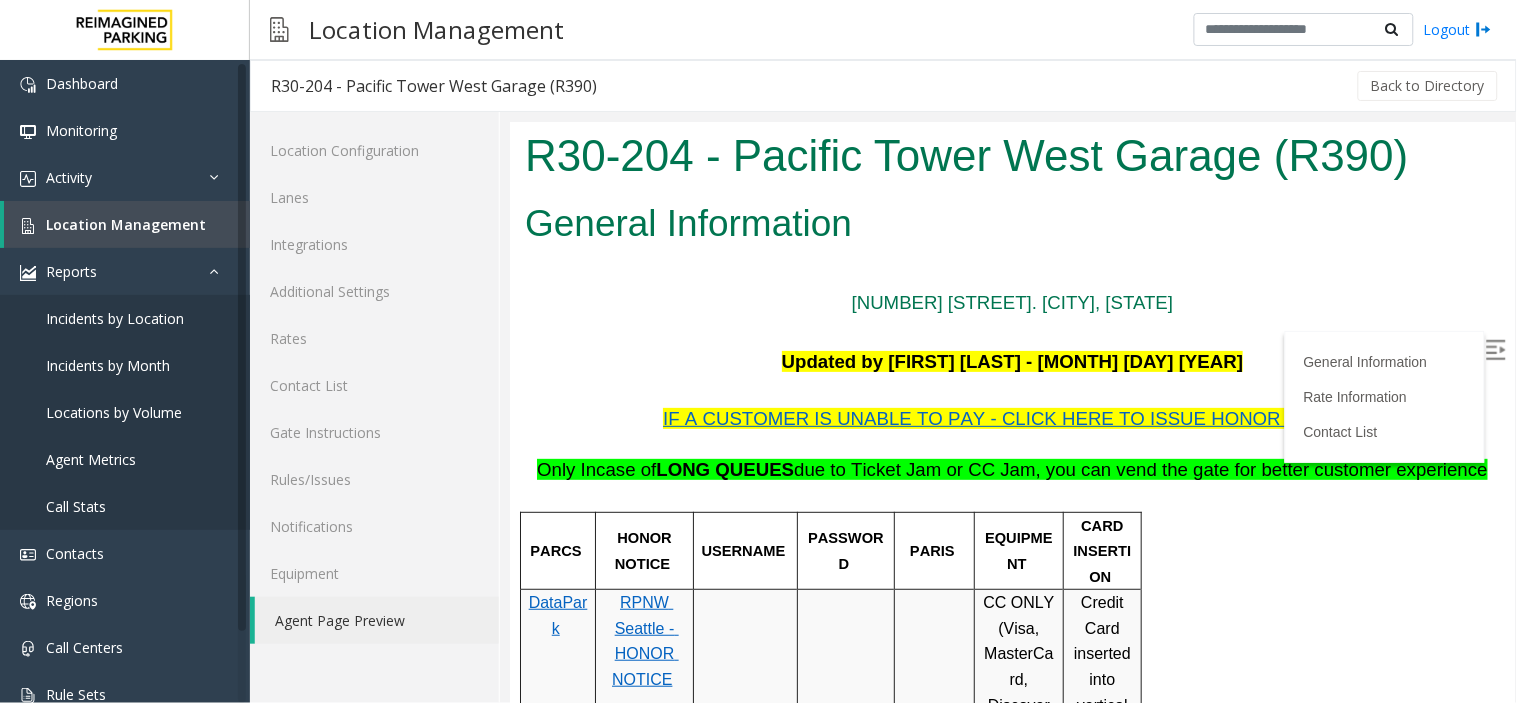 scroll, scrollTop: 0, scrollLeft: 0, axis: both 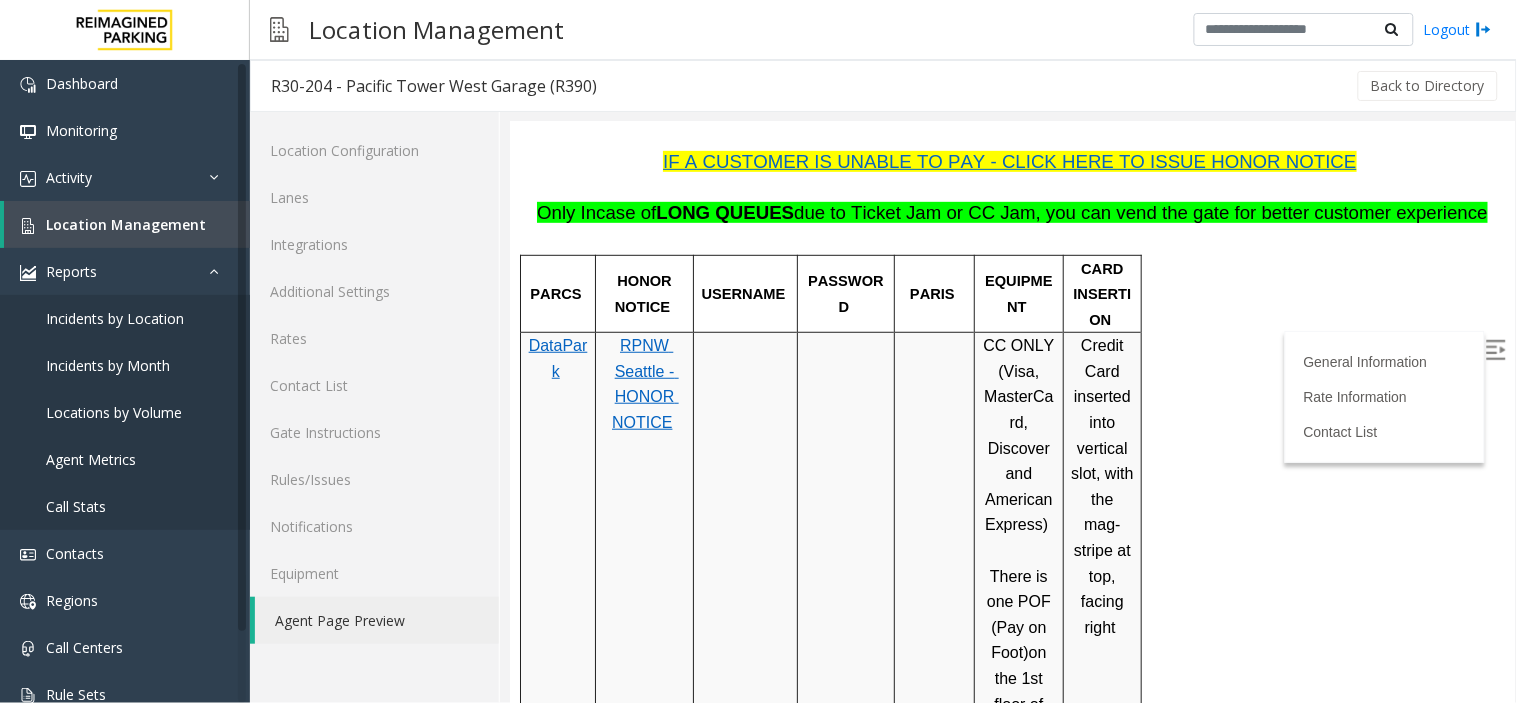 click on "RPNW Seattle - HONOR NOTICE" at bounding box center (644, 383) 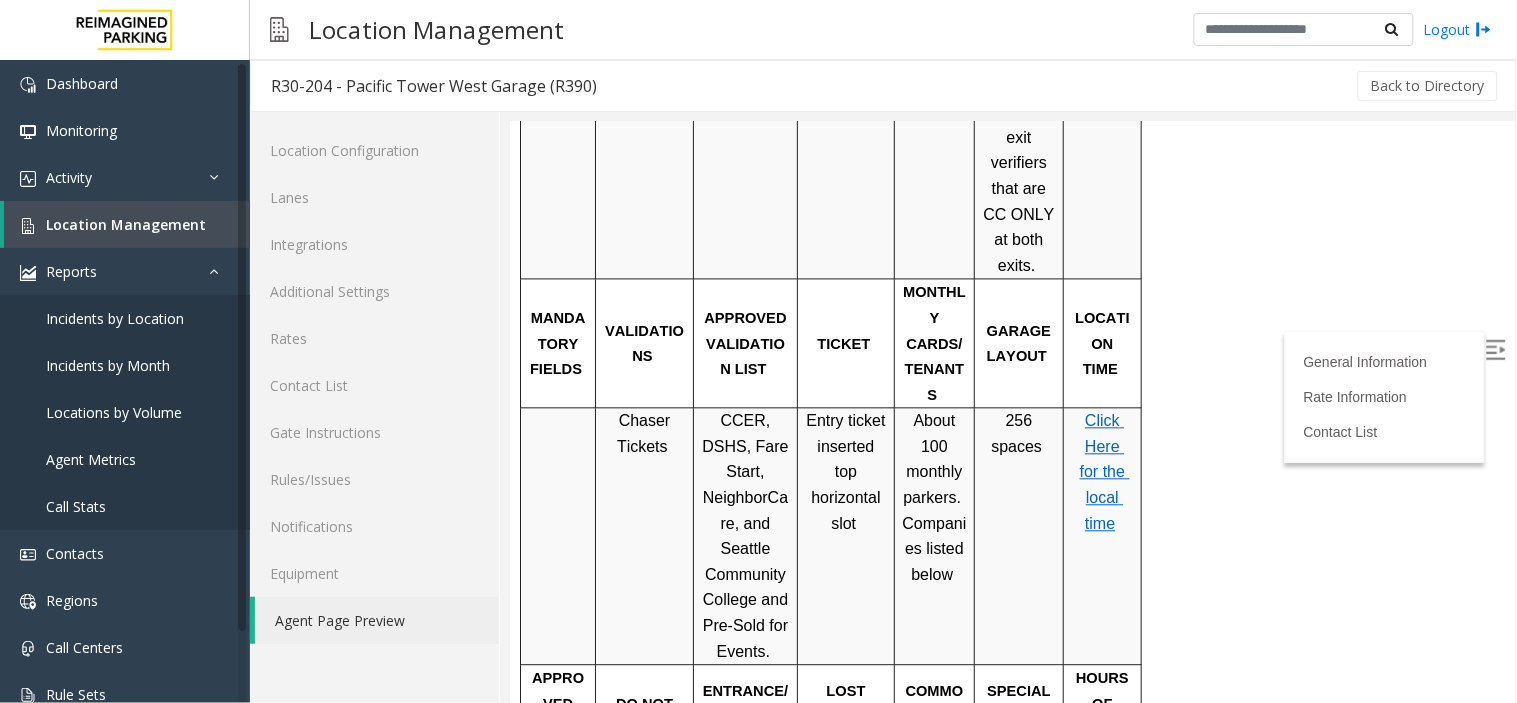 scroll, scrollTop: 1061, scrollLeft: 0, axis: vertical 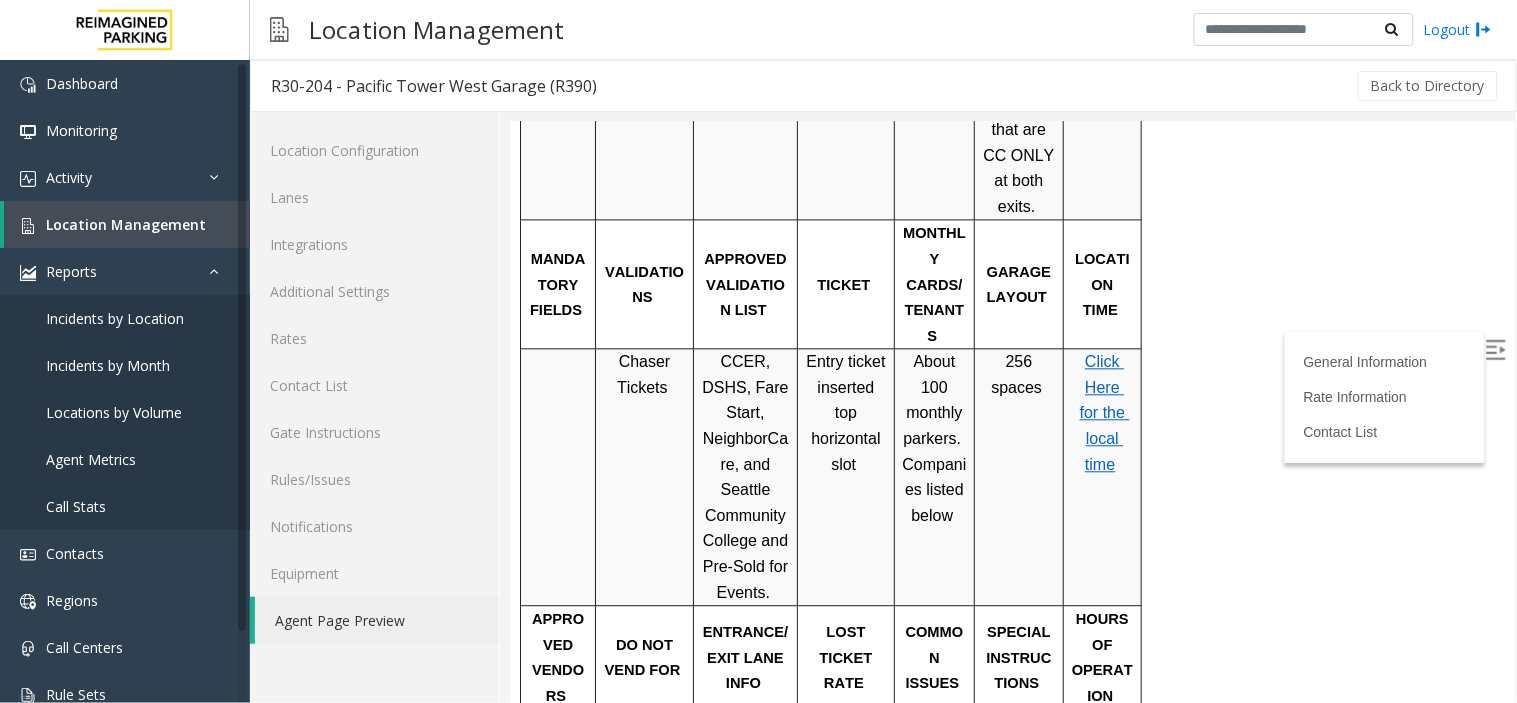 click on "Click Here for the local time" at bounding box center (1104, 412) 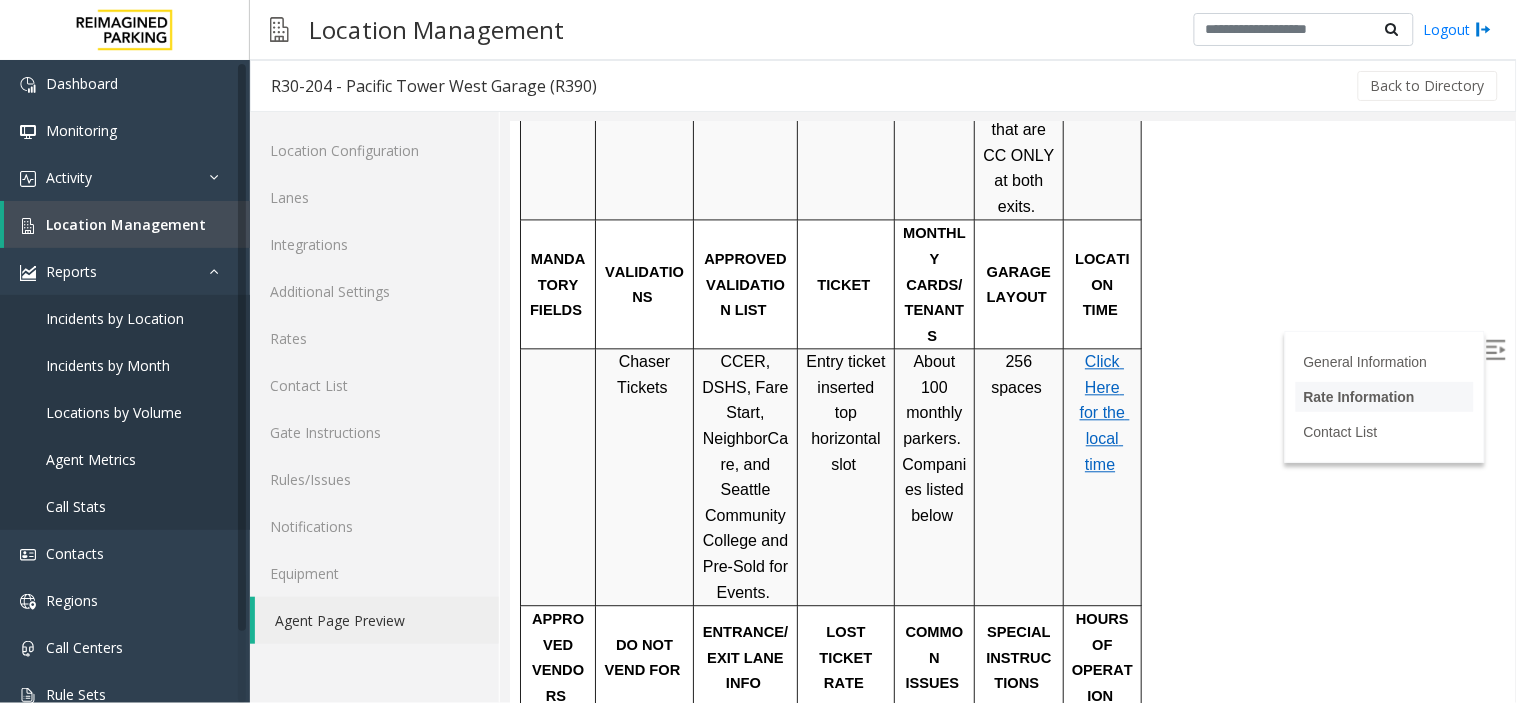 click on "Rate Information" at bounding box center (1358, 396) 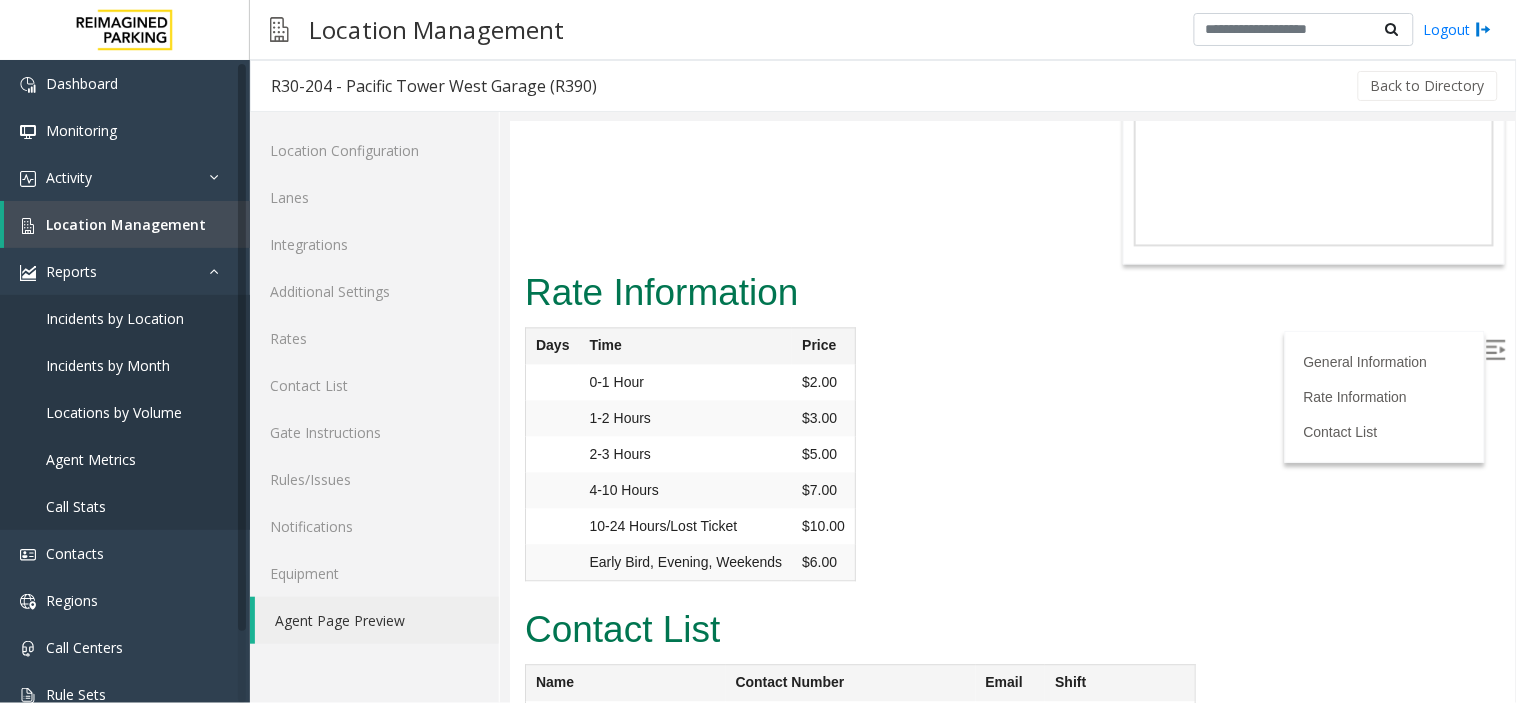 scroll, scrollTop: 2955, scrollLeft: 0, axis: vertical 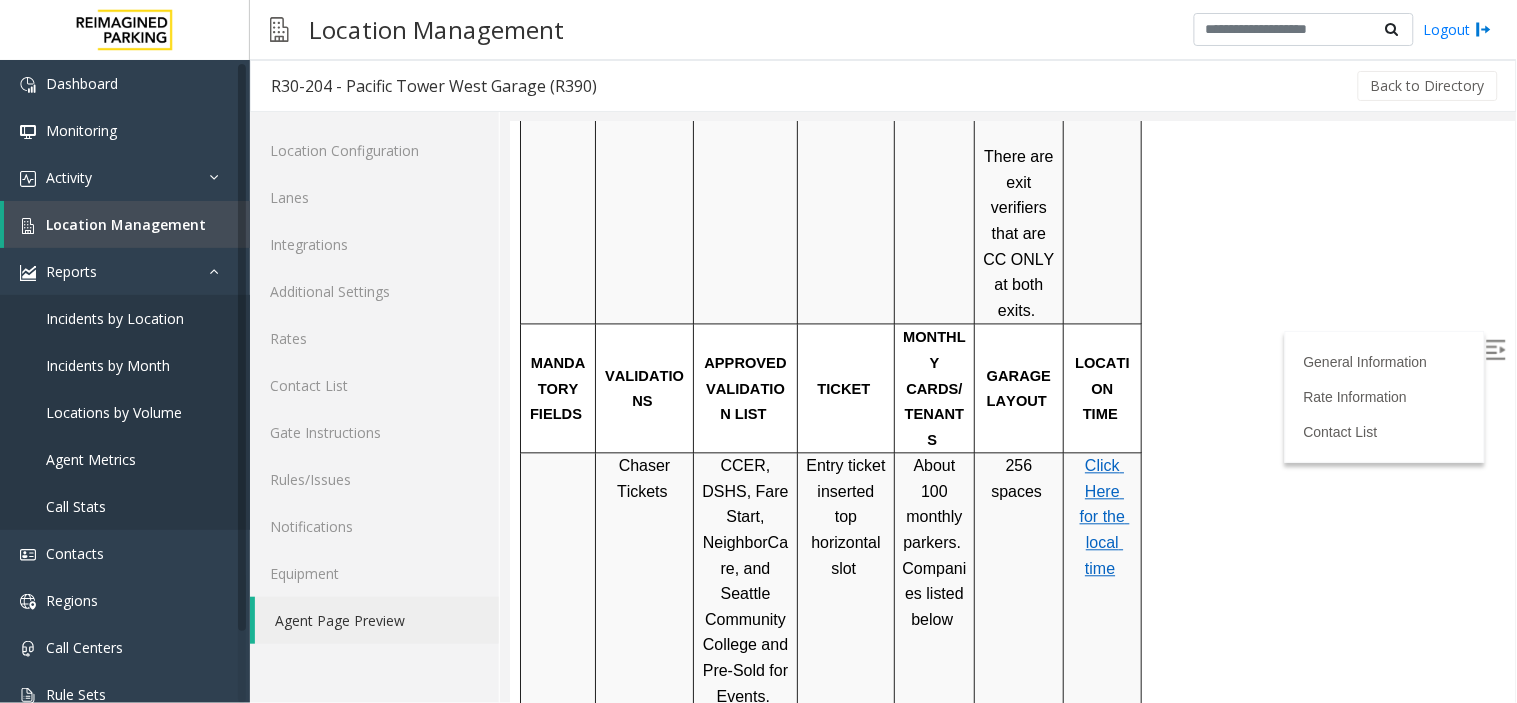 click on "Click Here for the local time" at bounding box center (1104, 516) 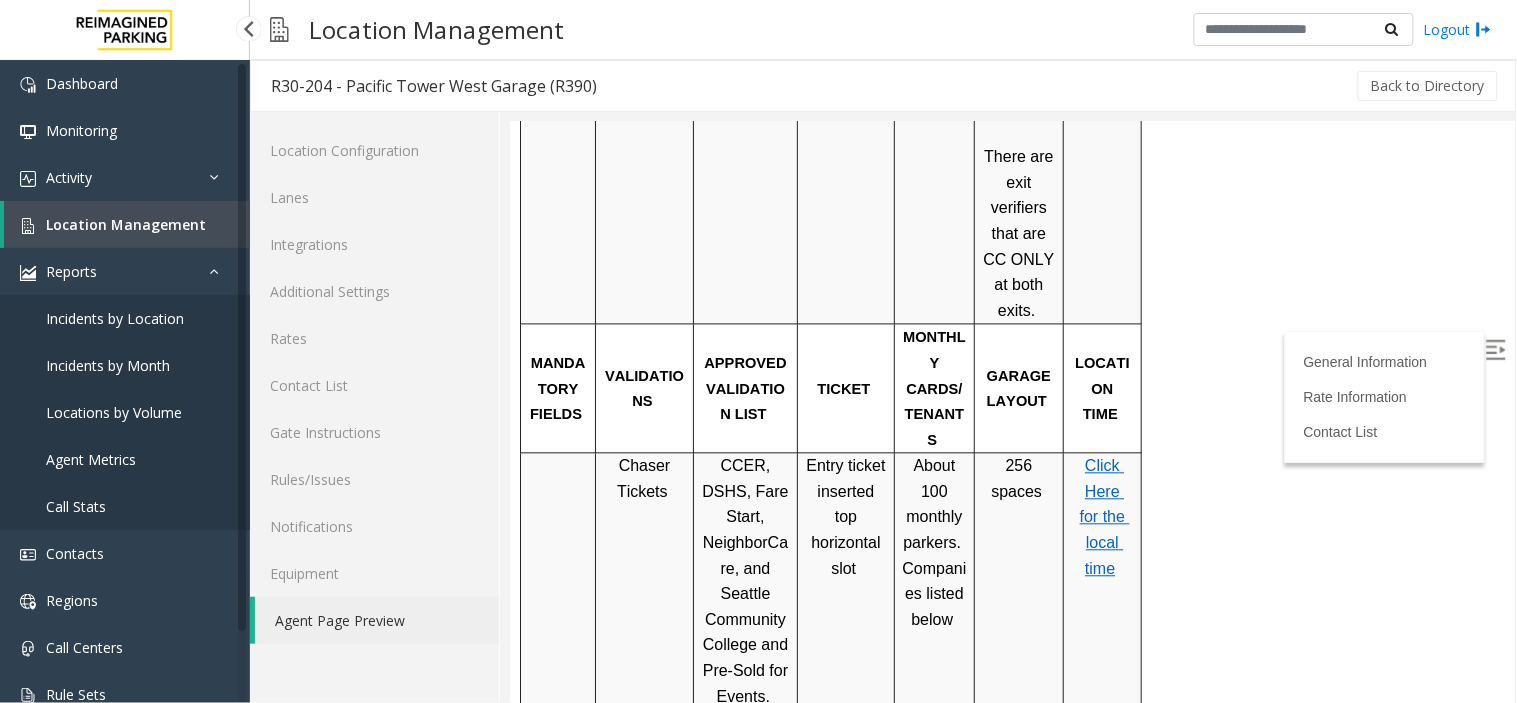click on "Location Management" at bounding box center [127, 224] 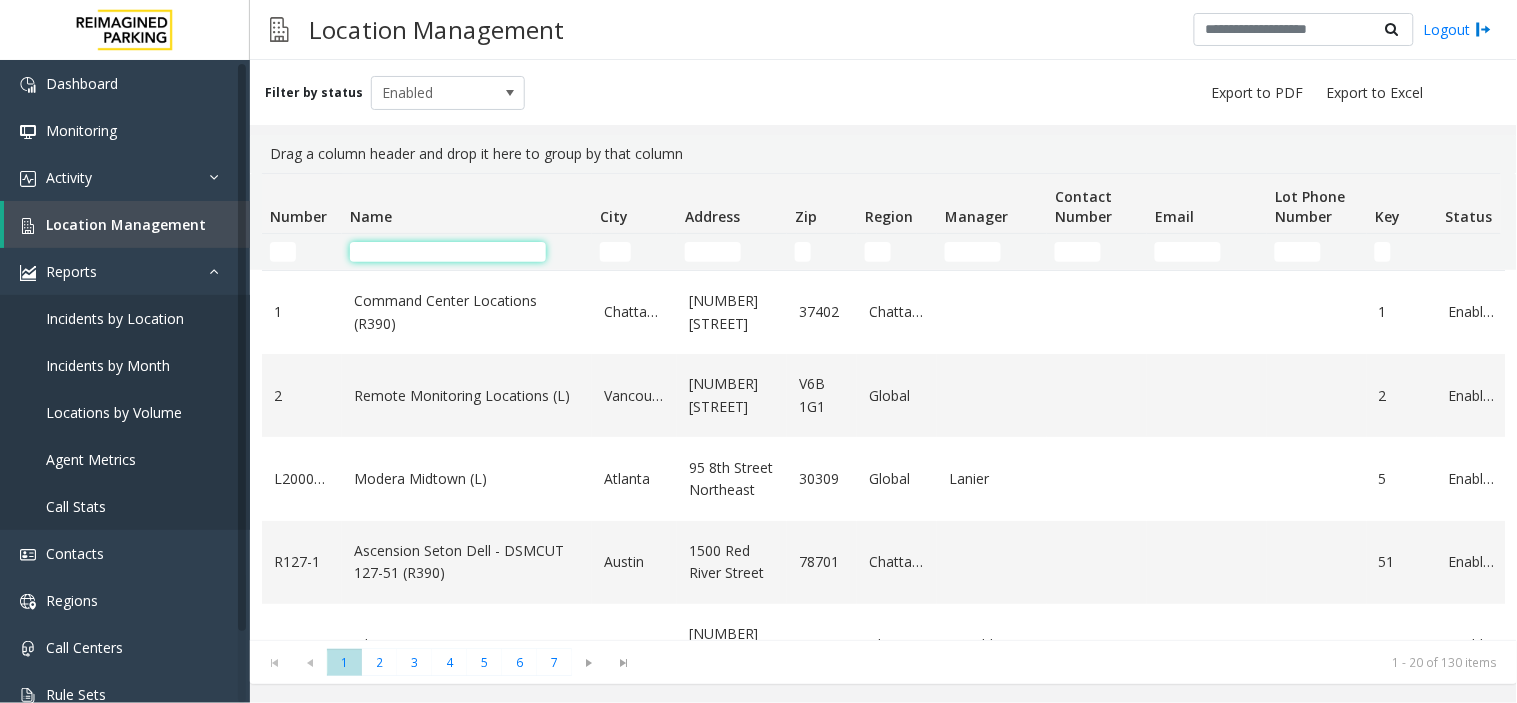 click 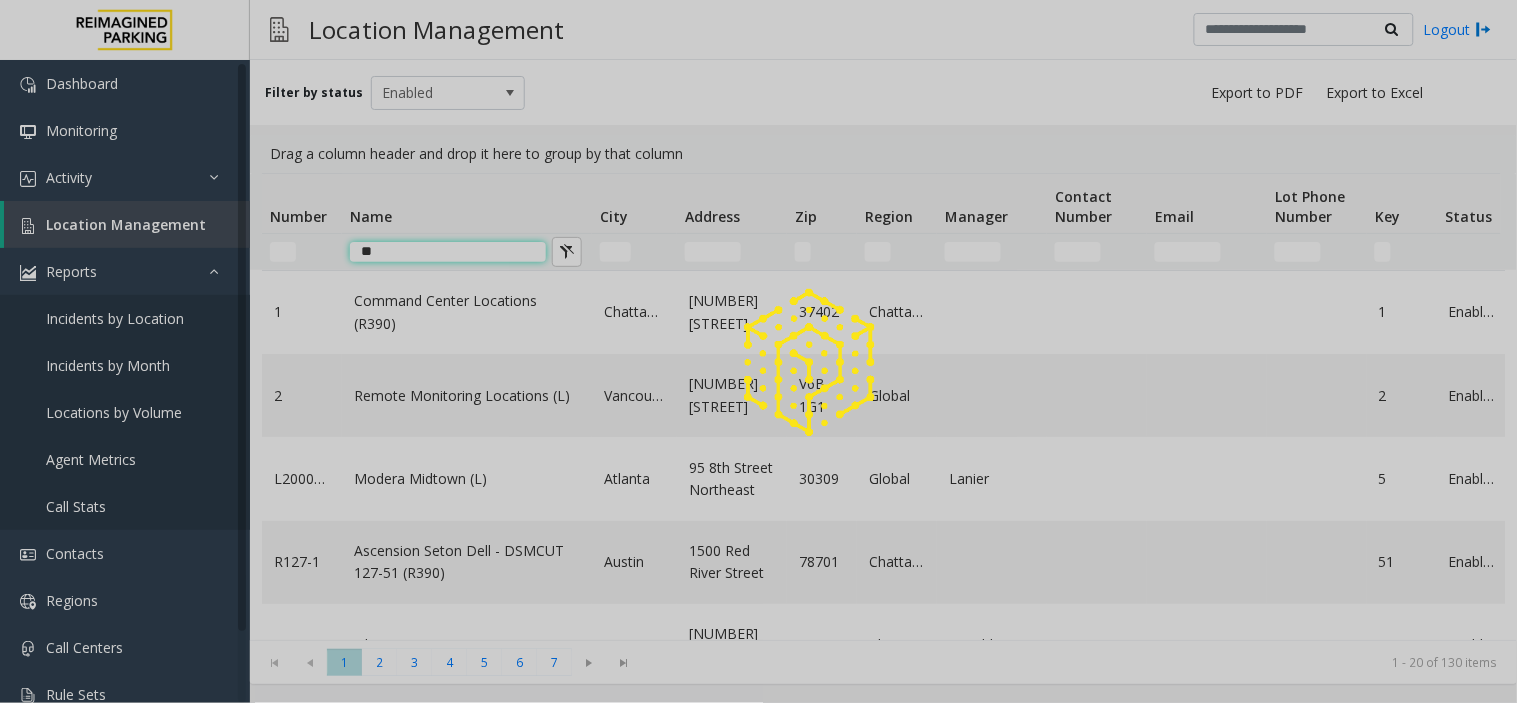 type on "*" 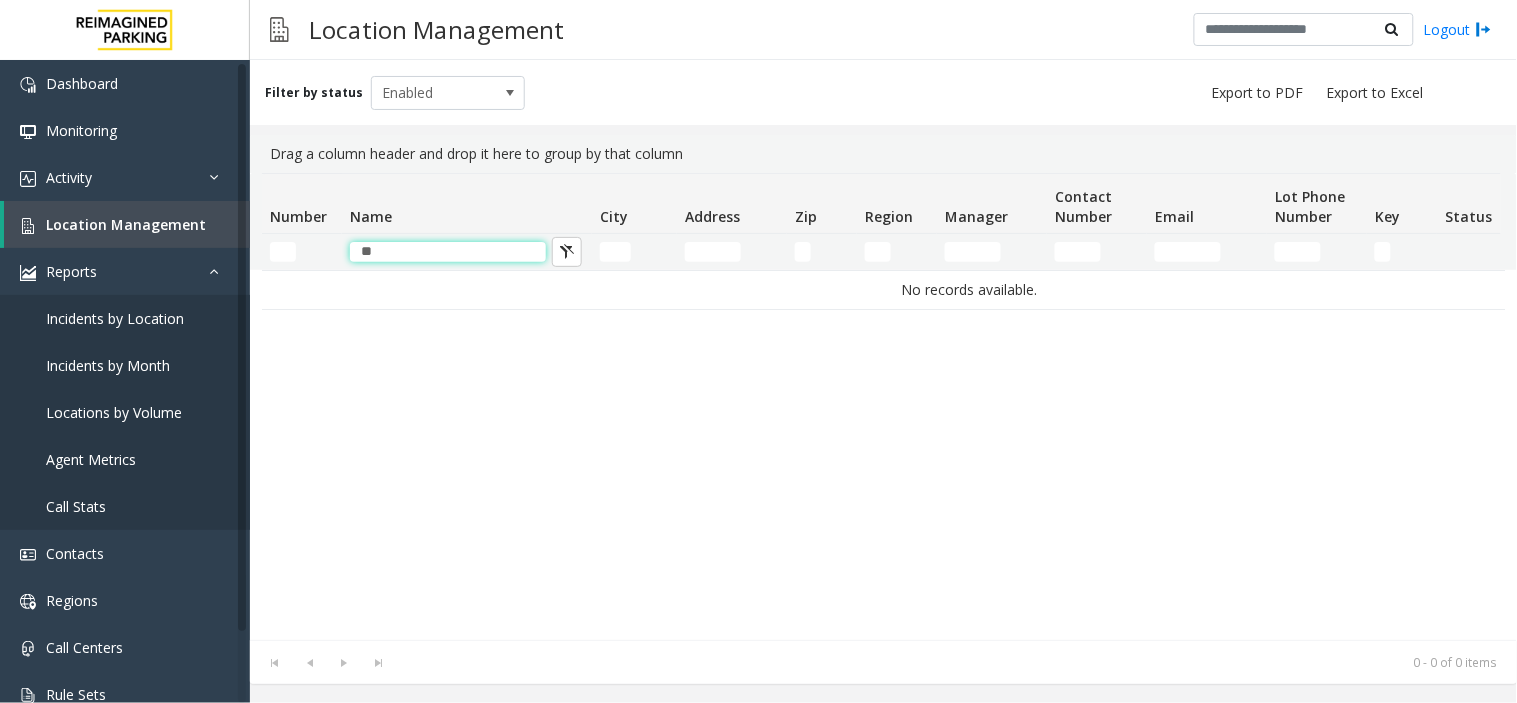 type on "*" 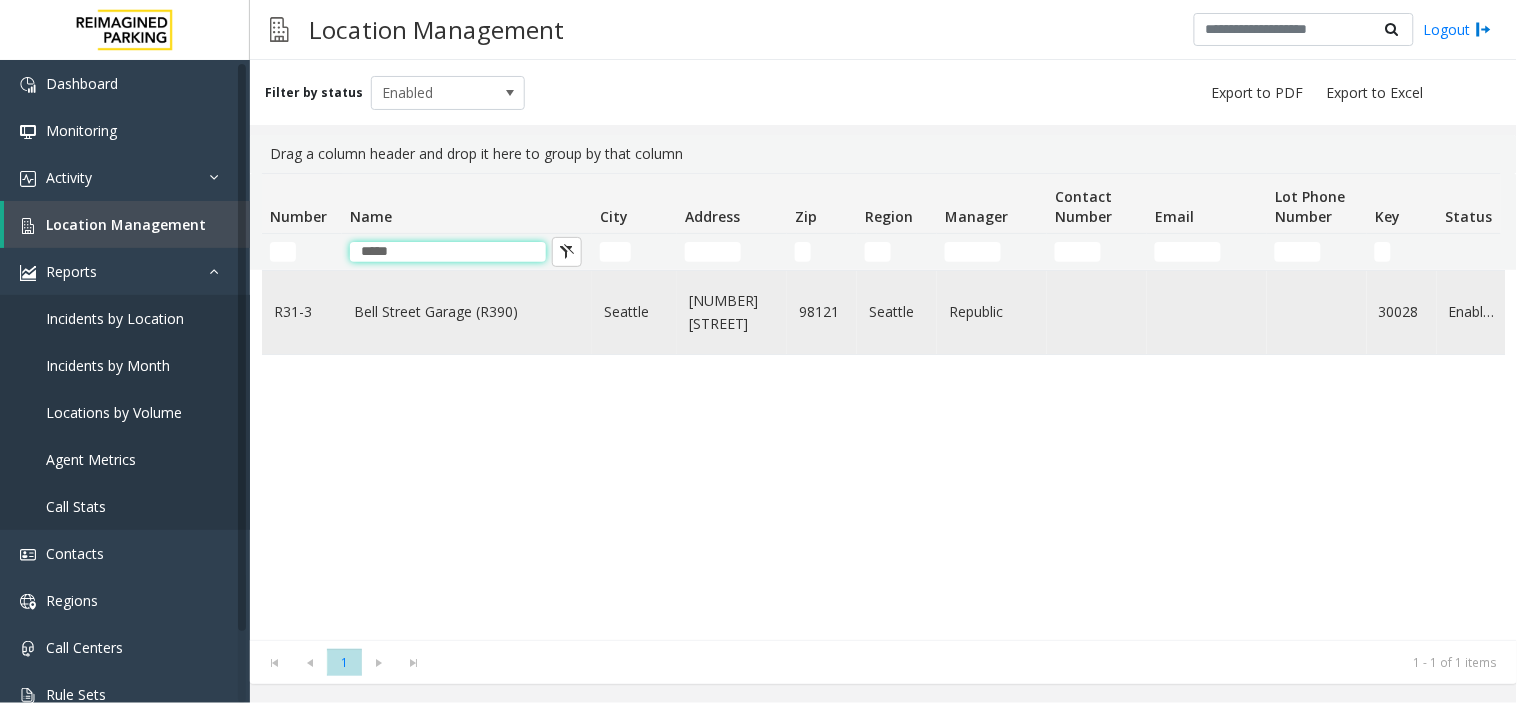 type on "****" 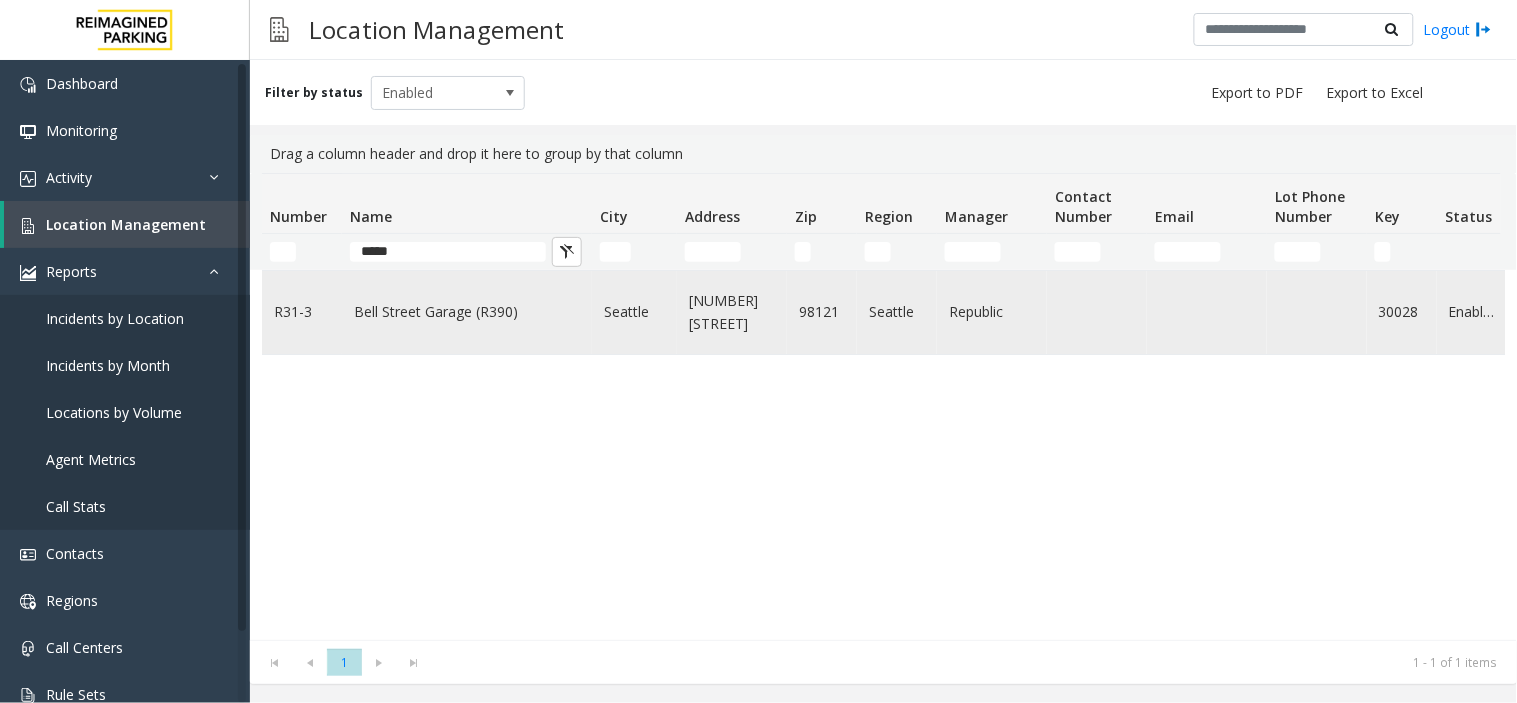 click on "Bell Street Garage (R390)" 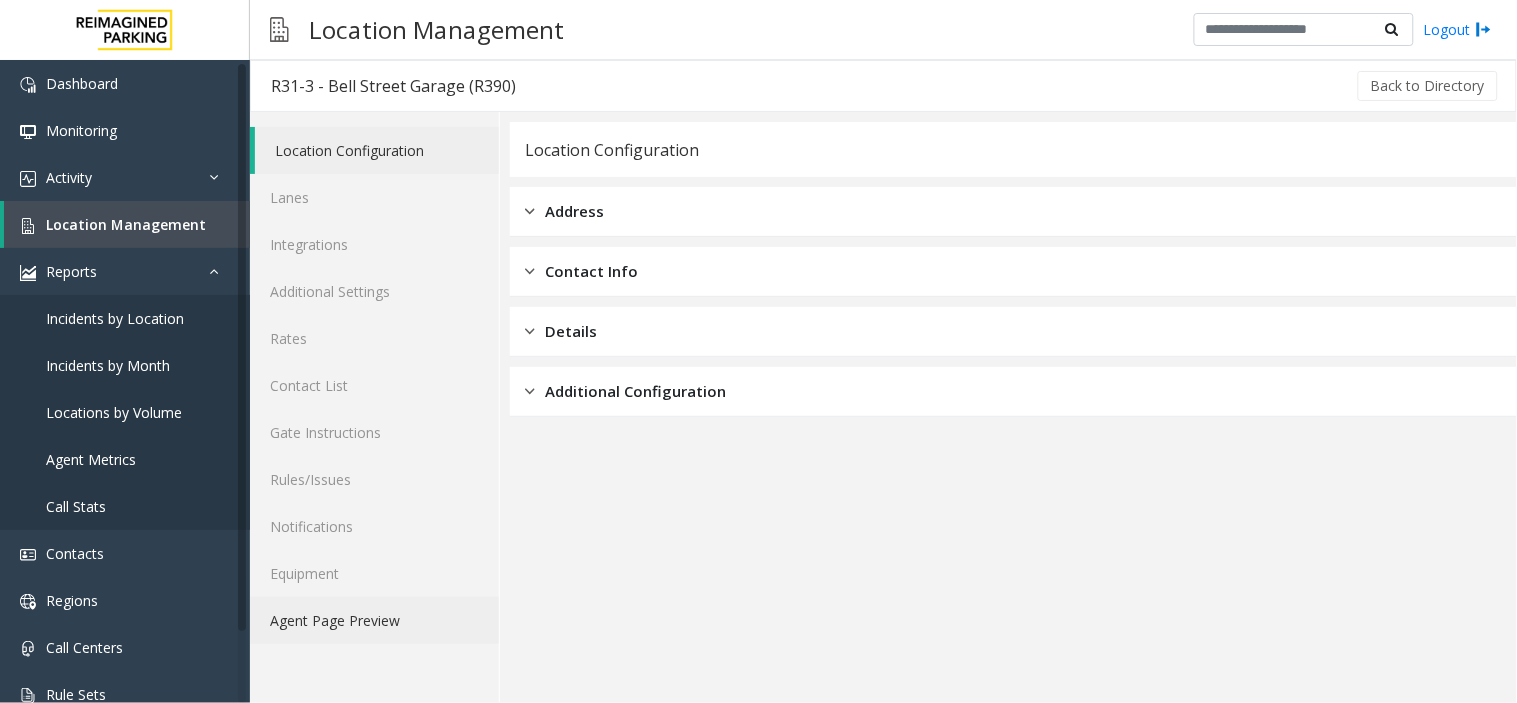 click on "Agent Page Preview" 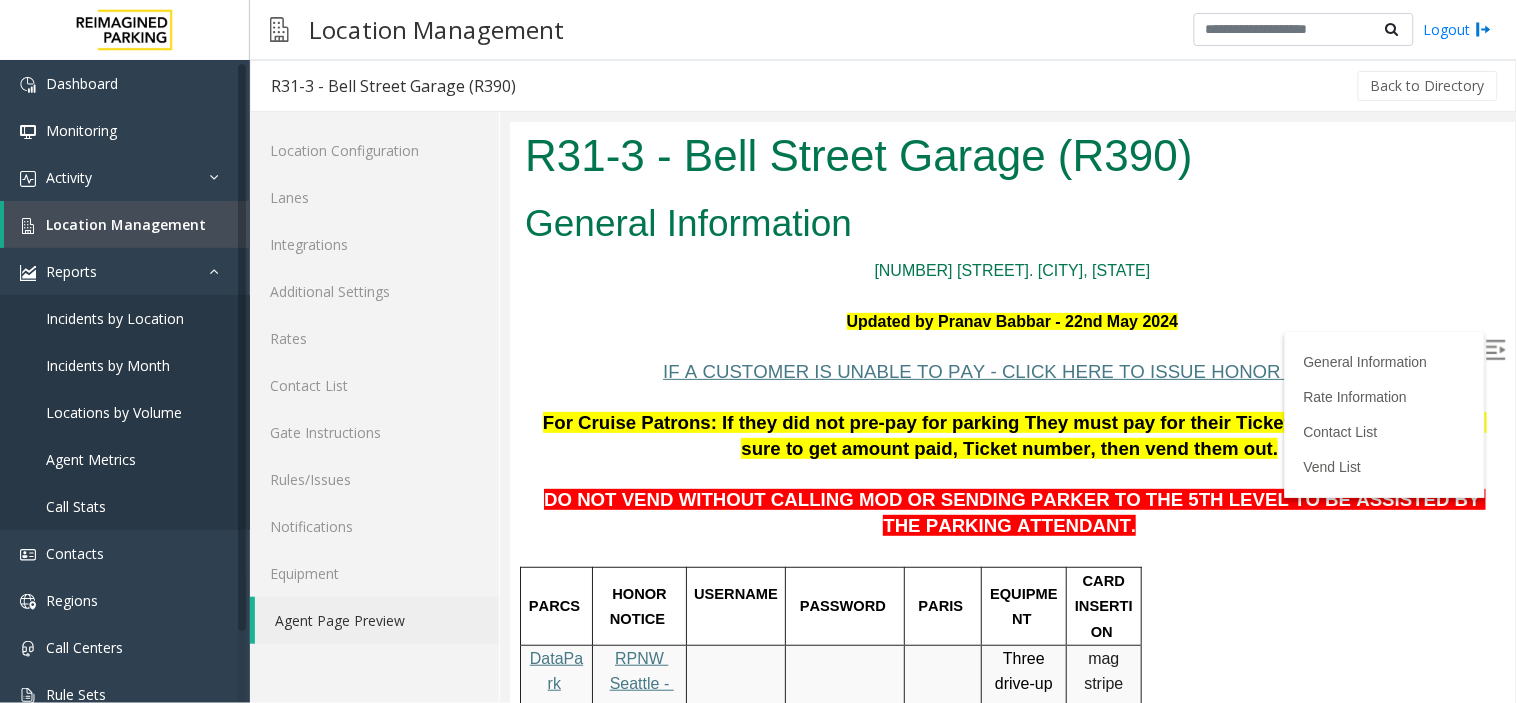 scroll, scrollTop: 0, scrollLeft: 0, axis: both 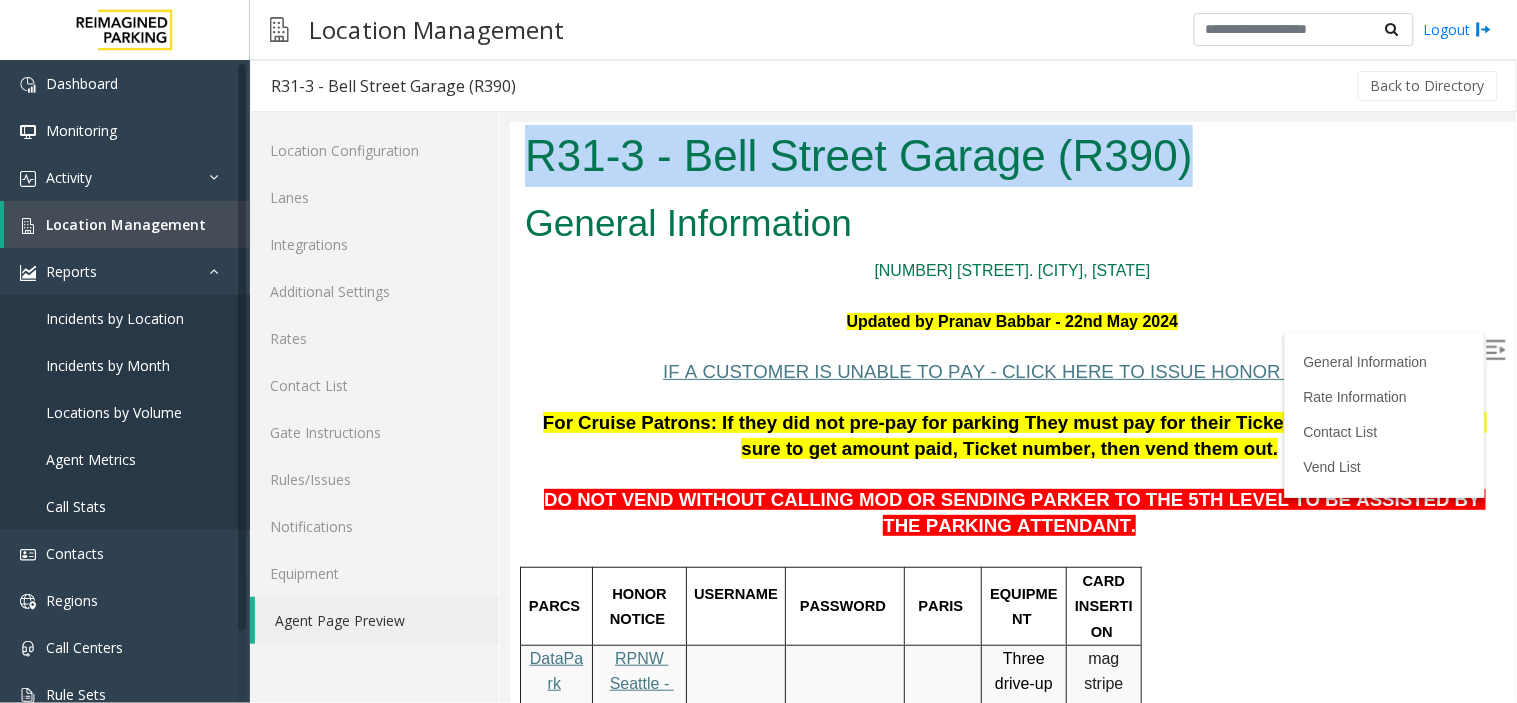 click on "R31-3 - Bell Street Garage (R390)
General Information
2323 Elliott Ave. Seattle, WA Updated by Pranav Babbar - 22nd May 2024 IF A CUSTOMER IS UNABLE TO PAY - CLICK HERE TO ISSUE HONOR NOTICE     For Cruise Patrons: If they did not pre-pay for parking They must pay for their Ticket. If they pre-paid  make sure to get amount paid, Ticket number, then vend them out.     DO NOT VEND WITHOUT CALLING MOD OR SENDING PARKER TO THE 5TH LEVEL TO BE ASSISTED BY THE PARKING ATTENDANT.     PARCS   HONOR NOTICE   USERNAME   PASSWORD   PARIS   EQUIPMENT   CARD INSERTION   DataPark   RPNW Seattle - Honor Notice         Three drive-up pay machines - CC ONLY   mag stripe goes up and to the left (Vertical Reader)   MANDATORY FIELDS   VALIDATIONS   APPROVED VALIDATION LIST   TICKET   MONTHLY CARDS/TENANTS   GARAGE LAYOUT   LOCATION TIME      Chaser tickets are accepted for validation.   Listed below    Arrow into the machine" at bounding box center (1011, 411) 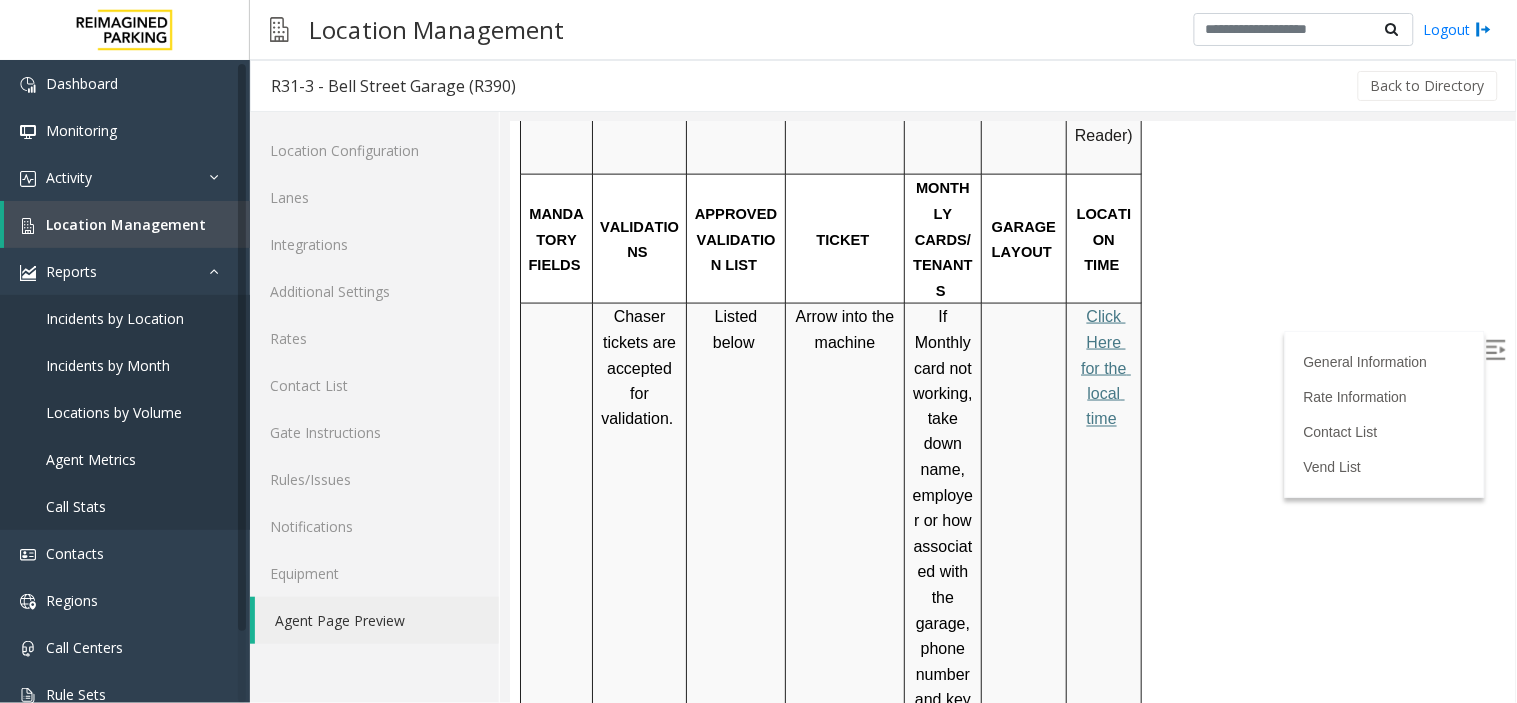 scroll, scrollTop: 688, scrollLeft: 0, axis: vertical 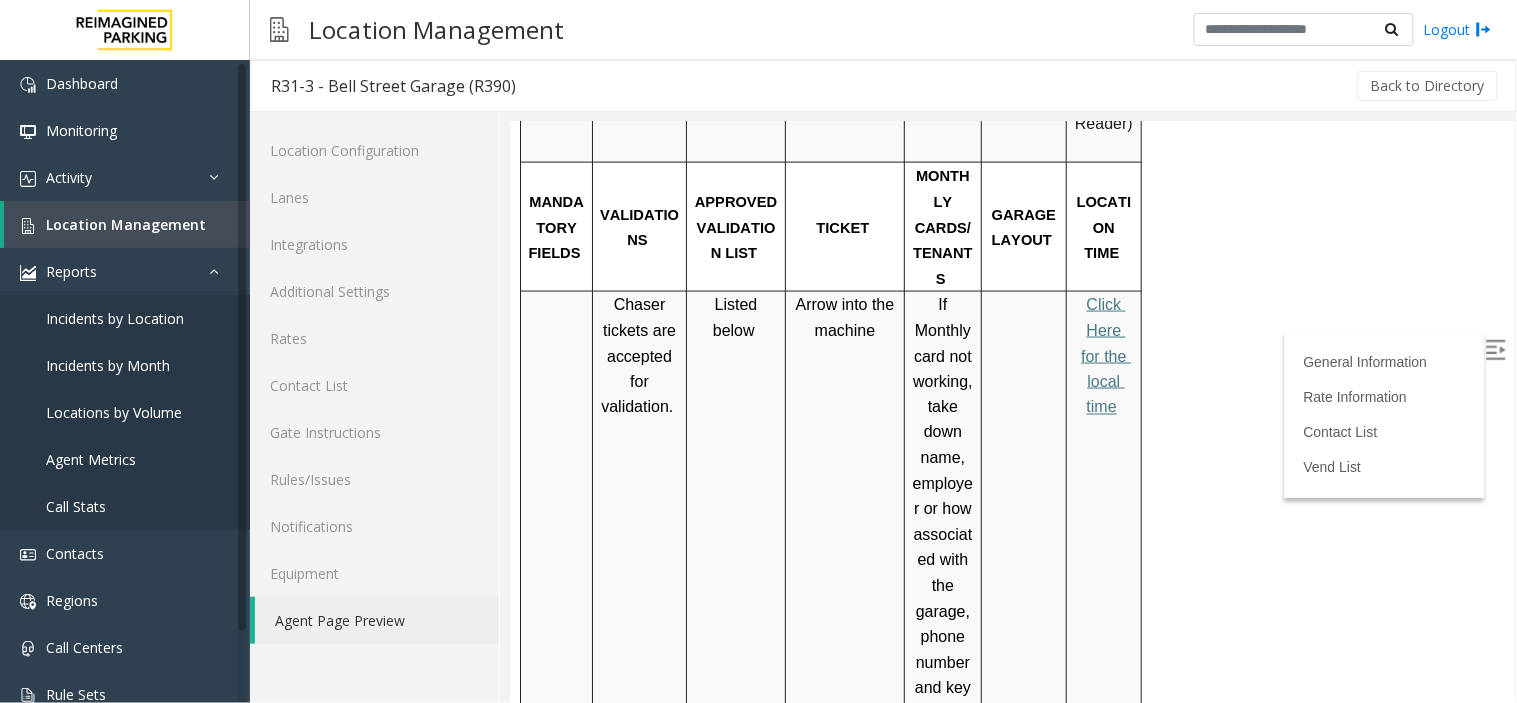 click on "PARCS   HONOR NOTICE   USERNAME   PASSWORD   PARIS   EQUIPMENT   CARD INSERTION   DataPark   RPNW Seattle - Honor Notice        Three drive-up pay machines - CC ONLY   mag stripe goes up and to the left (Vertical Reader)   MANDATORY FIELDS   VALIDATIONS   APPROVED VALIDATION LIST   TICKET   MONTHLY CARDS/TENANTS   GARAGE LAYOUT   LOCATION TIME      Chaser tickets are accepted for validation.   Listed below    Arrow into the machine If Monthly card not working, take down name, employer or how associated with the garage, phone number and key card number before letting them out.     List of monthlies below     Click Here for the local time   APPROVED VENDORS   DO NOT VEND FOR   ENTRANCE/EXIT LANE INFO   LOST TICKET RATE   COMMON ISSUES   SPECIAL INSTRUCTIONS   HOURS OF OPERATION   If Port of Seattle employee or POS vehicle, let them out with no charge     If a hotel guest nearby needs into garage after hours, please vend gate and let them in" at bounding box center (1009, 790) 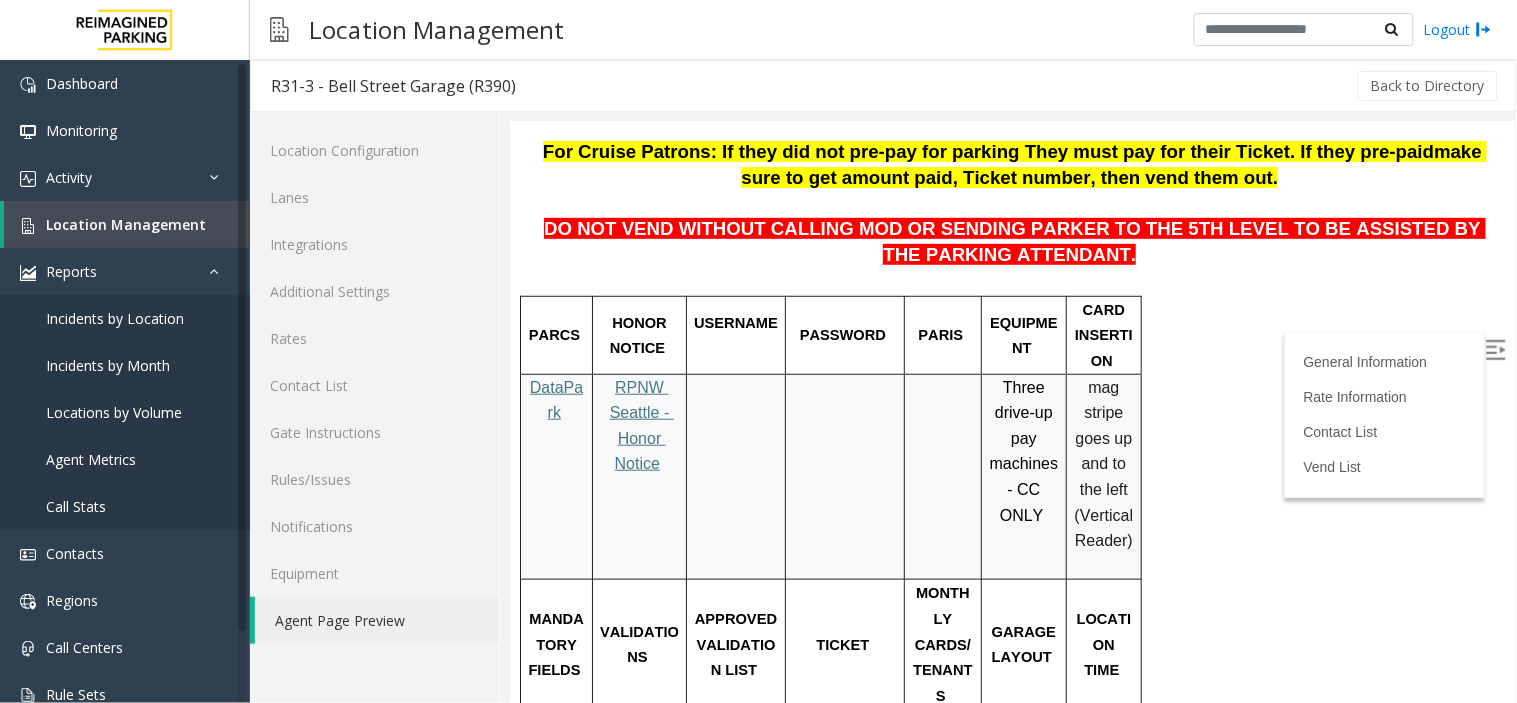 scroll, scrollTop: 257, scrollLeft: 0, axis: vertical 